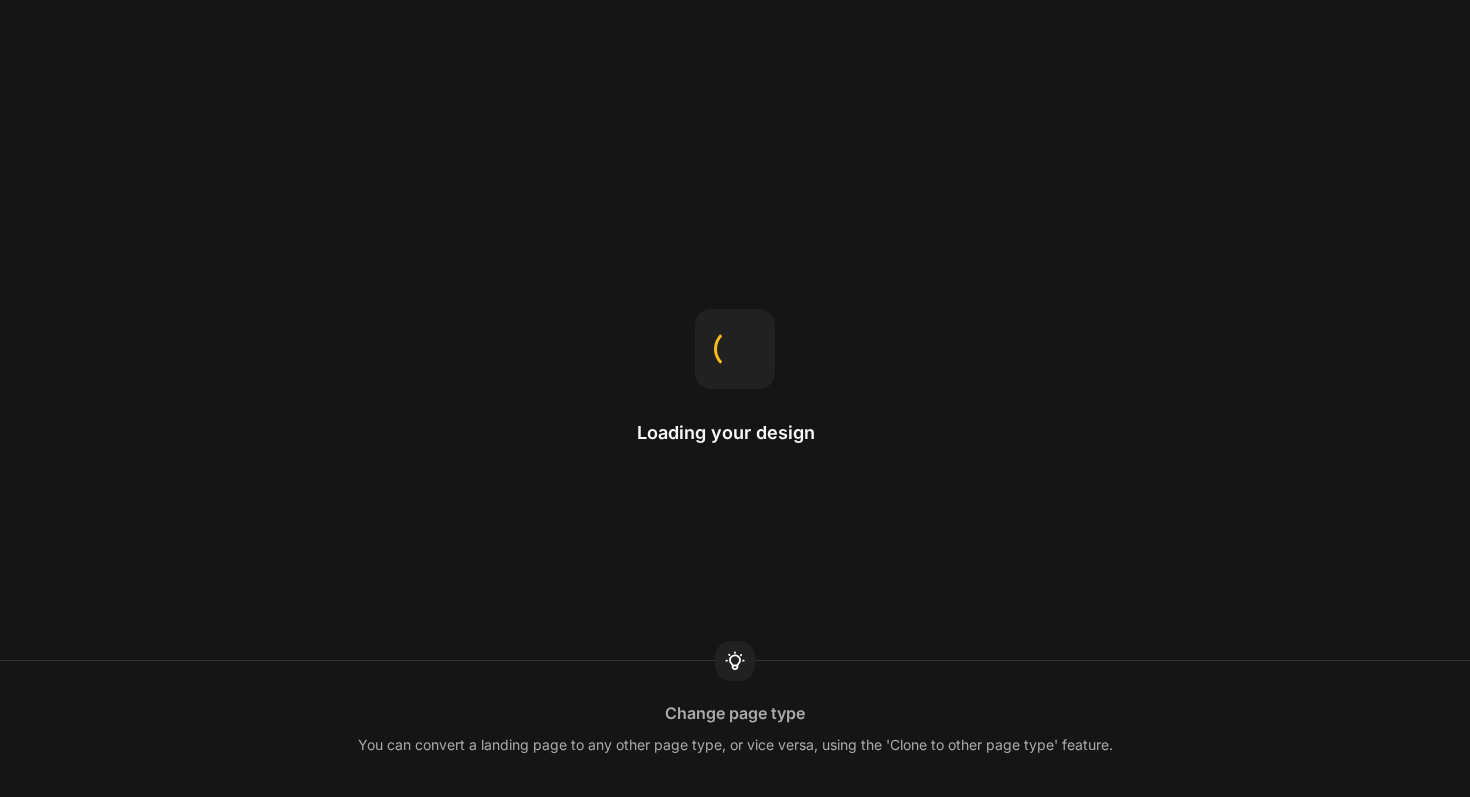 scroll, scrollTop: 0, scrollLeft: 0, axis: both 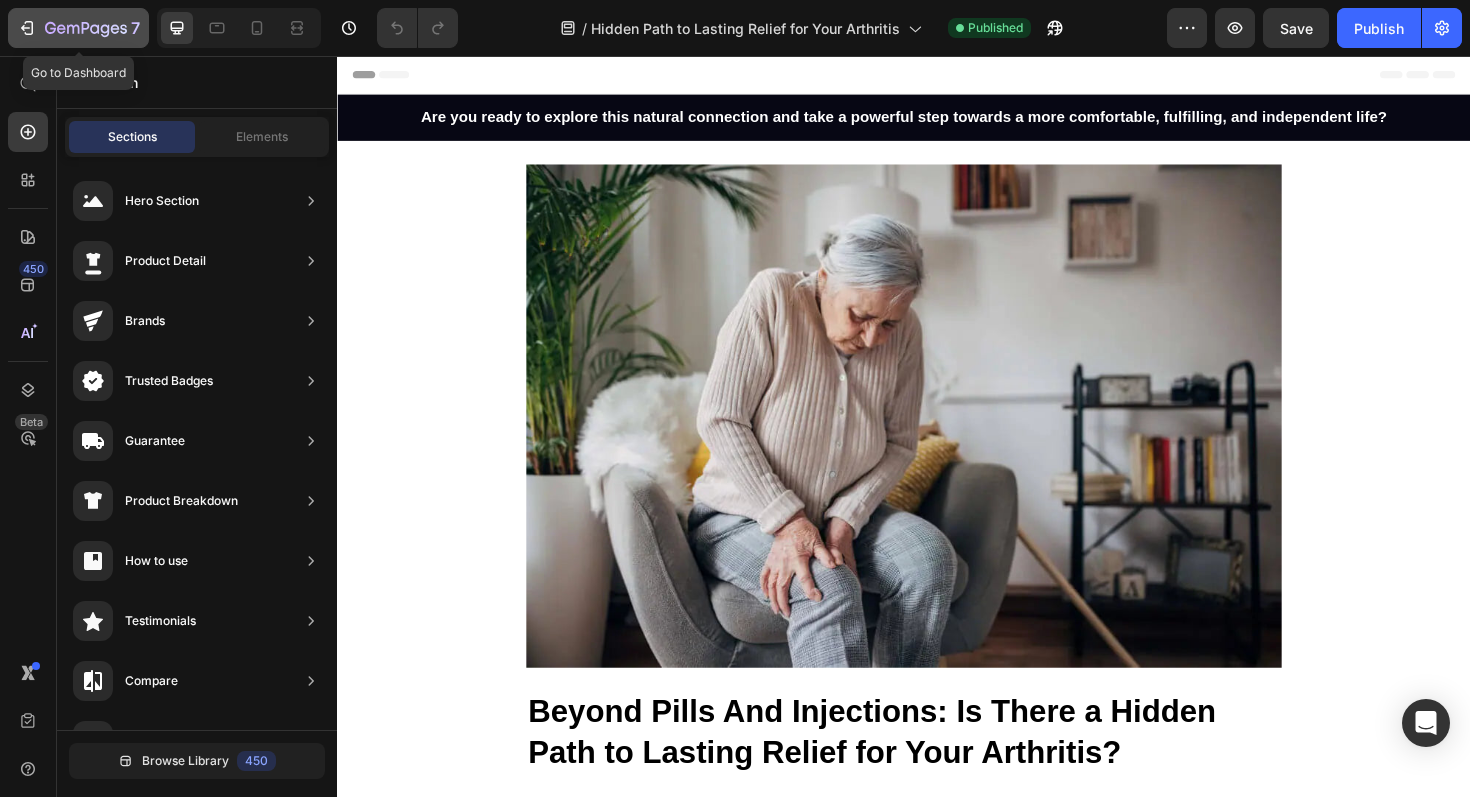 click 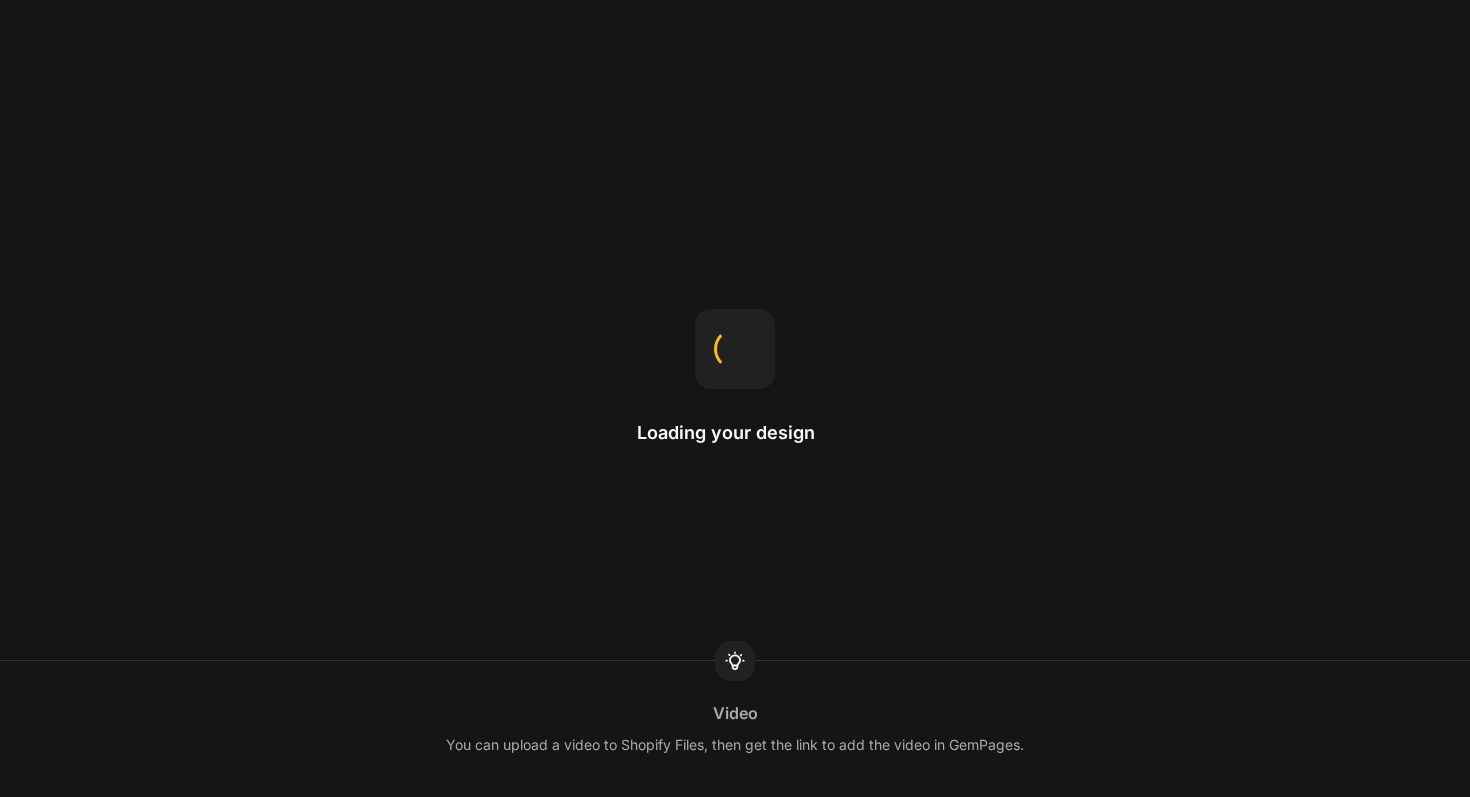 scroll, scrollTop: 0, scrollLeft: 0, axis: both 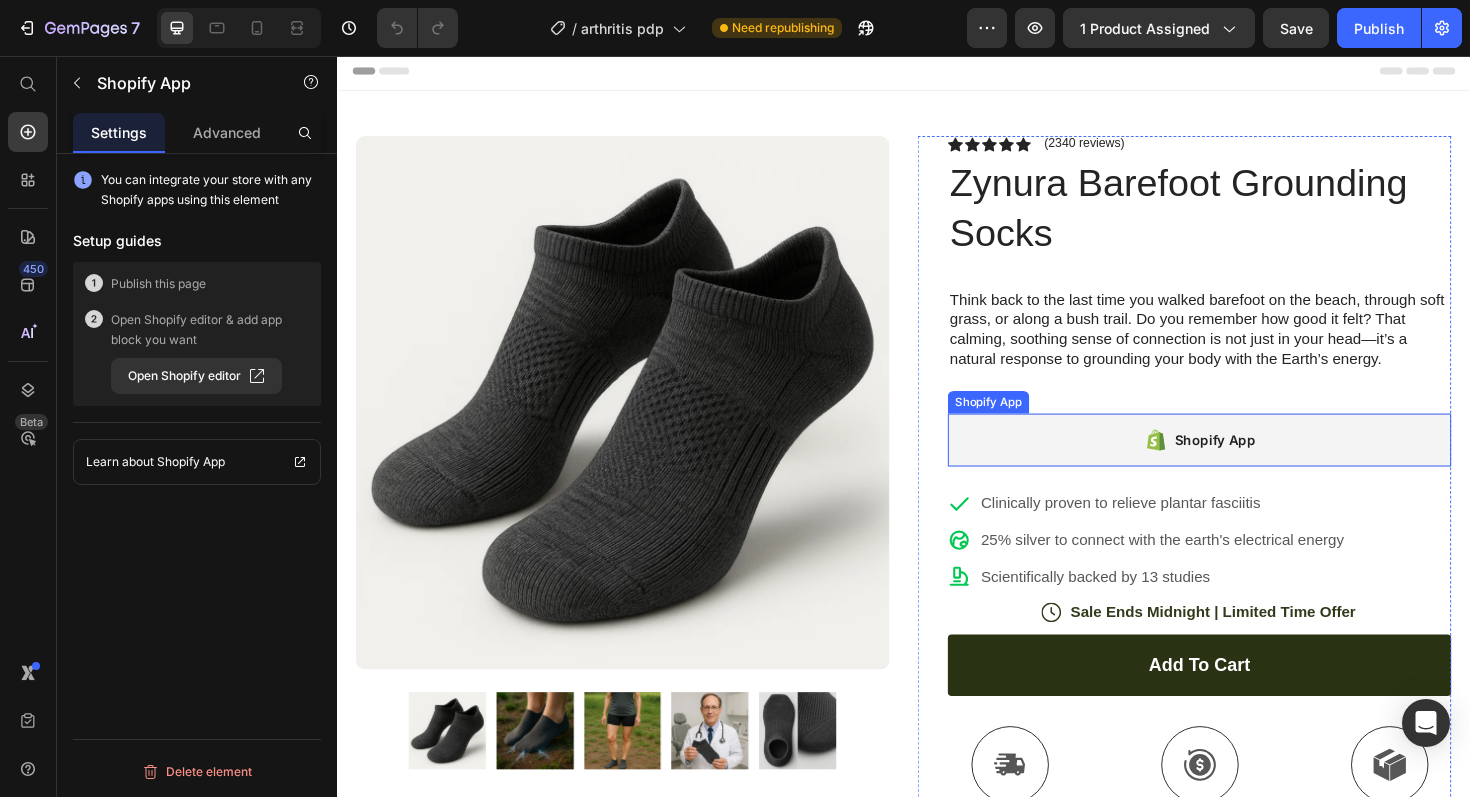 click on "Shopify App" at bounding box center [1250, 463] 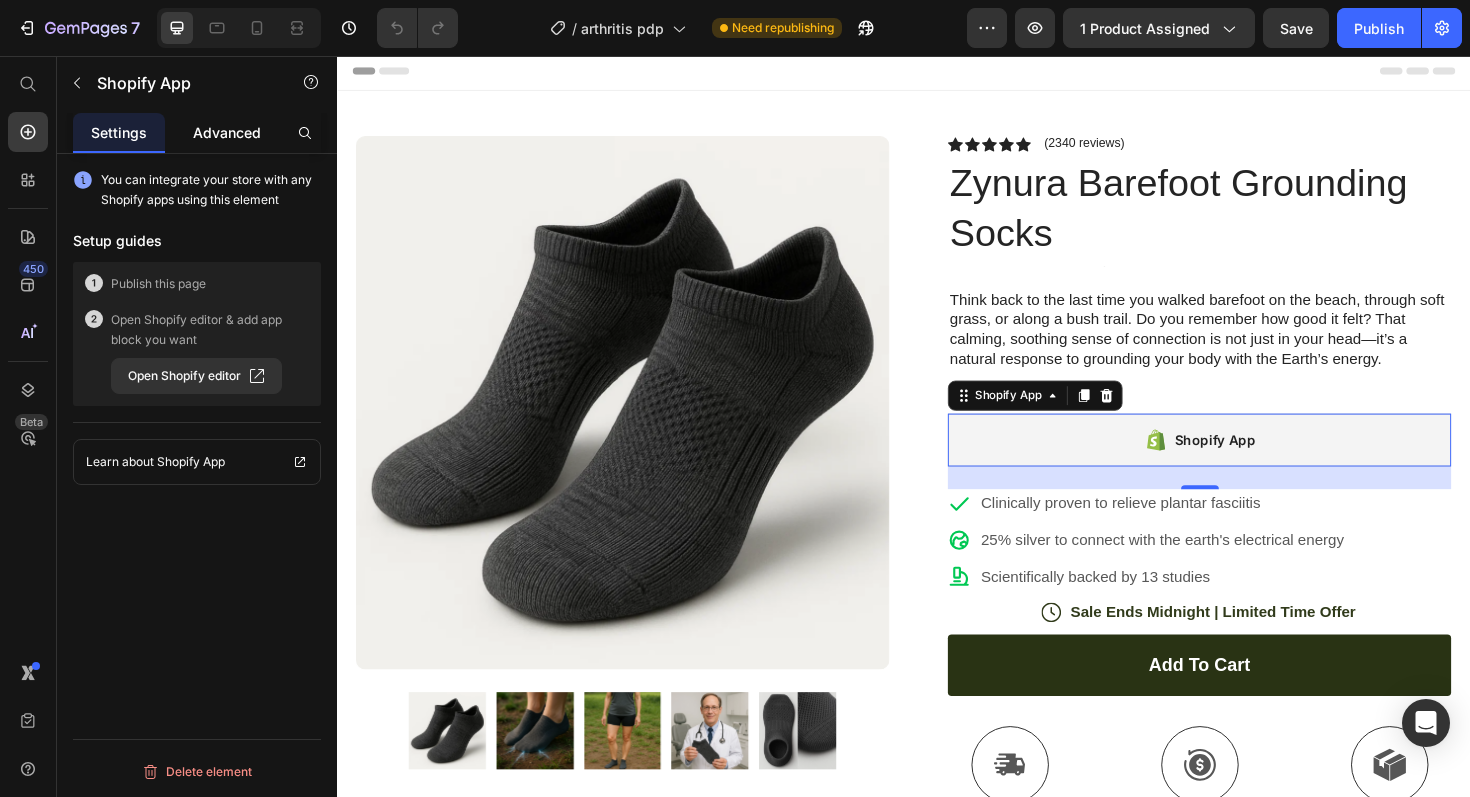 click on "Advanced" at bounding box center [227, 132] 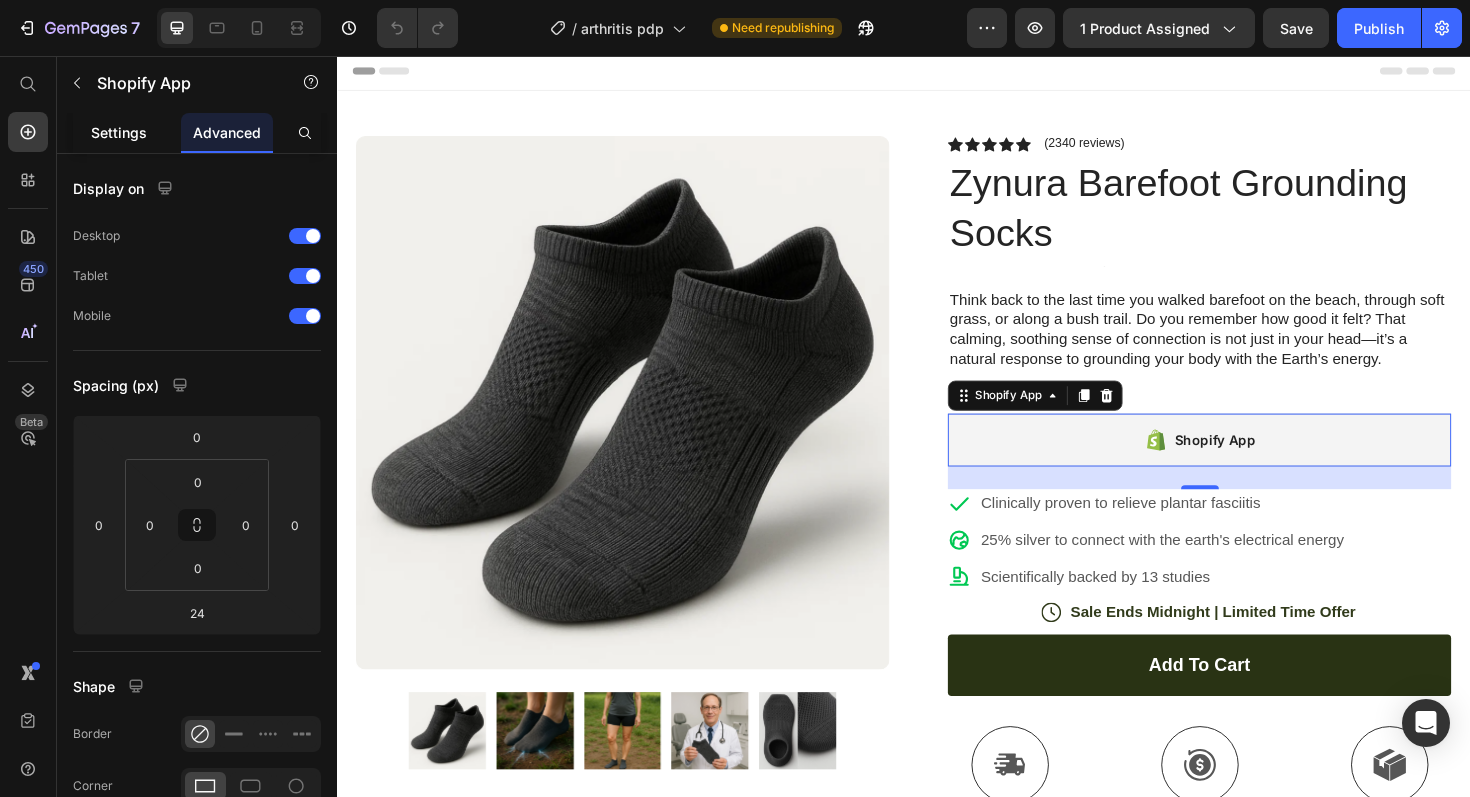 click on "Settings" at bounding box center (119, 132) 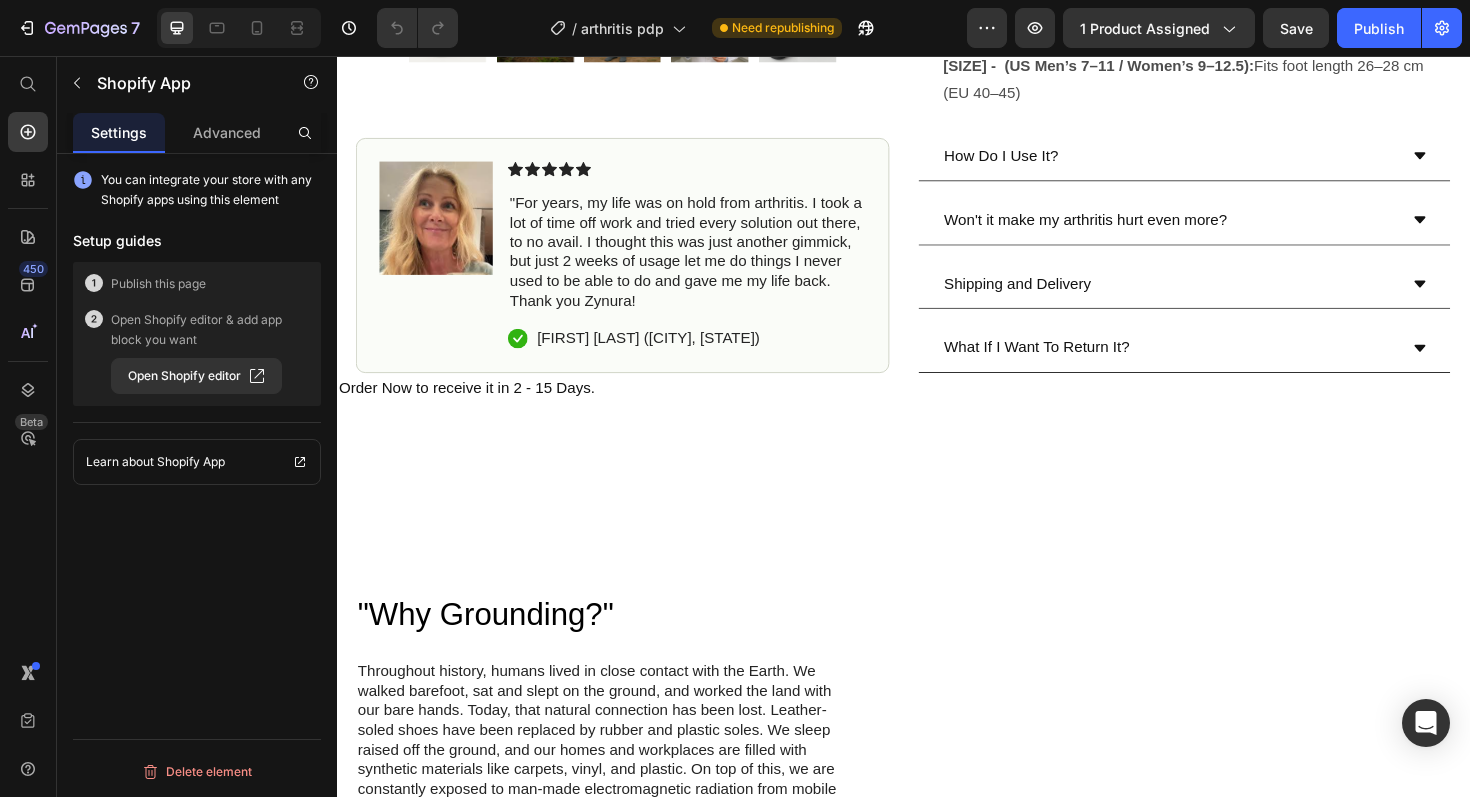 scroll, scrollTop: 1017, scrollLeft: 0, axis: vertical 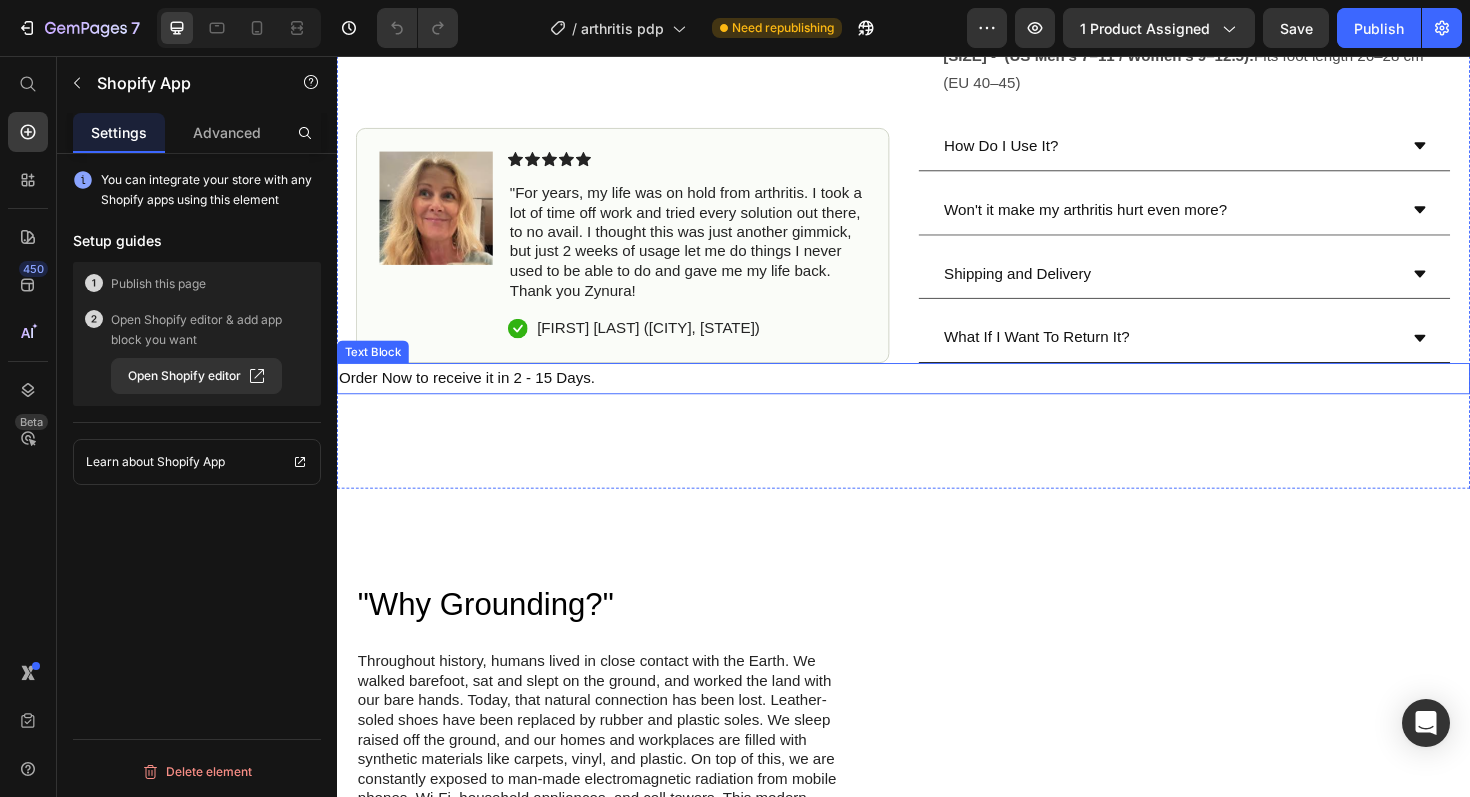 click on "Order Now to receive it in 2 - 15 Days." at bounding box center [937, 397] 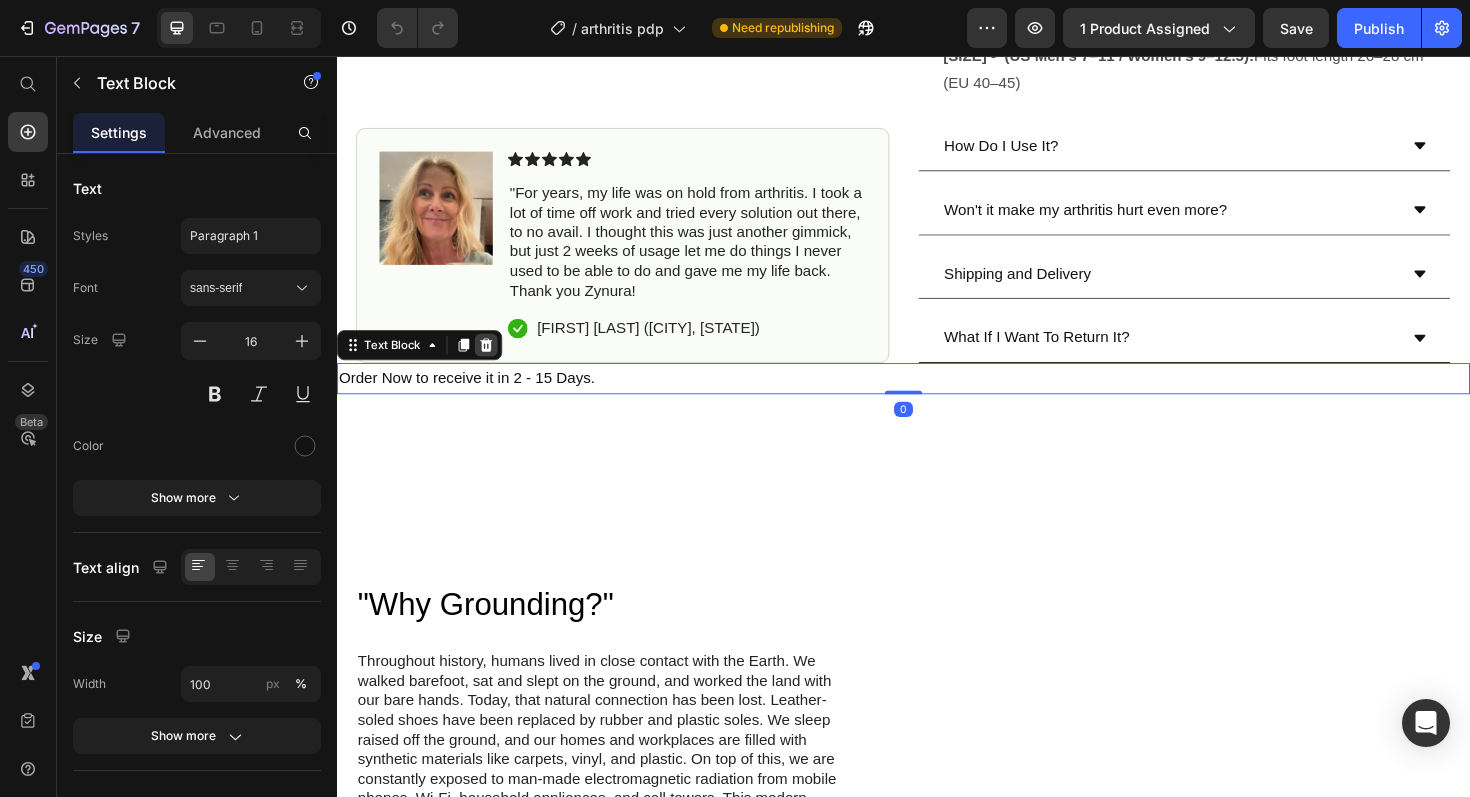 click 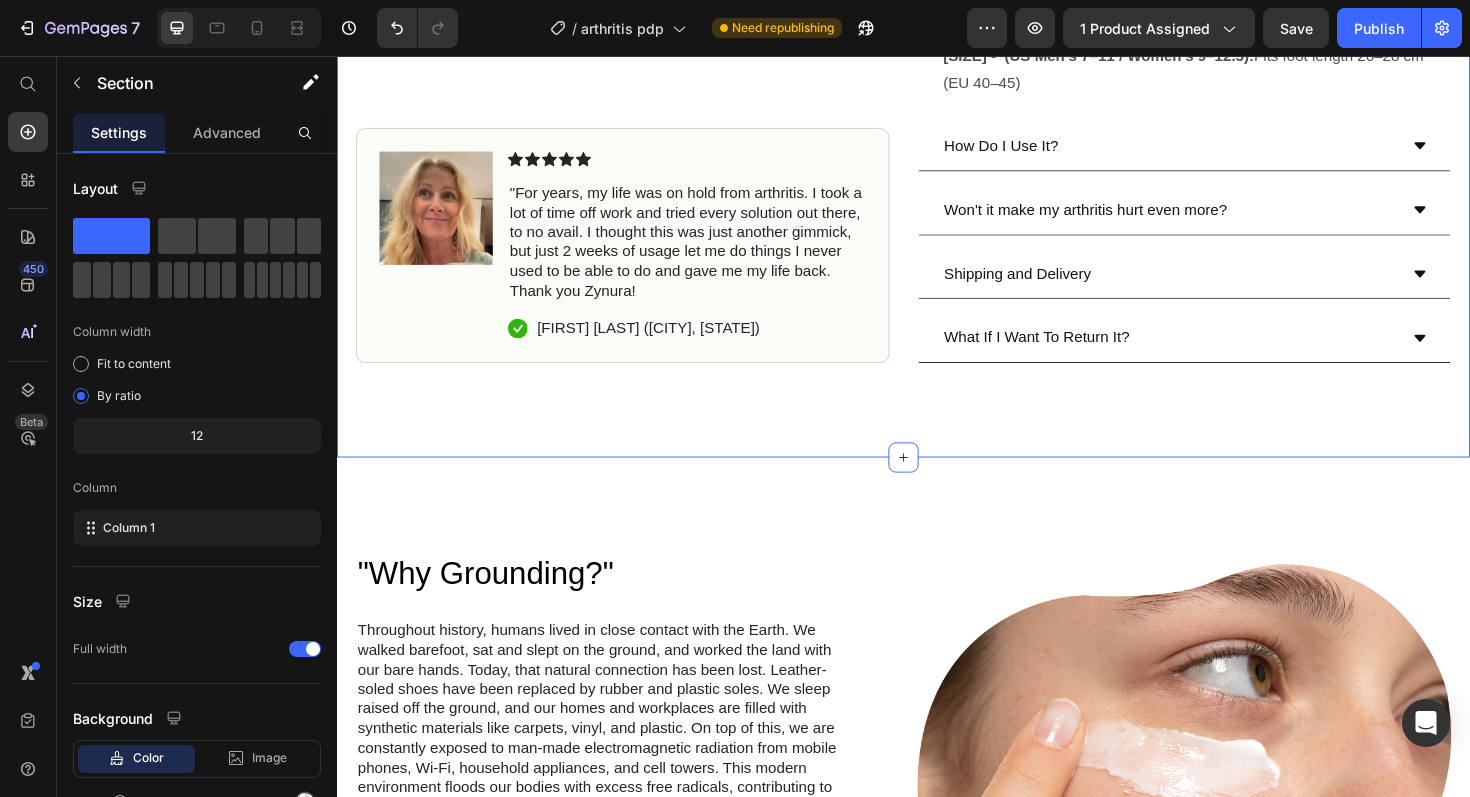 click on "Product Images Image Icon Icon Icon Icon Icon Icon List "For years, my life was on hold from arthritis. I took a lot of time off work and tried every solution out there, to no avail. I thought this was just another gimmick, but just 2 weeks of usage let me do things I never used to be able to do and gave me my life back. Thank you Zynura! Text Block
Icon Hannah N. (Newcastle, NSW) Text Block Row Row Row Icon Icon Icon Icon Icon Icon List (2340 reviews) Text Block Row Zynura Barefoot Grounding Socks Product Title Text Block Think back to the last time you walked barefoot on the beach, through soft grass, or along a bush trail. Do you remember how good it felt? That calming, soothing sense of connection is not just in your head—it’s a natural response to grounding your body with the Earth’s energy.   Text Block Shopify App Shopify App
Clinically proven to relieve plantar fasciitis
Scientifically backed by 13 studies" at bounding box center [937, -220] 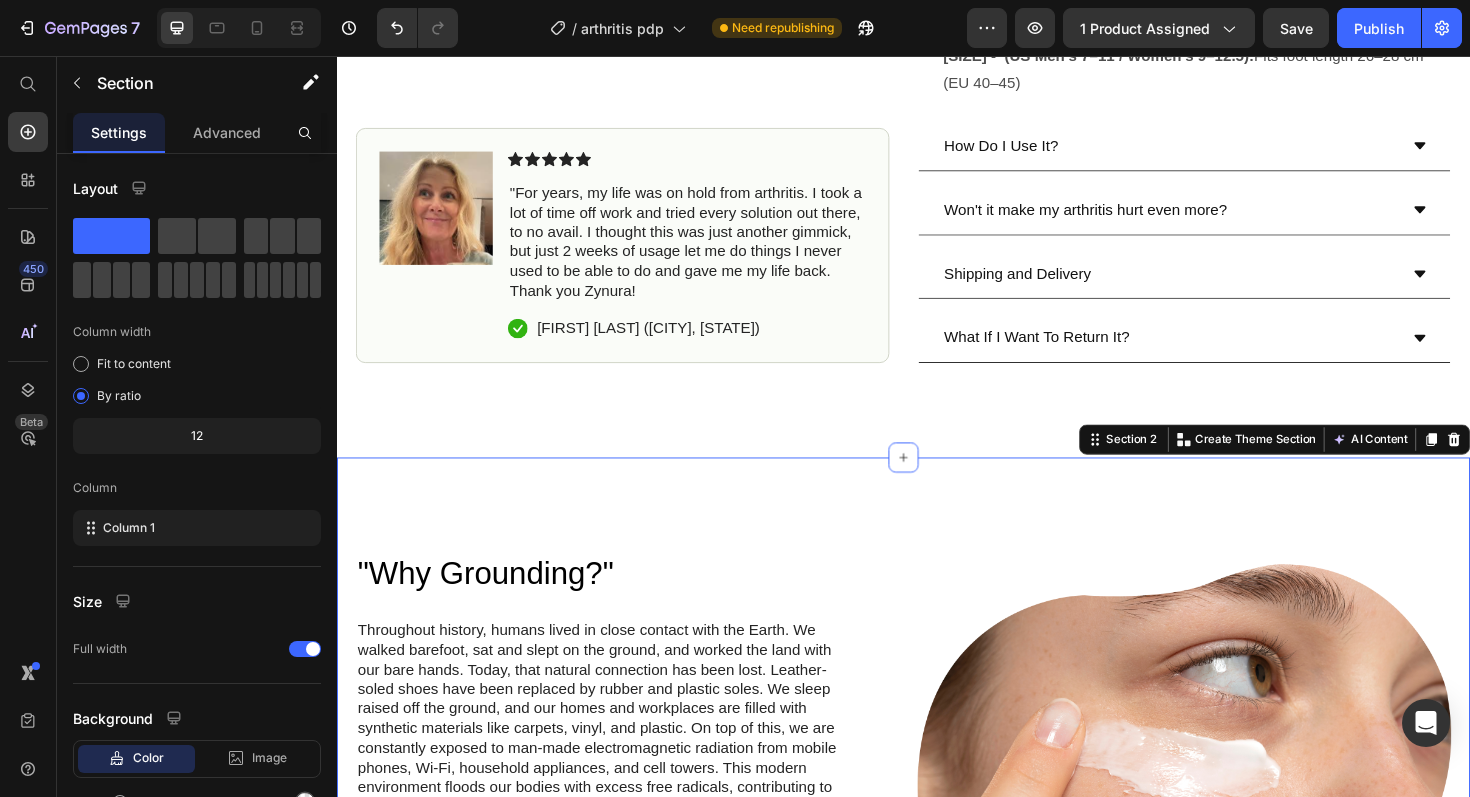 click on ""Why Grounding?" Heading Throughout history, humans lived in close contact with the Earth. We walked barefoot, sat and slept on the ground, and worked the land with our bare hands. Today, that natural connection has been lost. Leather-soled shoes have been replaced by rubber and plastic soles. We sleep raised off the ground, and our homes and workplaces are filled with synthetic materials like carpets, vinyl, and plastic. On top of this, we are constantly exposed to man-made electromagnetic radiation from mobile phones, Wi-Fi, household appliances, and cell towers. This modern environment floods our bodies with excess free radicals, contributing to plantar fasciitis.       Text Block Row Image Row Why Not Start Today? Heading Research shows that the body’s physiology begins to respond to Grounding almost immediately. Within seconds, muscles start to relax, tension eases, and the nervous system begins to calm, reducing stress.   Text Block Row Image Row Section 2   You can create reusable sections" at bounding box center [937, 1033] 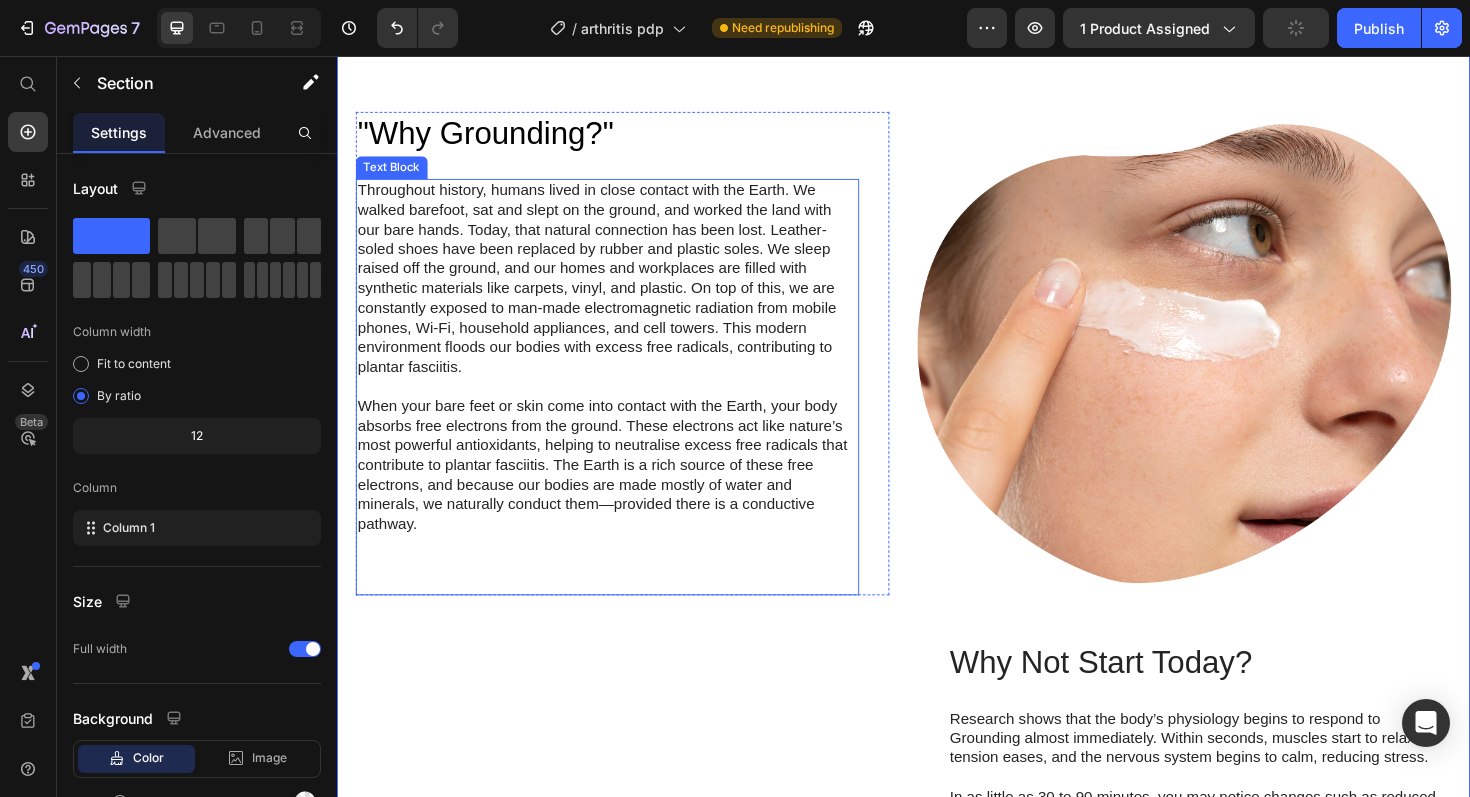 scroll, scrollTop: 1481, scrollLeft: 0, axis: vertical 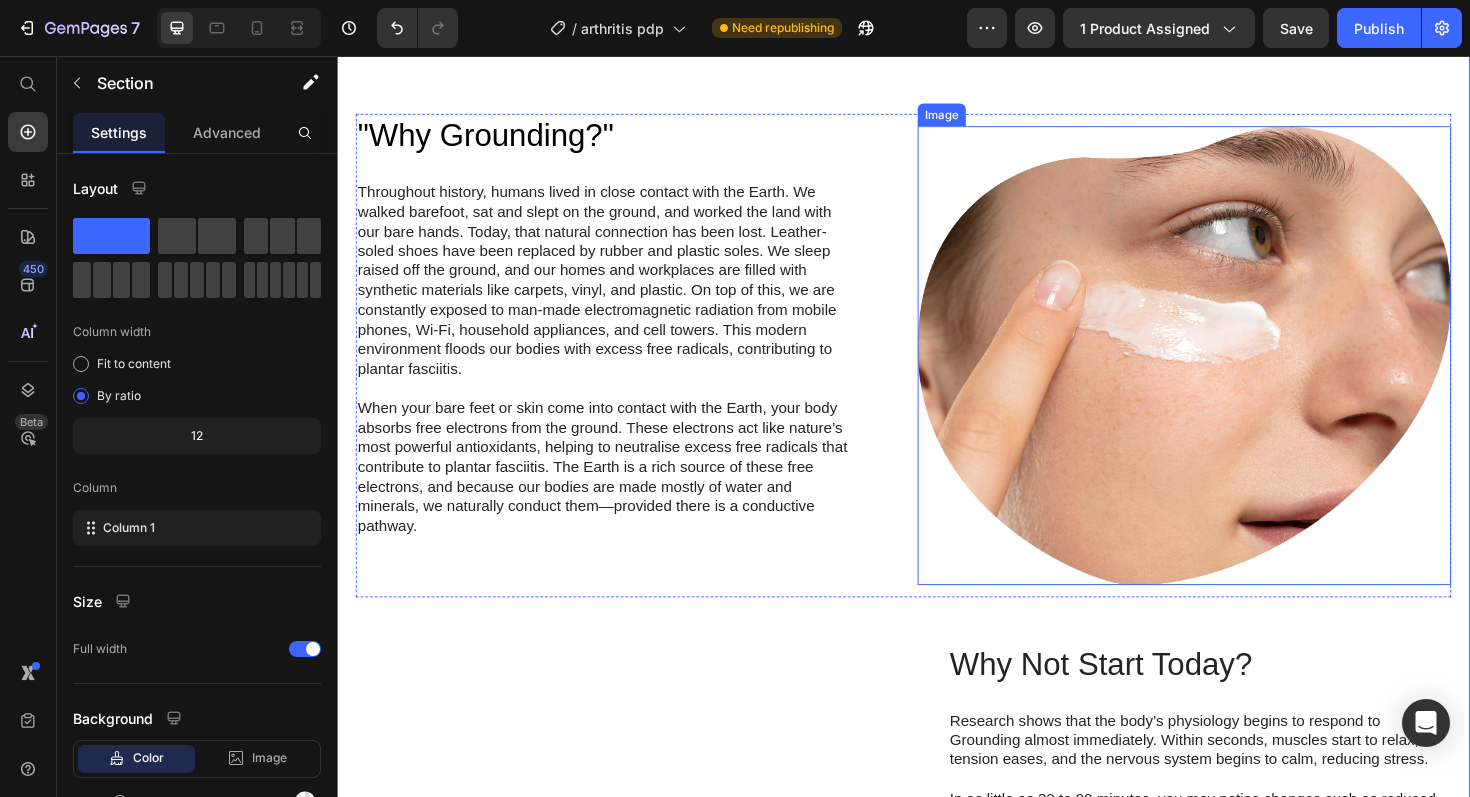 click at bounding box center (1234, 373) 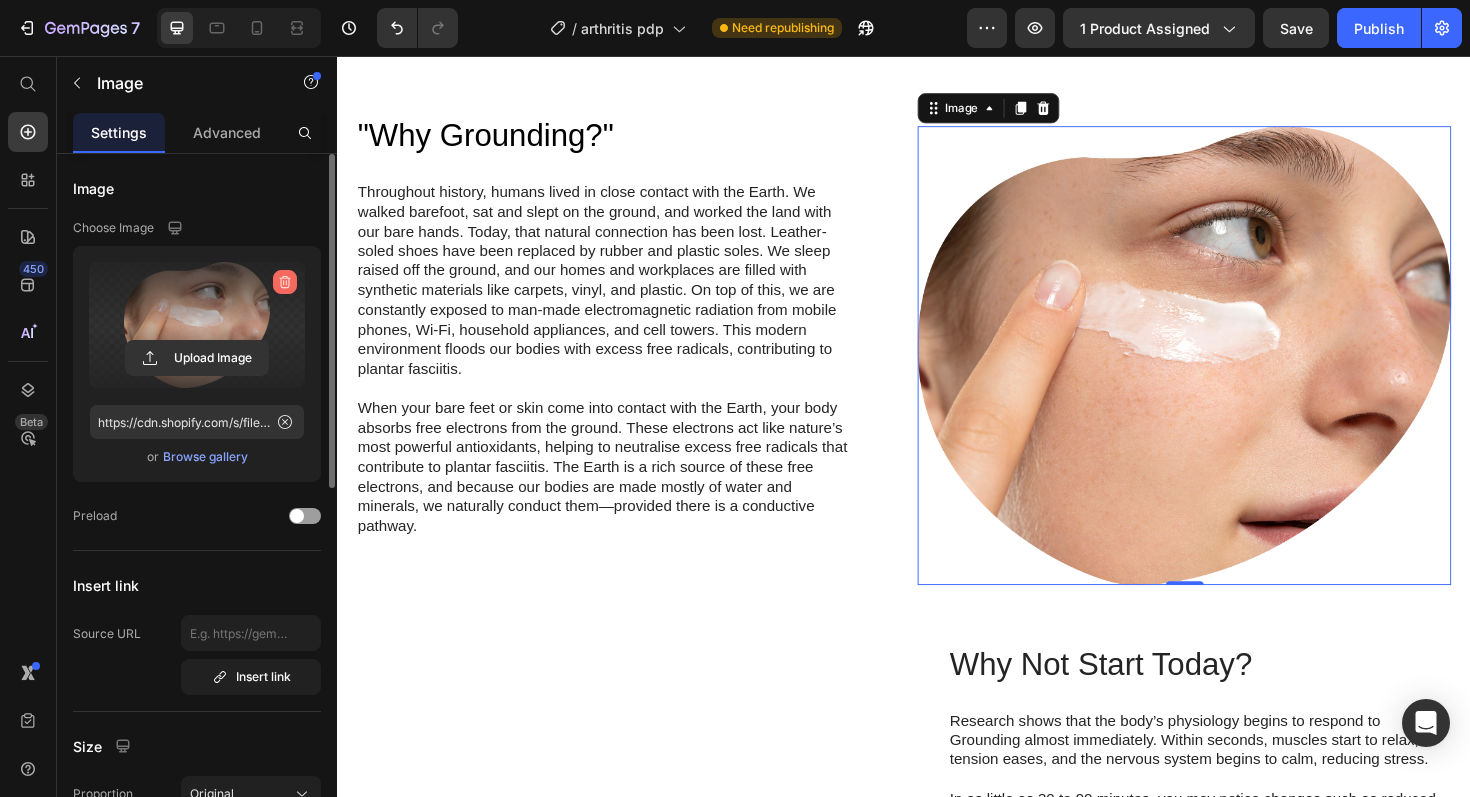 click at bounding box center [285, 282] 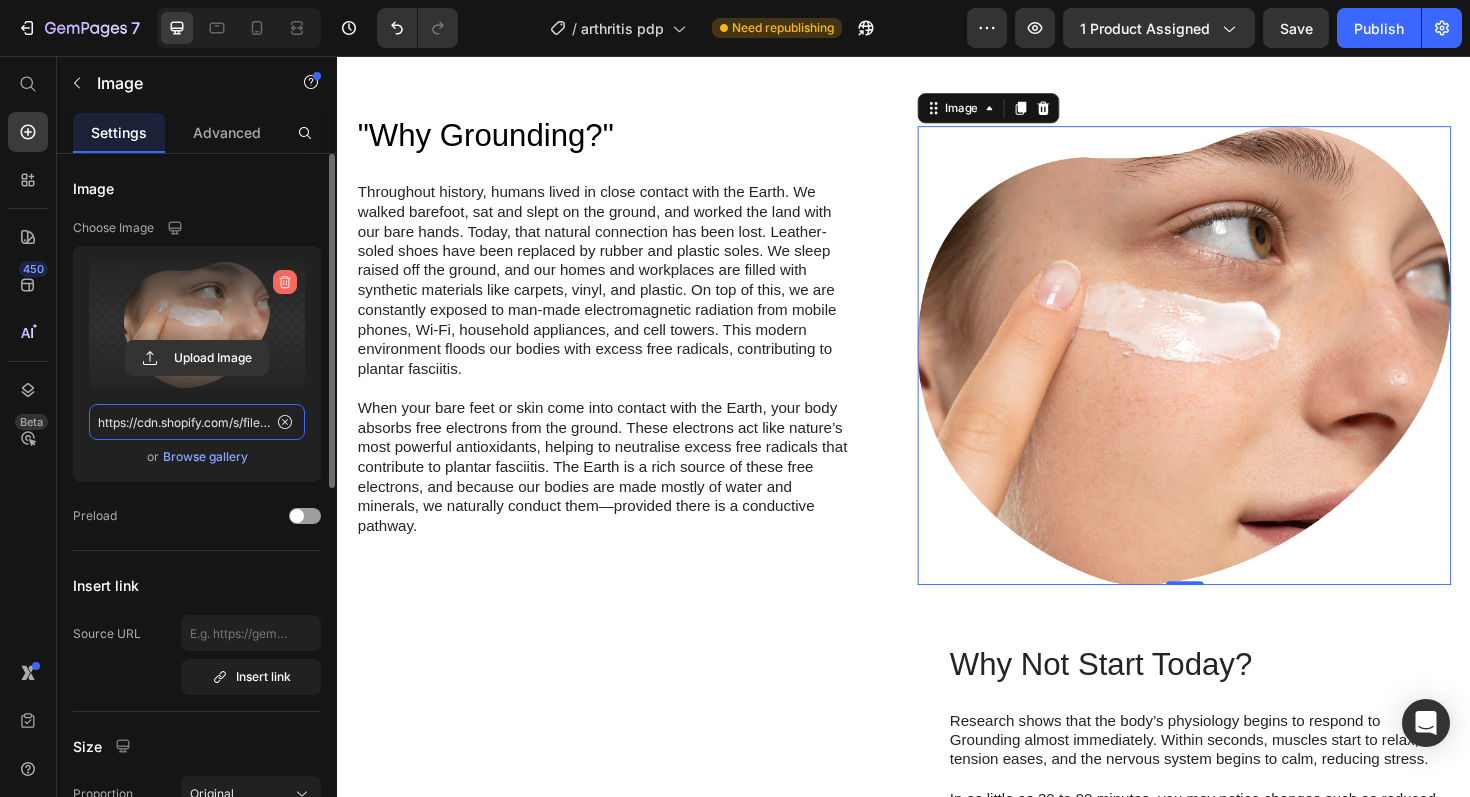 type 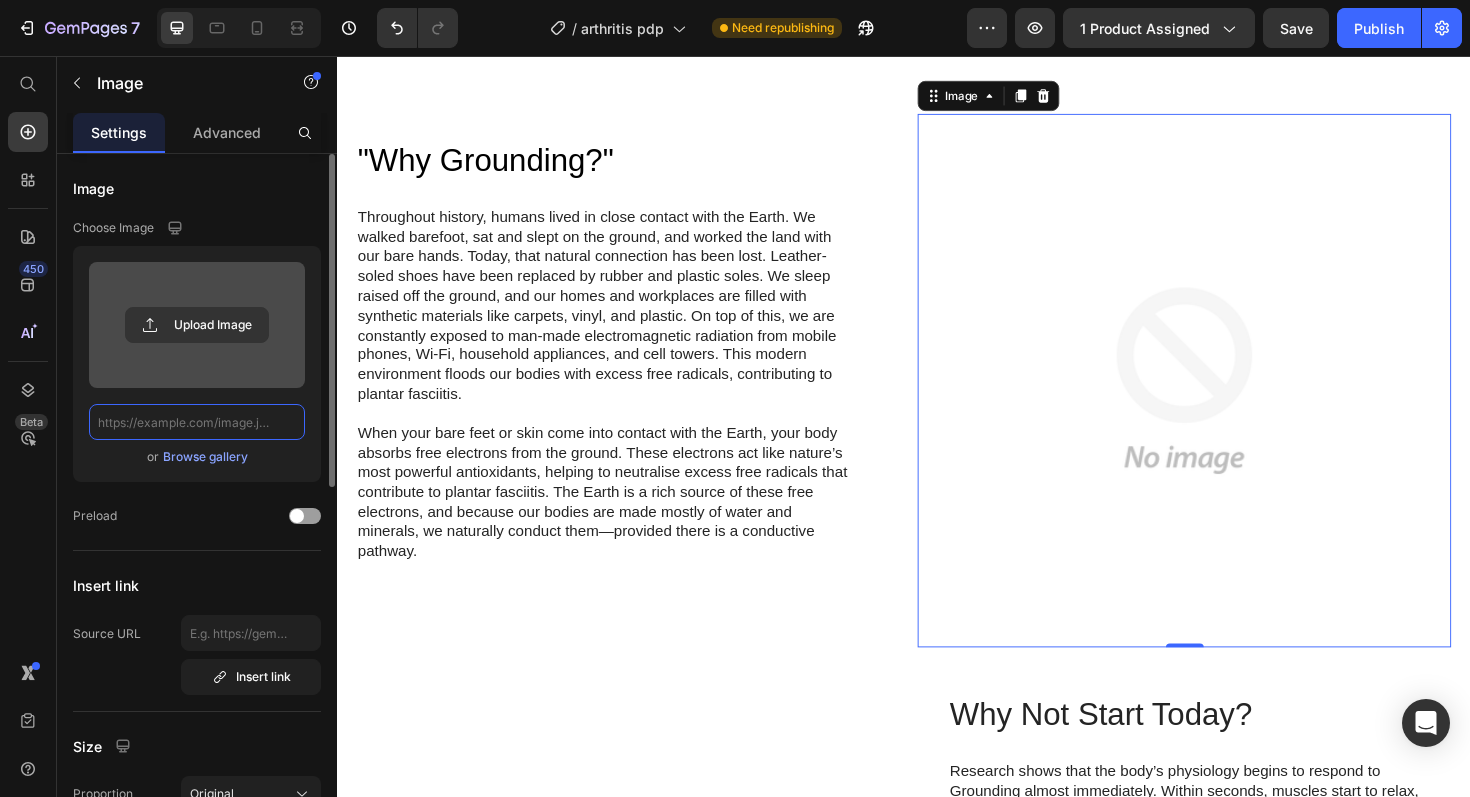 scroll, scrollTop: 0, scrollLeft: 0, axis: both 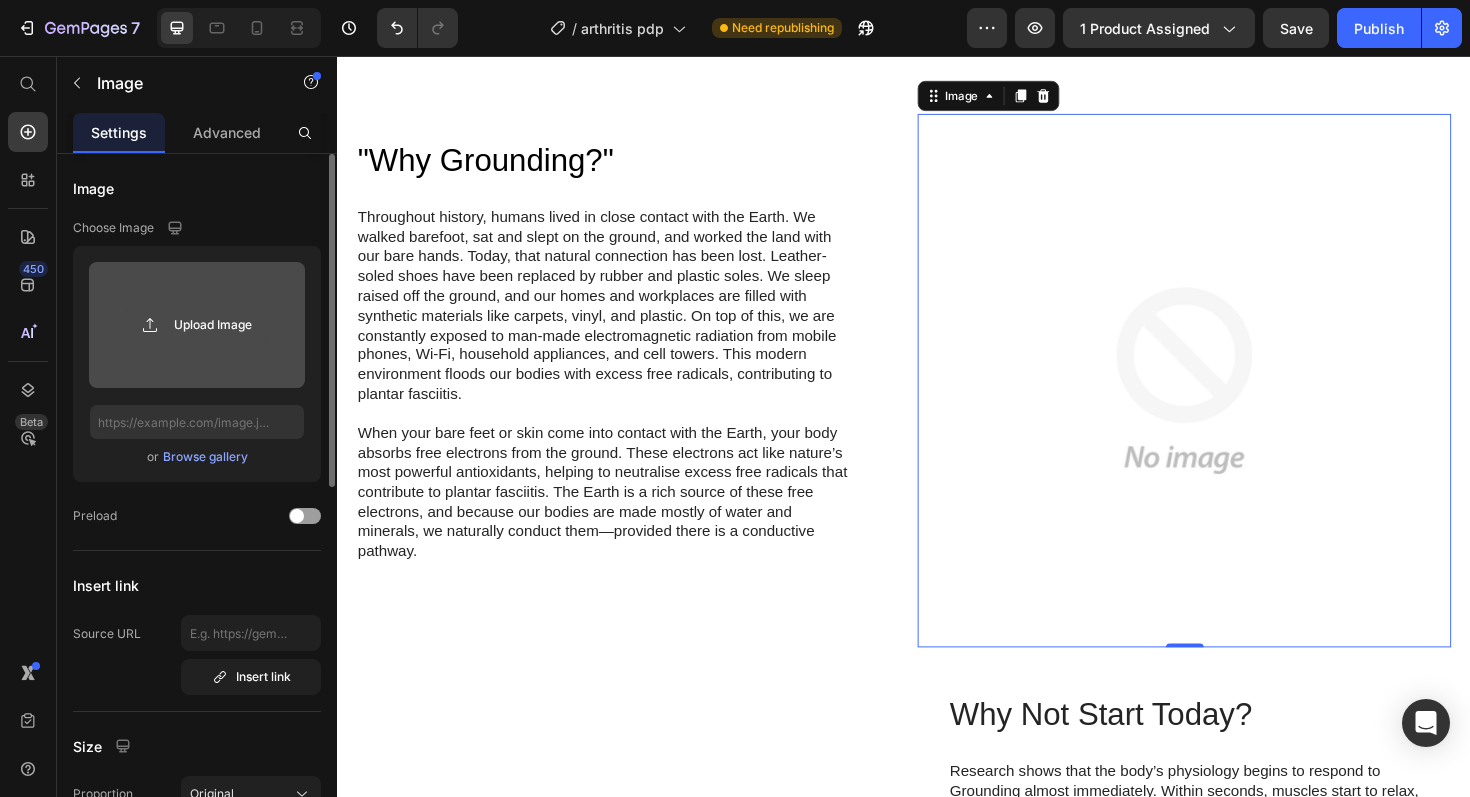 click 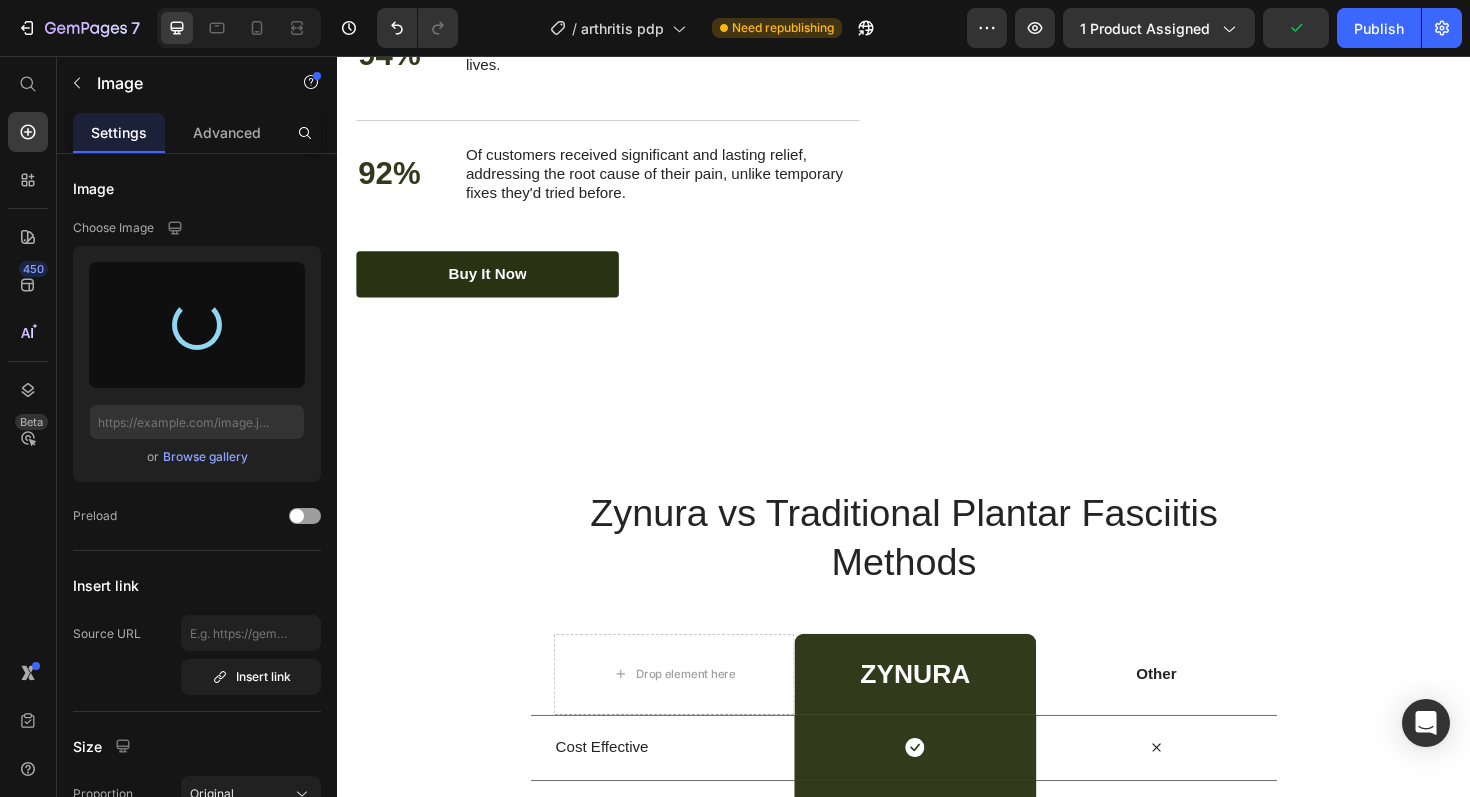 scroll, scrollTop: 3147, scrollLeft: 0, axis: vertical 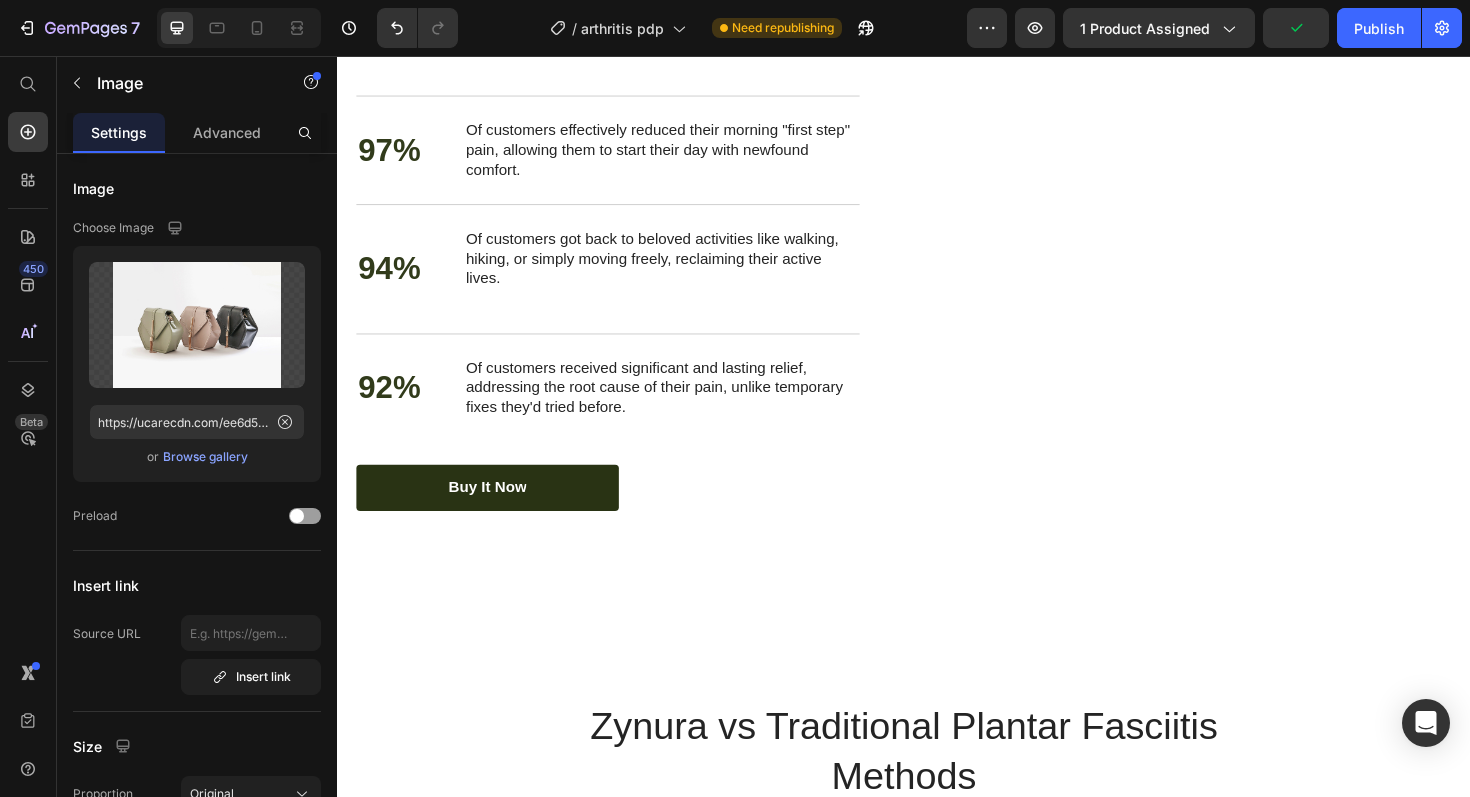 click at bounding box center [1234, -58] 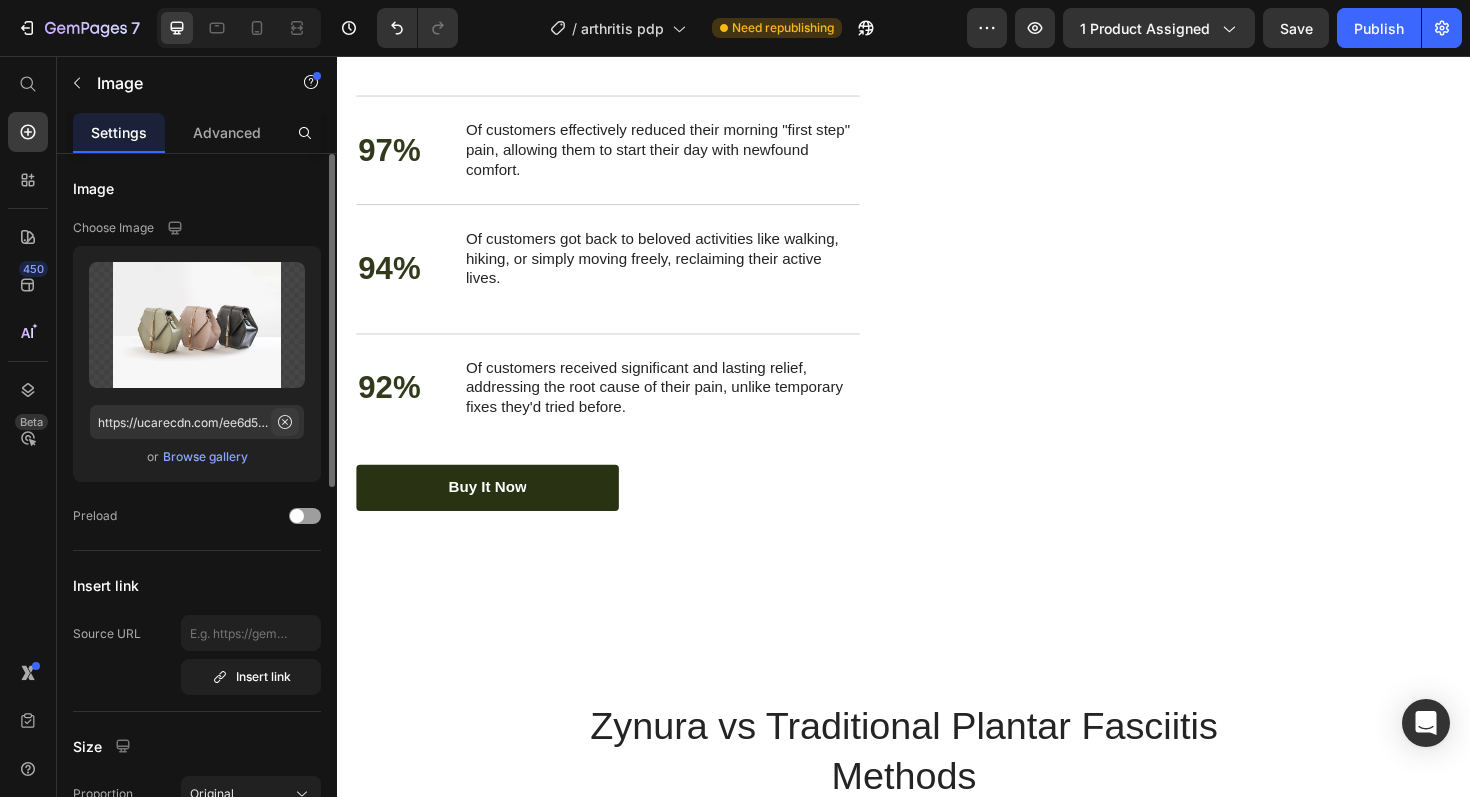 click 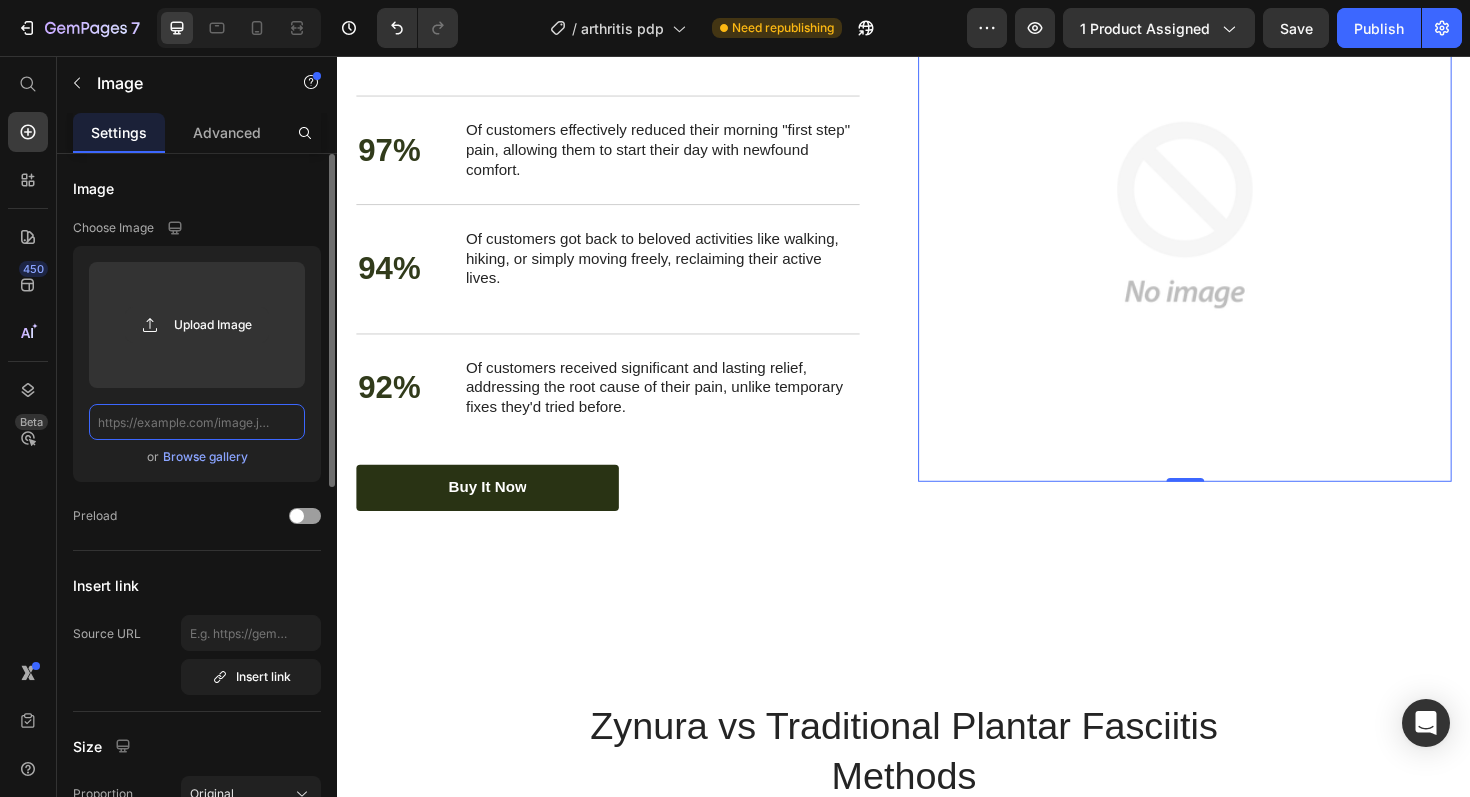 scroll, scrollTop: 0, scrollLeft: 0, axis: both 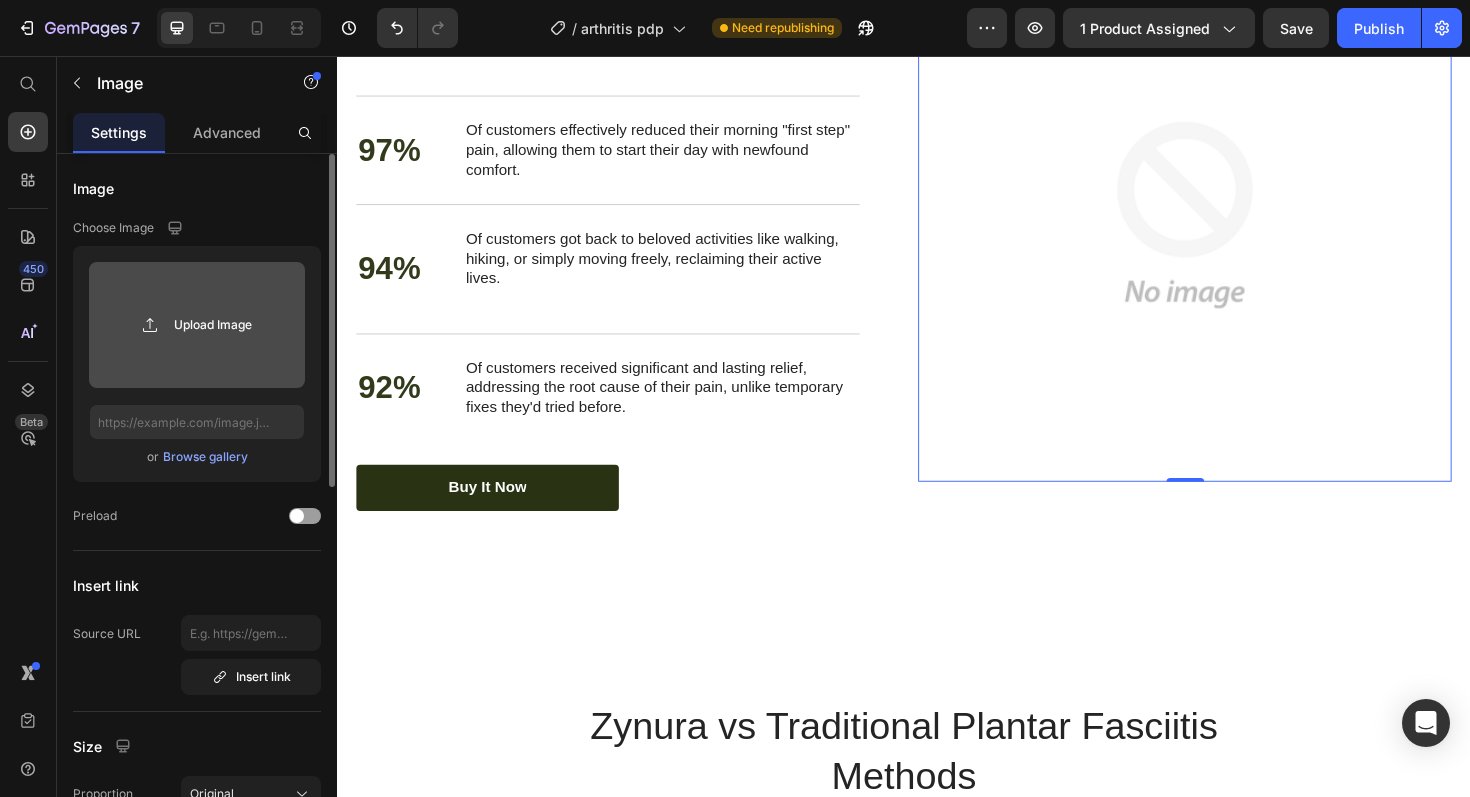 click 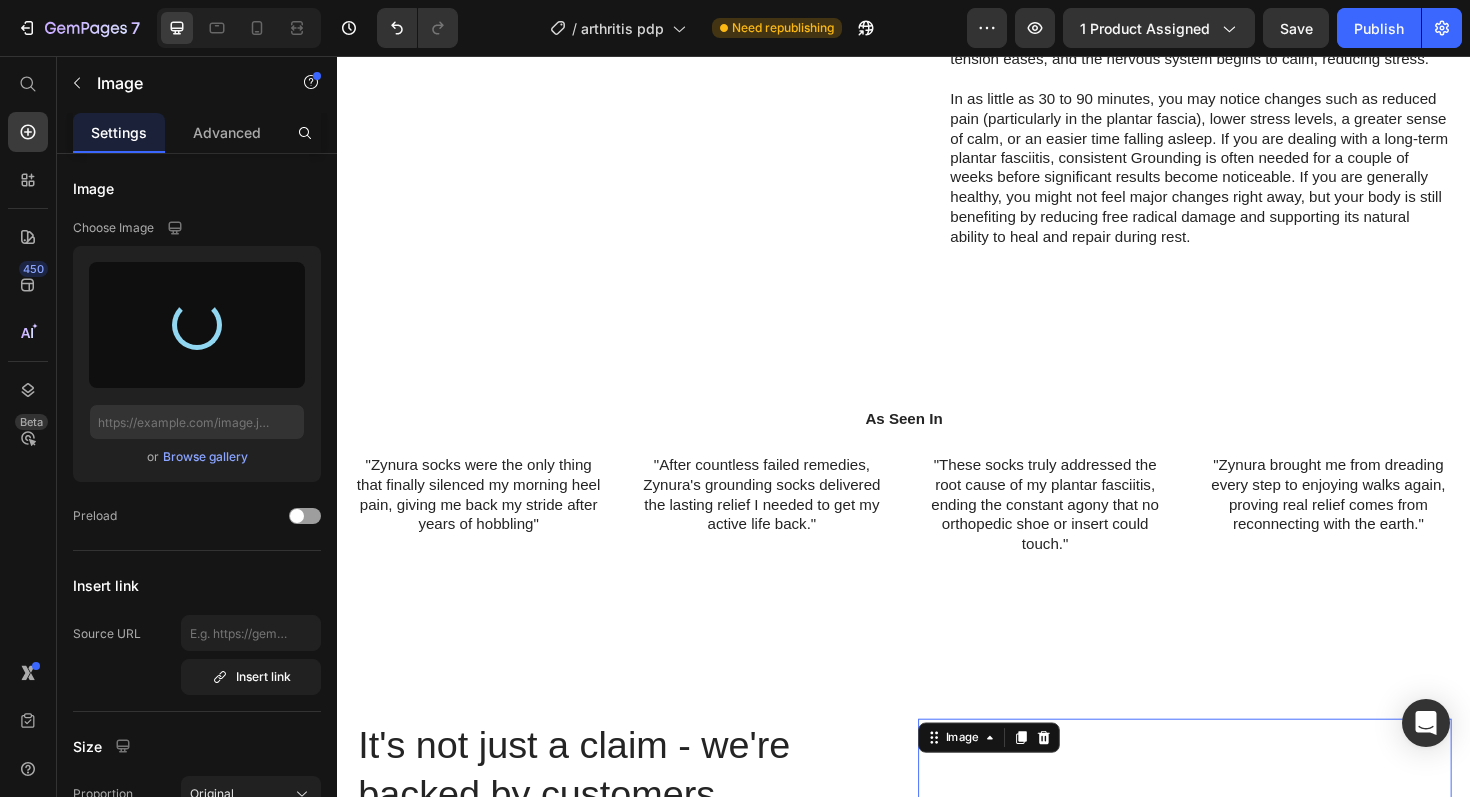 type on "https://cdn.shopify.com/s/files/1/0758/9750/3983/files/gempages_574364805930943551-61374f69-5098-41dc-88c2-2b3739d419ee.webp" 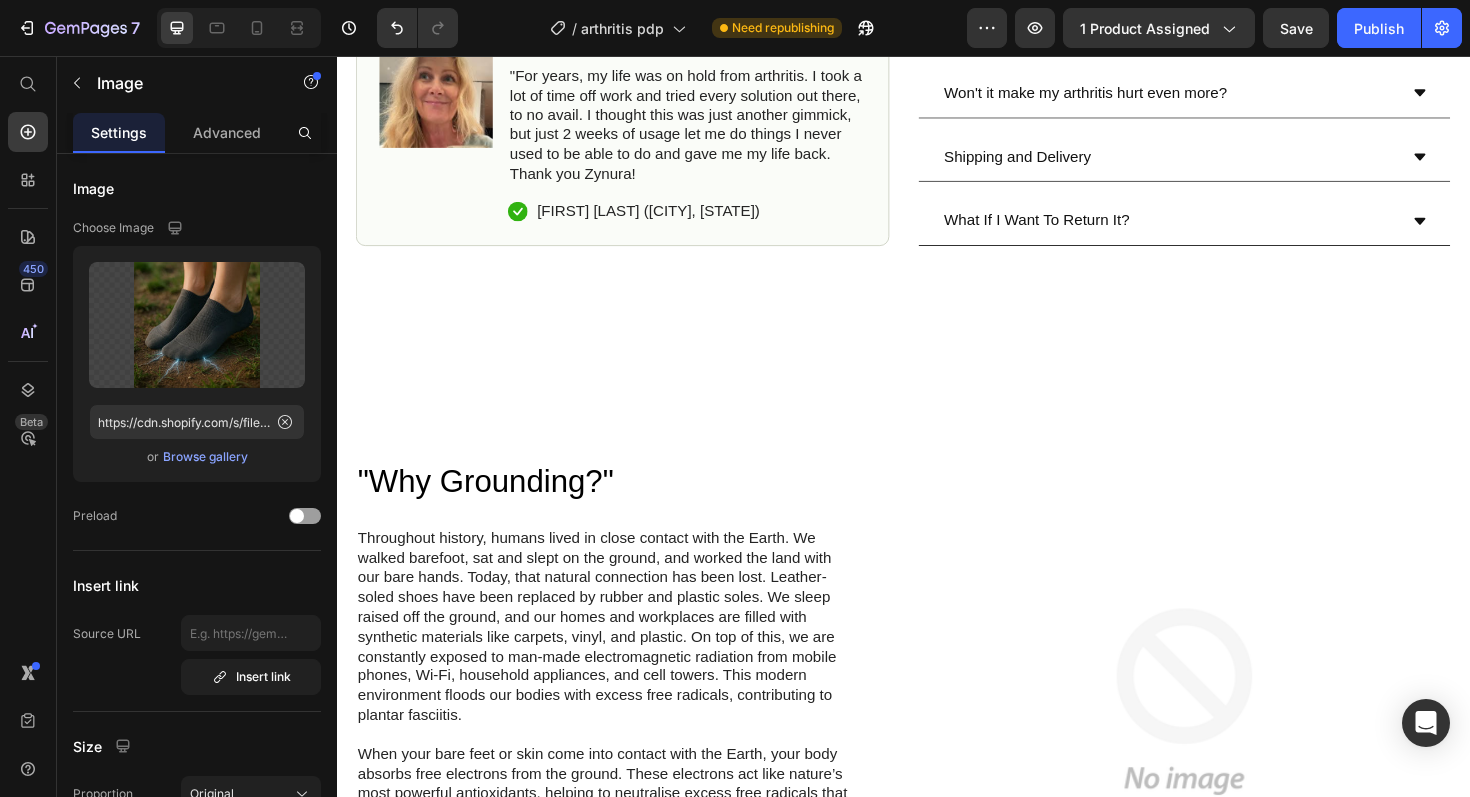 scroll, scrollTop: 1216, scrollLeft: 0, axis: vertical 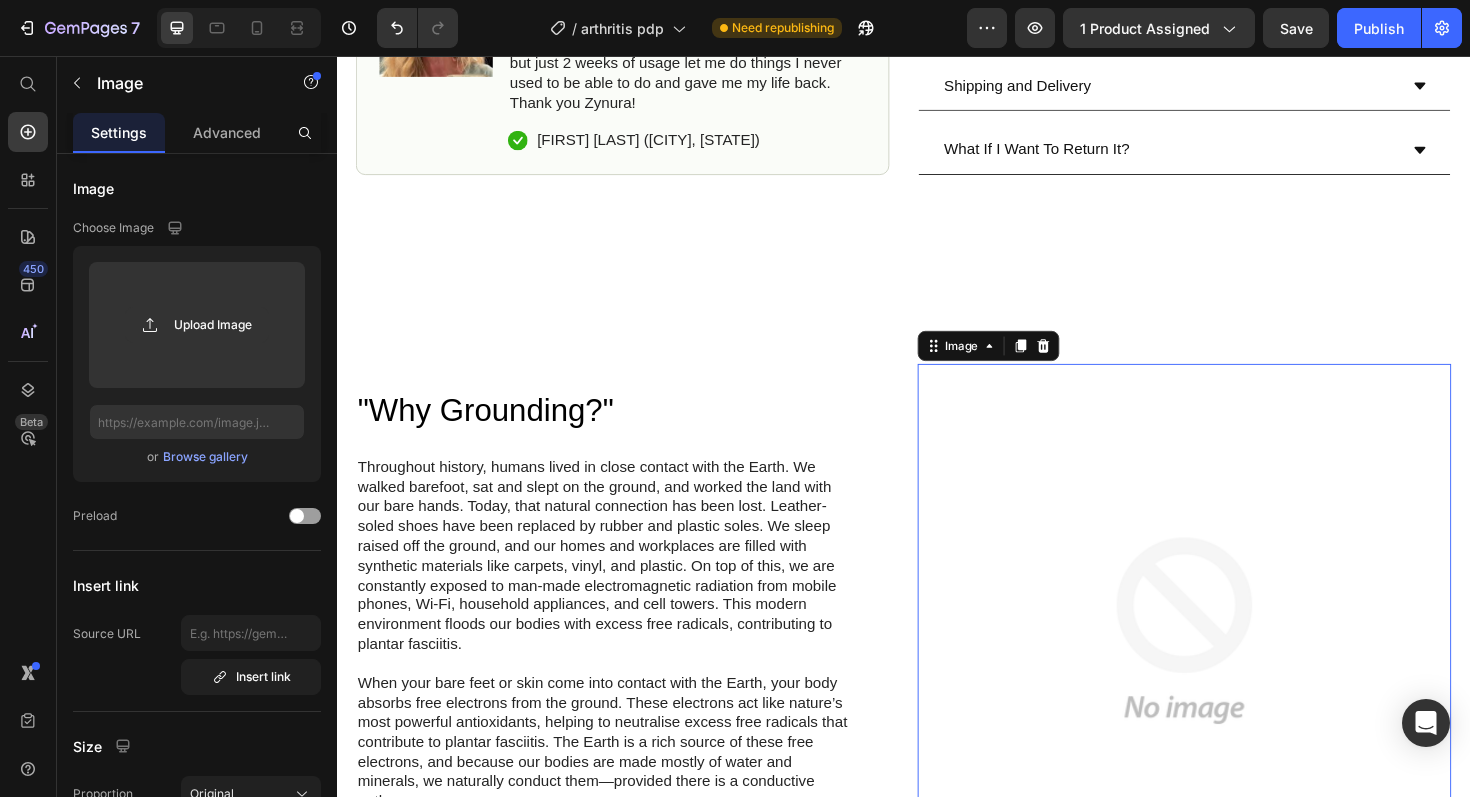 click at bounding box center [1234, 664] 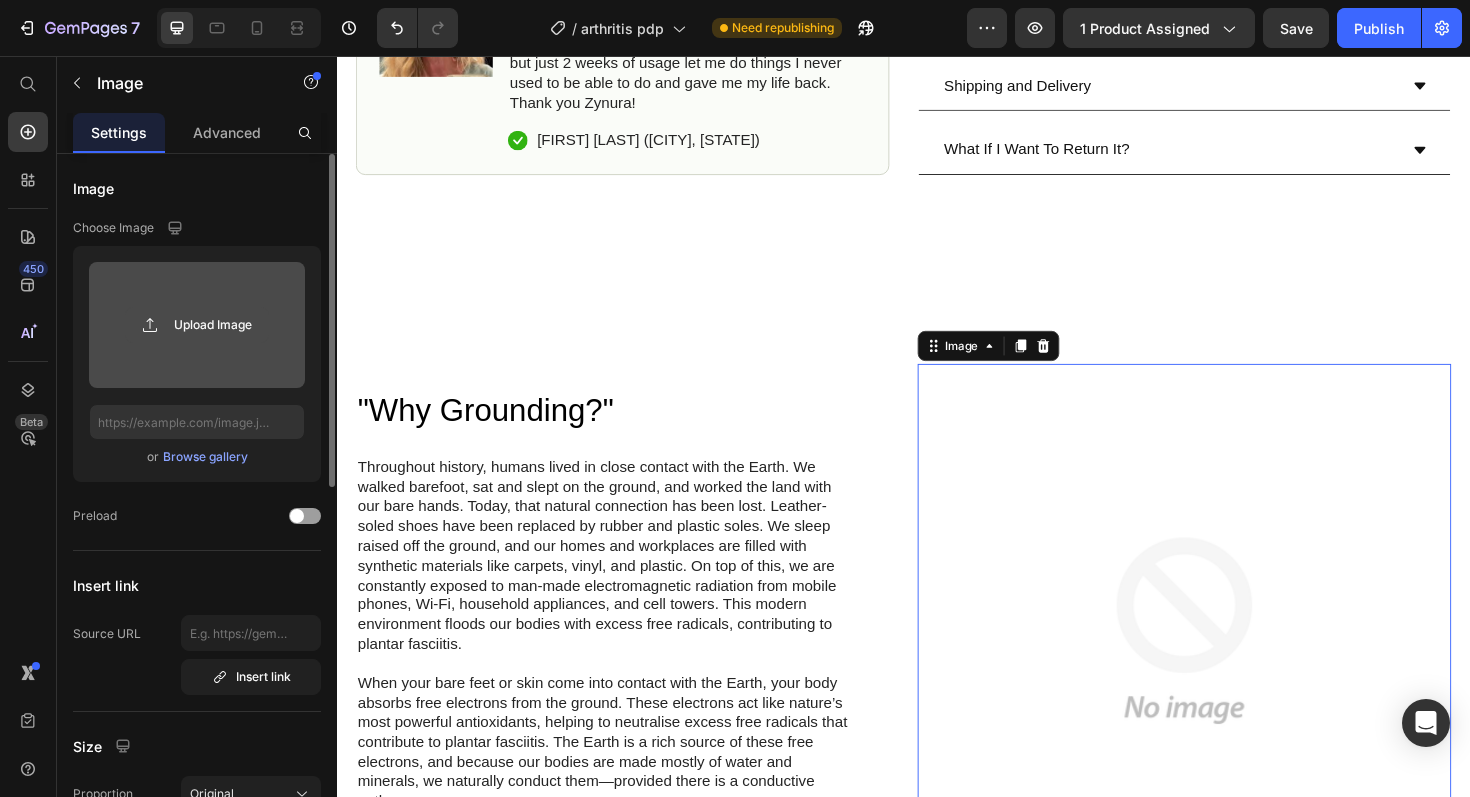 click 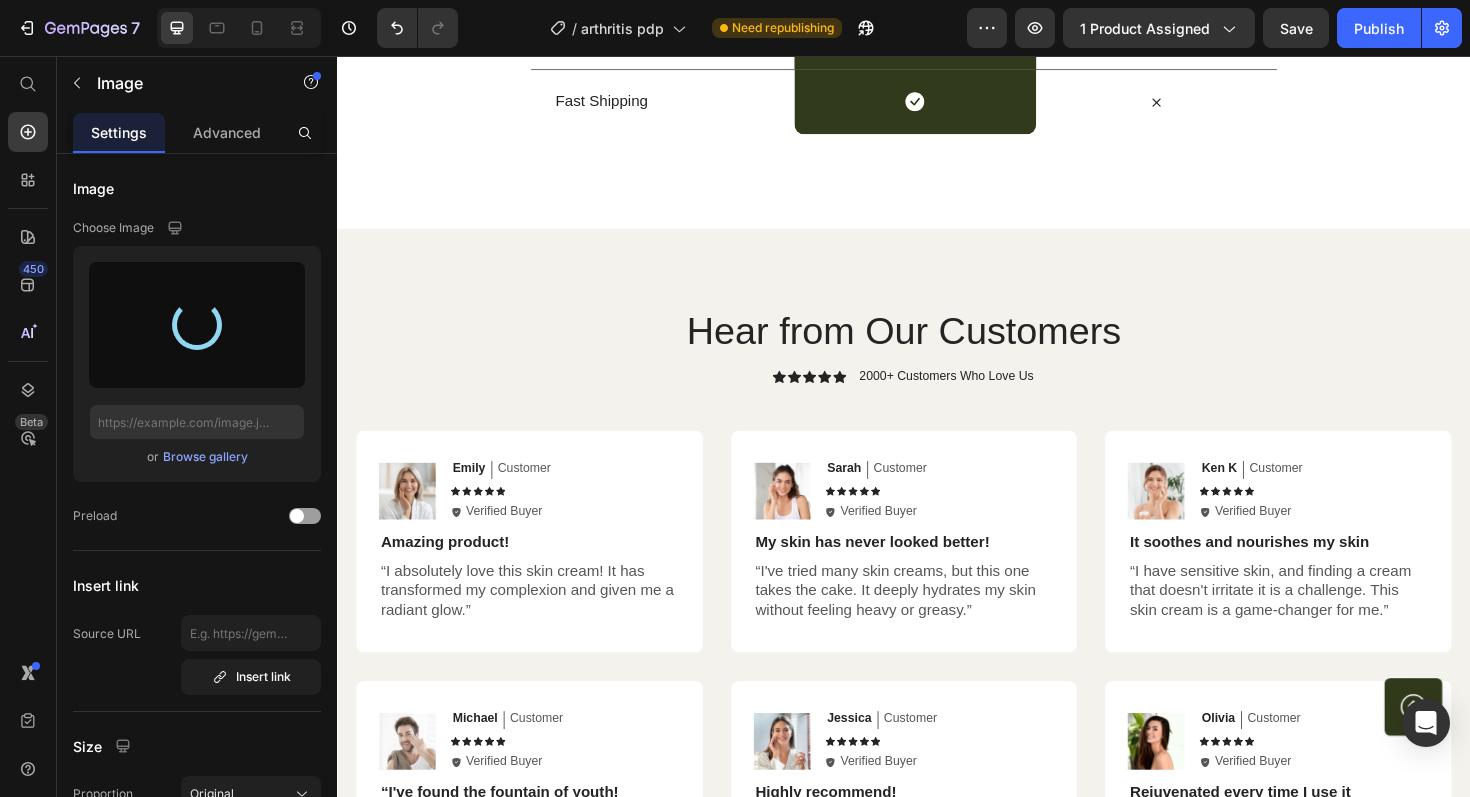 scroll, scrollTop: 4506, scrollLeft: 0, axis: vertical 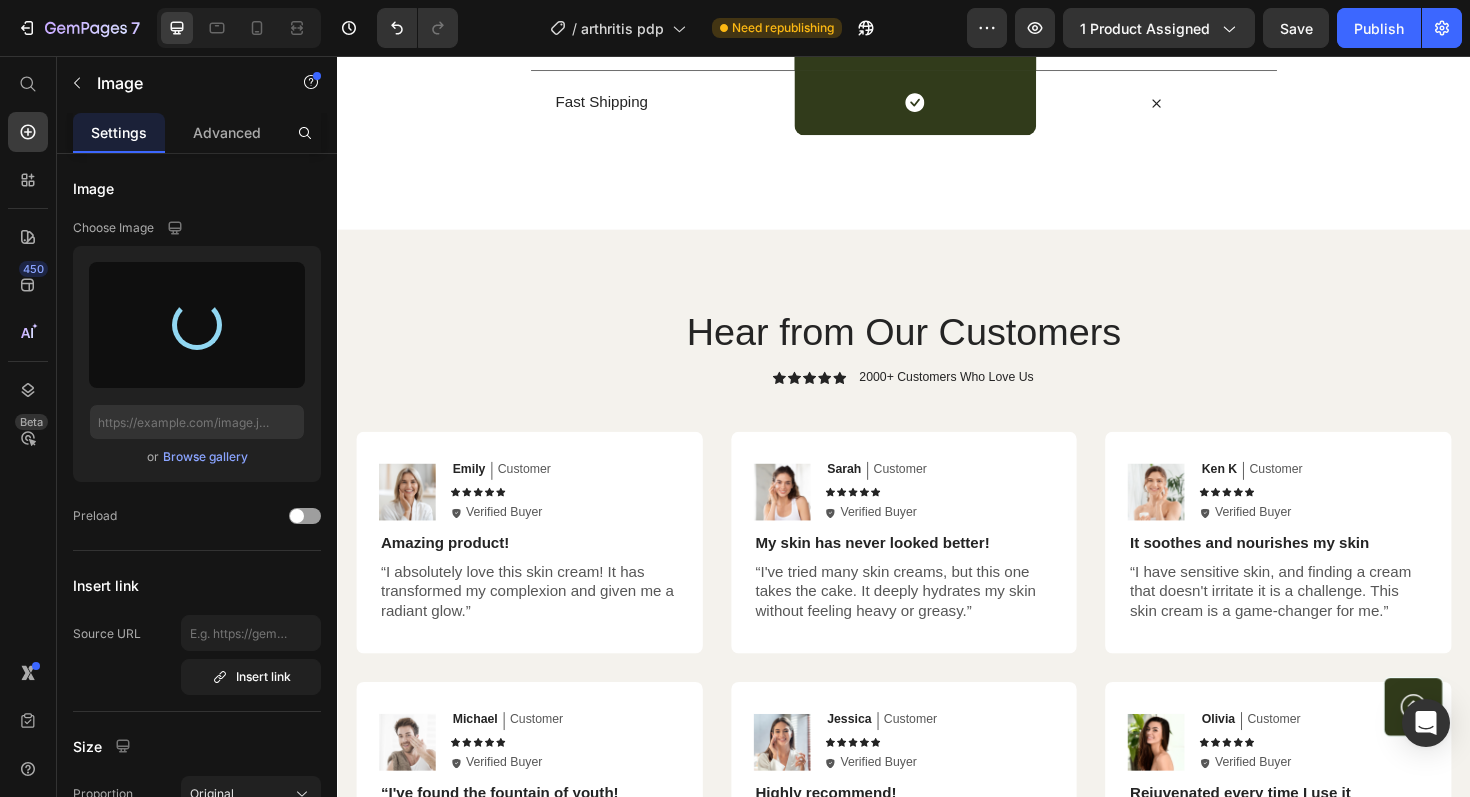 type on "https://cdn.shopify.com/s/files/1/0758/9750/3983/files/gempages_574364805930943551-ca51d149-84ca-435d-af4c-0452ecd5d957.jpg" 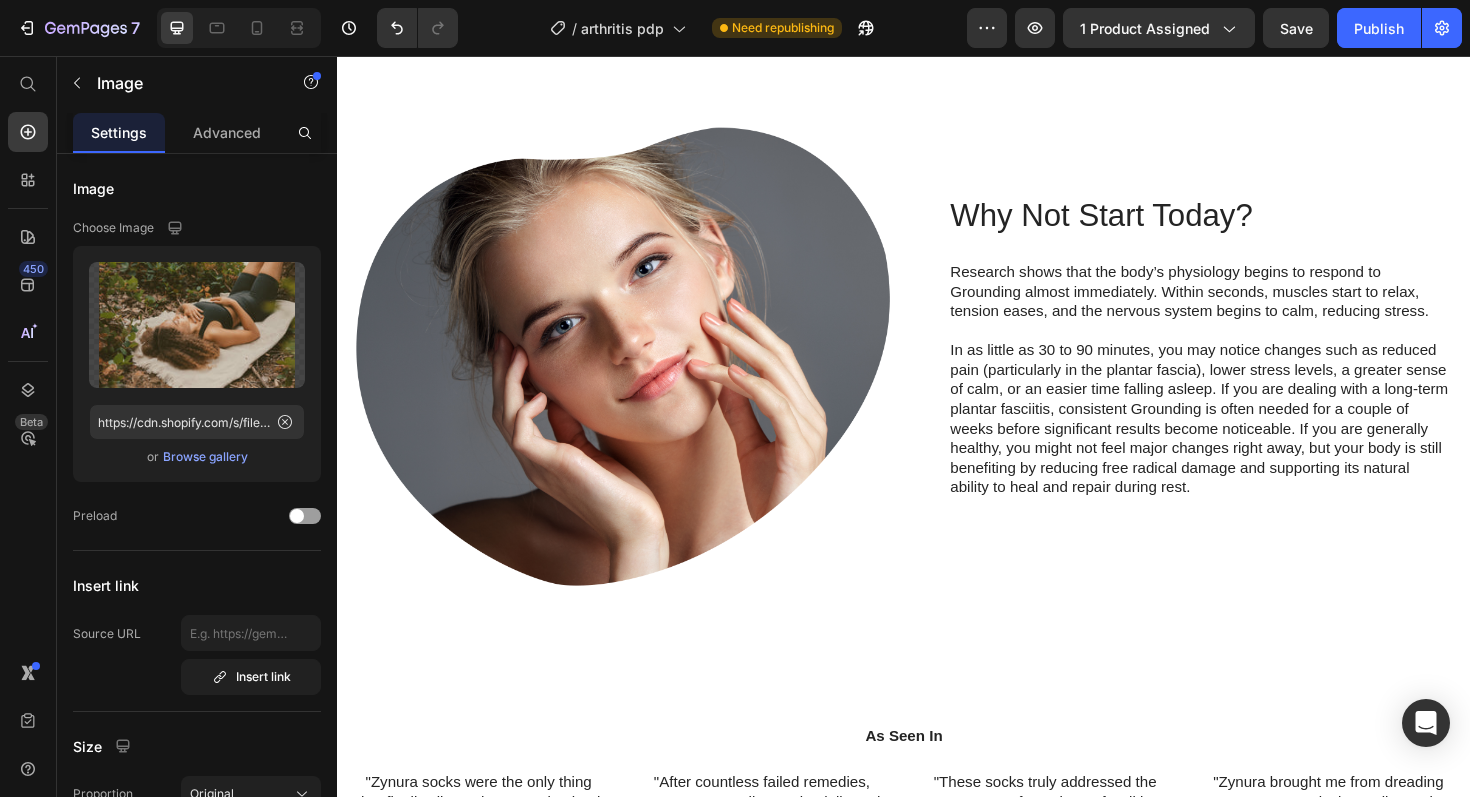 scroll, scrollTop: 2083, scrollLeft: 0, axis: vertical 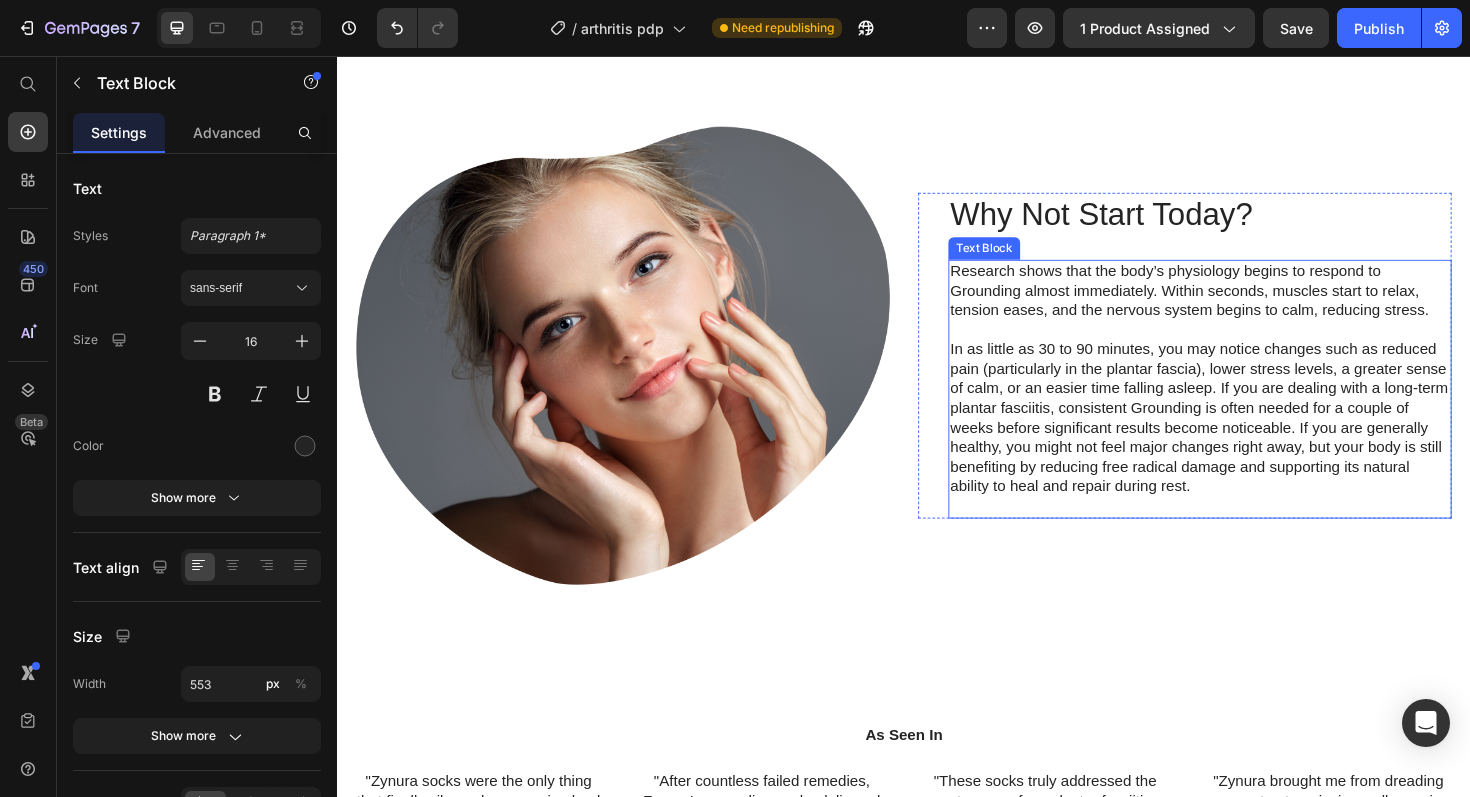 click on "In as little as 30 to 90 minutes, you may notice changes such as reduced pain (particularly in the plantar fascia), lower stress levels, a greater sense of calm, or an easier time falling asleep. If you are dealing with a long-term plantar fasciitis, consistent Grounding is often needed for a couple of weeks before significant results become noticeable. If you are generally healthy, you might not feel major changes right away, but your body is still benefiting by reducing free radical damage and supporting its natural ability to heal and repair during rest." at bounding box center (1250, 440) 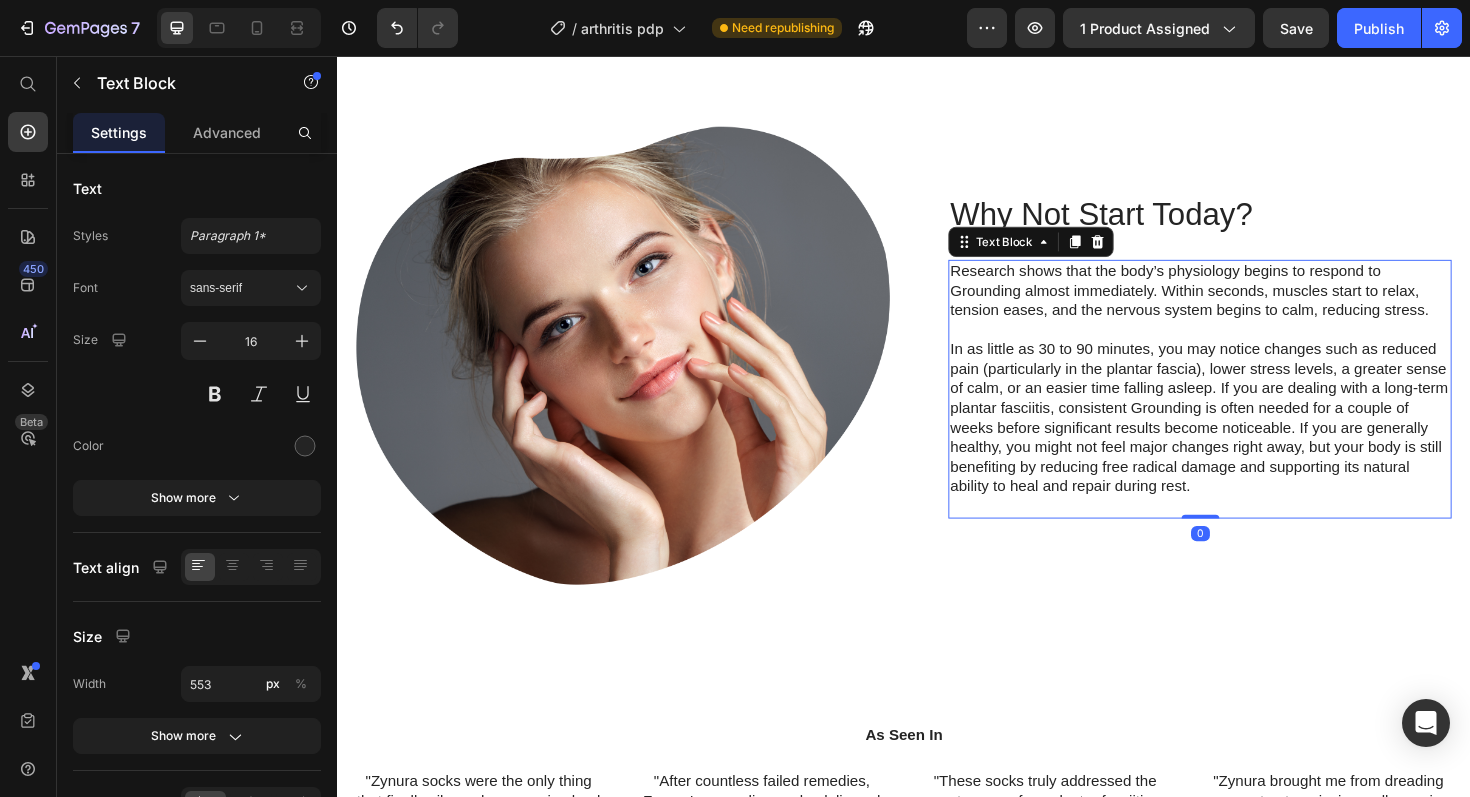 click on "In as little as 30 to 90 minutes, you may notice changes such as reduced pain (particularly in the plantar fascia), lower stress levels, a greater sense of calm, or an easier time falling asleep. If you are dealing with a long-term plantar fasciitis, consistent Grounding is often needed for a couple of weeks before significant results become noticeable. If you are generally healthy, you might not feel major changes right away, but your body is still benefiting by reducing free radical damage and supporting its natural ability to heal and repair during rest." at bounding box center (1250, 440) 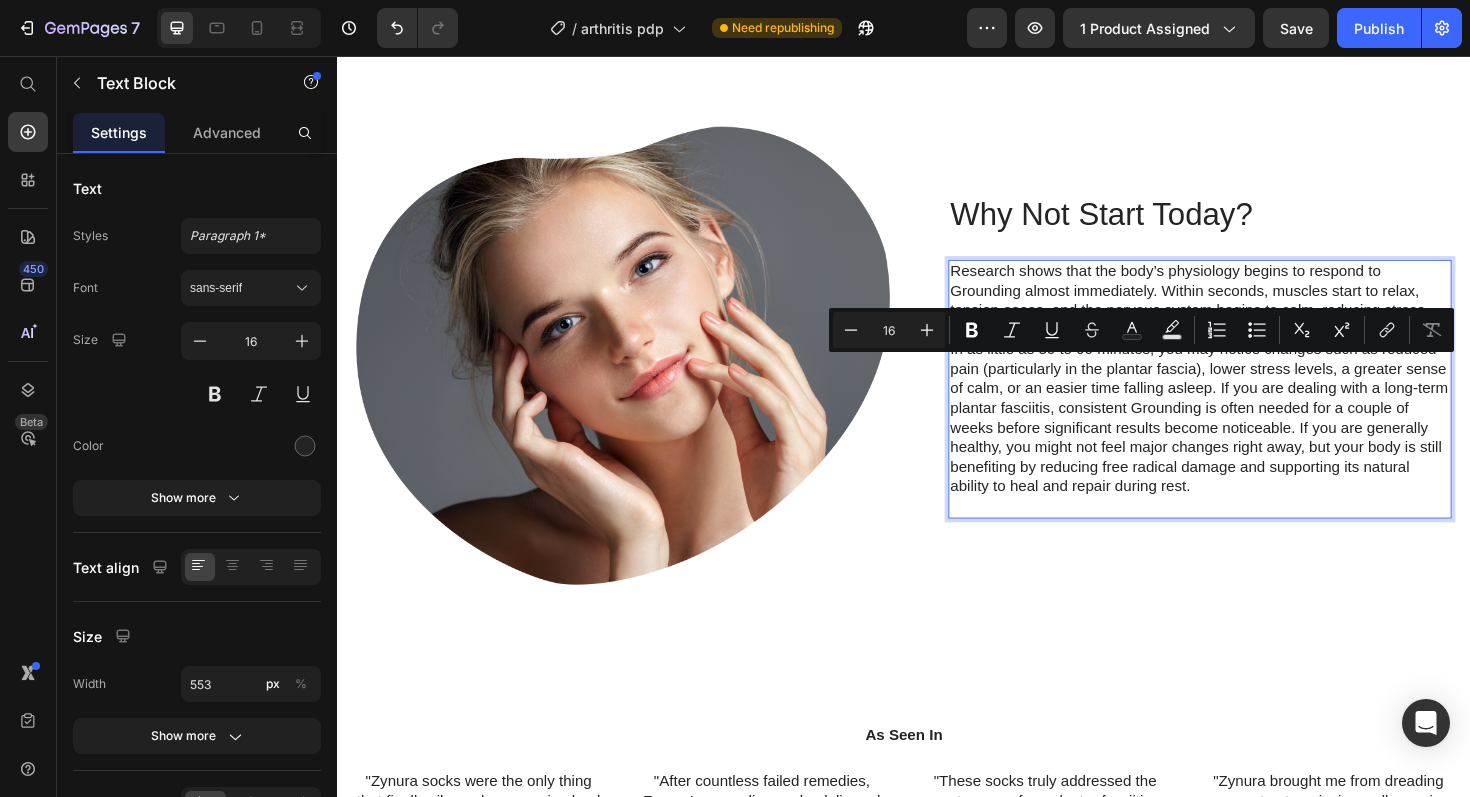 click on "In as little as 30 to 90 minutes, you may notice changes such as reduced pain (particularly in the plantar fascia), lower stress levels, a greater sense of calm, or an easier time falling asleep. If you are dealing with a long-term plantar fasciitis, consistent Grounding is often needed for a couple of weeks before significant results become noticeable. If you are generally healthy, you might not feel major changes right away, but your body is still benefiting by reducing free radical damage and supporting its natural ability to heal and repair during rest." at bounding box center [1250, 440] 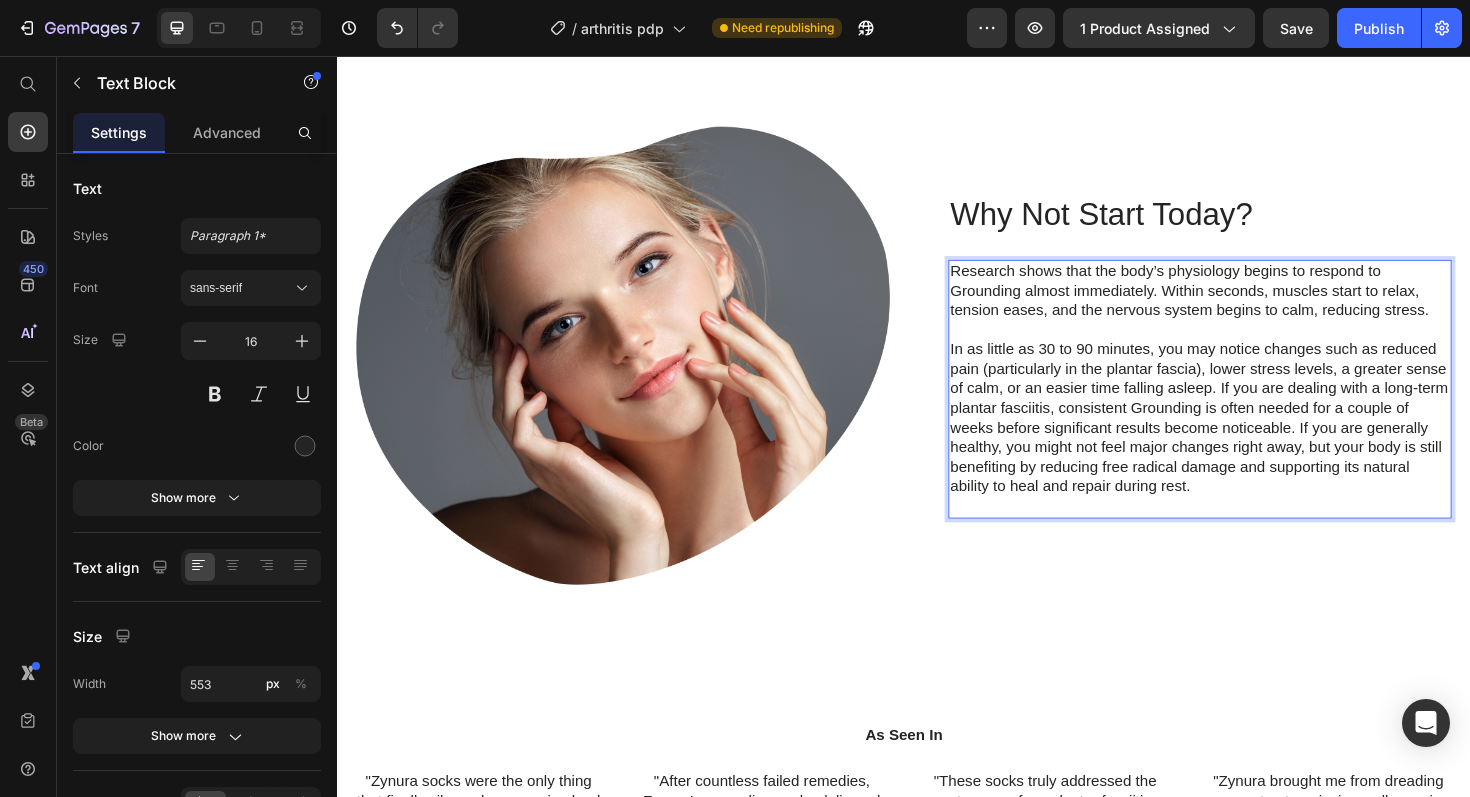 click on "In as little as 30 to 90 minutes, you may notice changes such as reduced pain (particularly in the plantar fascia), lower stress levels, a greater sense of calm, or an easier time falling asleep. If you are dealing with a long-term plantar fasciitis, consistent Grounding is often needed for a couple of weeks before significant results become noticeable. If you are generally healthy, you might not feel major changes right away, but your body is still benefiting by reducing free radical damage and supporting its natural ability to heal and repair during rest." at bounding box center (1250, 440) 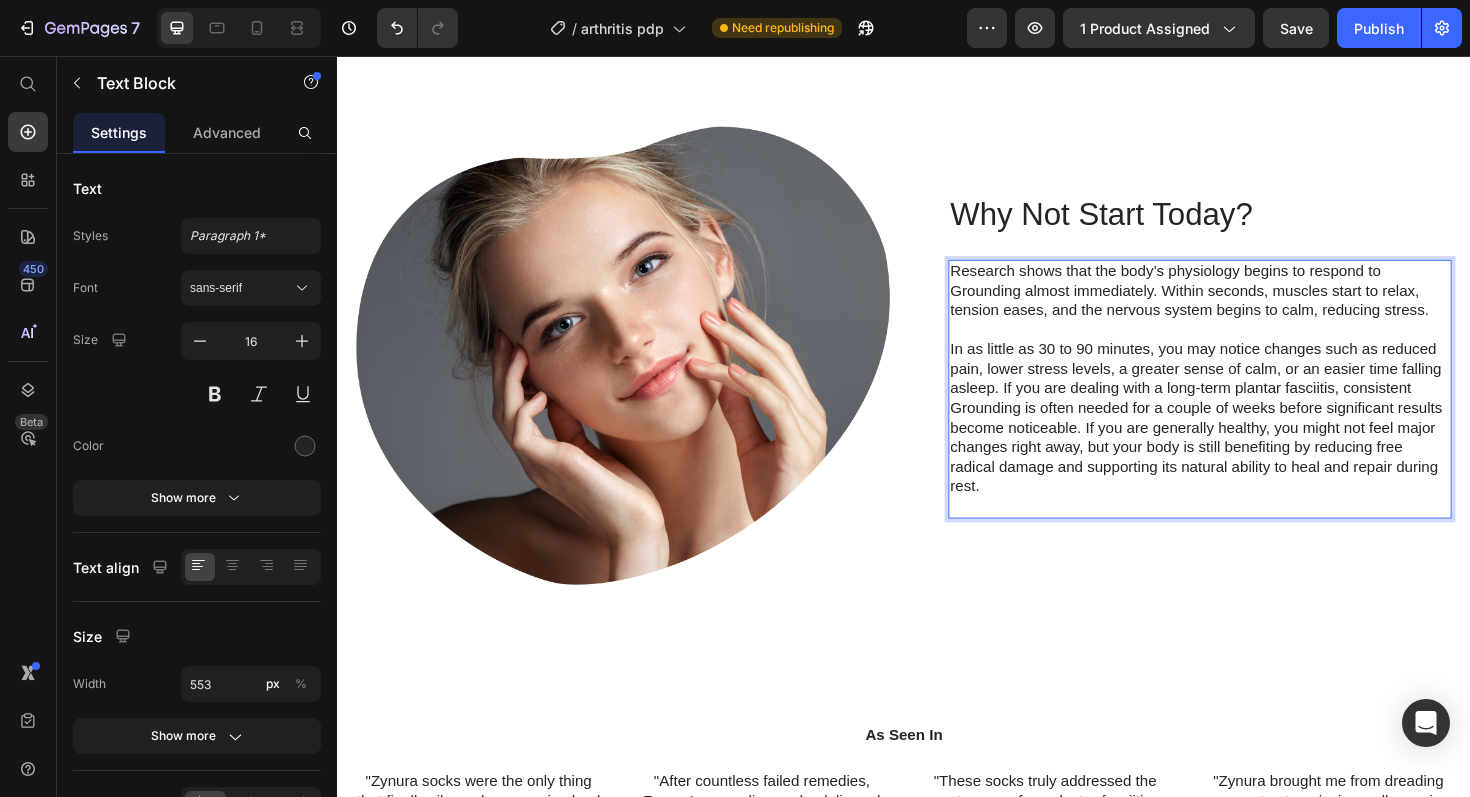 click on "In as little as 30 to 90 minutes, you may notice changes such as reduced pain, lower stress levels, a greater sense of calm, or an easier time falling asleep. If you are dealing with a long-term plantar fasciitis, consistent Grounding is often needed for a couple of weeks before significant results become noticeable. If you are generally healthy, you might not feel major changes right away, but your body is still benefiting by reducing free radical damage and supporting its natural ability to heal and repair during rest." at bounding box center (1250, 440) 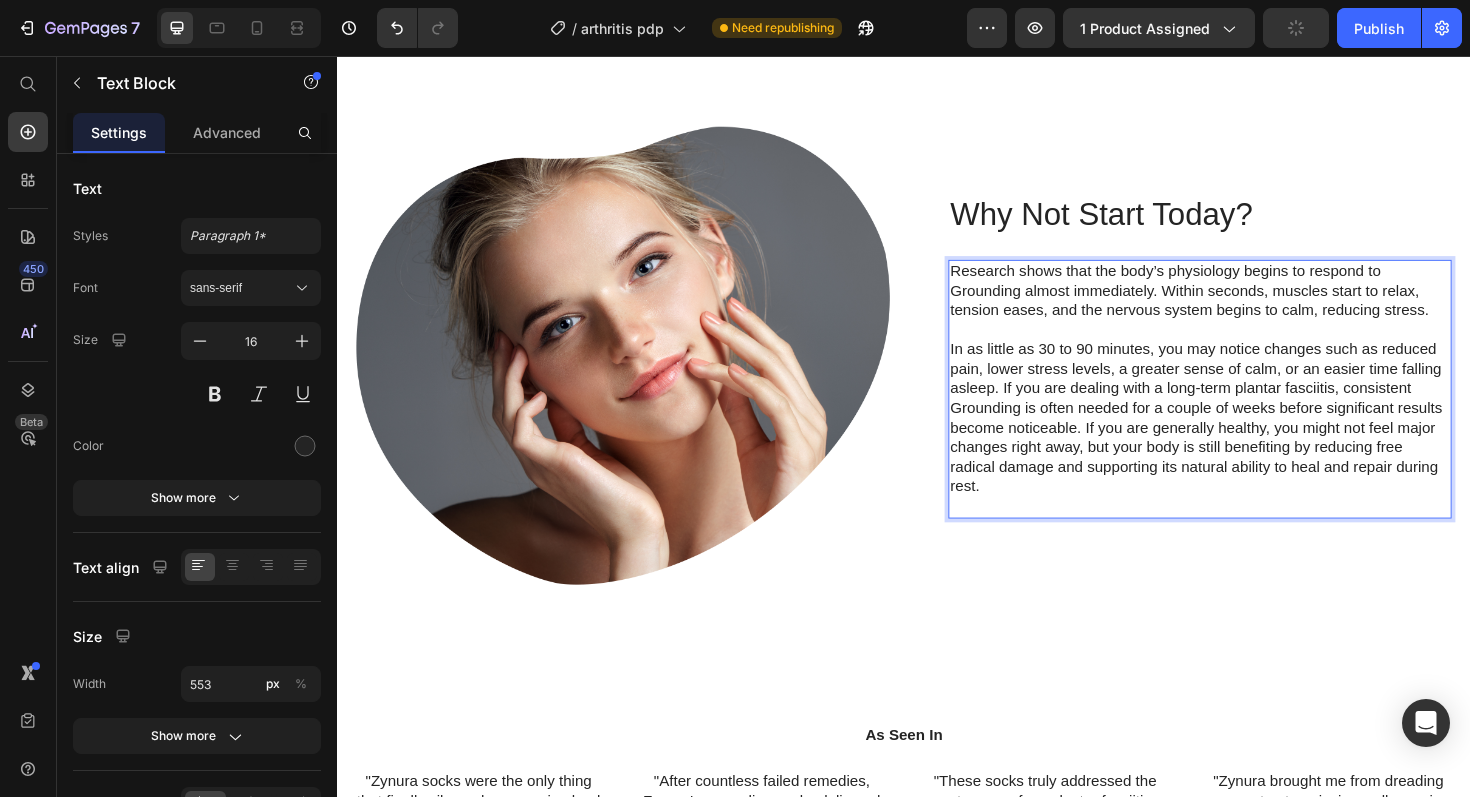 click on "In as little as 30 to 90 minutes, you may notice changes such as reduced pain, lower stress levels, a greater sense of calm, or an easier time falling asleep. If you are dealing with a long-term plantar fasciitis, consistent Grounding is often needed for a couple of weeks before significant results become noticeable. If you are generally healthy, you might not feel major changes right away, but your body is still benefiting by reducing free radical damage and supporting its natural ability to heal and repair during rest." at bounding box center [1250, 440] 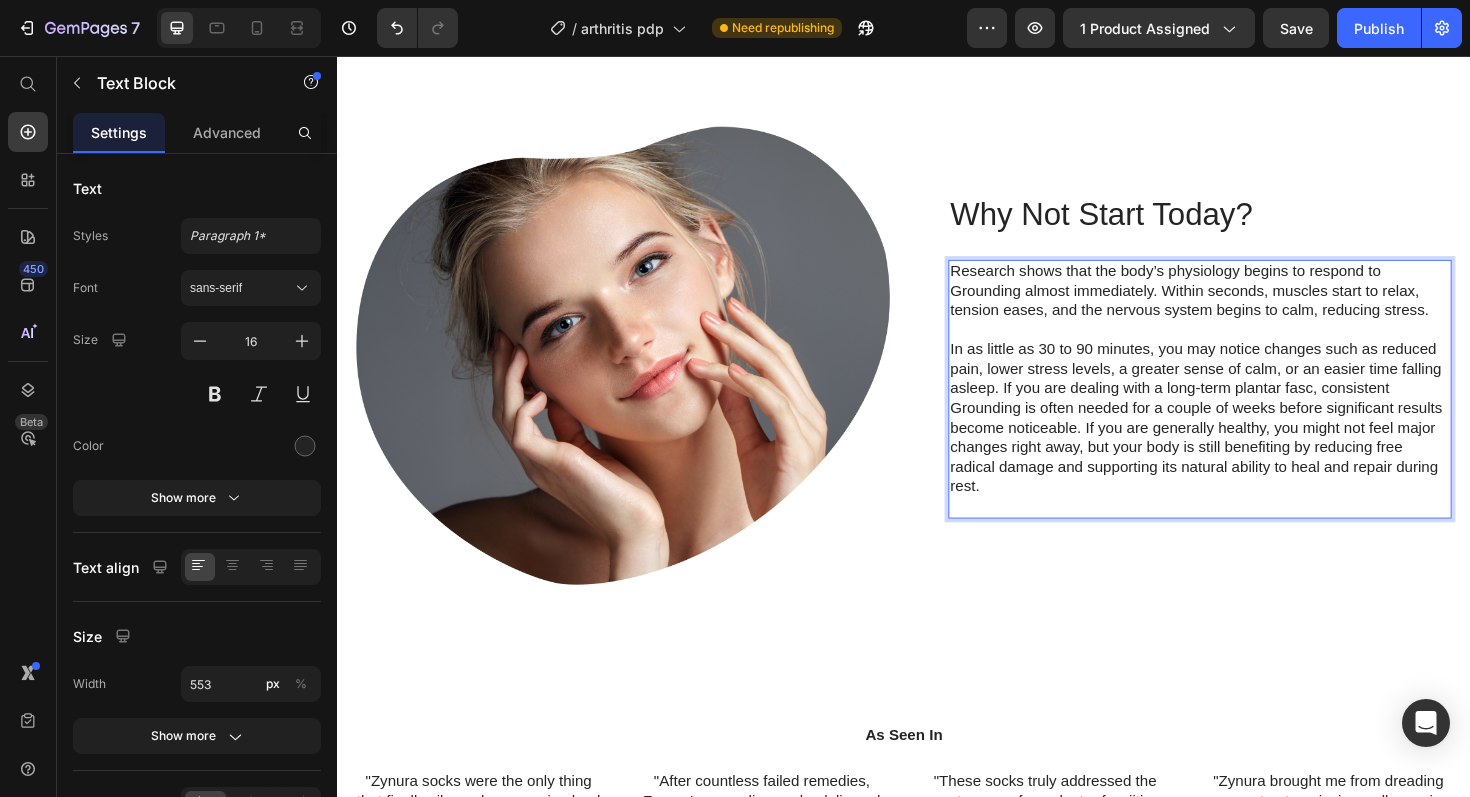scroll, scrollTop: 2094, scrollLeft: 0, axis: vertical 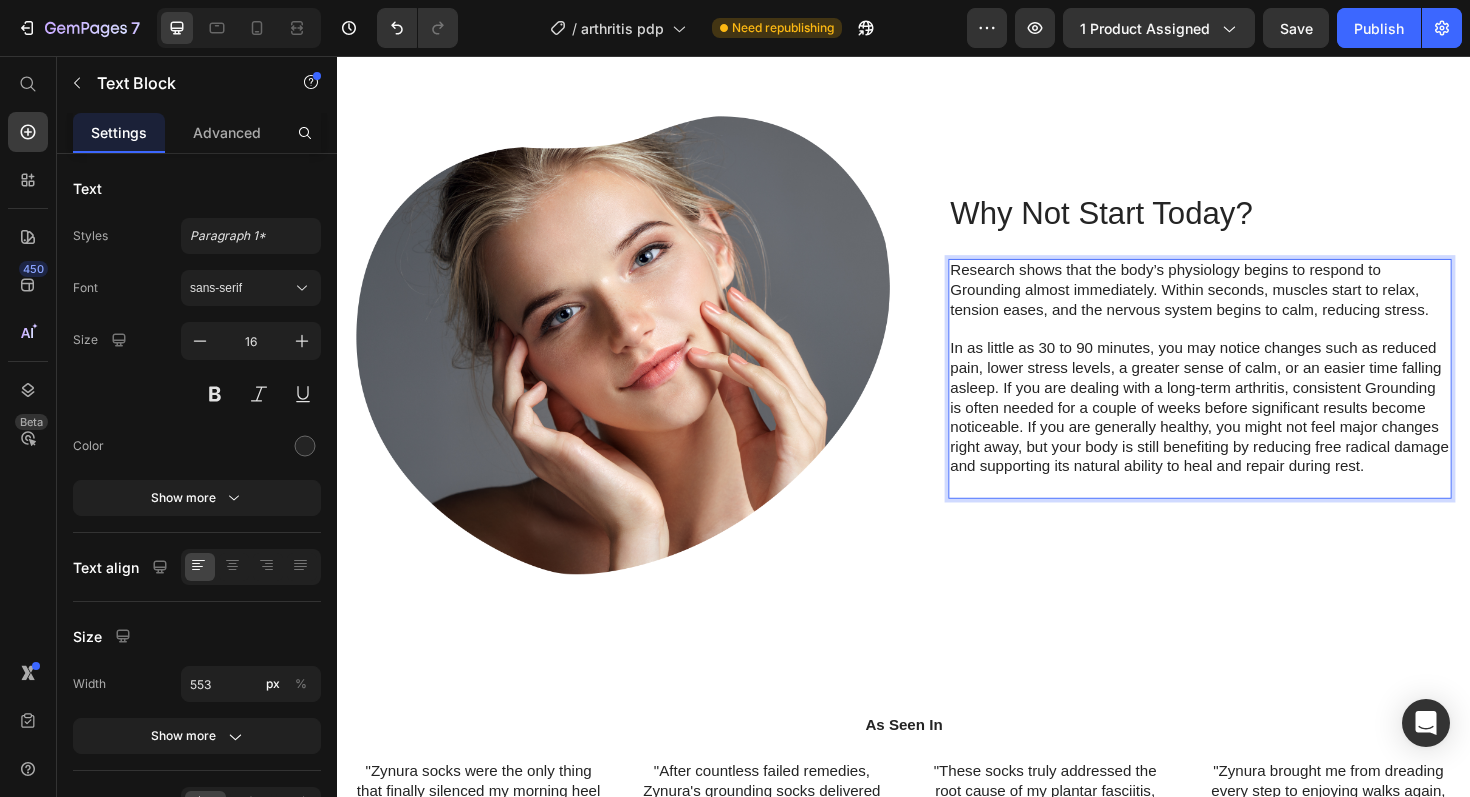 click on "In as little as 30 to 90 minutes, you may notice changes such as reduced pain, lower stress levels, a greater sense of calm, or an easier time falling asleep. If you are dealing with a long-term arthritis, consistent Grounding is often needed for a couple of weeks before significant results become noticeable. If you are generally healthy, you might not feel major changes right away, but your body is still benefiting by reducing free radical damage and supporting its natural ability to heal and repair during rest." at bounding box center (1250, 428) 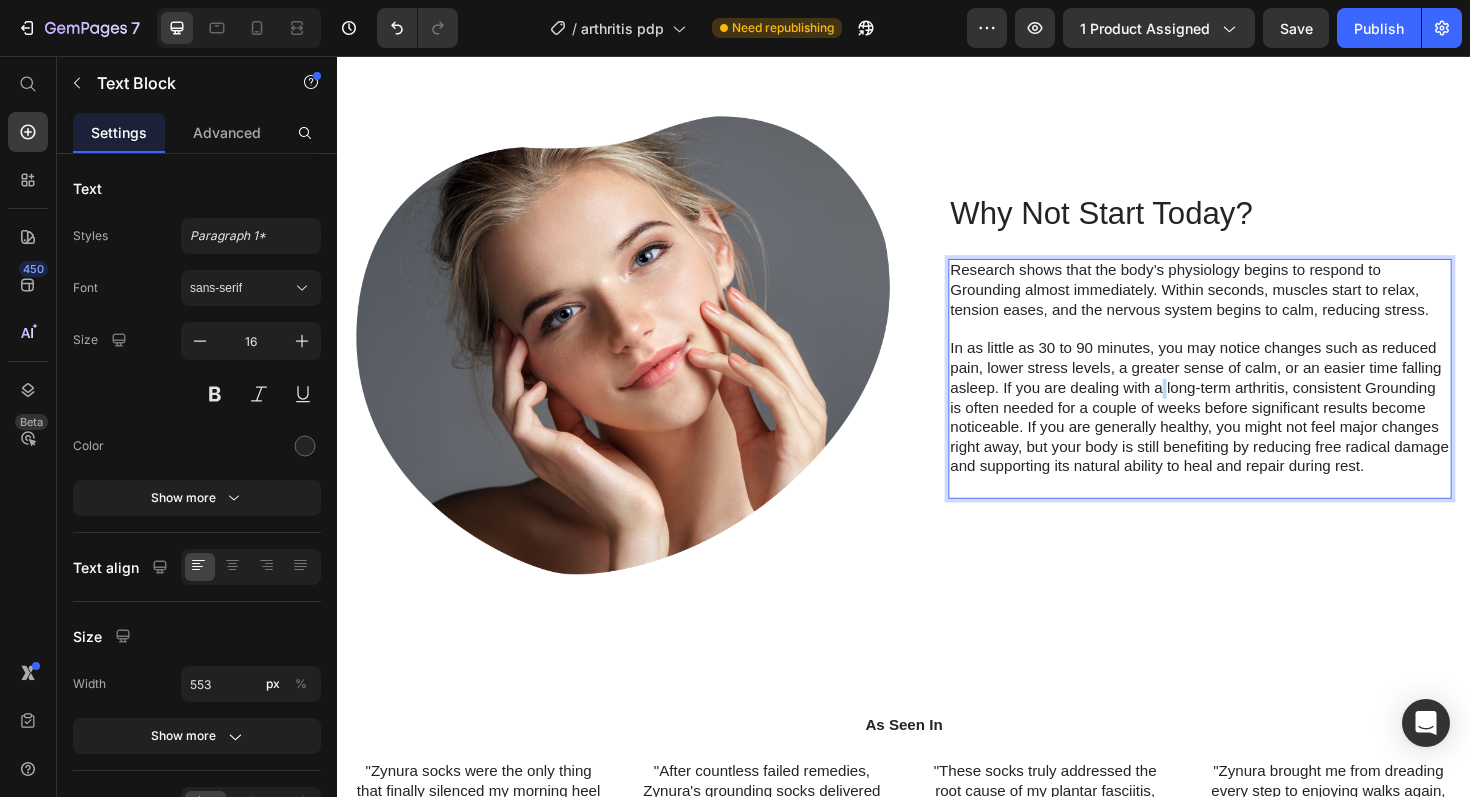 click on "In as little as 30 to 90 minutes, you may notice changes such as reduced pain, lower stress levels, a greater sense of calm, or an easier time falling asleep. If you are dealing with a long-term arthritis, consistent Grounding is often needed for a couple of weeks before significant results become noticeable. If you are generally healthy, you might not feel major changes right away, but your body is still benefiting by reducing free radical damage and supporting its natural ability to heal and repair during rest." at bounding box center (1250, 428) 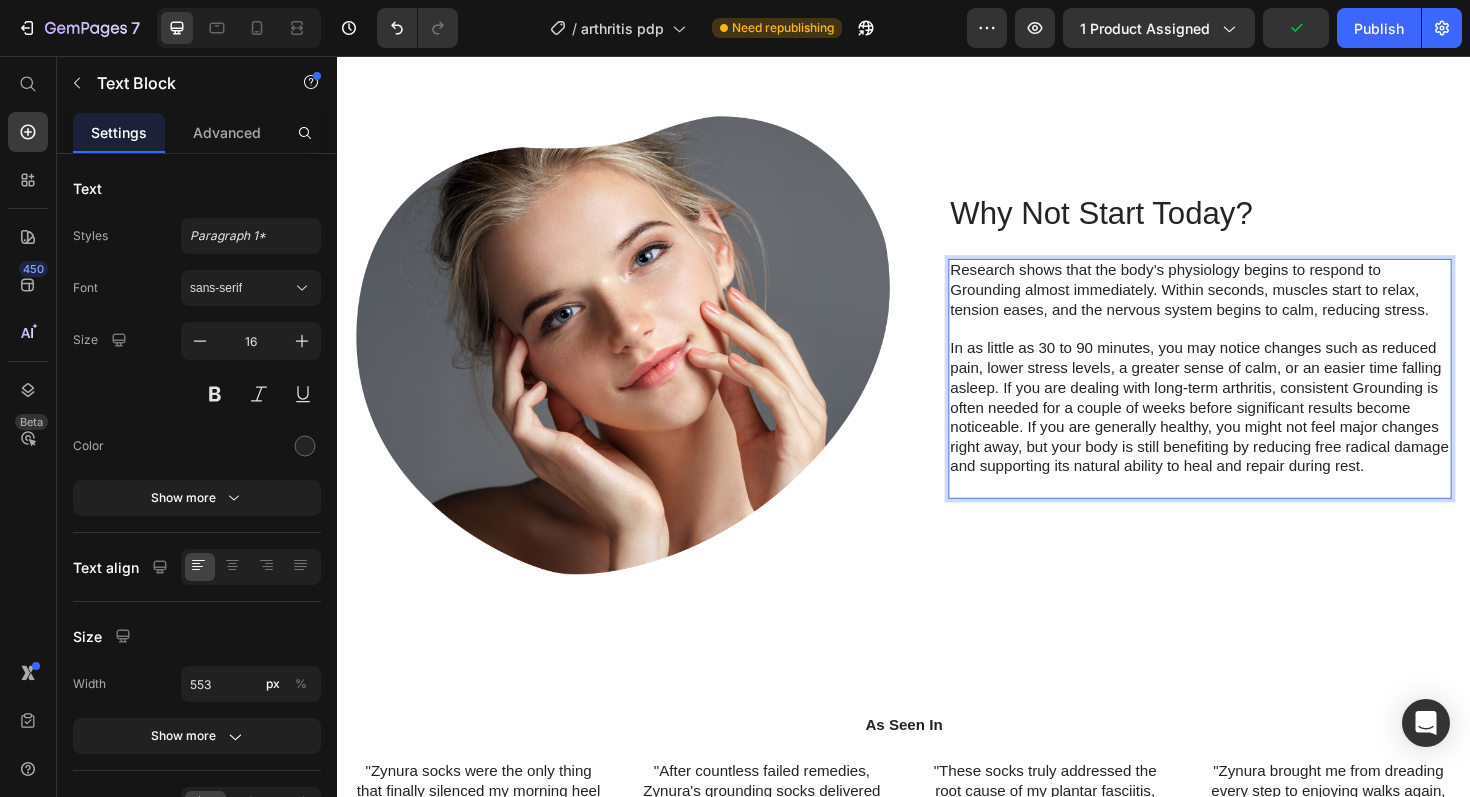 click on "In as little as 30 to 90 minutes, you may notice changes such as reduced pain, lower stress levels, a greater sense of calm, or an easier time falling asleep. If you are dealing with long-term arthritis, consistent Grounding is often needed for a couple of weeks before significant results become noticeable. If you are generally healthy, you might not feel major changes right away, but your body is still benefiting by reducing free radical damage and supporting its natural ability to heal and repair during rest." at bounding box center [1250, 428] 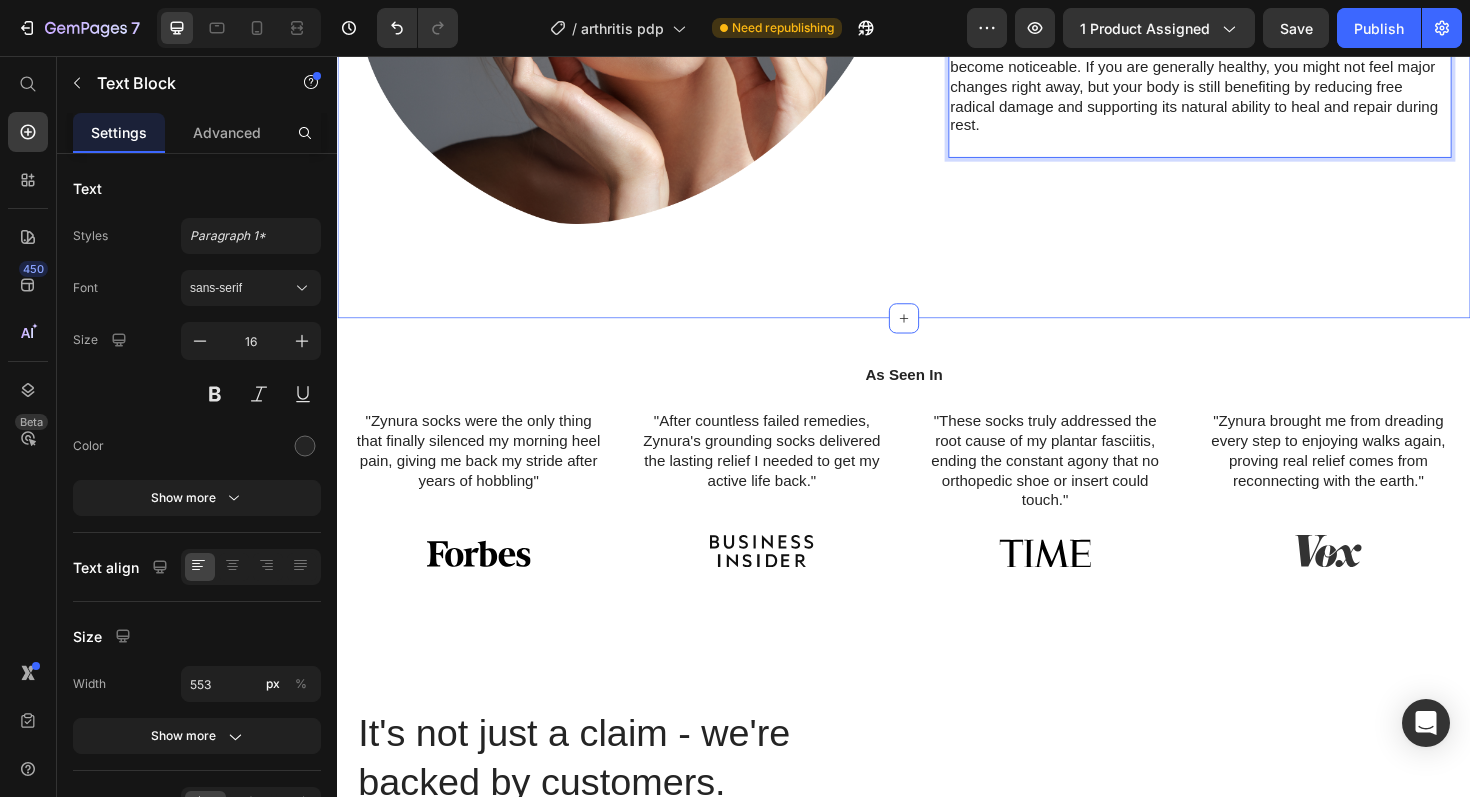scroll, scrollTop: 2468, scrollLeft: 0, axis: vertical 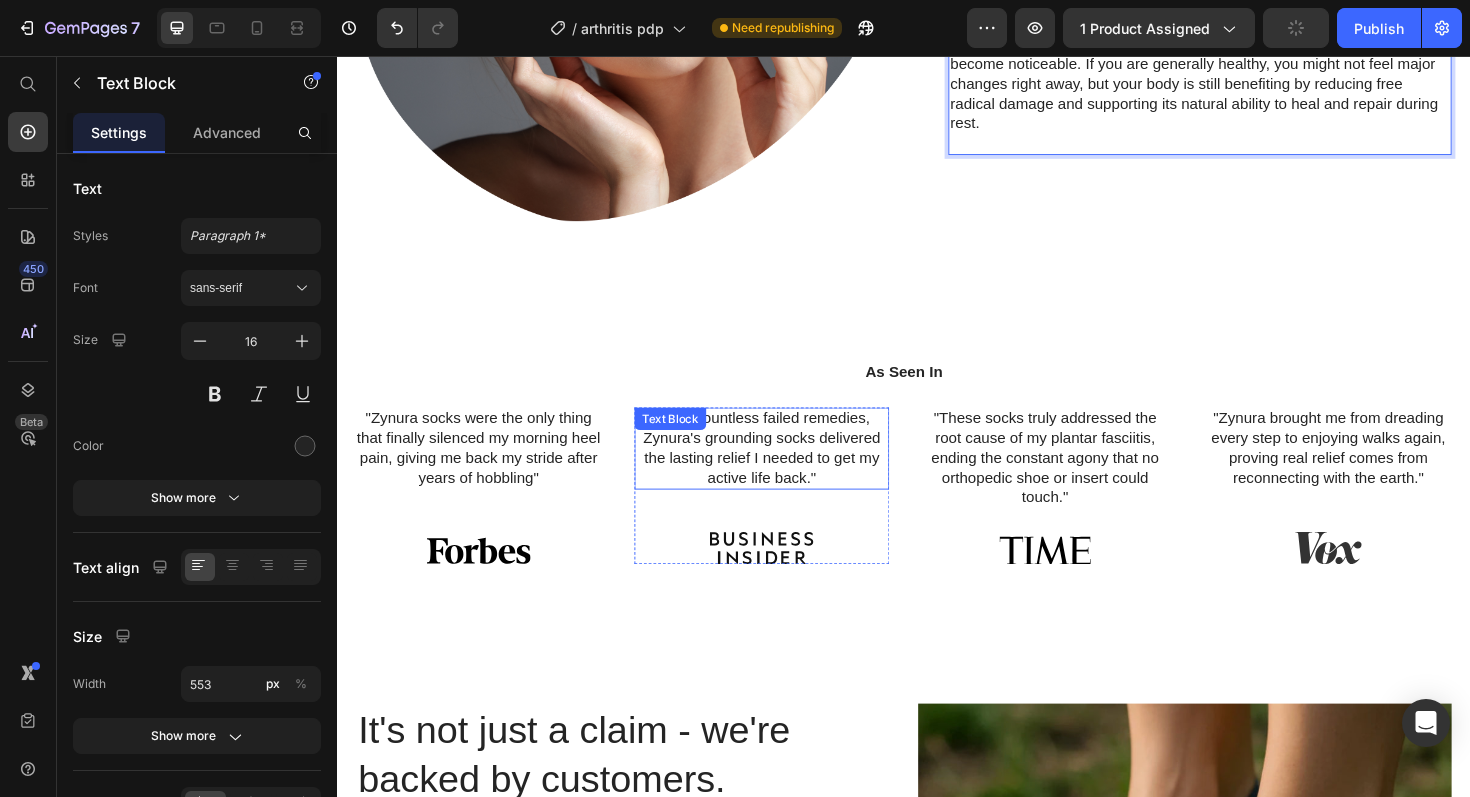 click on ""After countless failed remedies, Zynura's grounding socks delivered the lasting relief I needed to get my active life back."" at bounding box center (787, 471) 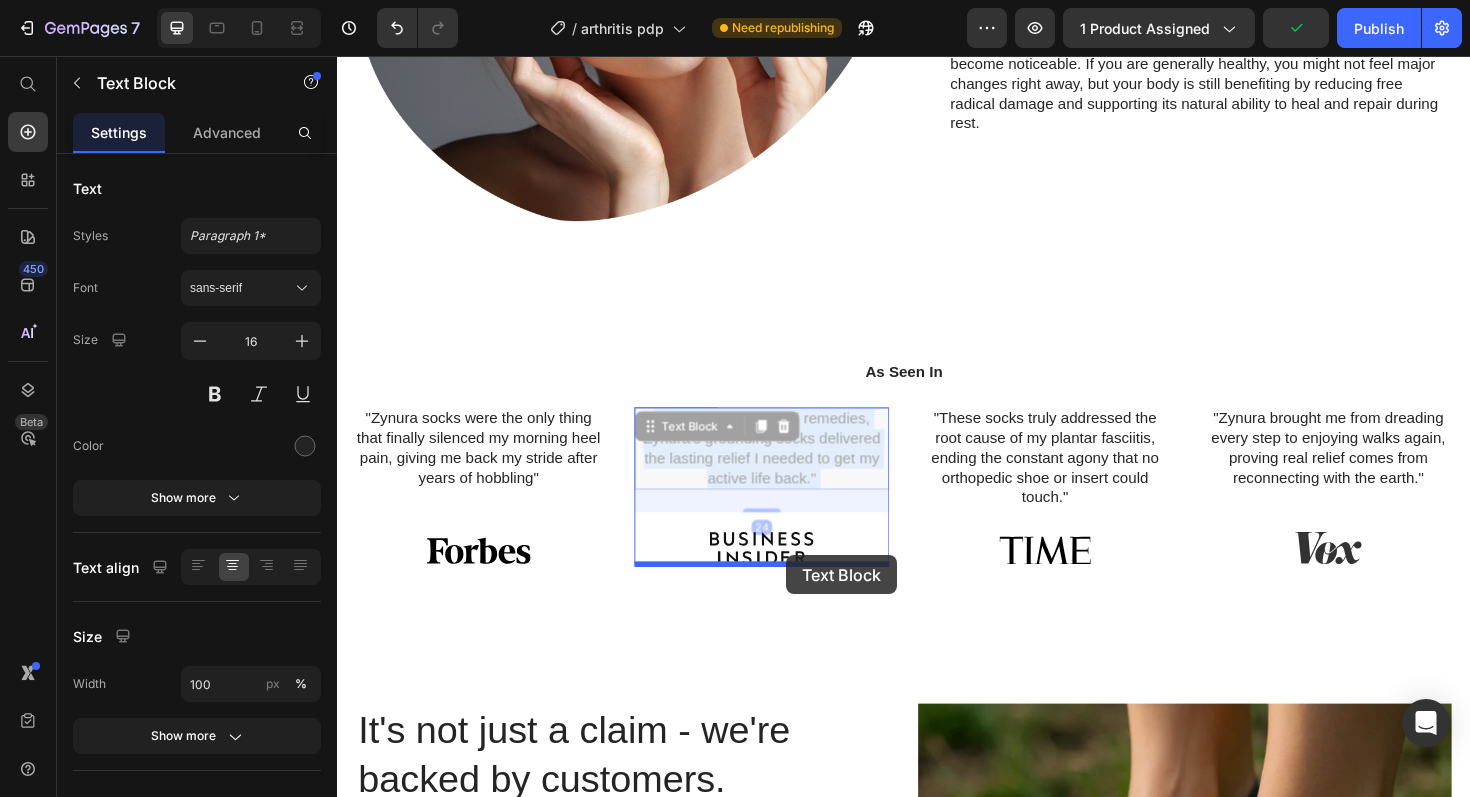 drag, startPoint x: 814, startPoint y: 470, endPoint x: 813, endPoint y: 583, distance: 113.004425 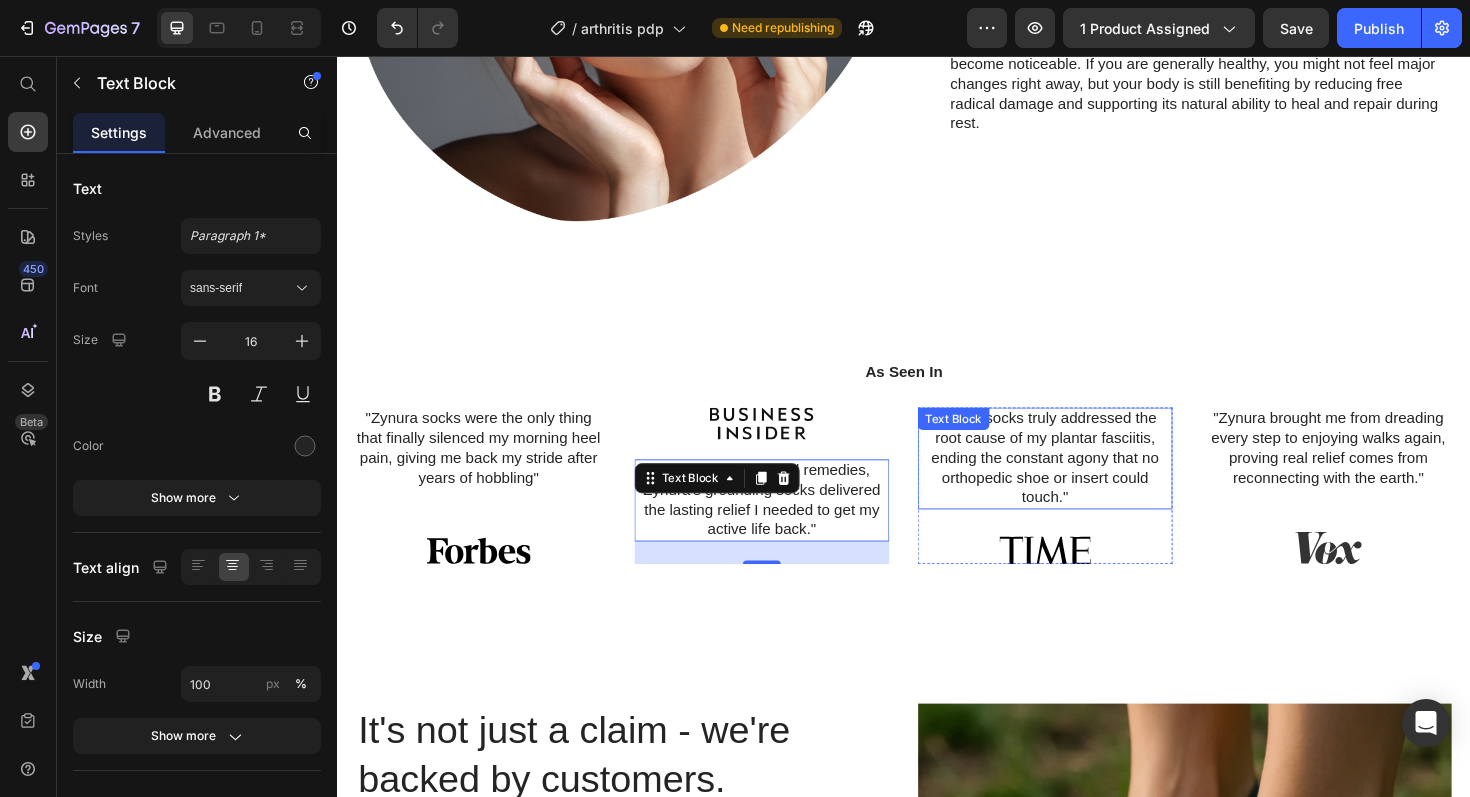 click on ""These socks truly addressed the root cause of my plantar fasciitis, ending the constant agony that no orthopedic shoe or insert could touch."" at bounding box center (1087, 482) 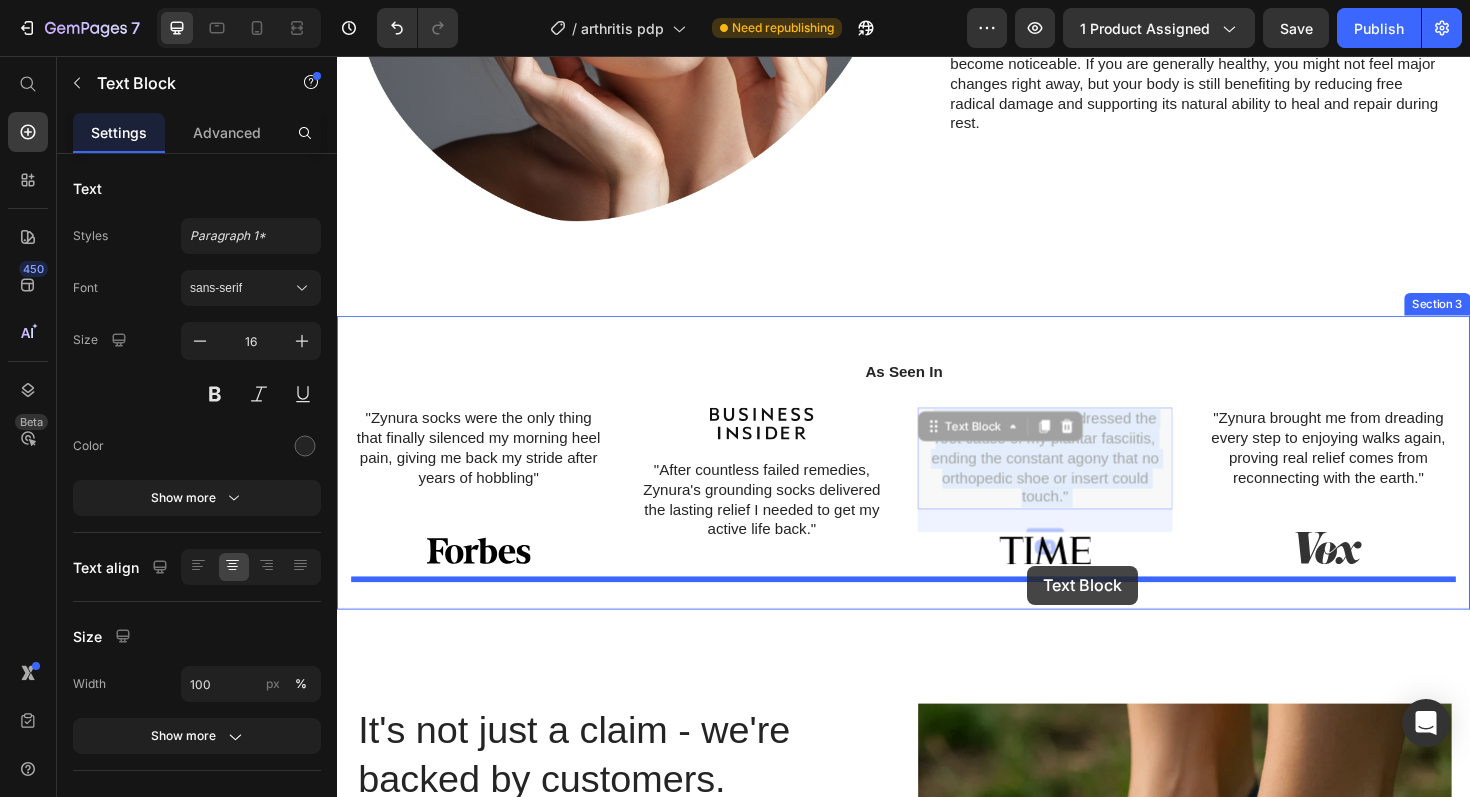 drag, startPoint x: 1079, startPoint y: 469, endPoint x: 1067, endPoint y: 597, distance: 128.56126 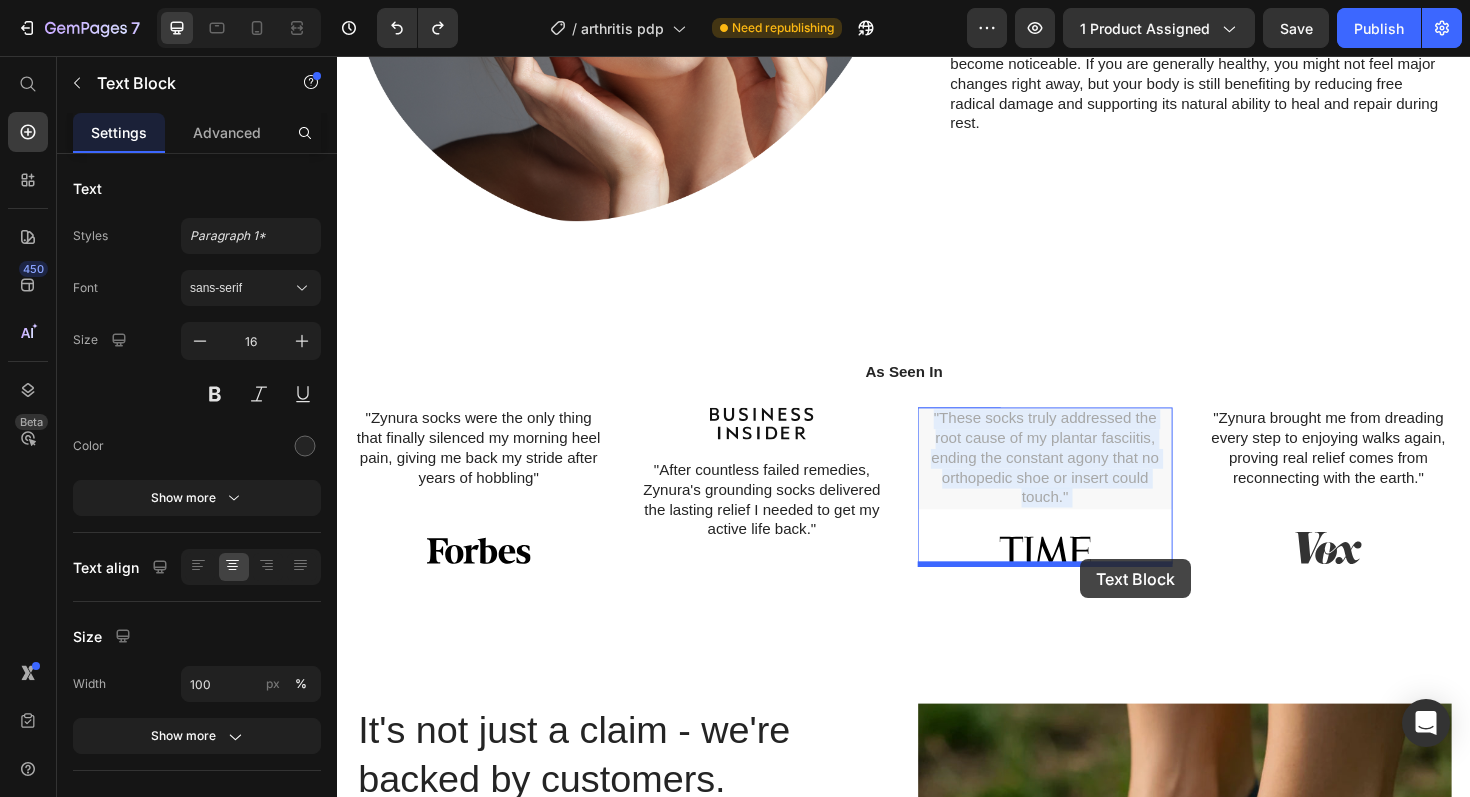 drag, startPoint x: 1128, startPoint y: 482, endPoint x: 1124, endPoint y: 589, distance: 107.07474 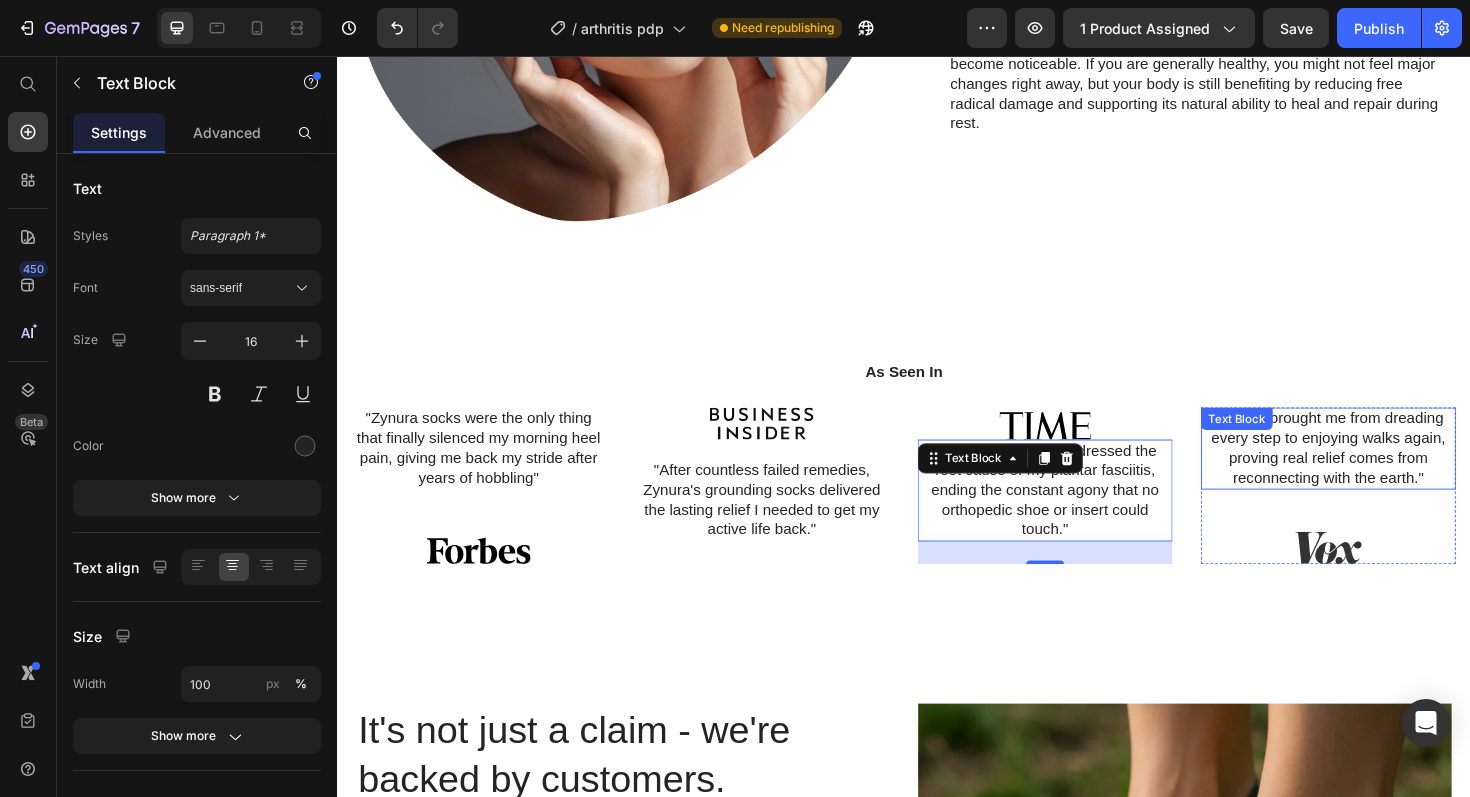 click on ""Zynura brought me from dreading every step to enjoying walks again, proving real relief comes from reconnecting with the earth." Text Block" at bounding box center [1387, 471] 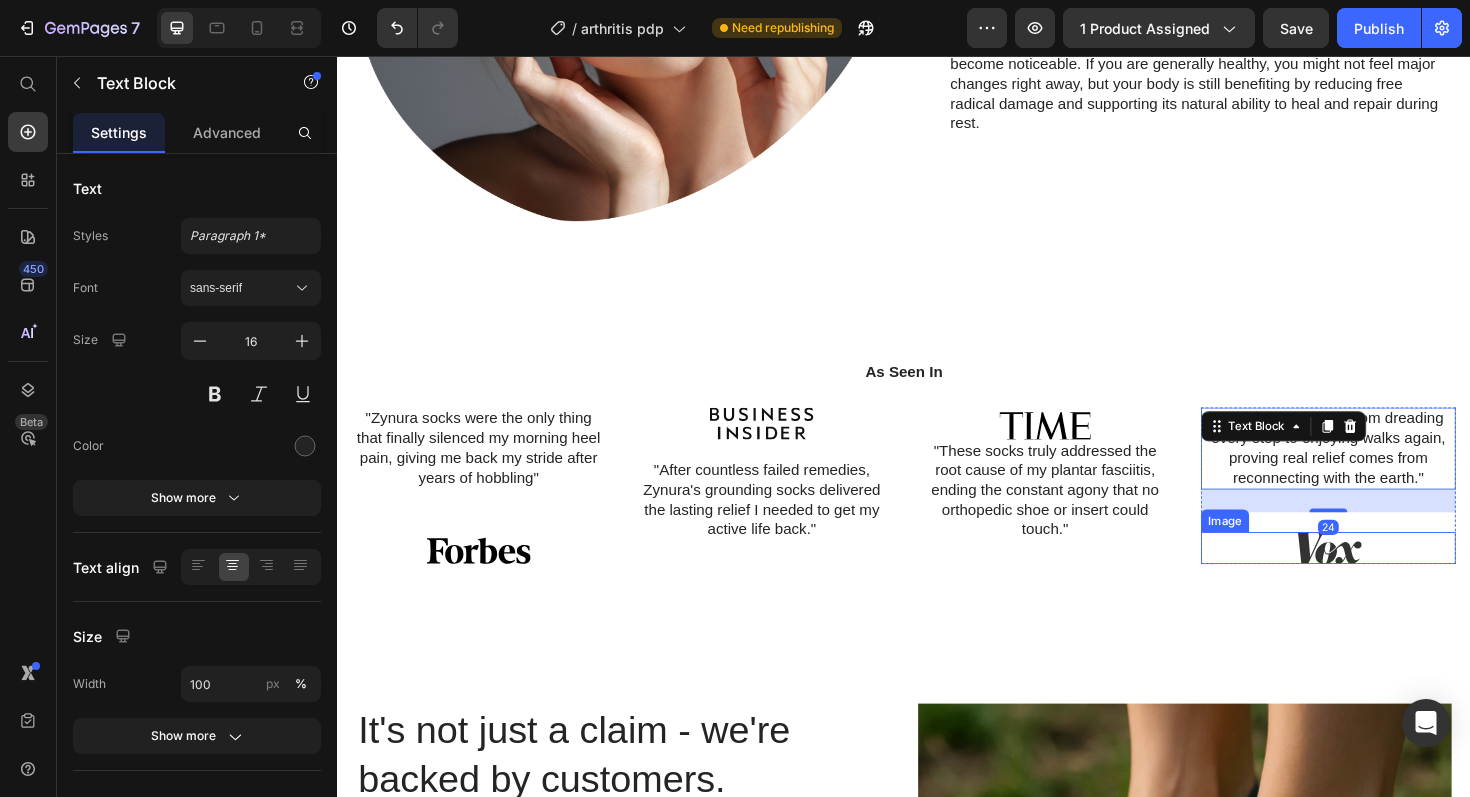 drag, startPoint x: 1377, startPoint y: 453, endPoint x: 1365, endPoint y: 582, distance: 129.55693 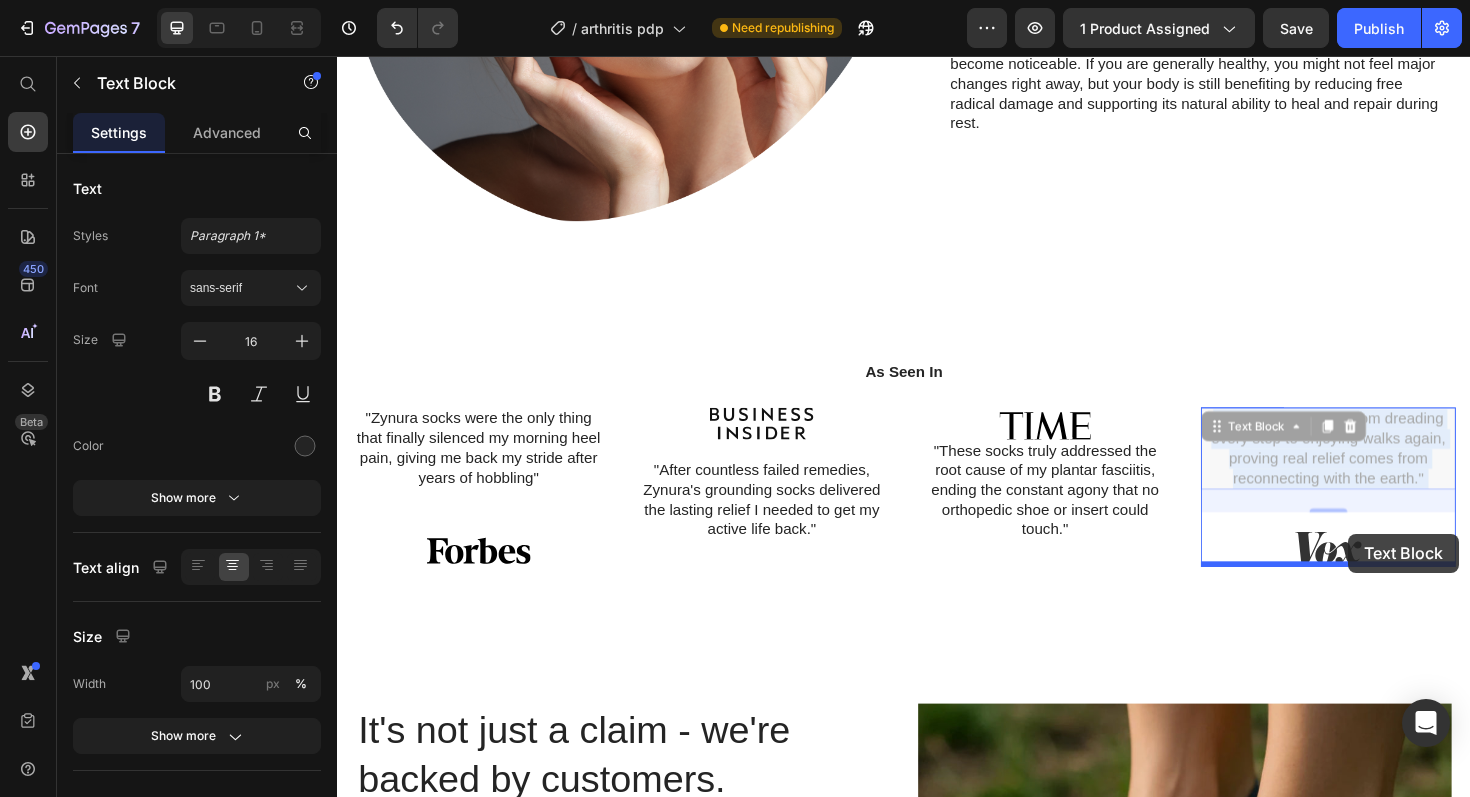 drag, startPoint x: 1413, startPoint y: 481, endPoint x: 1408, endPoint y: 562, distance: 81.154175 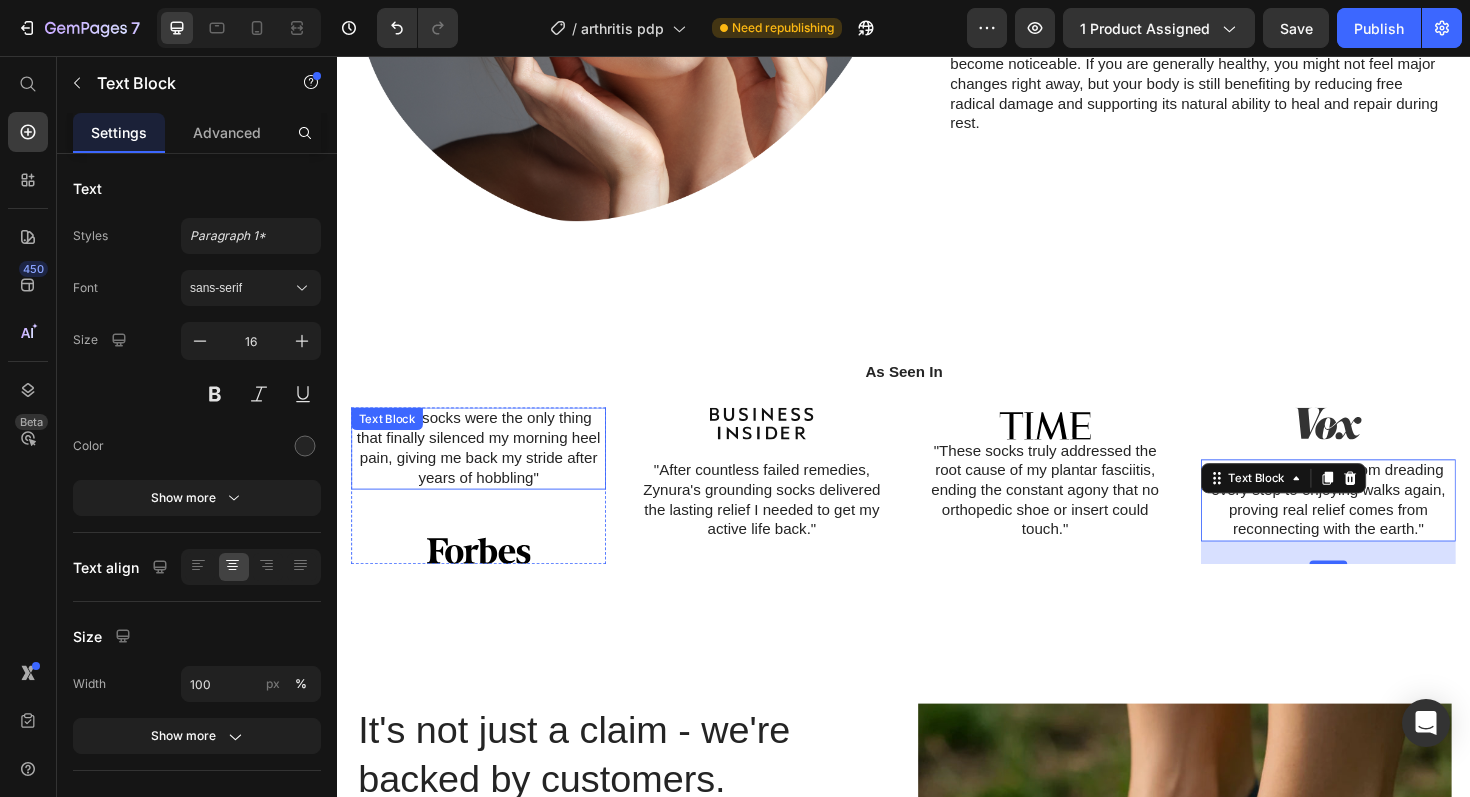 click on ""Zynura socks were the only thing that finally silenced my morning heel pain, giving me back my stride after years of hobbling" Text Block" at bounding box center (487, 471) 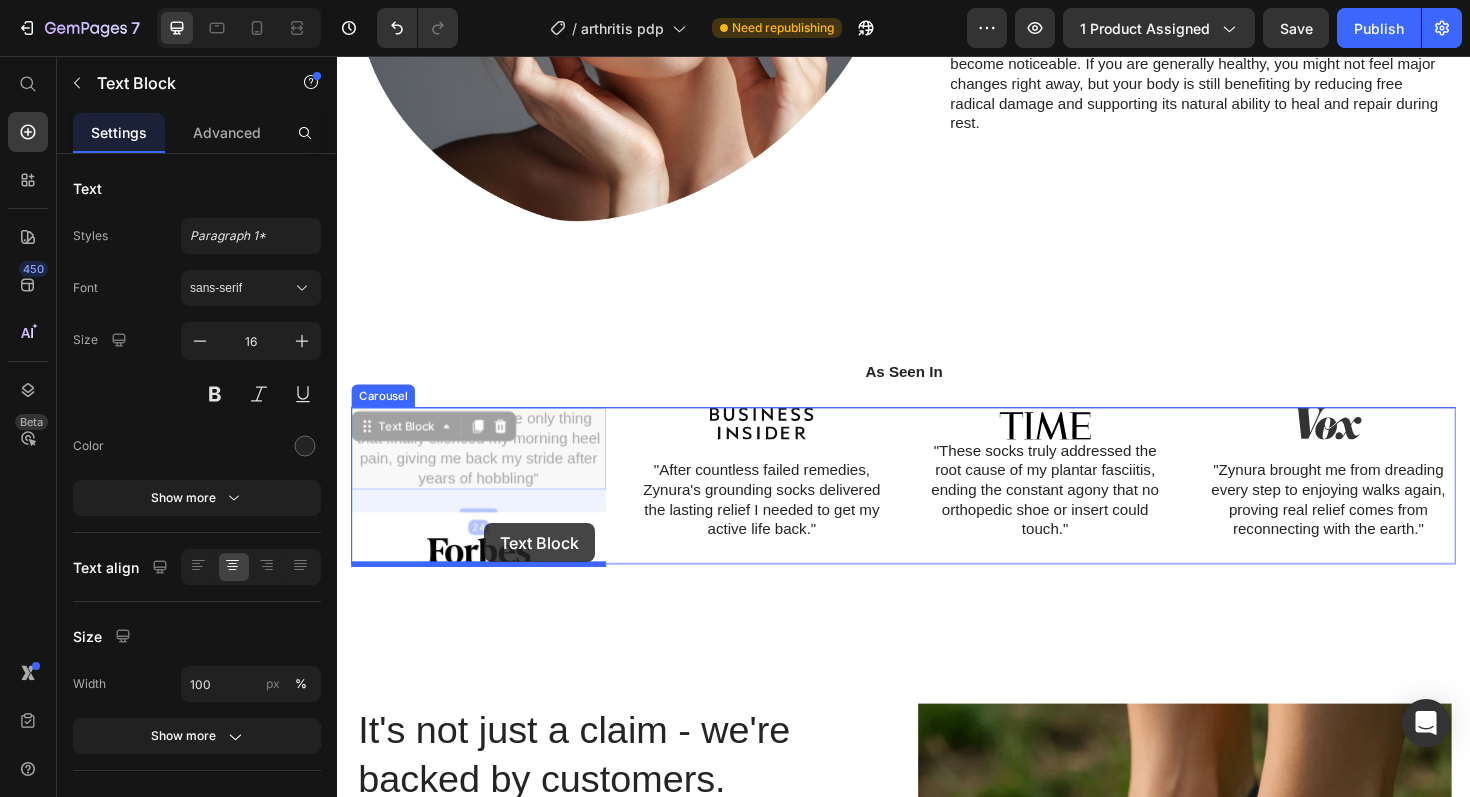 drag, startPoint x: 488, startPoint y: 433, endPoint x: 493, endPoint y: 551, distance: 118.10589 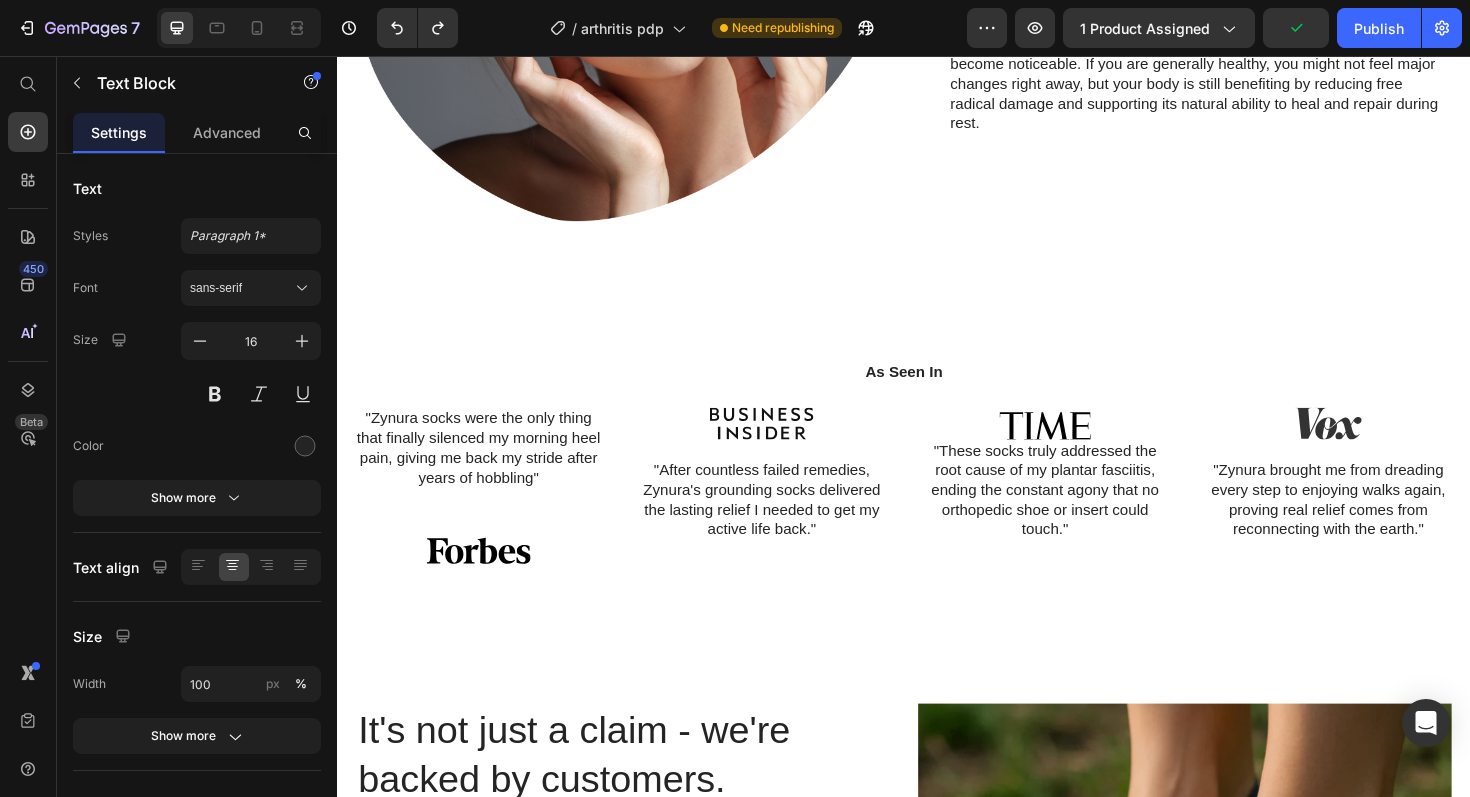 click on ""Zynura socks were the only thing that finally silenced my morning heel pain, giving me back my stride after years of hobbling"" at bounding box center (487, 471) 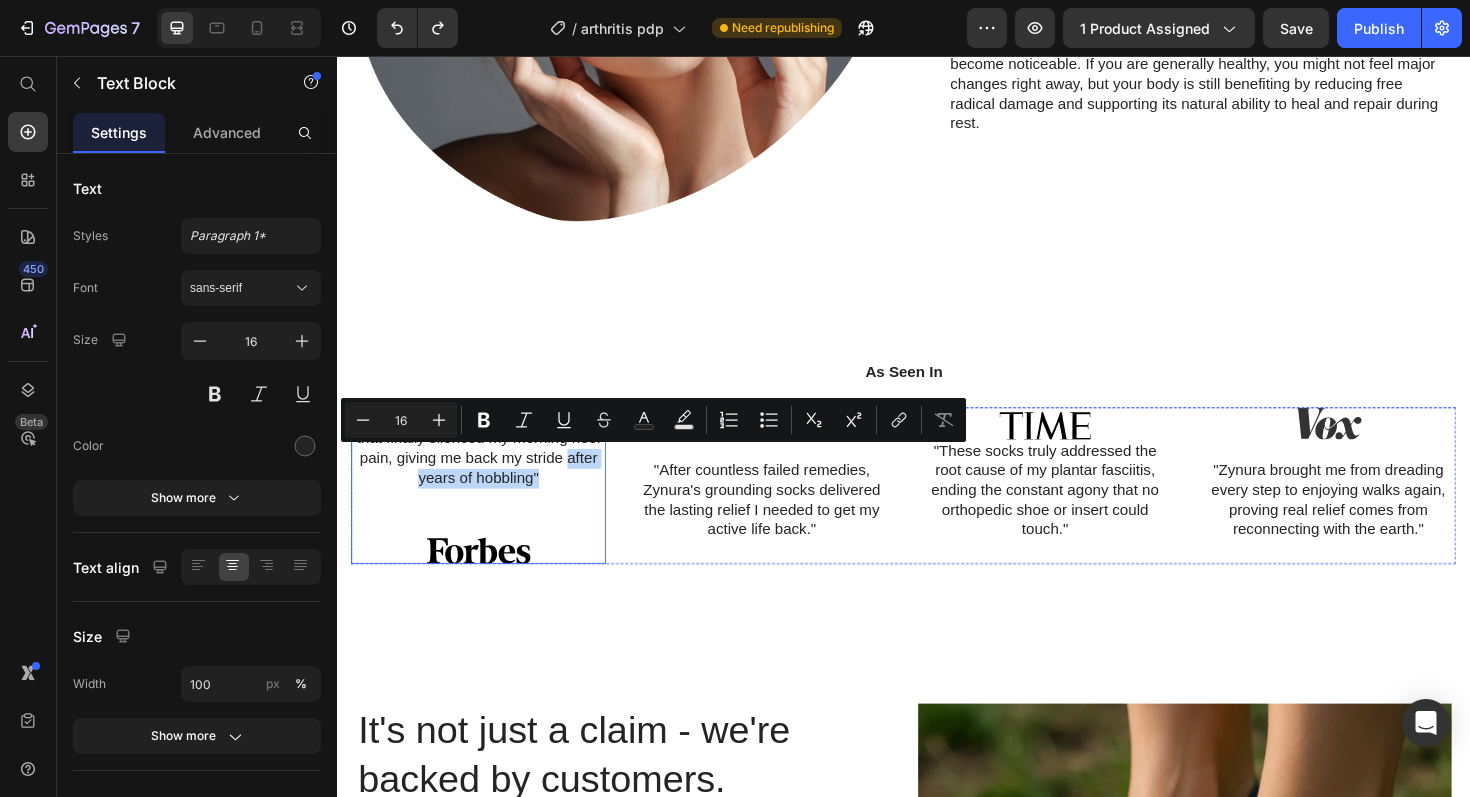drag, startPoint x: 579, startPoint y: 485, endPoint x: 579, endPoint y: 525, distance: 40 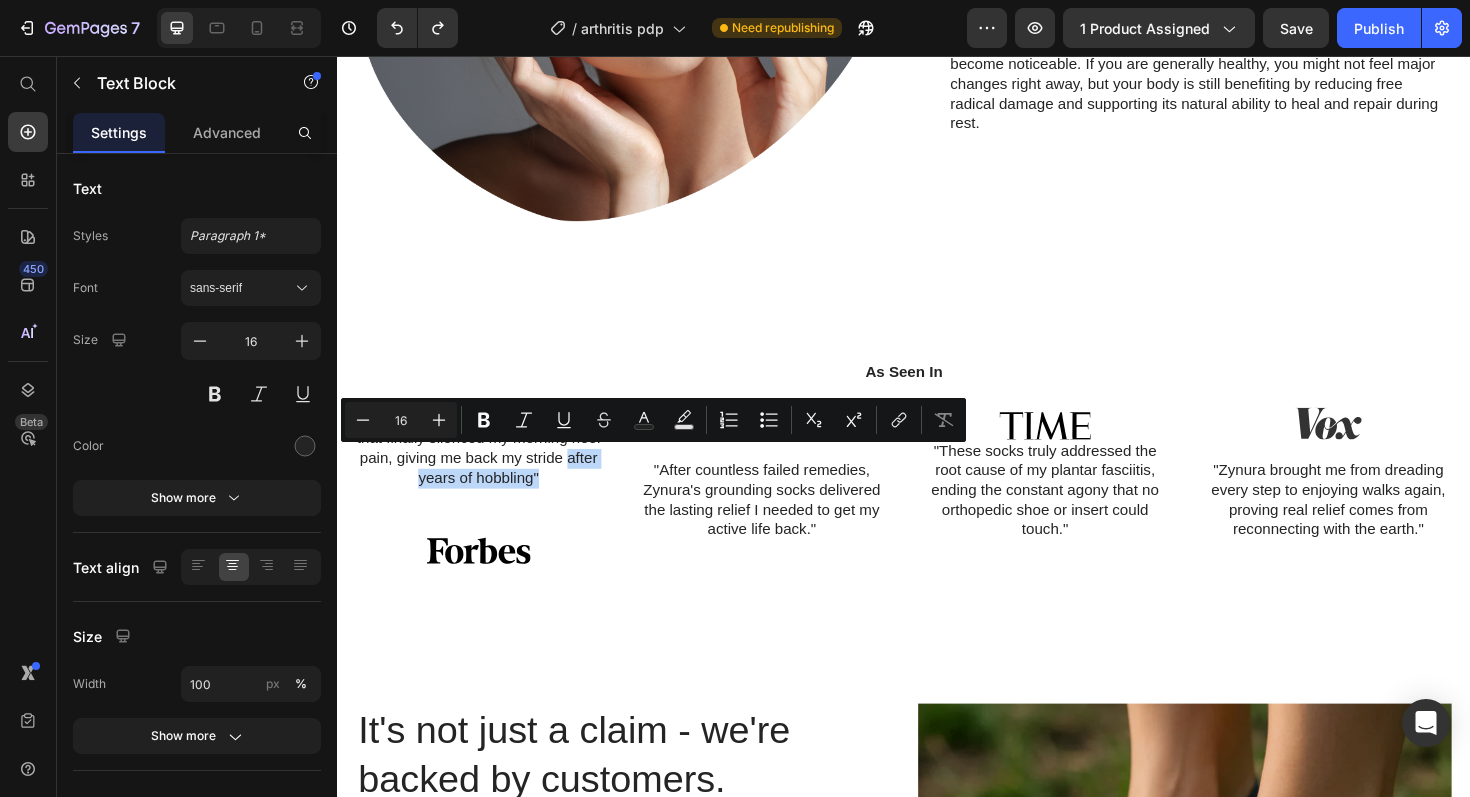 click on ""Zynura socks were the only thing that finally silenced my morning heel pain, giving me back my stride after years of hobbling"" at bounding box center (487, 471) 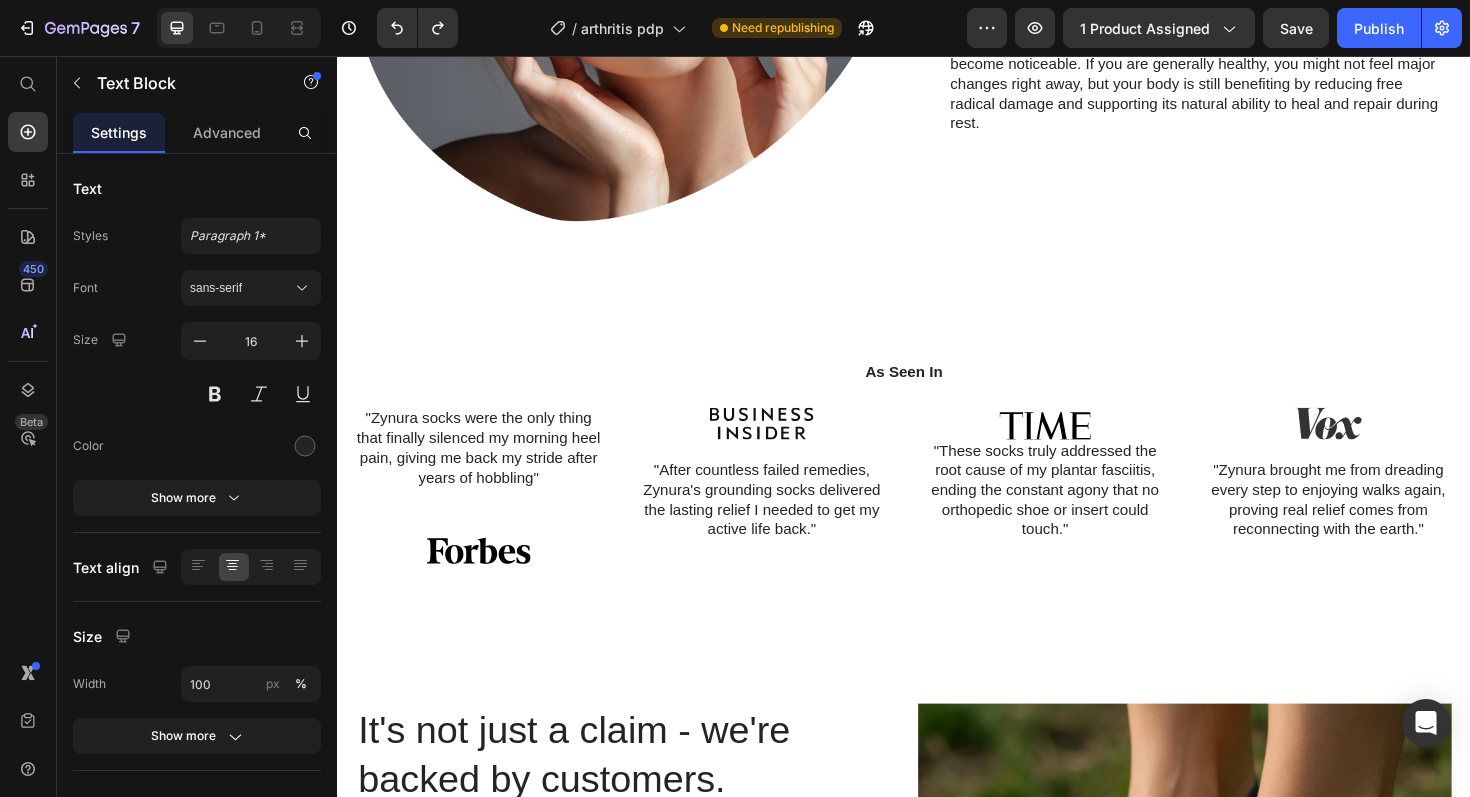 click on ""Zynura socks were the only thing that finally silenced my morning heel pain, giving me back my stride after years of hobbling"" at bounding box center (487, 471) 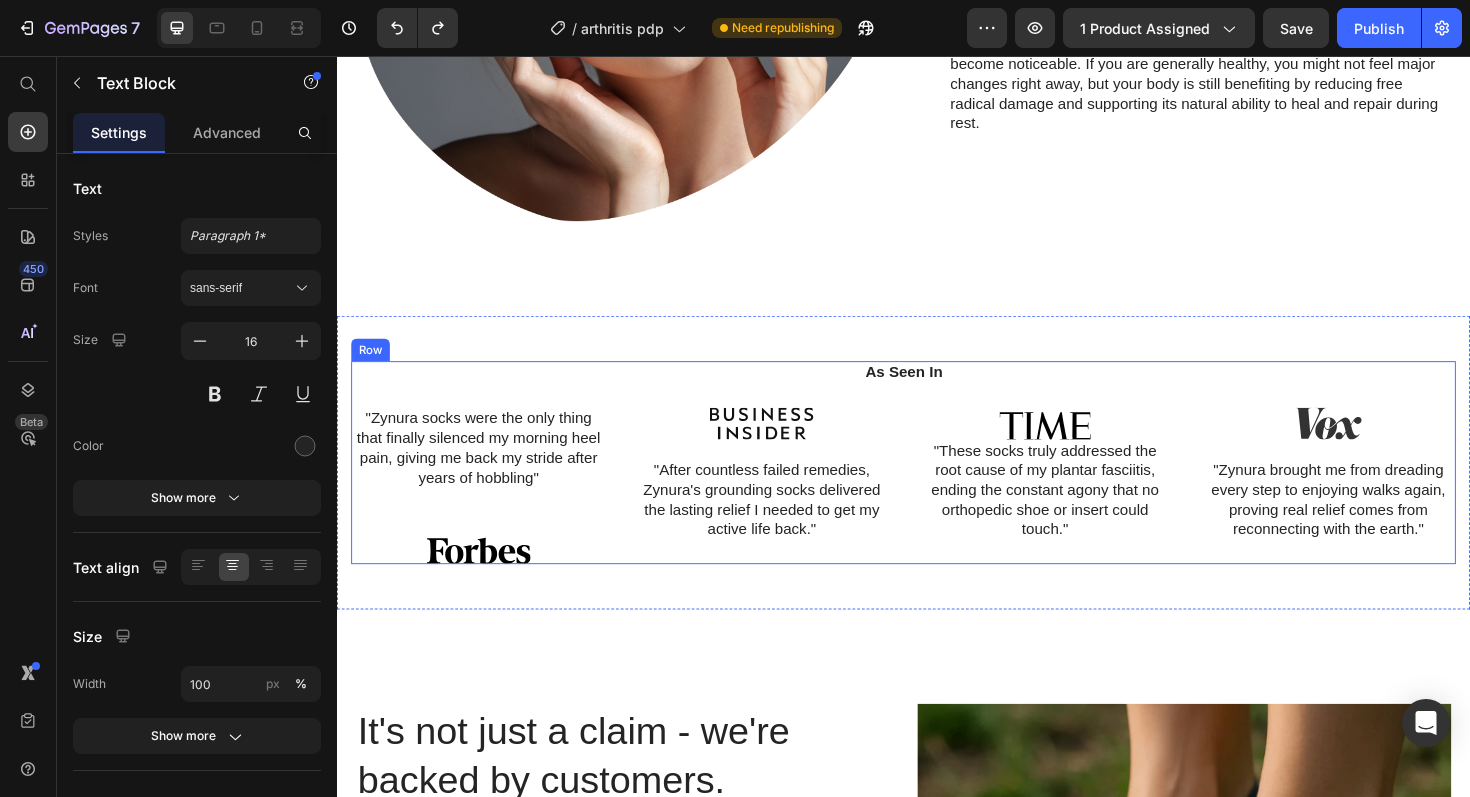 click on "As Seen In Heading "Zynura socks were the only thing that finally silenced my morning heel pain, giving me back my stride after years of hobbling" Text Block Image Hero Banner Image "These socks truly addressed the root cause of my plantar fasciitis, ending the constant agony that no orthopedic shoe or insert could touch." Text Block Hero Banner Image "Zynura brought me from dreading every step to enjoying walks again, proving real relief comes from reconnecting with the earth." Text Block Hero Banner Carousel" at bounding box center (937, 486) 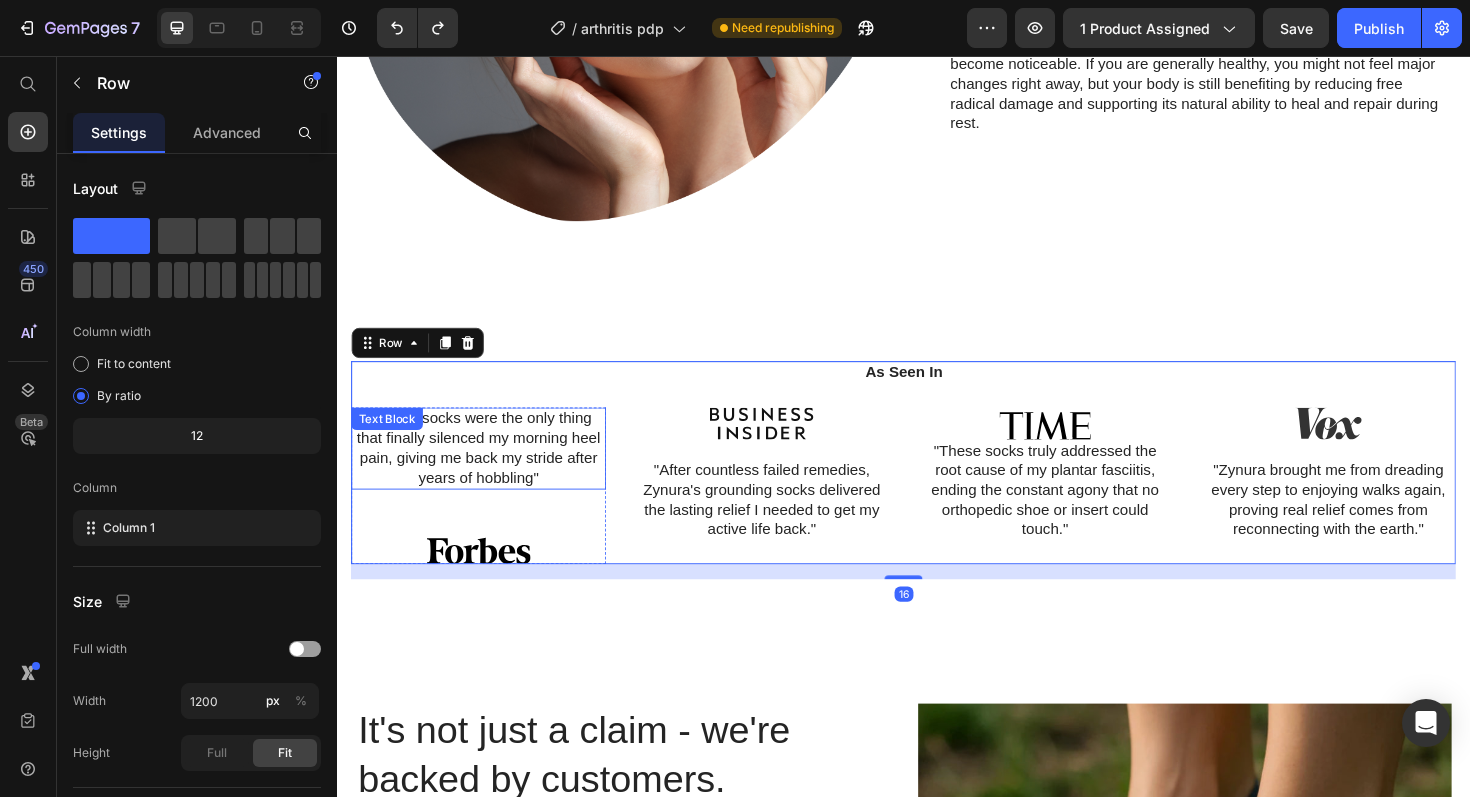 click on ""Zynura socks were the only thing that finally silenced my morning heel pain, giving me back my stride after years of hobbling"" at bounding box center [487, 471] 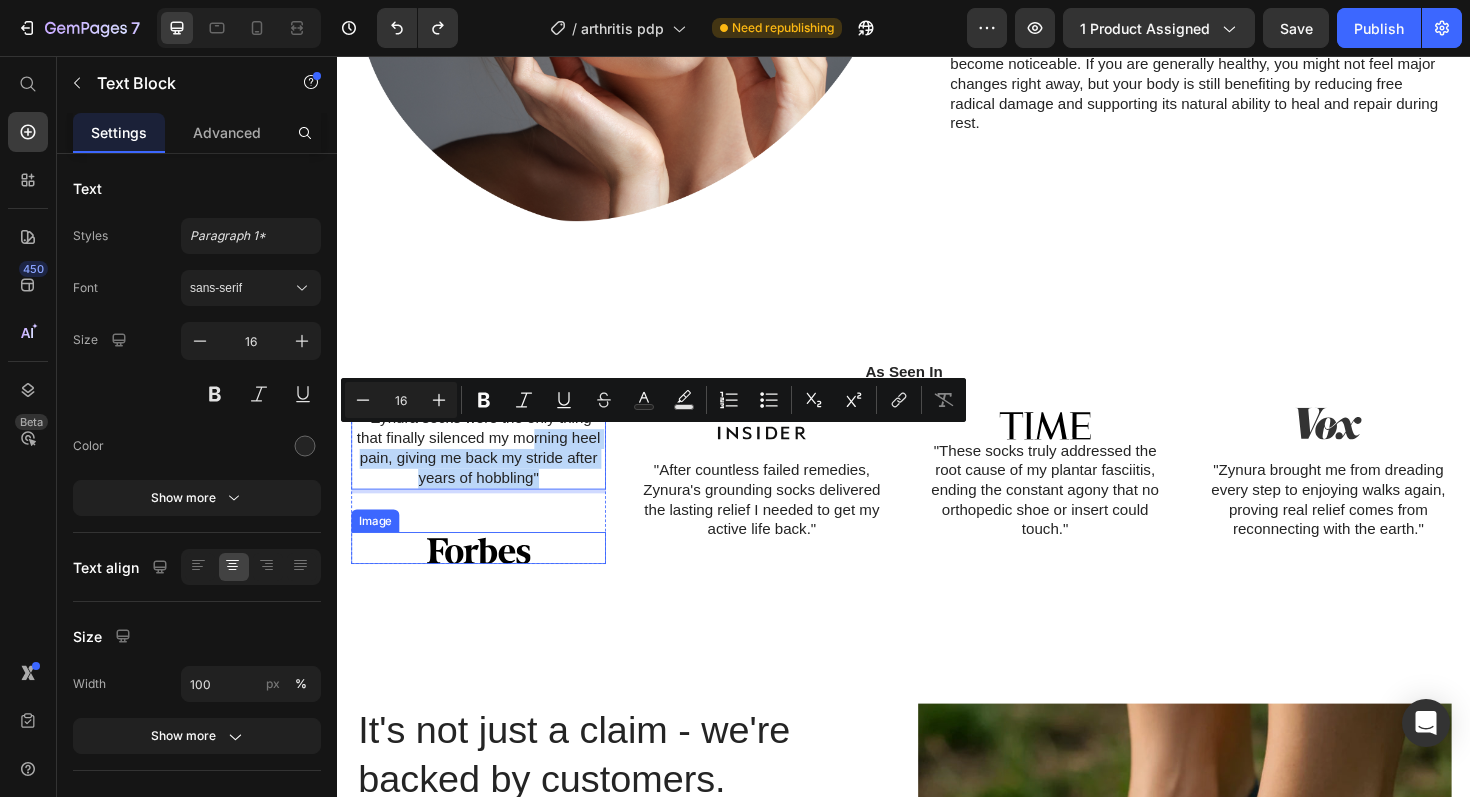 drag, startPoint x: 547, startPoint y: 469, endPoint x: 549, endPoint y: 570, distance: 101.0198 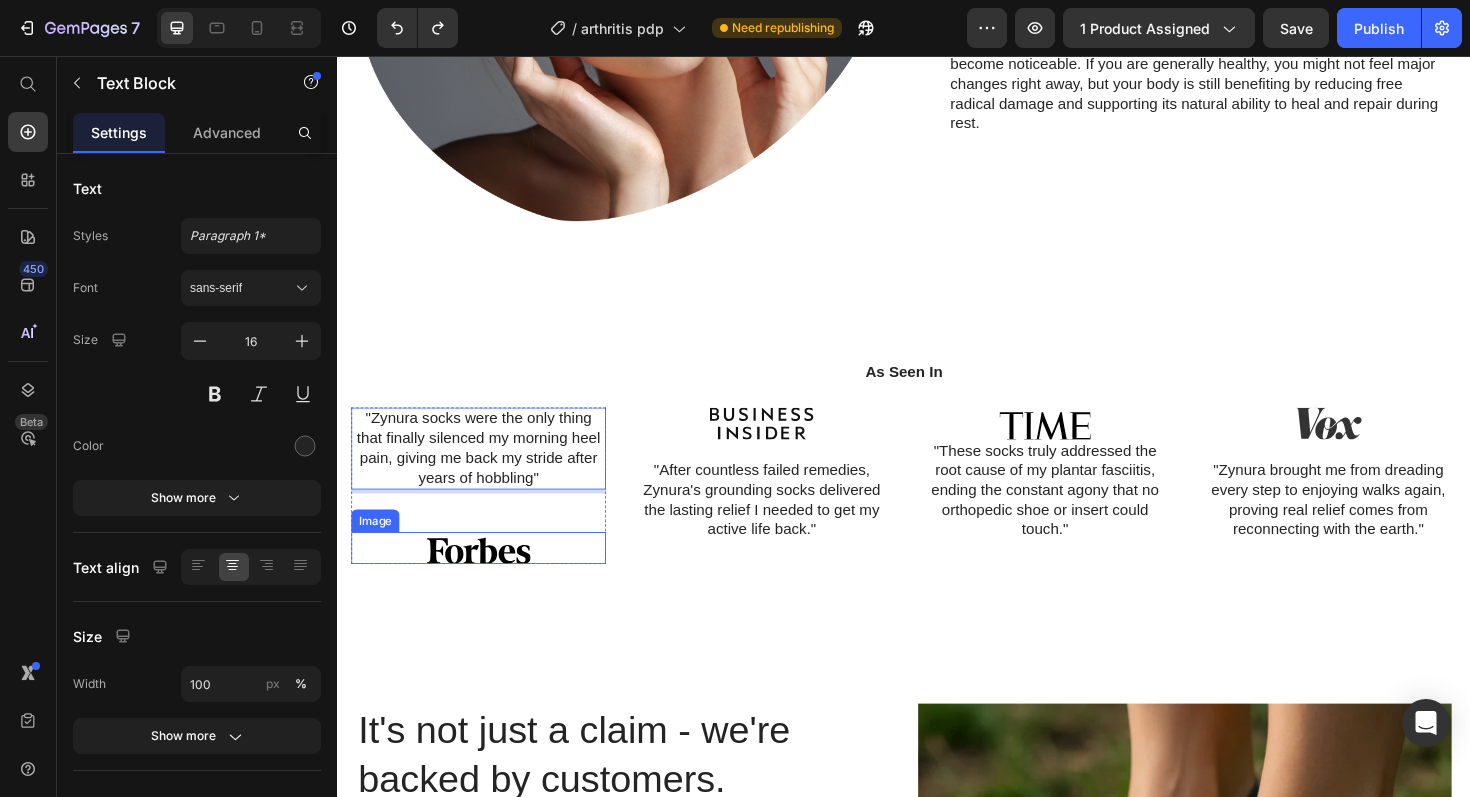 drag, startPoint x: 554, startPoint y: 482, endPoint x: 553, endPoint y: 572, distance: 90.005554 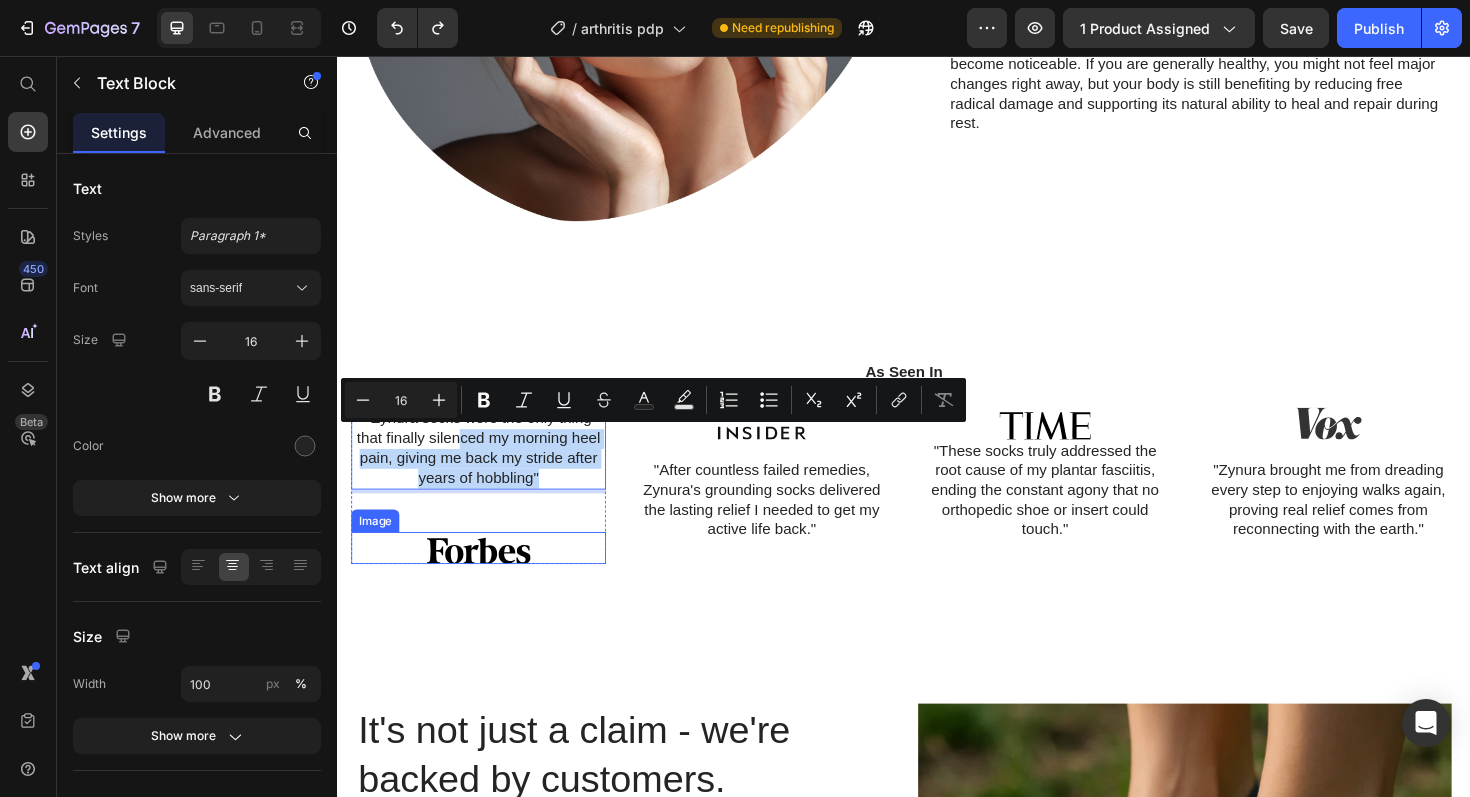 drag, startPoint x: 463, startPoint y: 469, endPoint x: 460, endPoint y: 572, distance: 103.04368 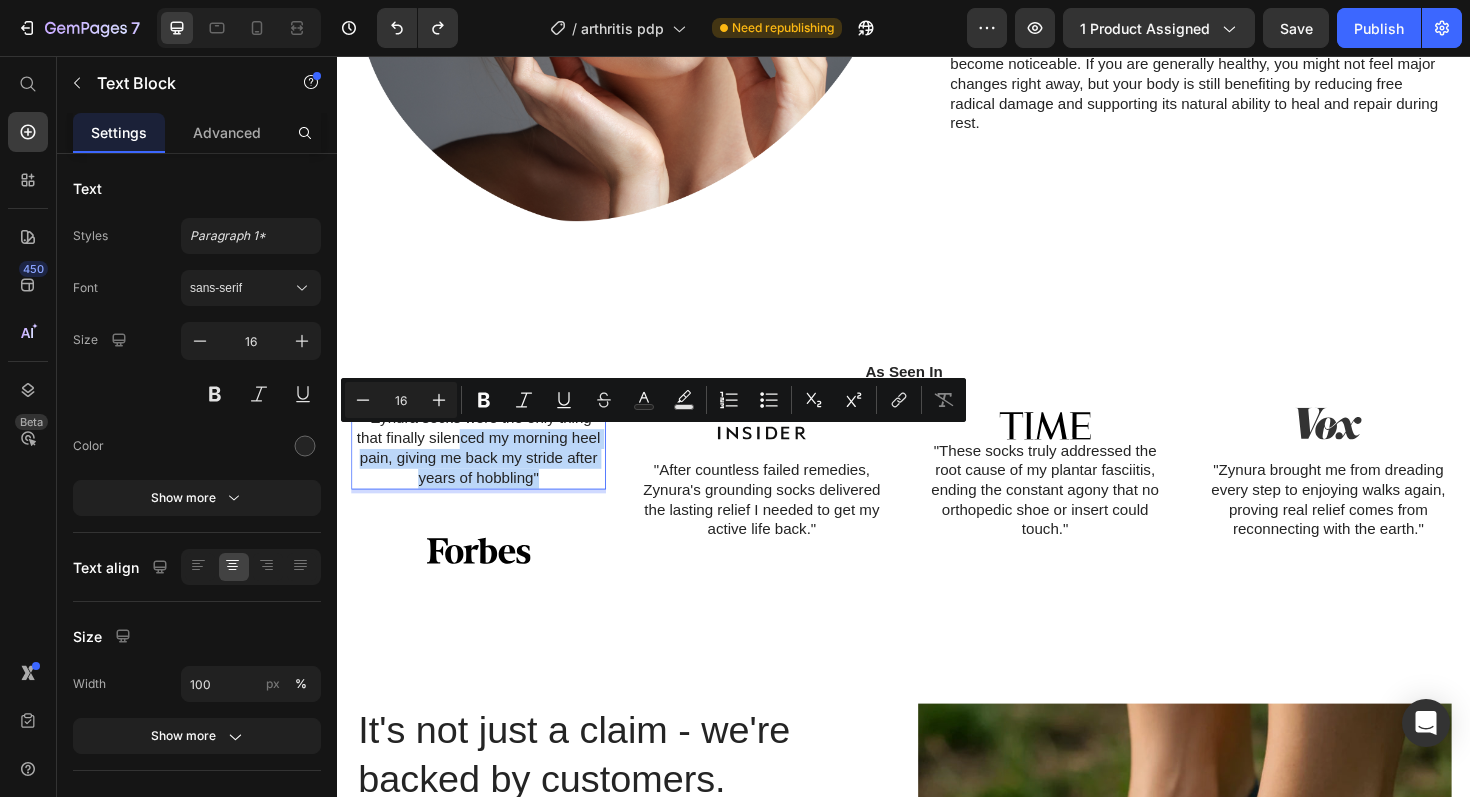 click on ""Zynura socks were the only thing that finally silenced my morning heel pain, giving me back my stride after years of hobbling"" at bounding box center [487, 471] 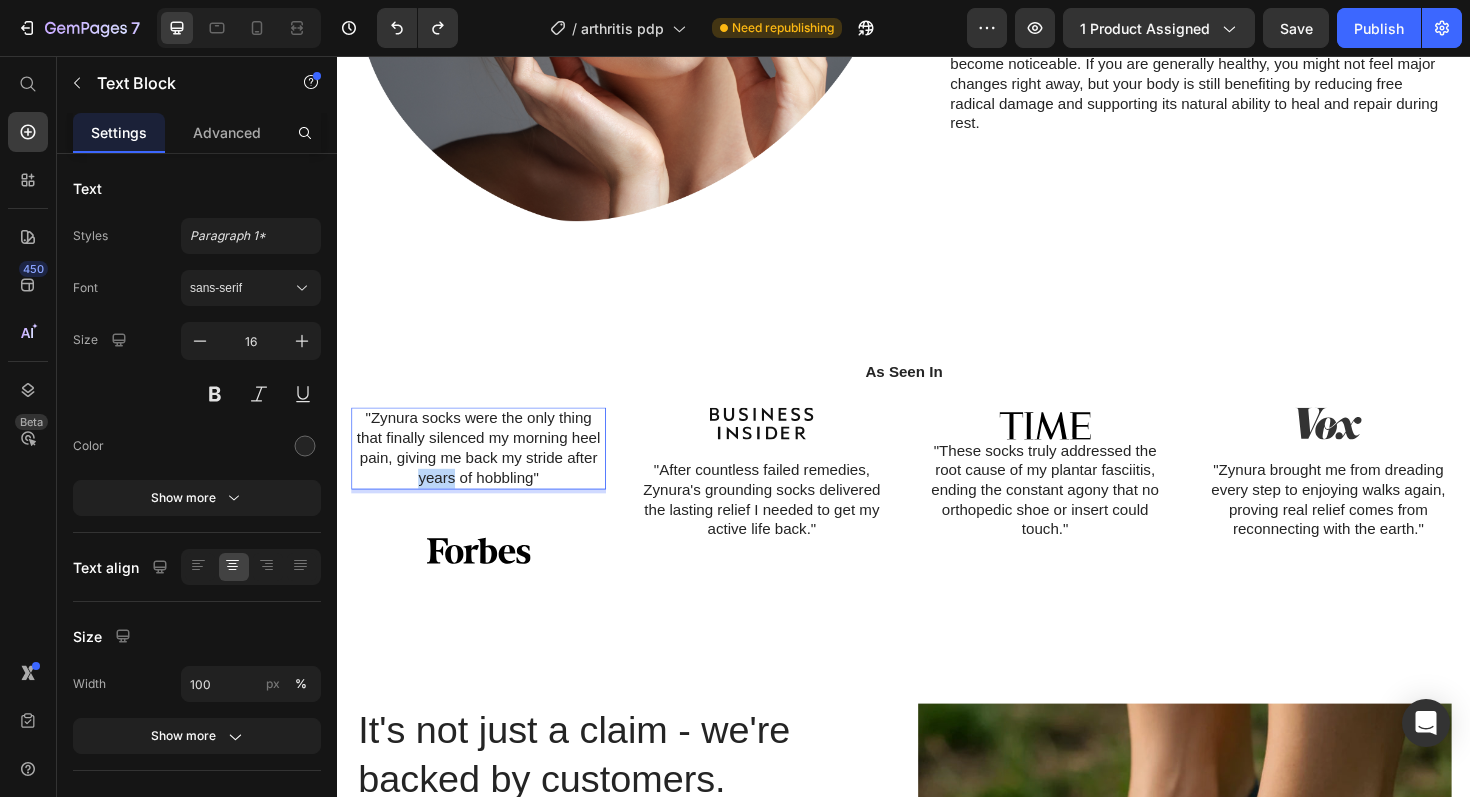click on ""Zynura socks were the only thing that finally silenced my morning heel pain, giving me back my stride after years of hobbling"" at bounding box center [487, 471] 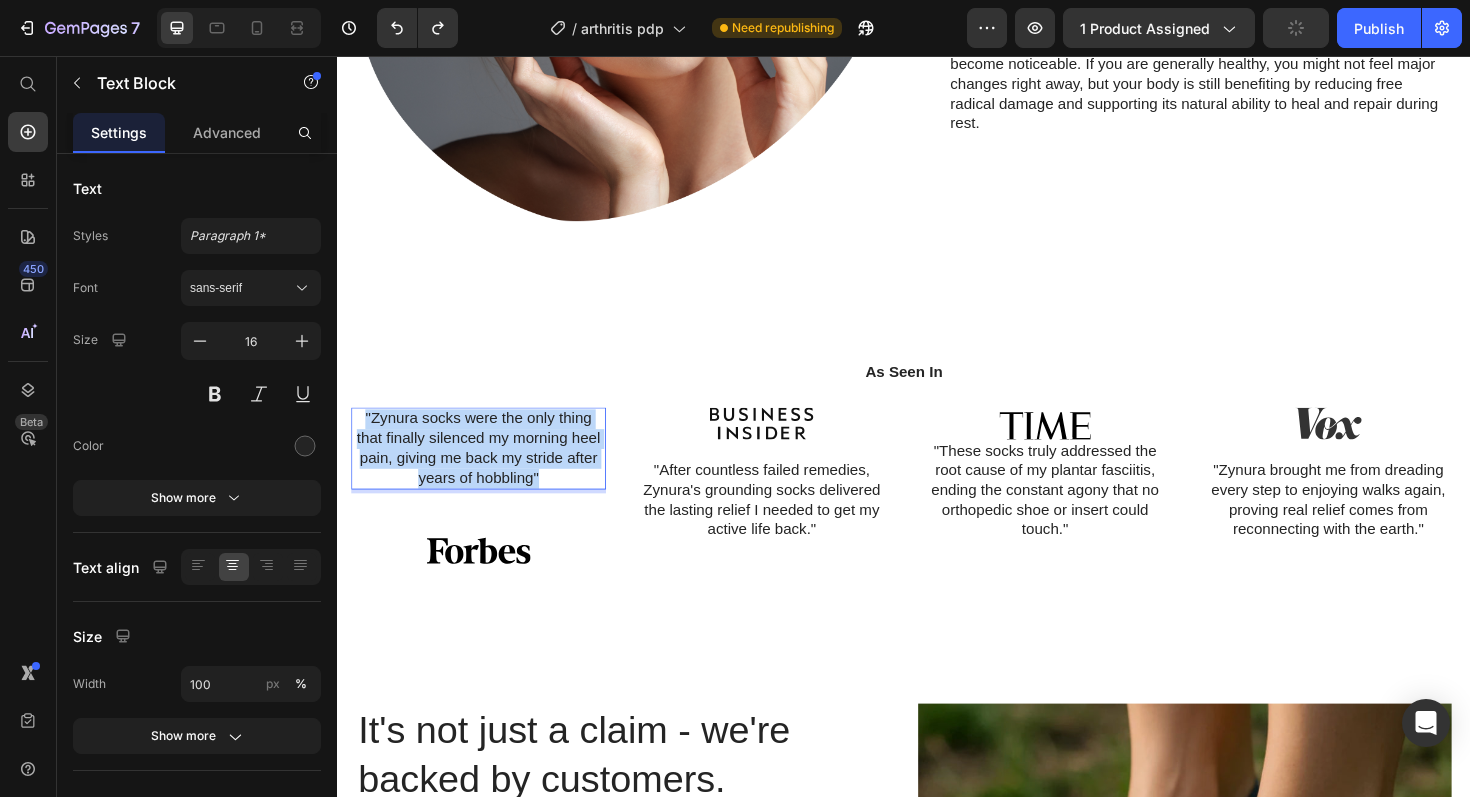 click on ""Zynura socks were the only thing that finally silenced my morning heel pain, giving me back my stride after years of hobbling"" at bounding box center [487, 471] 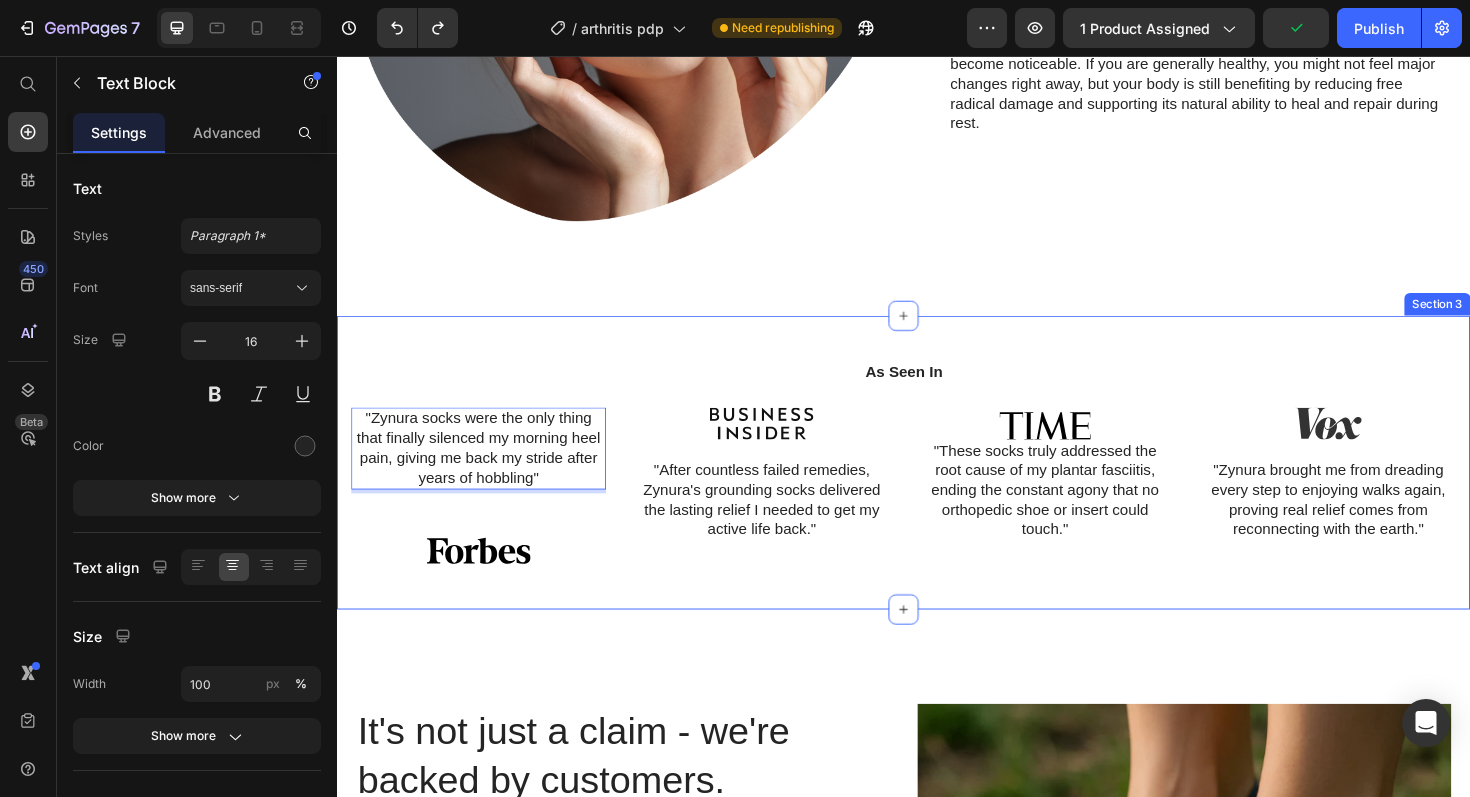 drag, startPoint x: 411, startPoint y: 476, endPoint x: 418, endPoint y: 592, distance: 116.21101 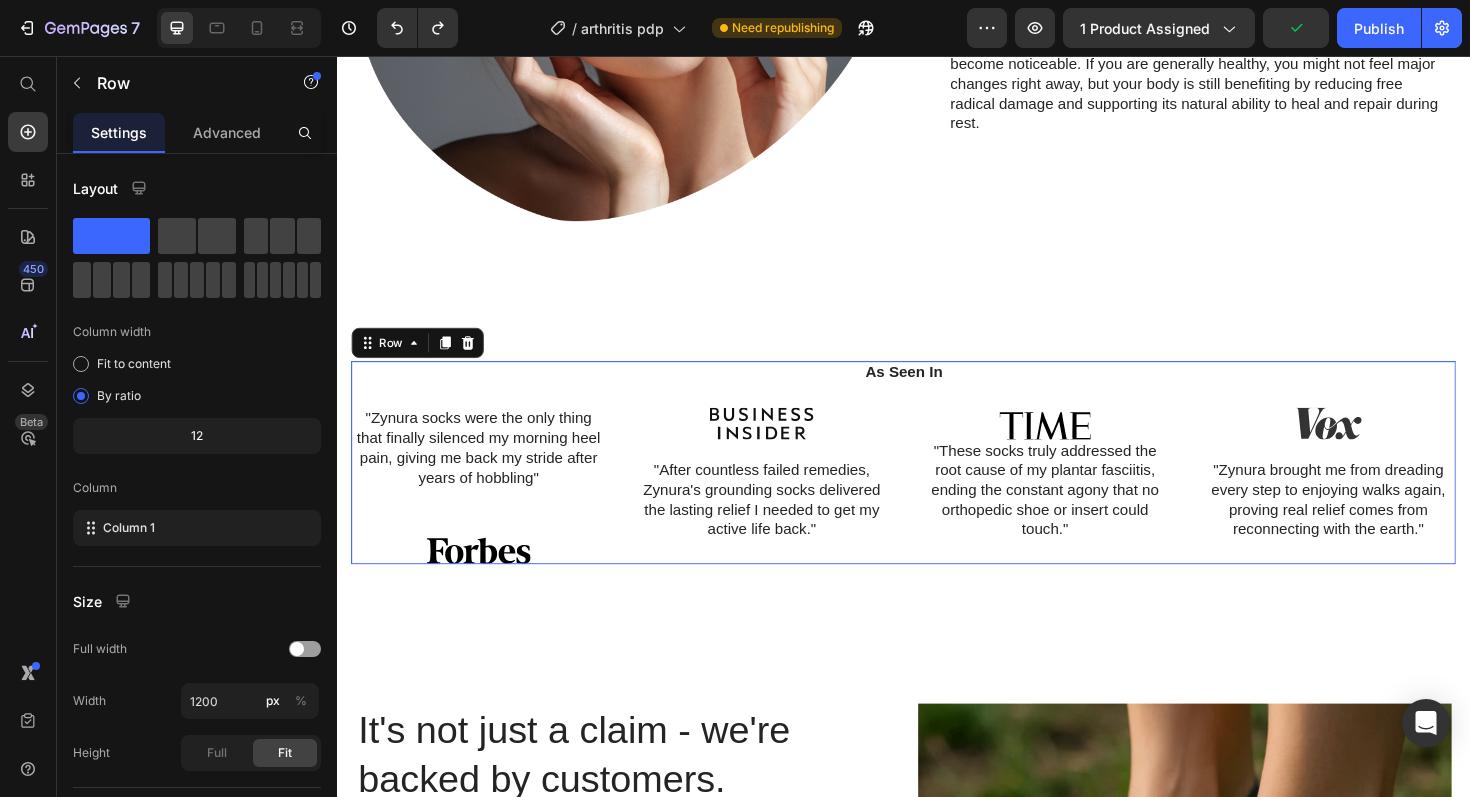 click on "As Seen In Heading "Zynura socks were the only thing that finally silenced my morning heel pain, giving me back my stride after years of hobbling" Text Block Image Hero Banner Image "These socks truly addressed the root cause of my plantar fasciitis, ending the constant agony that no orthopedic shoe or insert could touch." Text Block Hero Banner Image "Zynura brought me from dreading every step to enjoying walks again, proving real relief comes from reconnecting with the earth." Text Block Hero Banner Carousel" at bounding box center (937, 486) 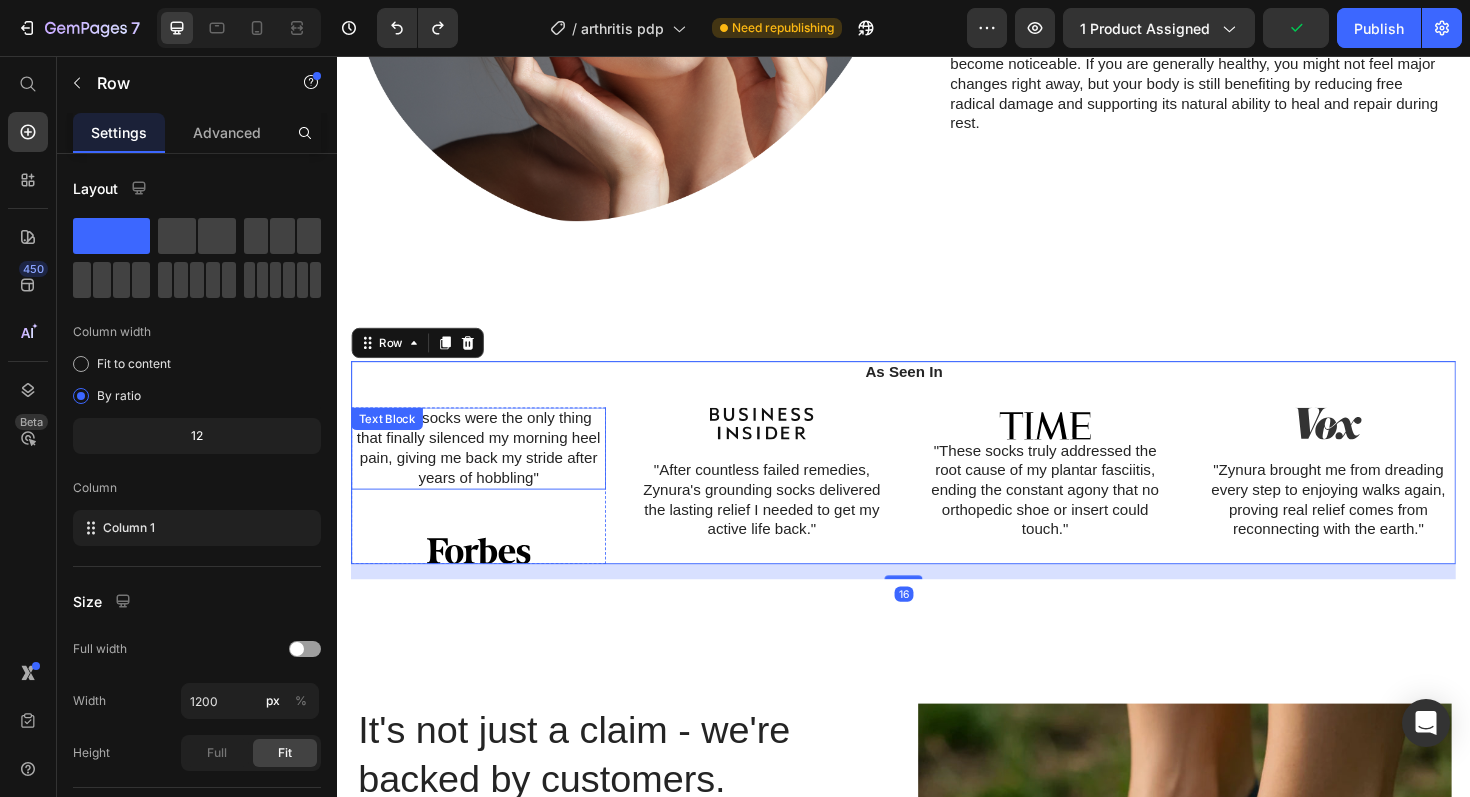 click on ""Zynura socks were the only thing that finally silenced my morning heel pain, giving me back my stride after years of hobbling"" at bounding box center (487, 471) 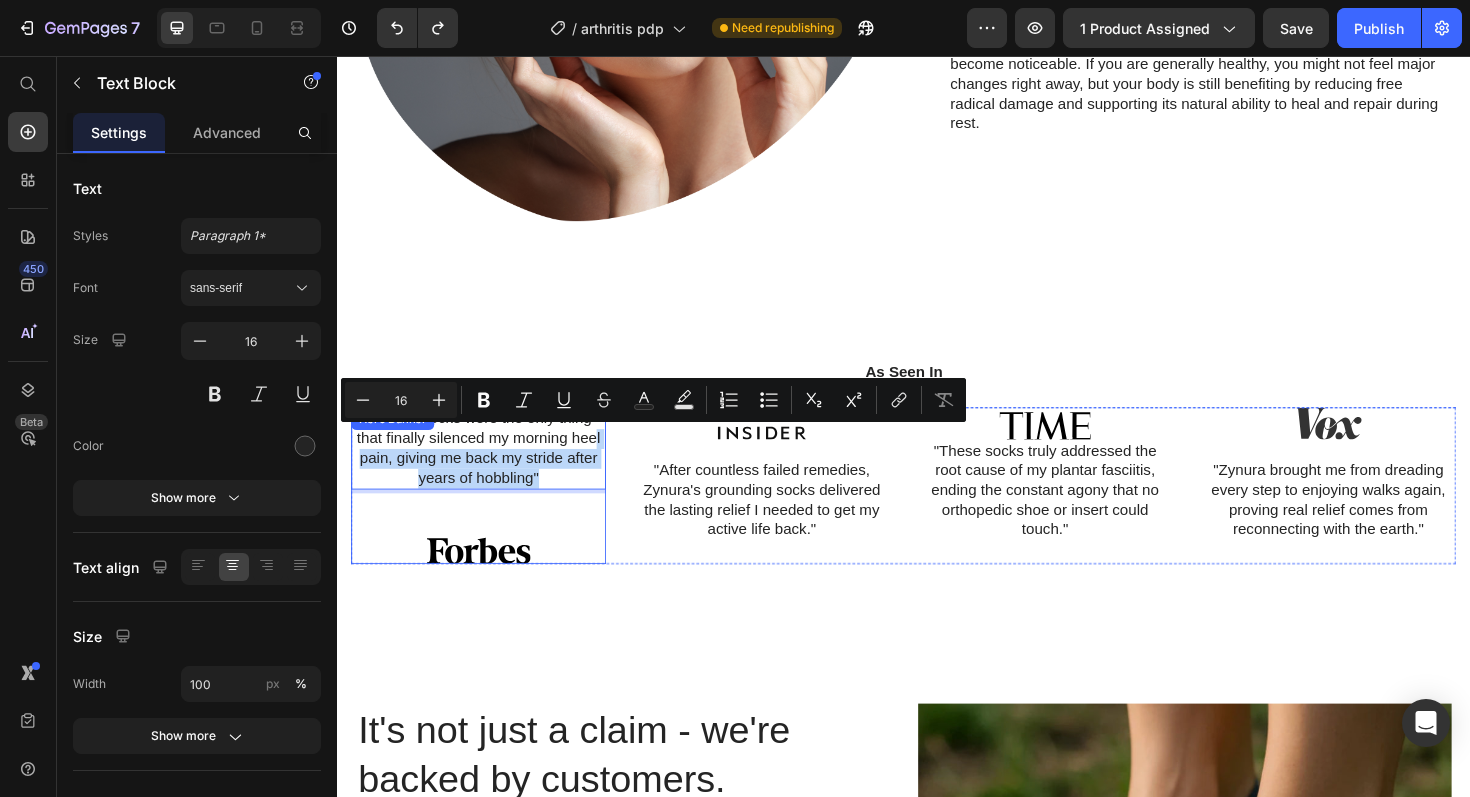 drag, startPoint x: 610, startPoint y: 459, endPoint x: 602, endPoint y: 563, distance: 104.307236 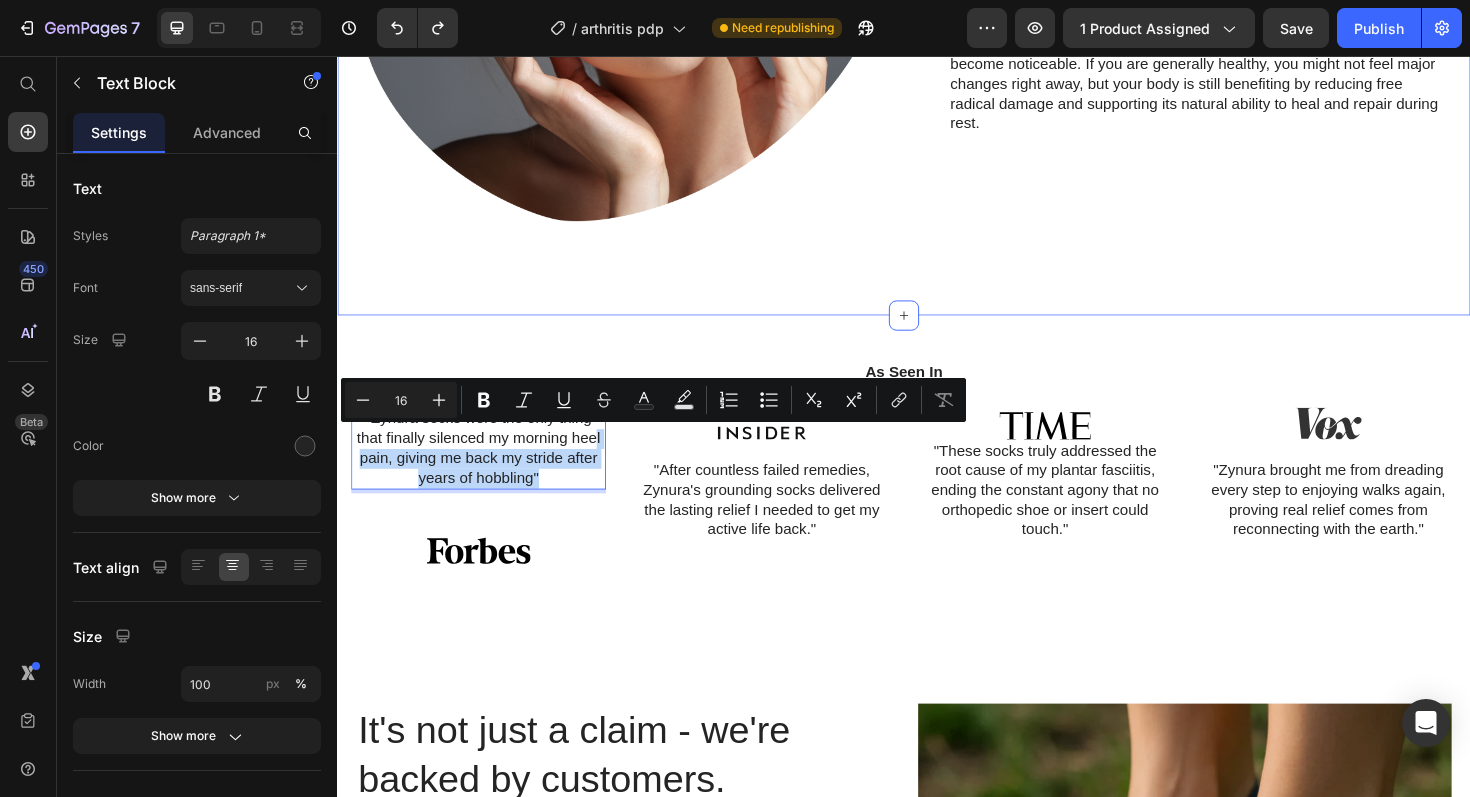 click on ""Why Grounding?" Heading Throughout history, humans lived in close contact with the Earth. We walked barefoot, sat and slept on the ground, and worked the land with our bare hands. Today, that natural connection has been lost. Leather-soled shoes have been replaced by rubber and plastic soles. We sleep raised off the ground, and our homes and workplaces are filled with synthetic materials like carpets, vinyl, and plastic. On top of this, we are constantly exposed to man-made electromagnetic radiation from mobile phones, Wi-Fi, household appliances, and cell towers. This modern environment floods our bodies with excess free radicals, contributing to plantar fasciitis.       Text Block Row Image Row Why Not Start Today? Heading Research shows that the body’s physiology begins to respond to Grounding almost immediately. Within seconds, muscles start to relax, tension eases, and the nervous system begins to calm, reducing stress.   Text Block Row Image Row Section 2" at bounding box center (937, -292) 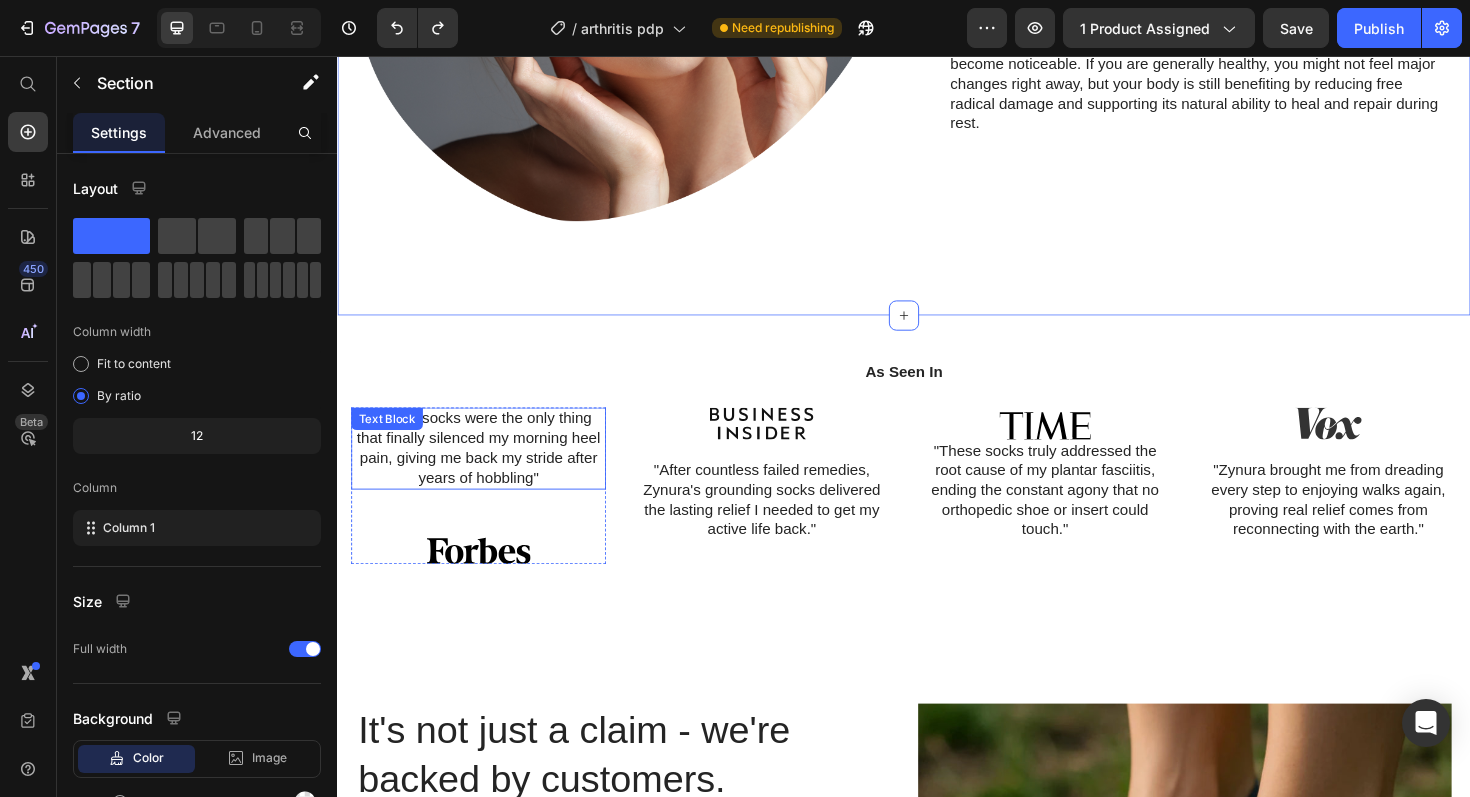 click on ""Zynura socks were the only thing that finally silenced my morning heel pain, giving me back my stride after years of hobbling"" at bounding box center [487, 471] 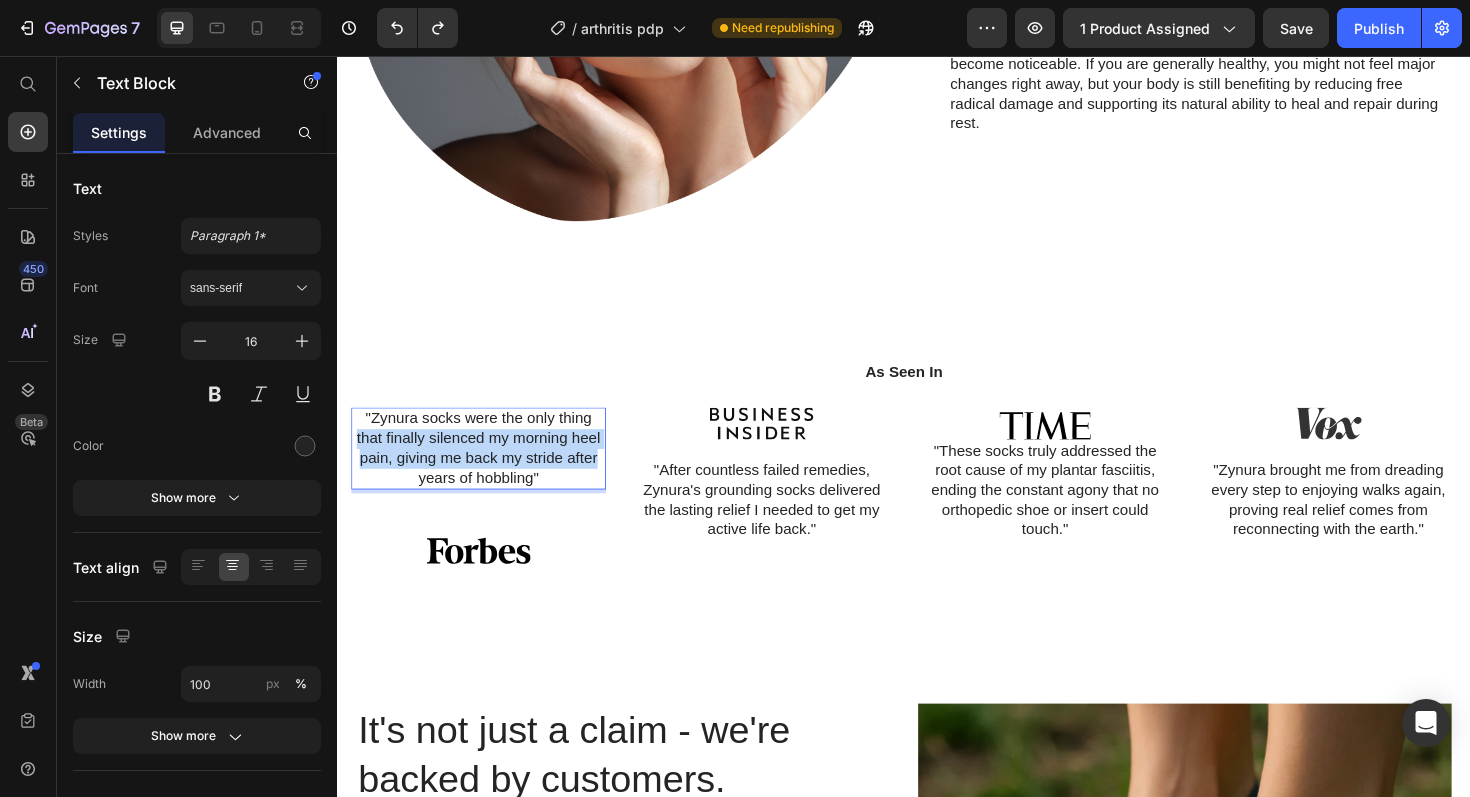 drag, startPoint x: 618, startPoint y: 430, endPoint x: 613, endPoint y: 481, distance: 51.24451 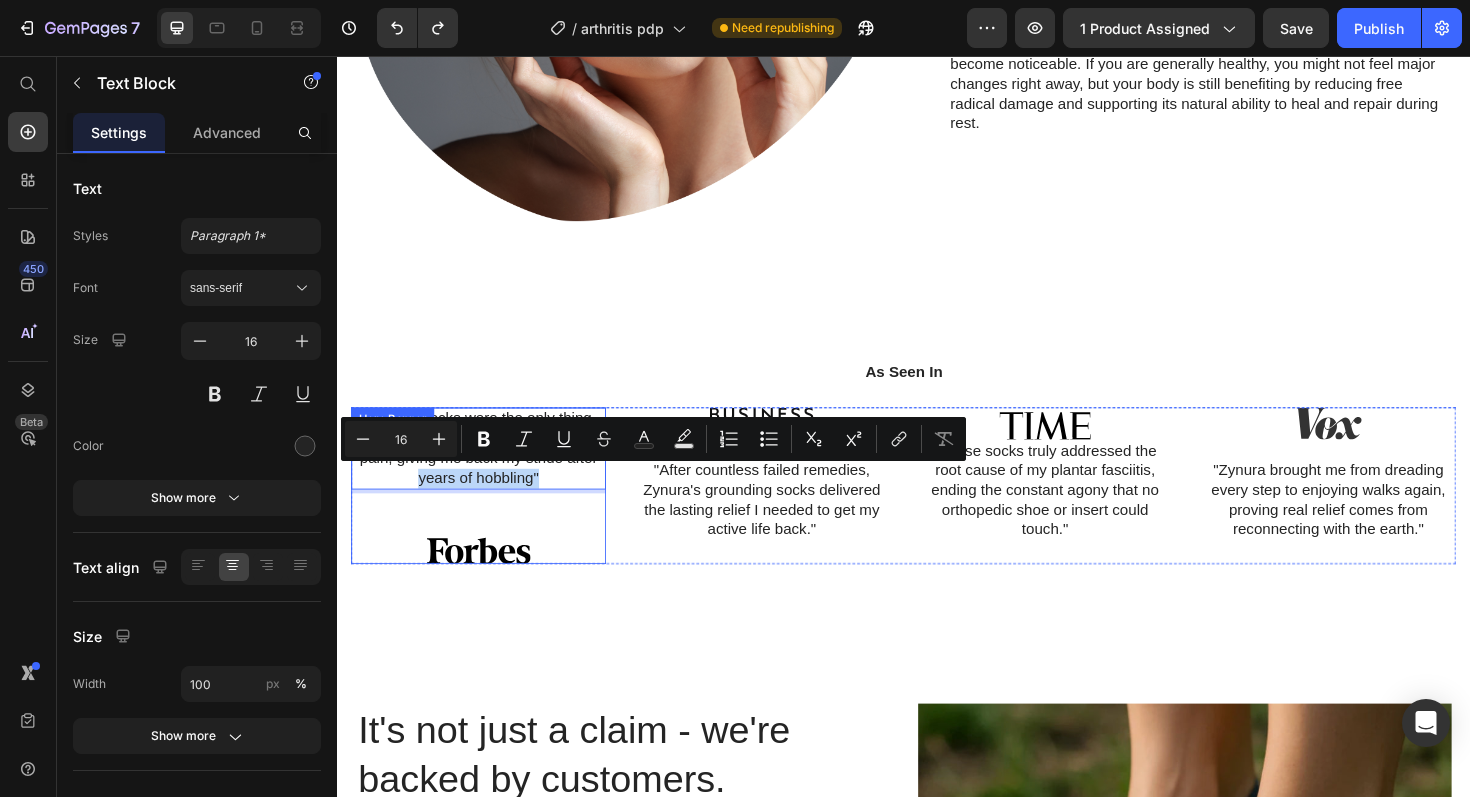 drag, startPoint x: 621, startPoint y: 486, endPoint x: 600, endPoint y: 550, distance: 67.357254 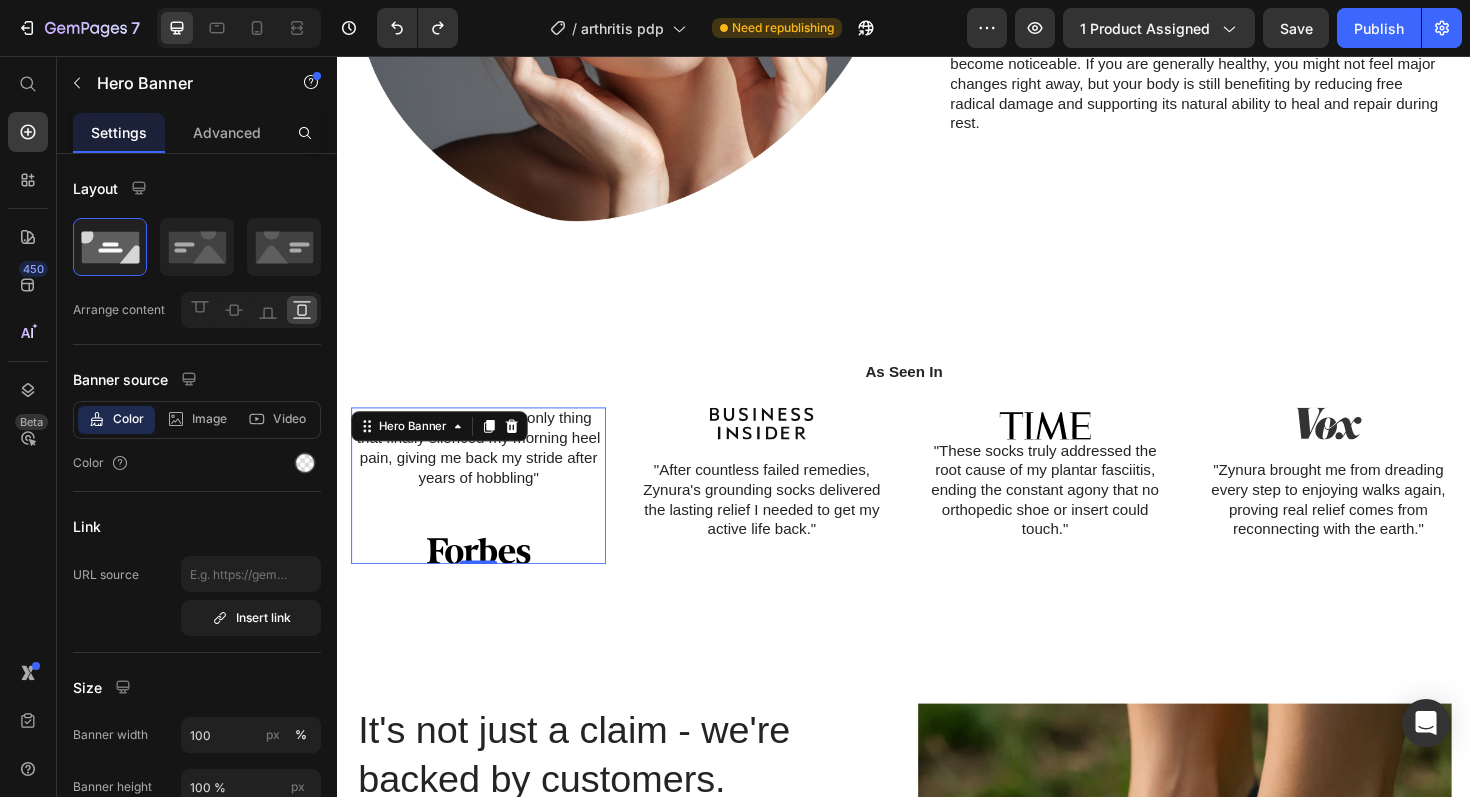 click on ""Zynura socks were the only thing that finally silenced my morning heel pain, giving me back my stride after years of hobbling" Text Block Image" at bounding box center (487, 511) 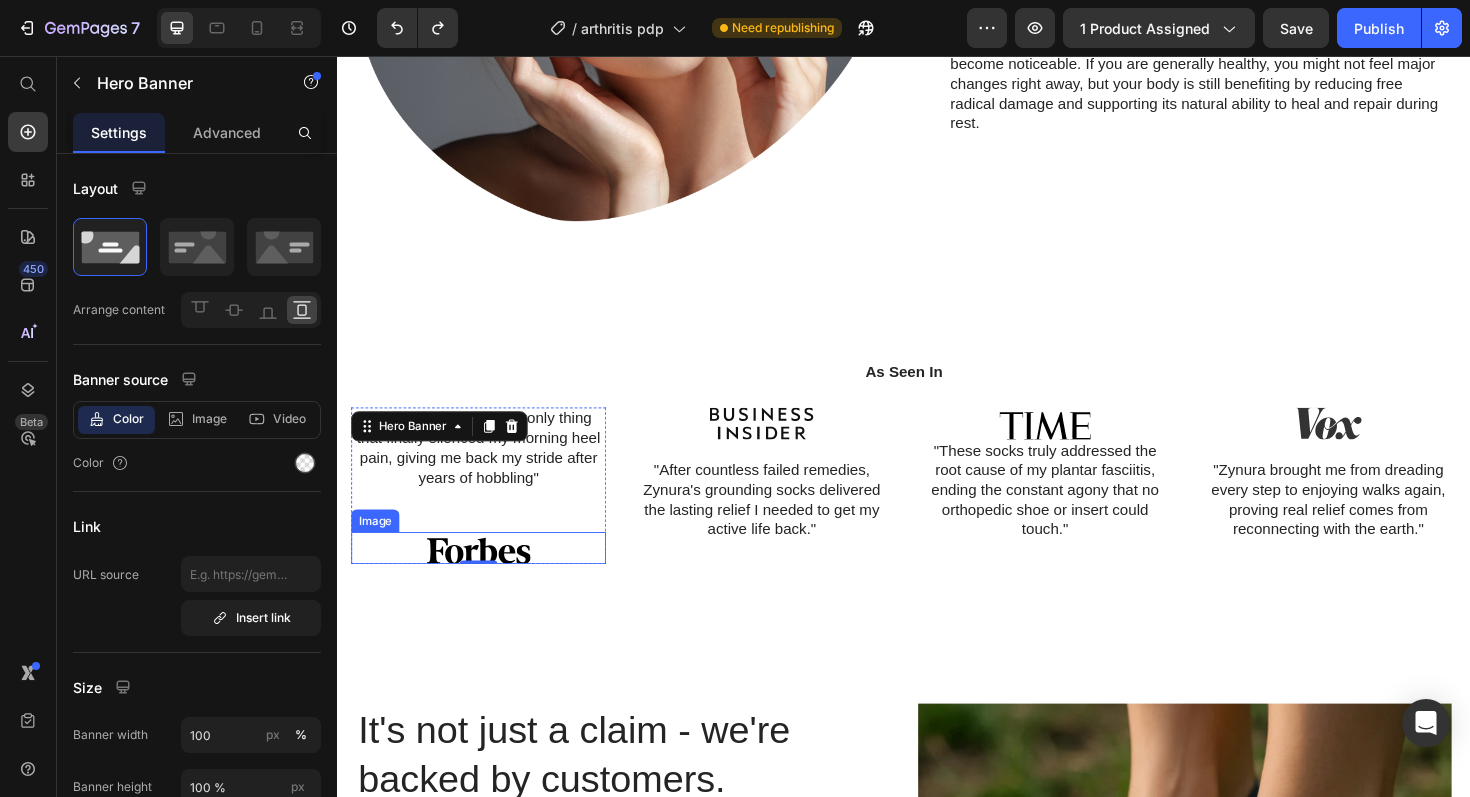 click on "As Seen In Heading "Zynura socks were the only thing that finally silenced my morning heel pain, giving me back my stride after years of hobbling" Text Block Image Hero Banner   0 Image "After countless failed remedies, Zynura's grounding socks delivered the lasting relief I needed to get my active life back." Text Block Hero Banner Image "These socks truly addressed the root cause of my plantar fasciitis, ending the constant agony that no orthopedic shoe or insert could touch." Text Block Hero Banner Image "Zynura brought me from dreading every step to enjoying walks again, proving real relief comes from reconnecting with the earth." Text Block Hero Banner Carousel Row" at bounding box center (937, 494) 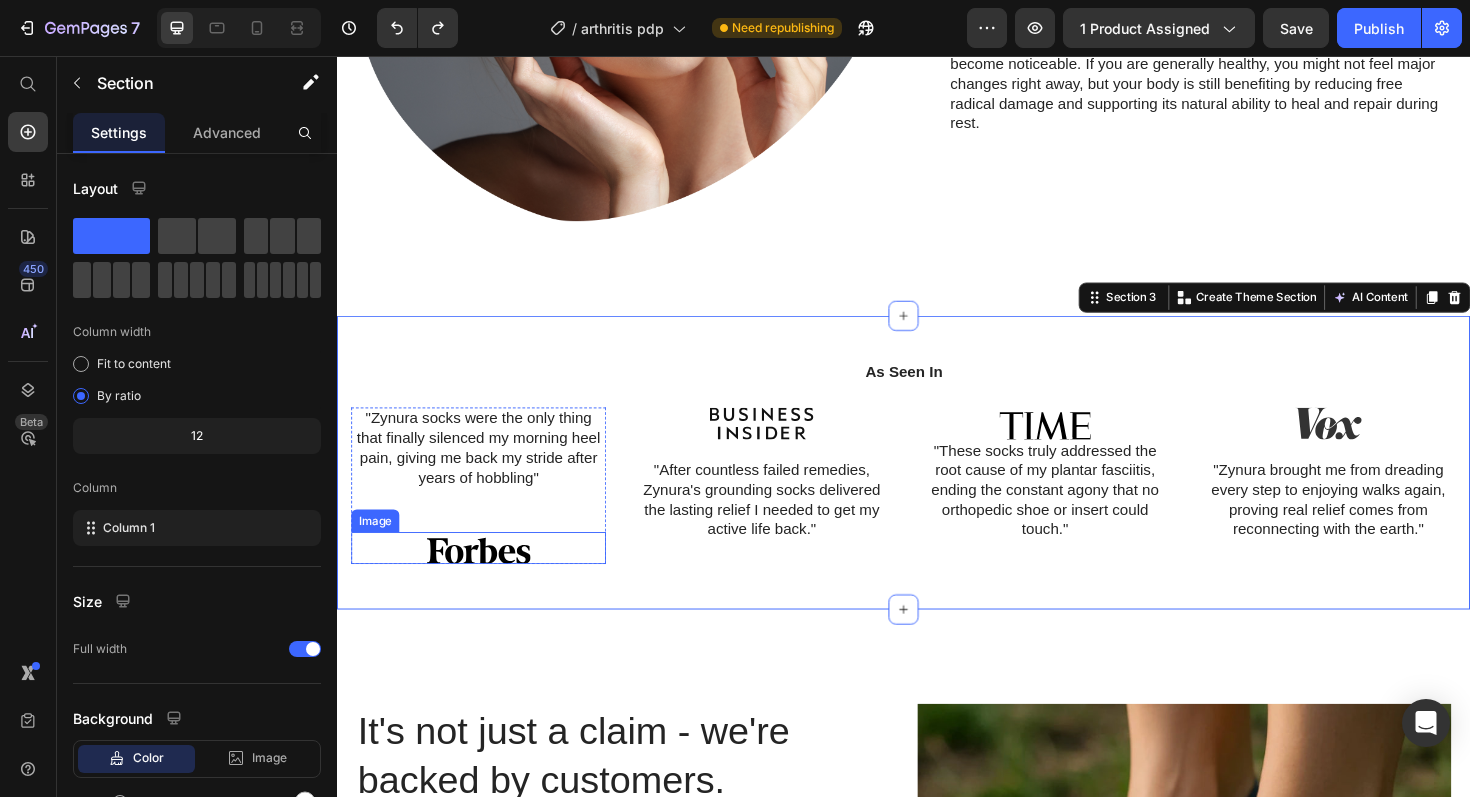 click at bounding box center [487, 577] 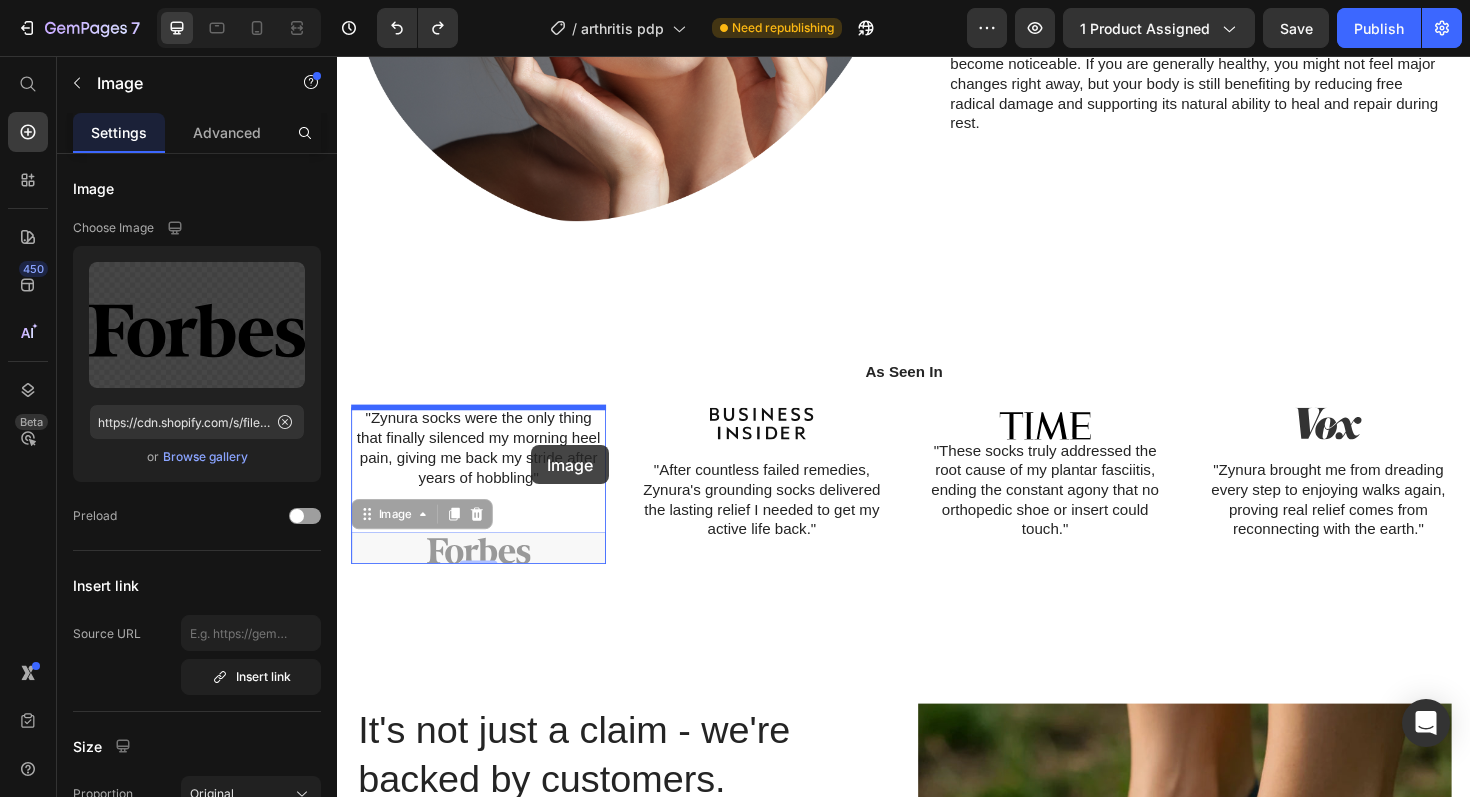 drag, startPoint x: 515, startPoint y: 580, endPoint x: 542, endPoint y: 460, distance: 123 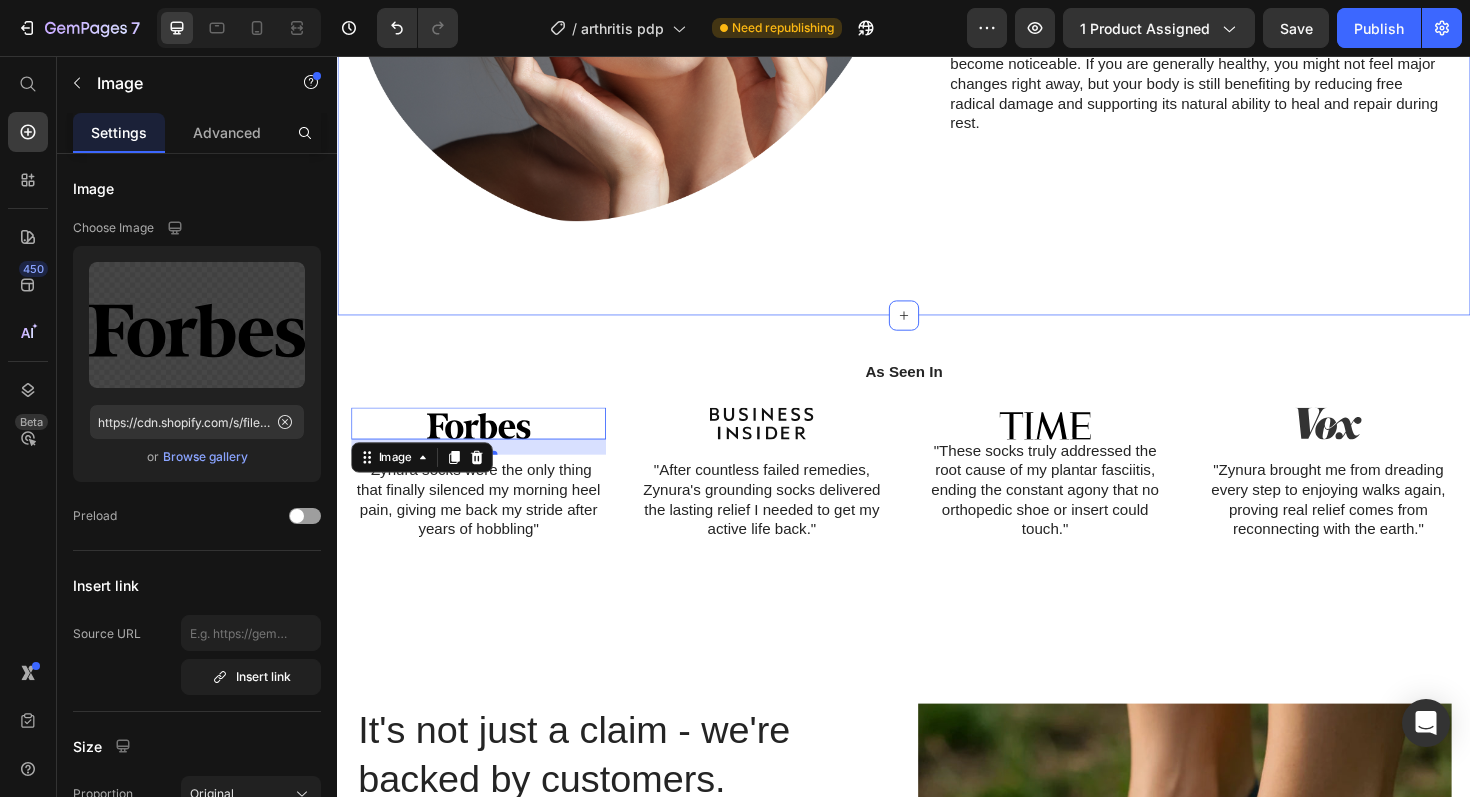 click on ""Why Grounding?" Heading Throughout history, humans lived in close contact with the Earth. We walked barefoot, sat and slept on the ground, and worked the land with our bare hands. Today, that natural connection has been lost. Leather-soled shoes have been replaced by rubber and plastic soles. We sleep raised off the ground, and our homes and workplaces are filled with synthetic materials like carpets, vinyl, and plastic. On top of this, we are constantly exposed to man-made electromagnetic radiation from mobile phones, Wi-Fi, household appliances, and cell towers. This modern environment floods our bodies with excess free radicals, contributing to plantar fasciitis.       Text Block Row Image Row Why Not Start Today? Heading Research shows that the body’s physiology begins to respond to Grounding almost immediately. Within seconds, muscles start to relax, tension eases, and the nervous system begins to calm, reducing stress.   Text Block Row Image Row Section 2" at bounding box center (937, -292) 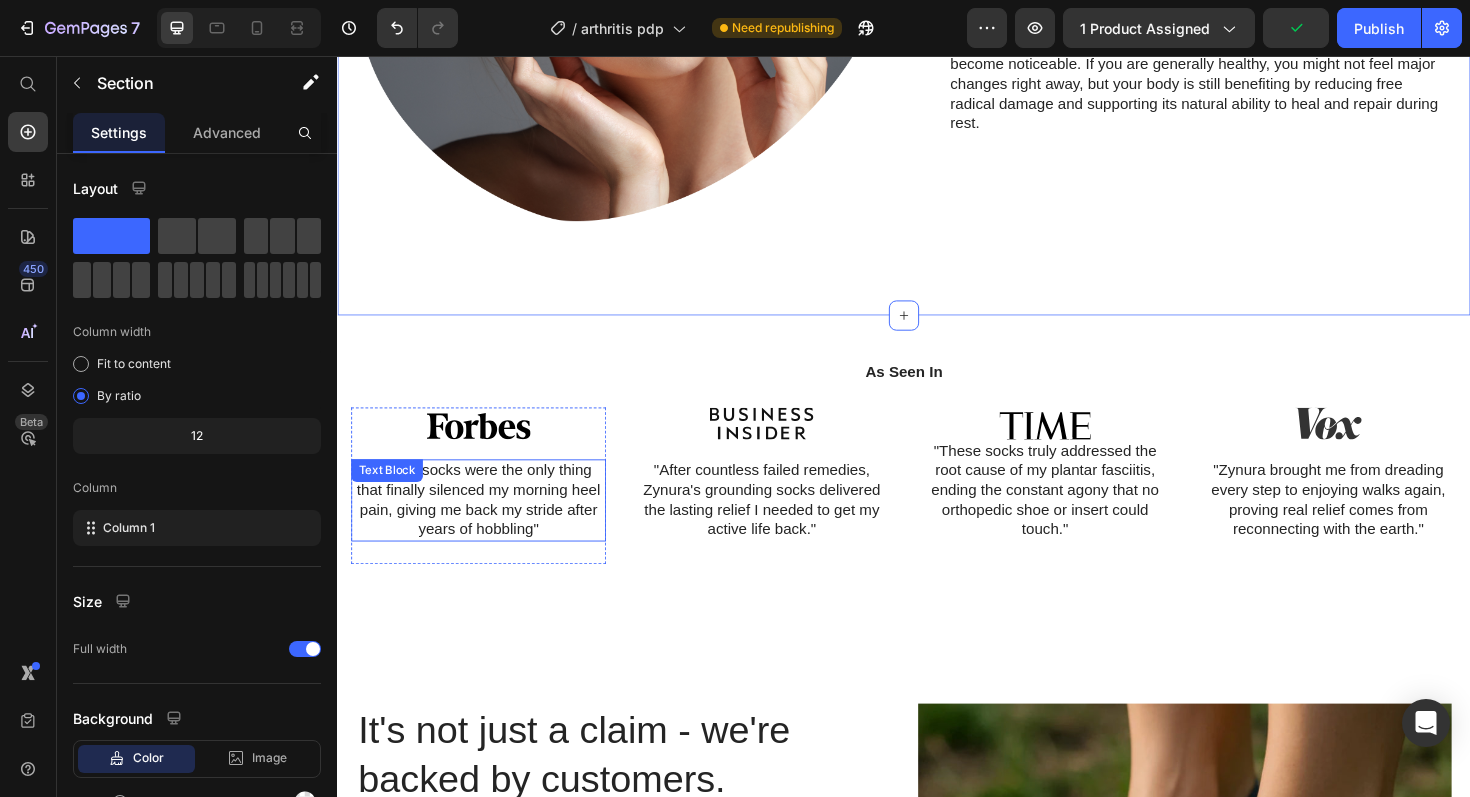 click on ""Zynura socks were the only thing that finally silenced my morning heel pain, giving me back my stride after years of hobbling"" at bounding box center (487, 526) 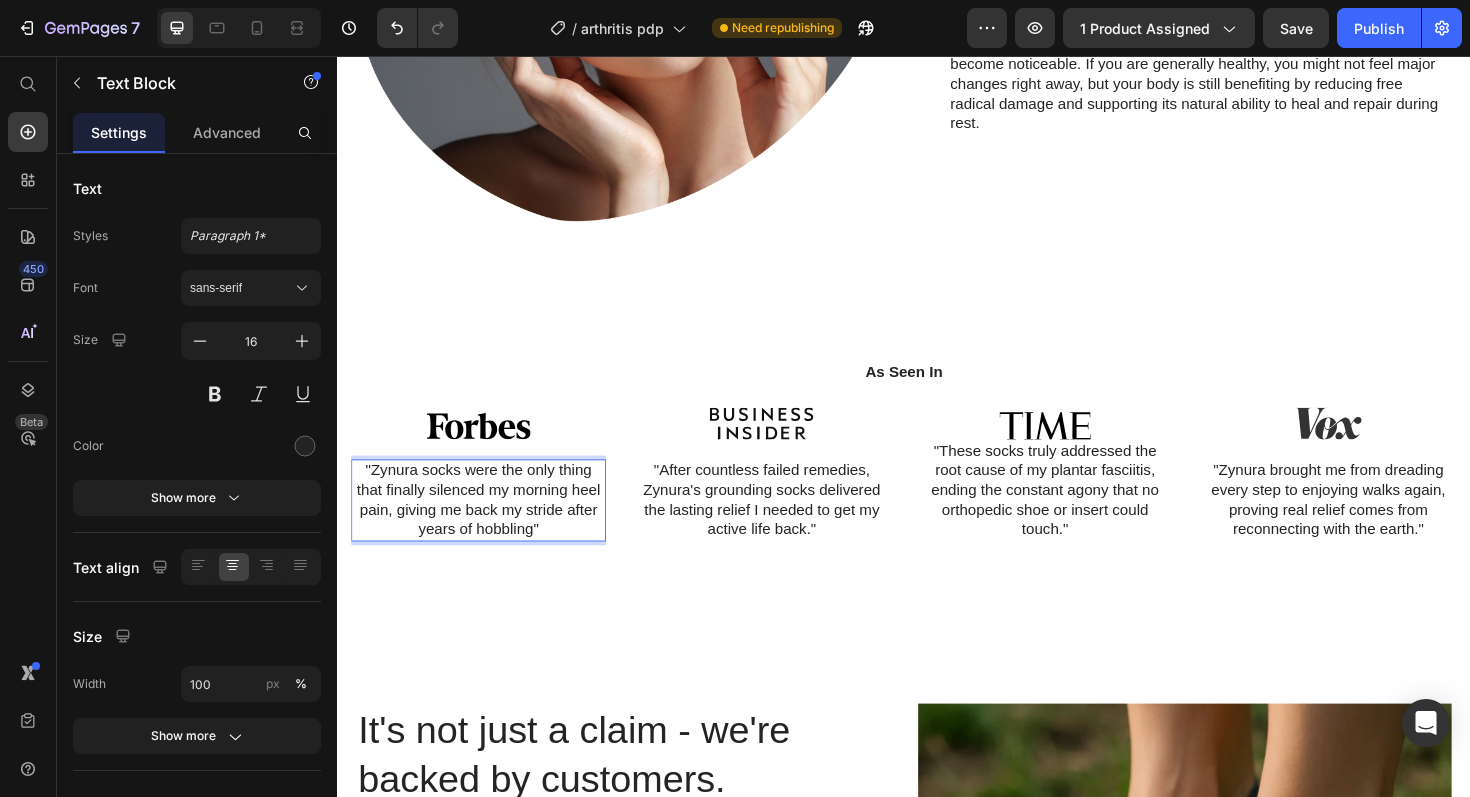 click on ""Zynura socks were the only thing that finally silenced my morning heel pain, giving me back my stride after years of hobbling"" at bounding box center [487, 526] 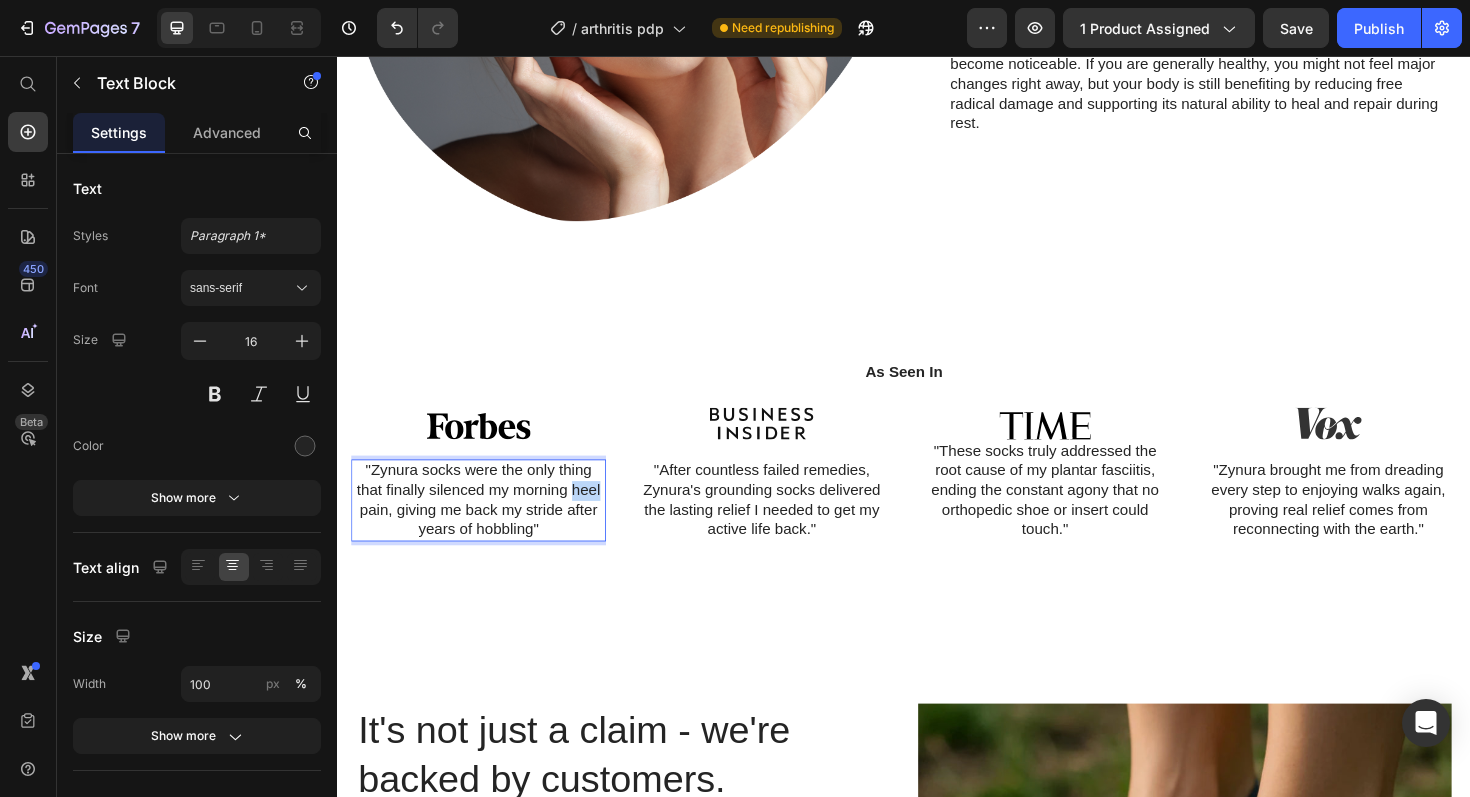 click on ""Zynura socks were the only thing that finally silenced my morning heel pain, giving me back my stride after years of hobbling"" at bounding box center [487, 526] 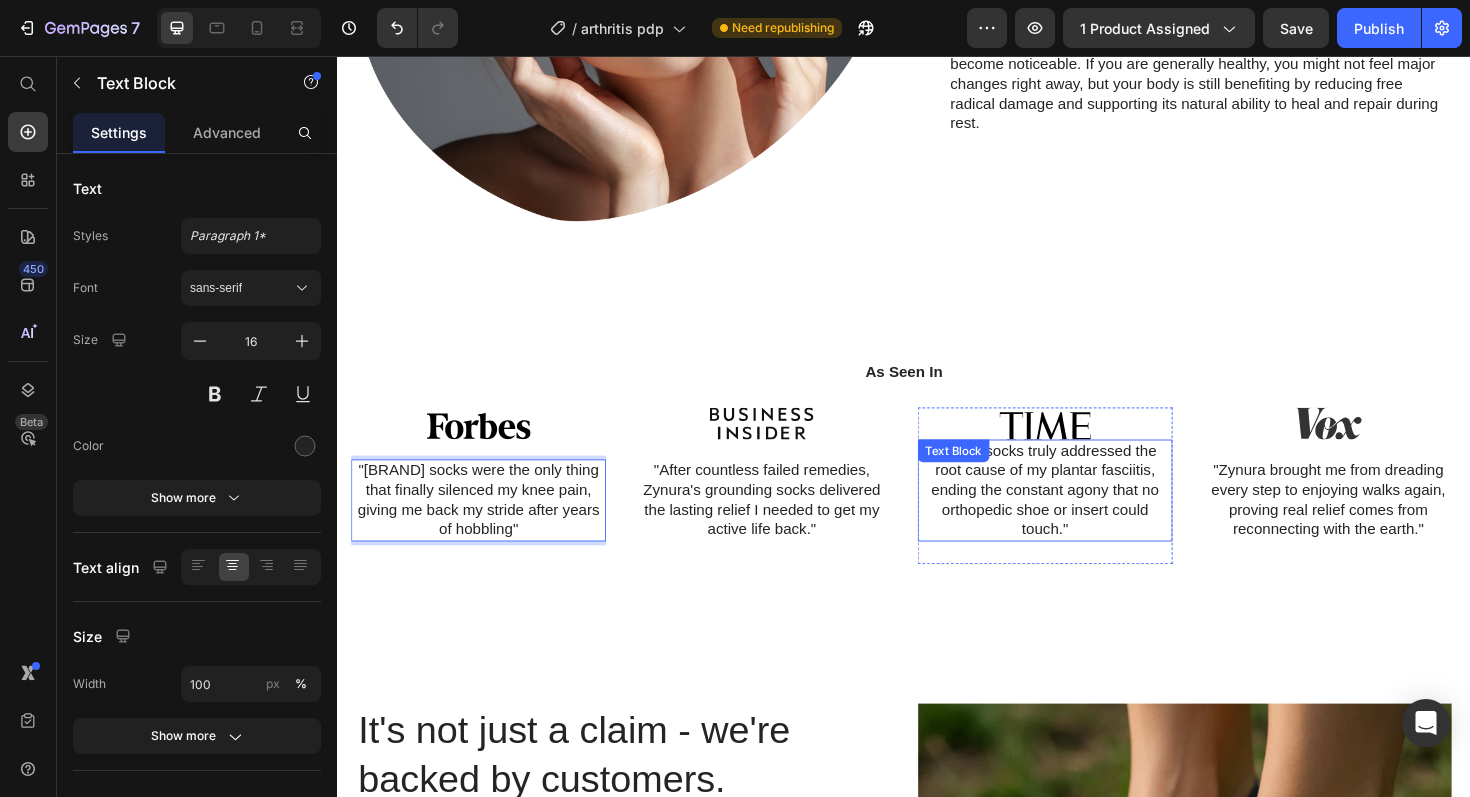 click on ""These socks truly addressed the root cause of my plantar fasciitis, ending the constant agony that no orthopedic shoe or insert could touch."" at bounding box center (1087, 516) 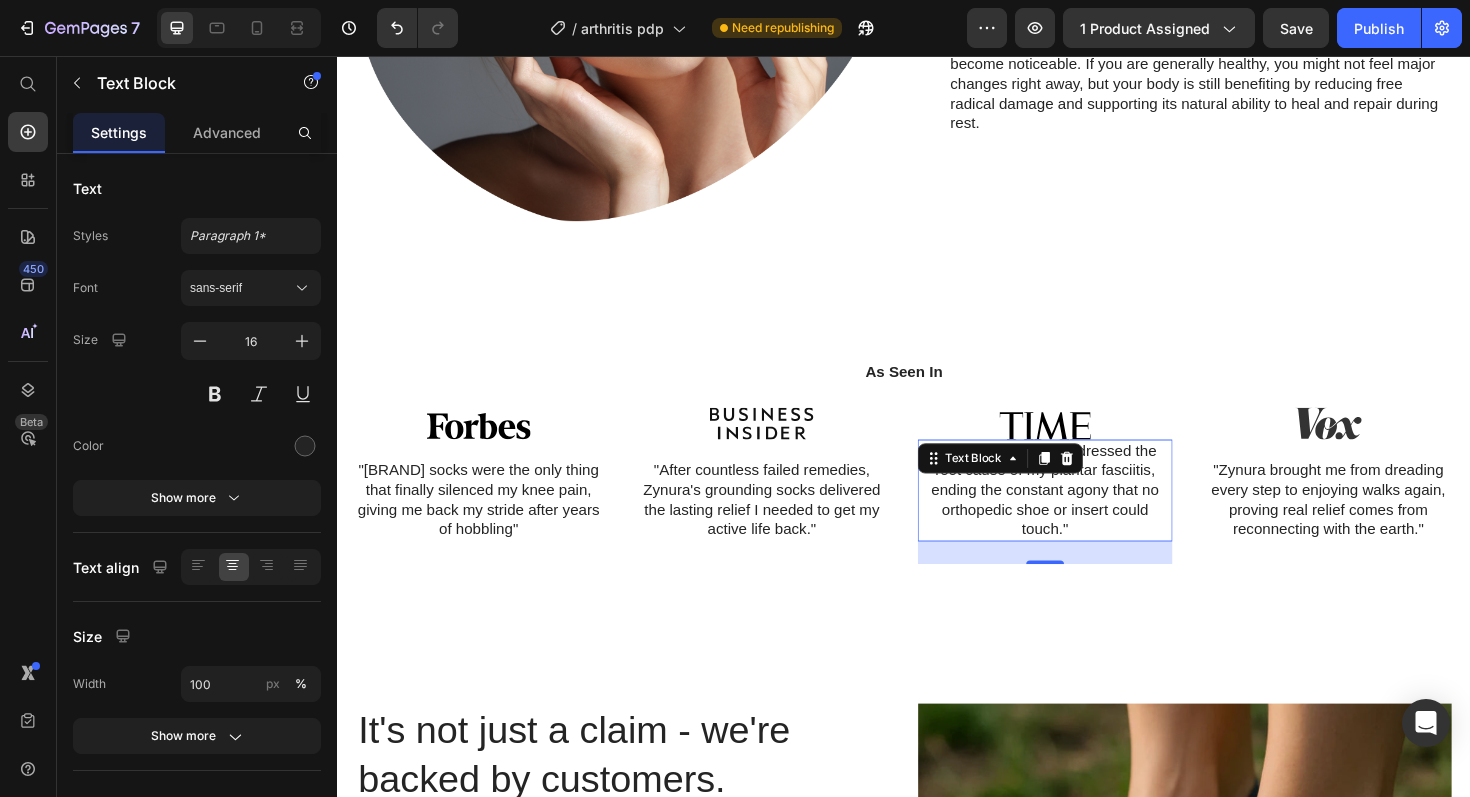 click on "24" at bounding box center (1087, 582) 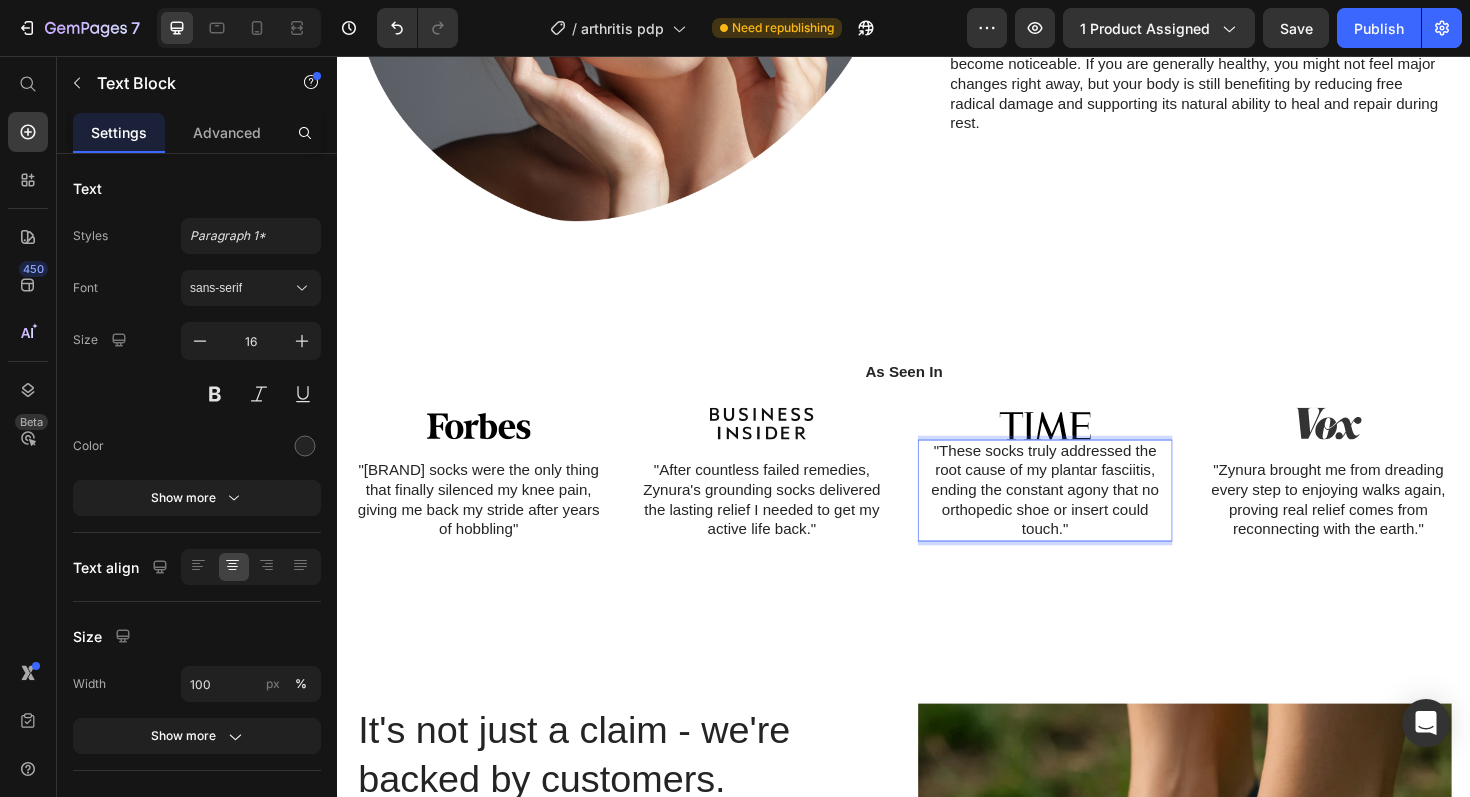 click on ""These socks truly addressed the root cause of my plantar fasciitis, ending the constant agony that no orthopedic shoe or insert could touch."" at bounding box center [1087, 516] 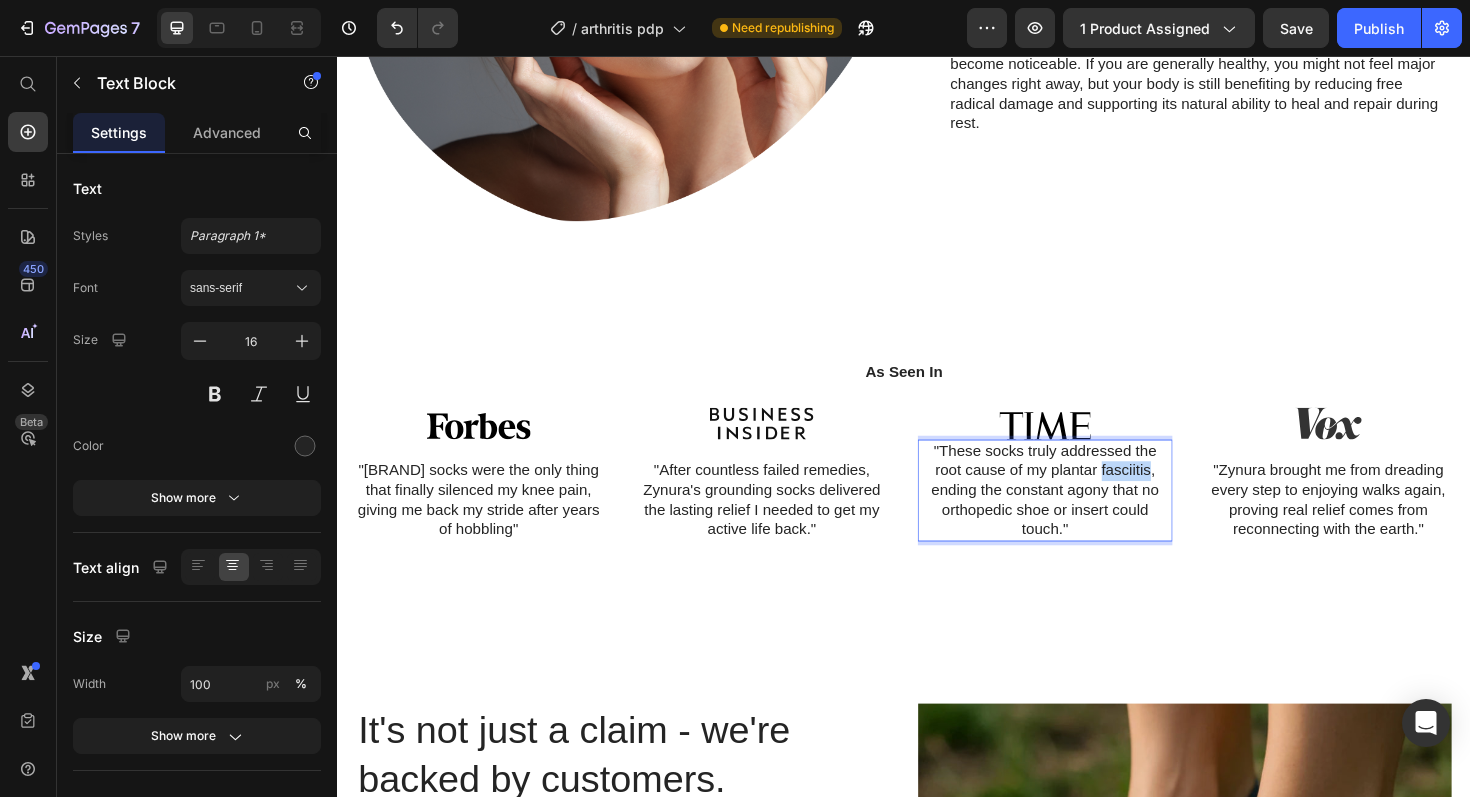 click on ""These socks truly addressed the root cause of my plantar fasciitis, ending the constant agony that no orthopedic shoe or insert could touch."" at bounding box center [1087, 516] 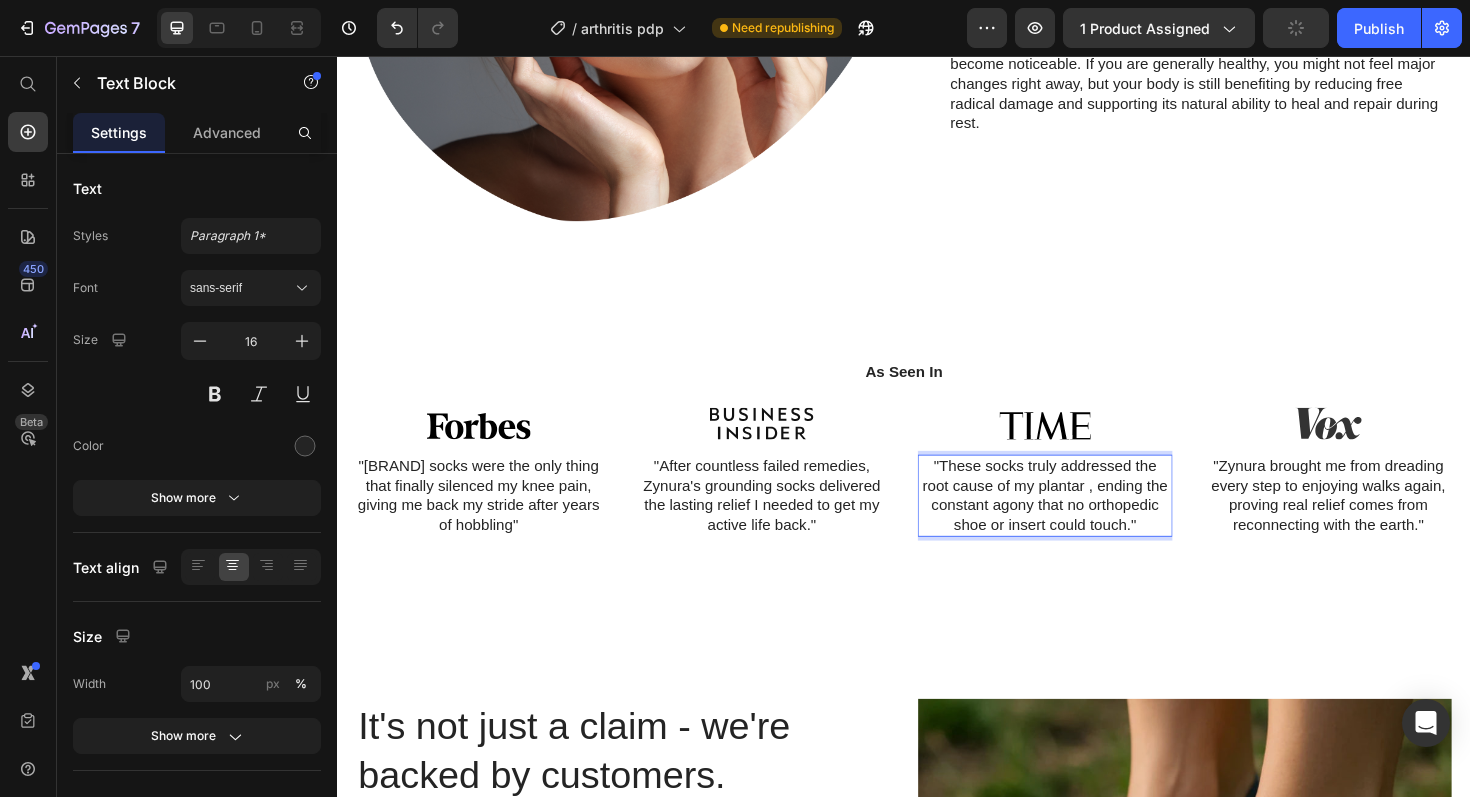 scroll, scrollTop: 2484, scrollLeft: 0, axis: vertical 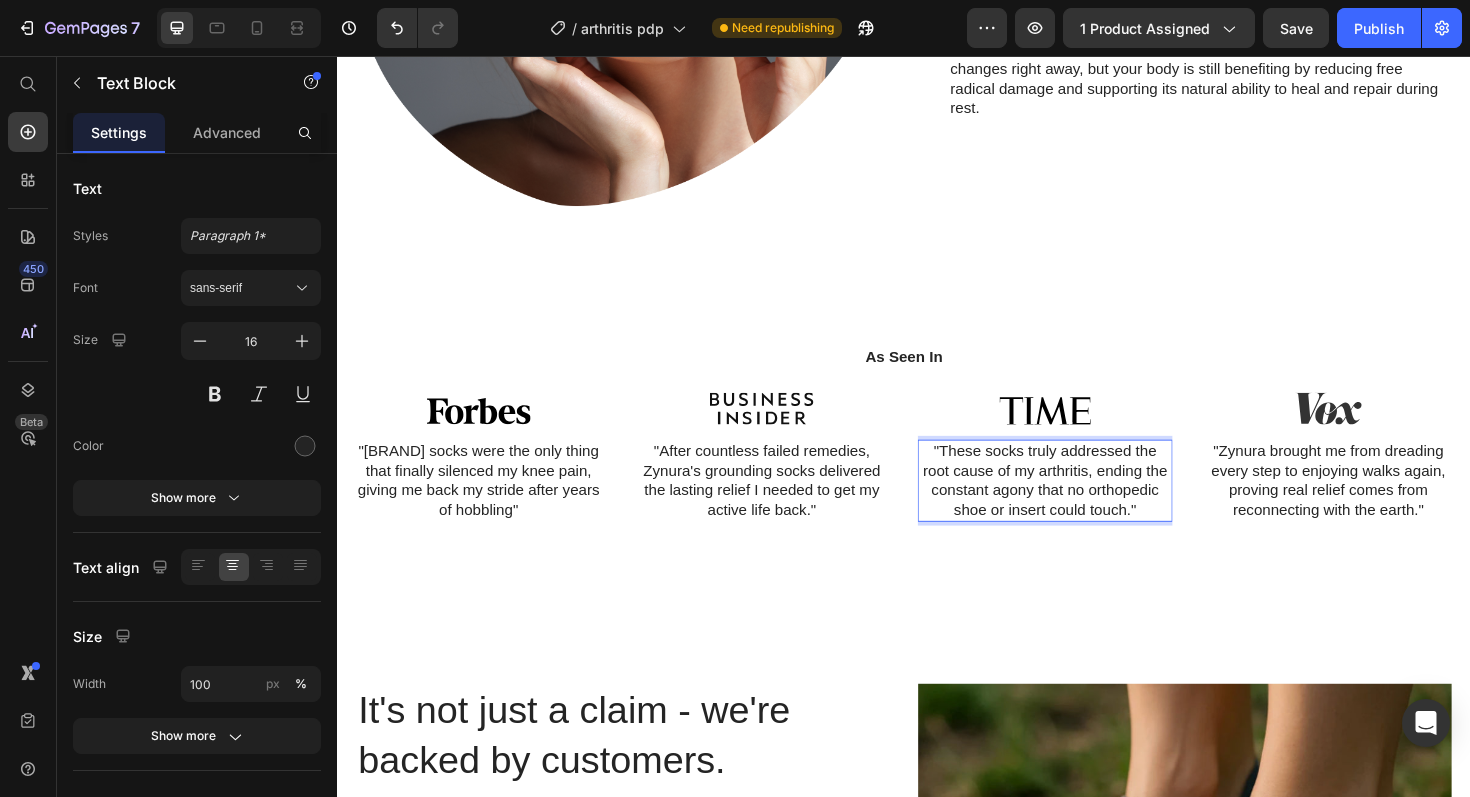 click on ""These socks truly addressed the root cause of my arthritis, ending the constant agony that no orthopedic shoe or insert could touch."" at bounding box center [1087, 505] 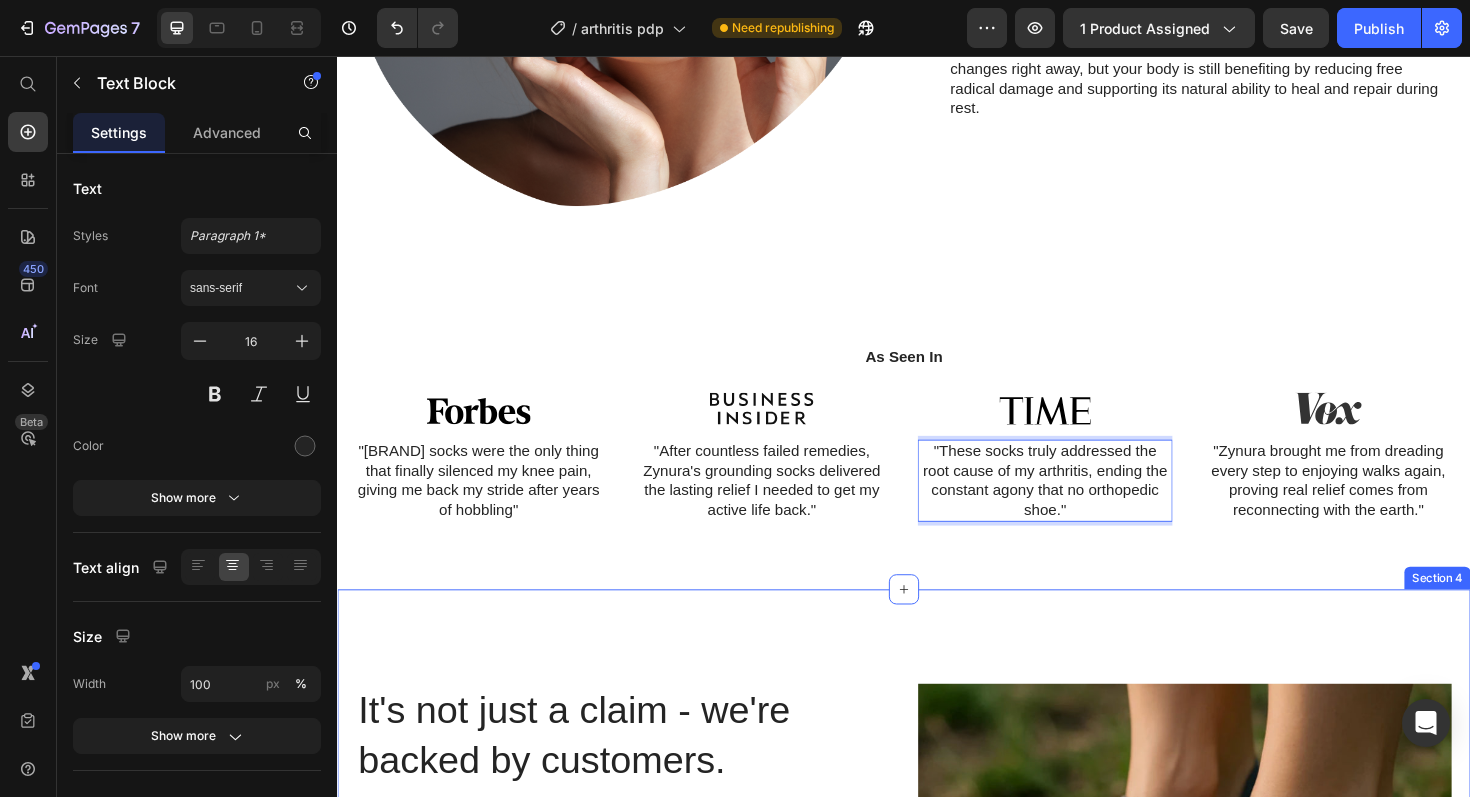 scroll, scrollTop: 2505, scrollLeft: 0, axis: vertical 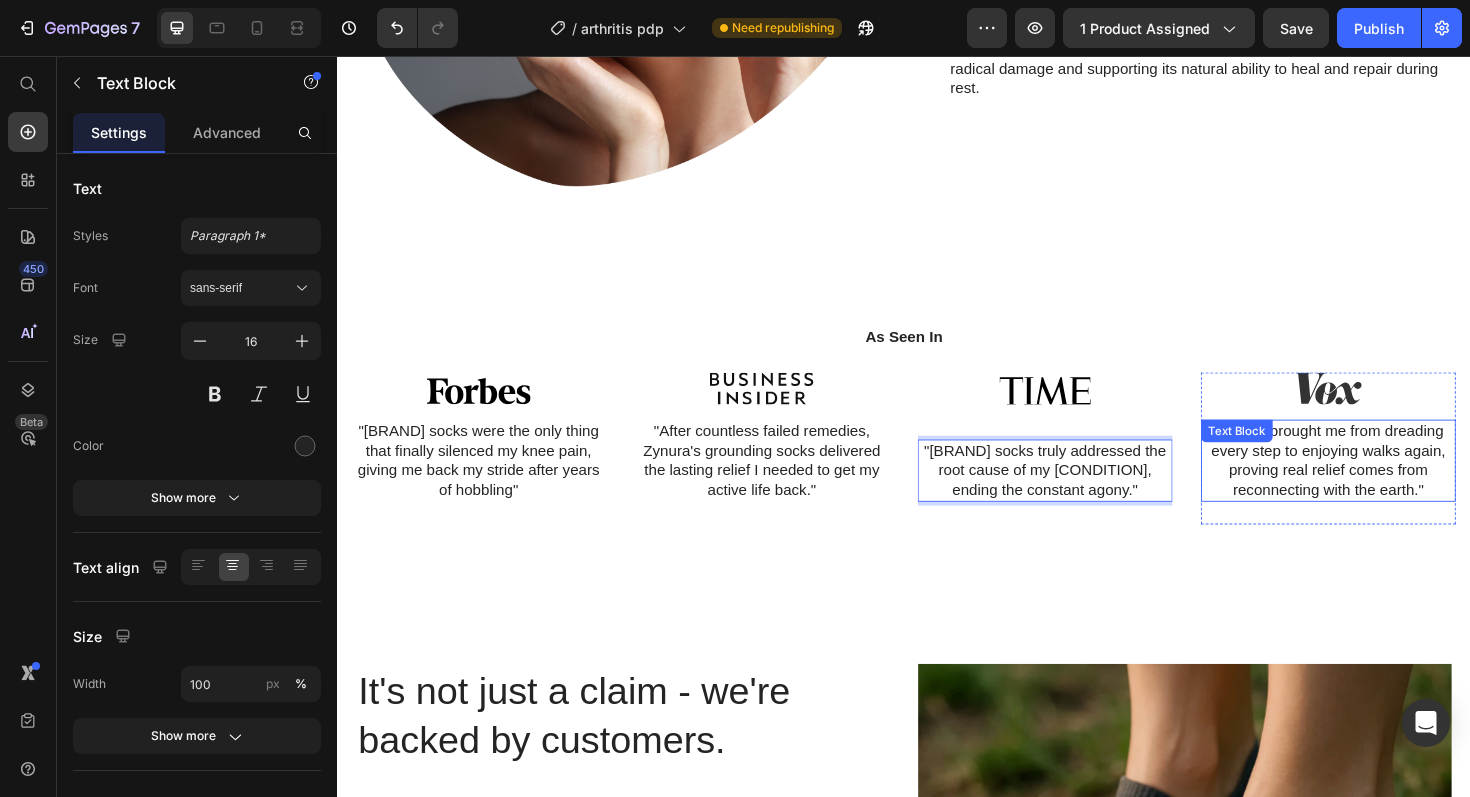 click on ""Zynura brought me from dreading every step to enjoying walks again, proving real relief comes from reconnecting with the earth." Text Block" at bounding box center [1387, 484] 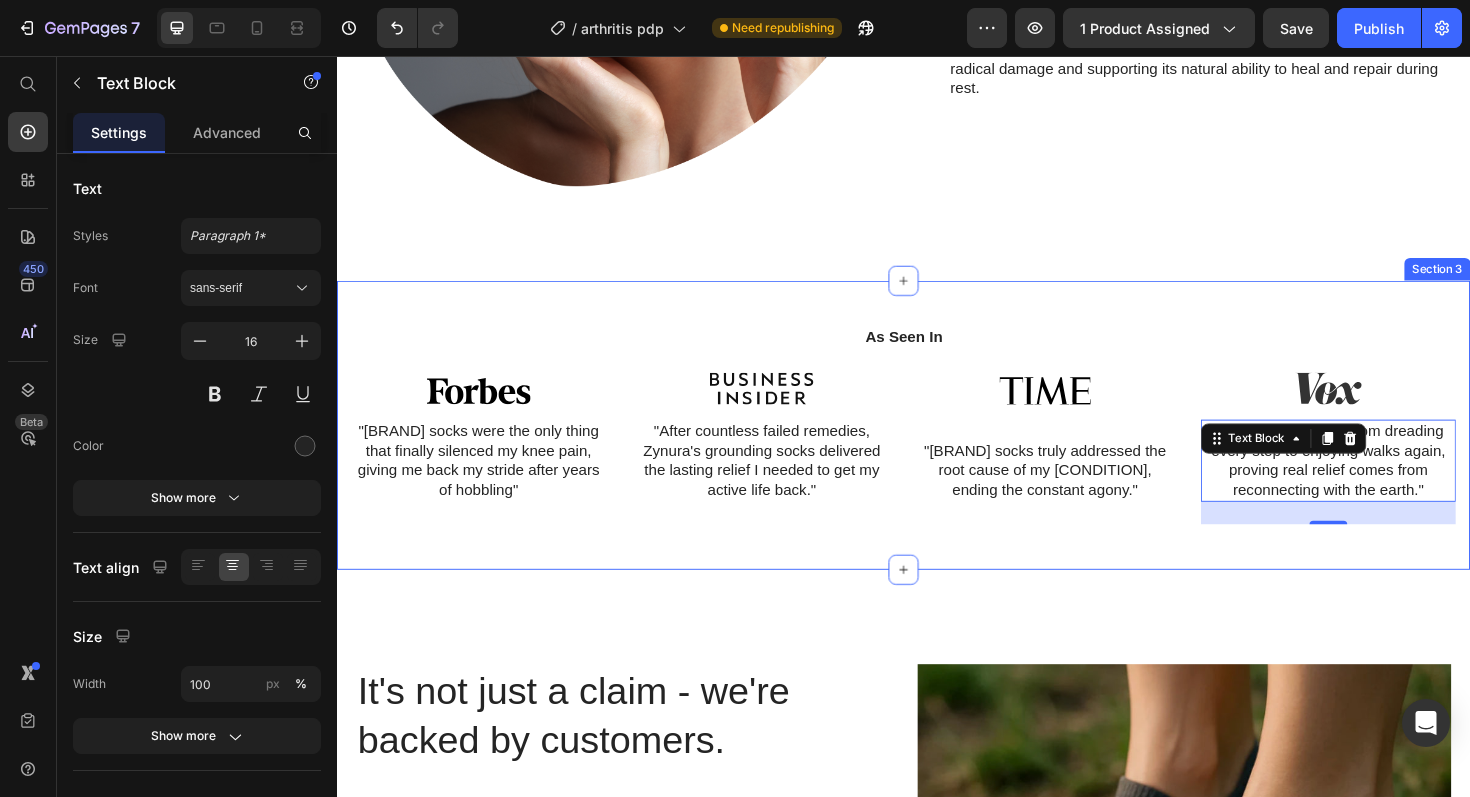 click on "As Seen In Heading Image "Zynura socks were the only thing that finally silenced my knee pain, giving me back my stride after years of hobbling" Text Block Hero Banner Image "After countless failed remedies, Zynura's grounding socks delivered the lasting relief I needed to get my active life back." Text Block Hero Banner Image "These socks truly addressed the root cause of my arthritis, ending the constant agony." Text Block Hero Banner Image "Zynura brought me from dreading every step to enjoying walks again, proving real relief comes from reconnecting with the earth." Text Block   24 Hero Banner Carousel Row Section 3" at bounding box center (937, 447) 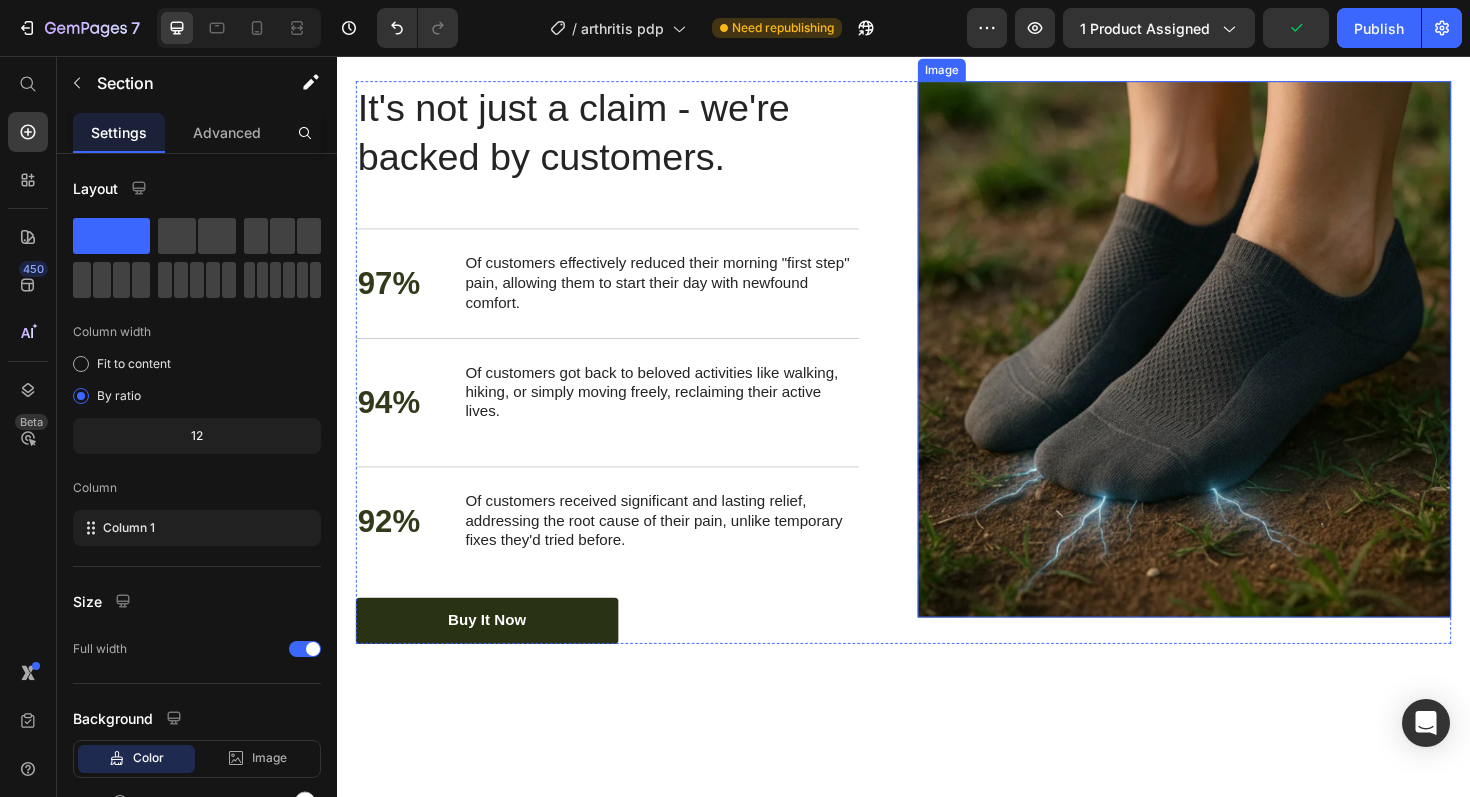 scroll, scrollTop: 3128, scrollLeft: 0, axis: vertical 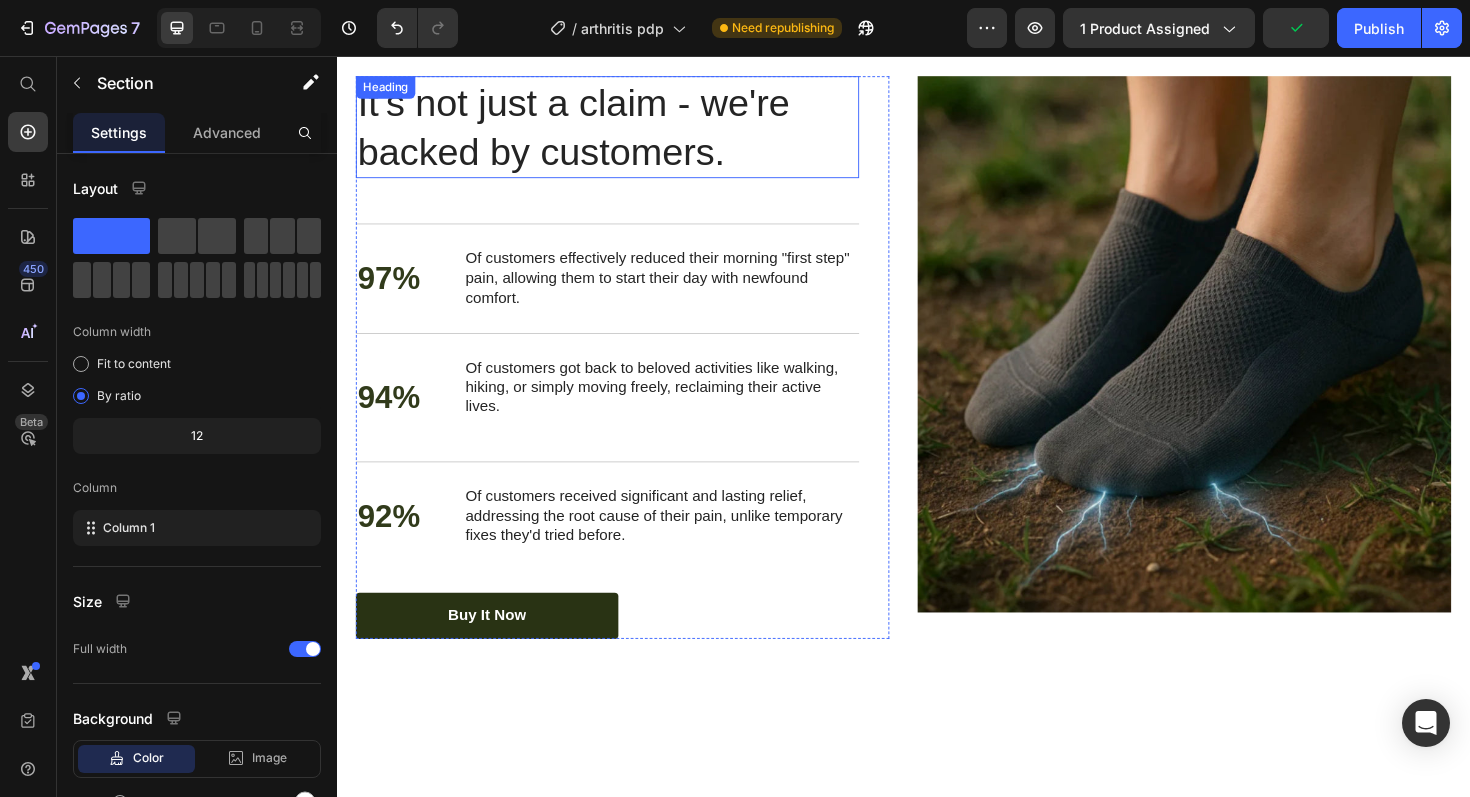 click on "It's not just a claim - we're backed by customers." at bounding box center [623, 131] 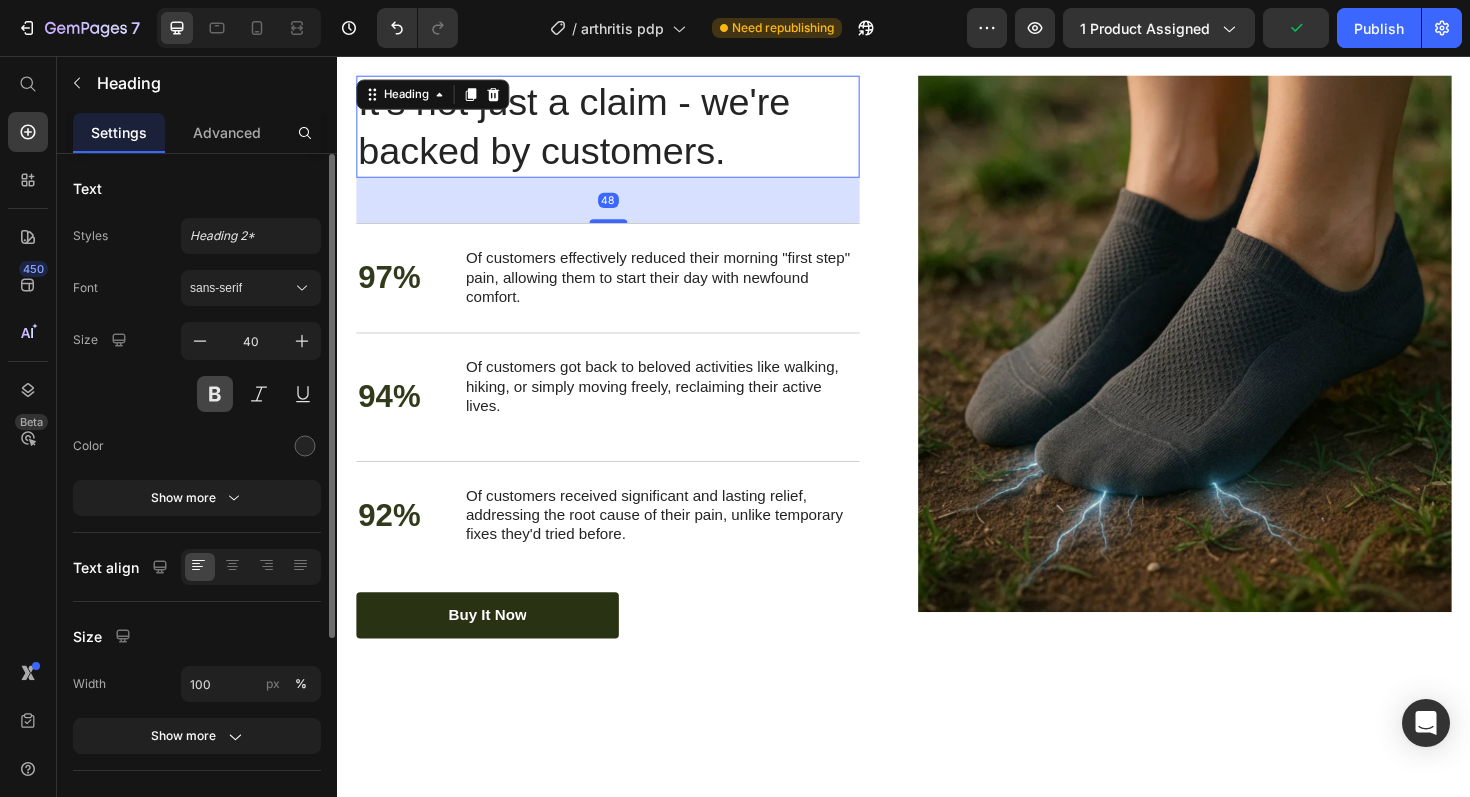 click at bounding box center (215, 394) 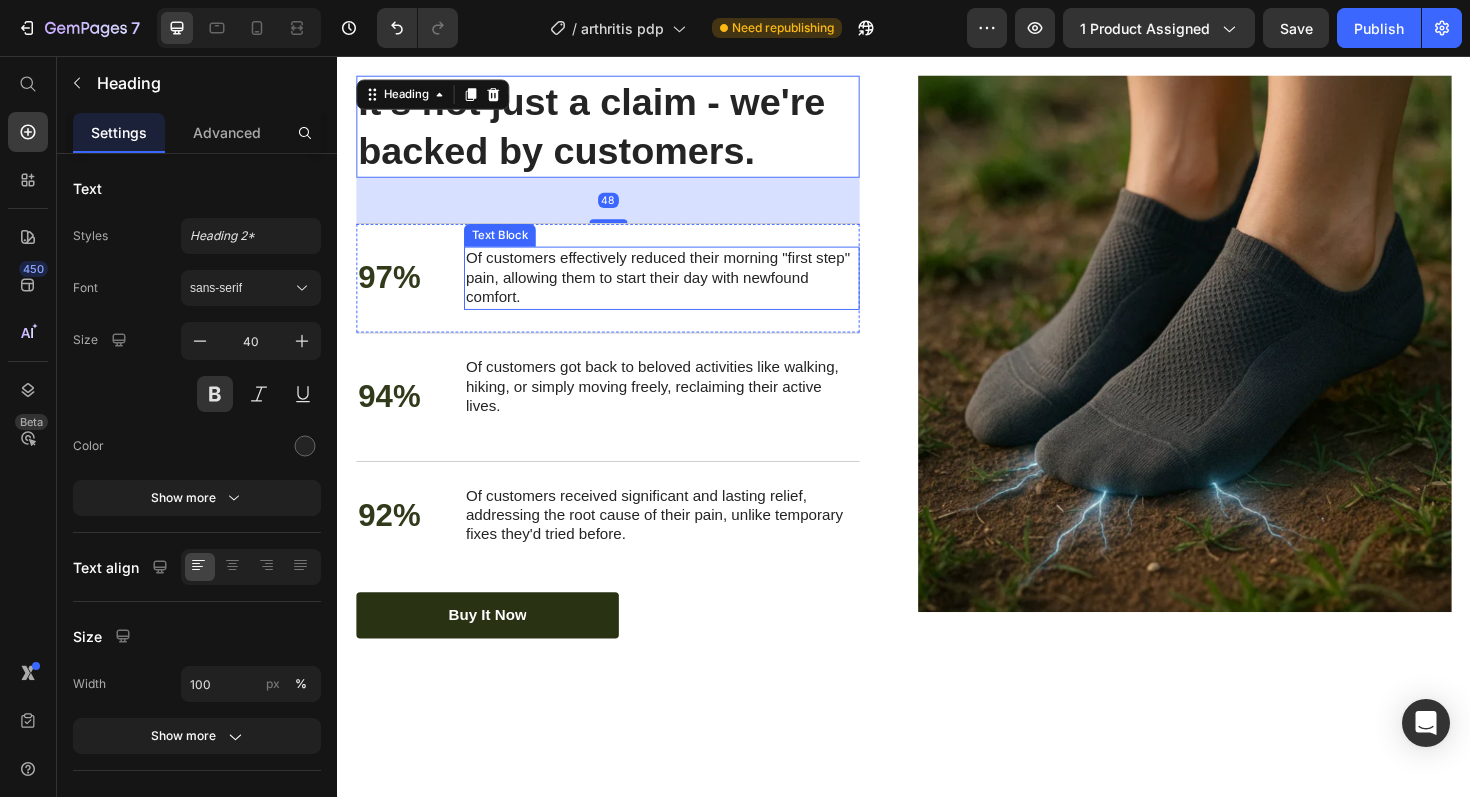 click on "Of customers effectively reduced their morning "first step" pain, allowing them to start their day with newfound comfort." at bounding box center (680, 291) 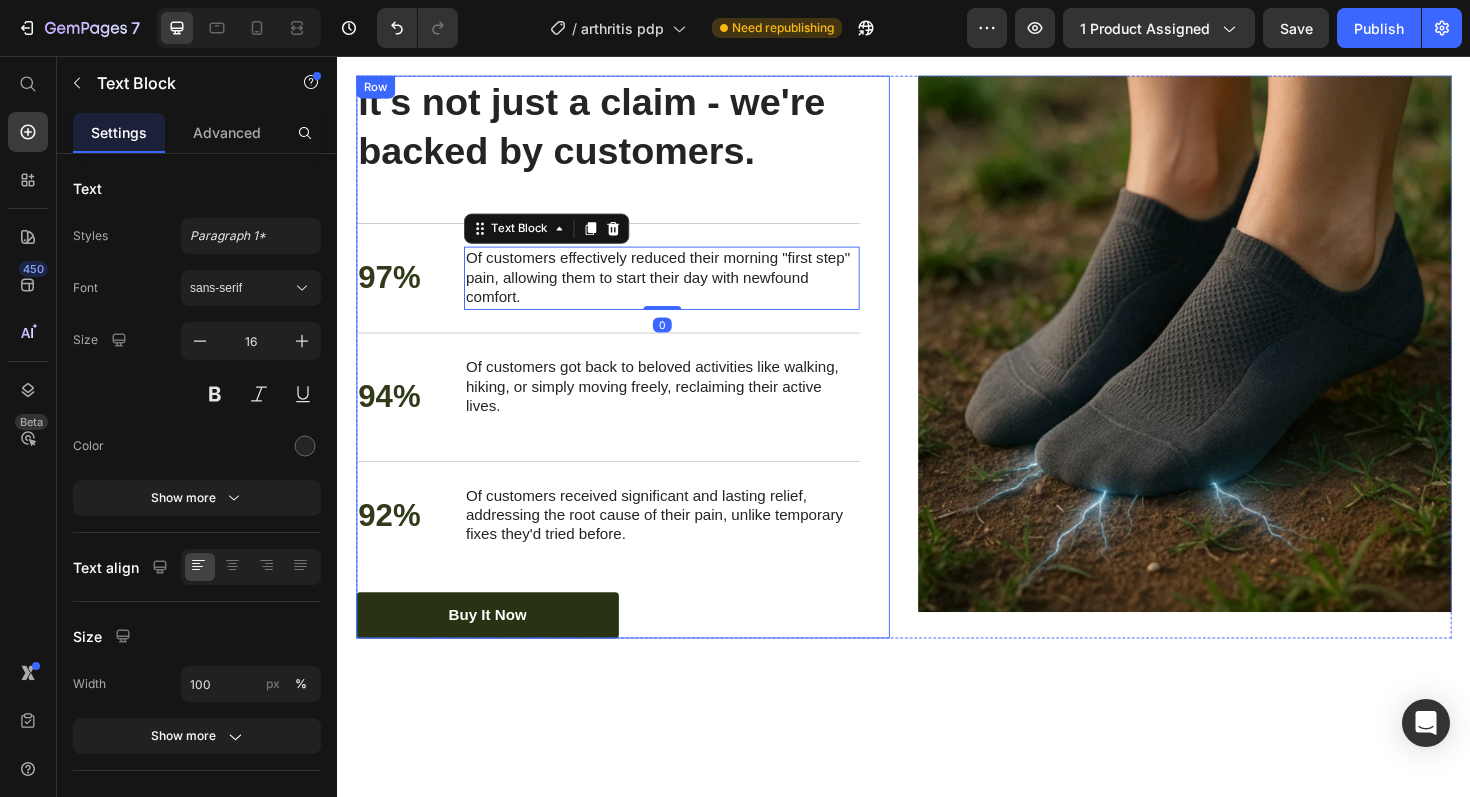 click on "It's not just a claim - we're backed by customers. Heading 97% Text Block Of customers effectively reduced their morning "first step" pain, allowing them to start their day with newfound comfort. Text Block   0 Row 94% Text Block Of customers got back to beloved activities like walking, hiking, or simply moving freely, reclaiming their active lives.   Text Block Row 92% Text Block Of customers received significant and lasting relief, addressing the root cause of their pain, unlike temporary fixes they'd tried before. Text Block Row buy it now Button" at bounding box center [623, 375] 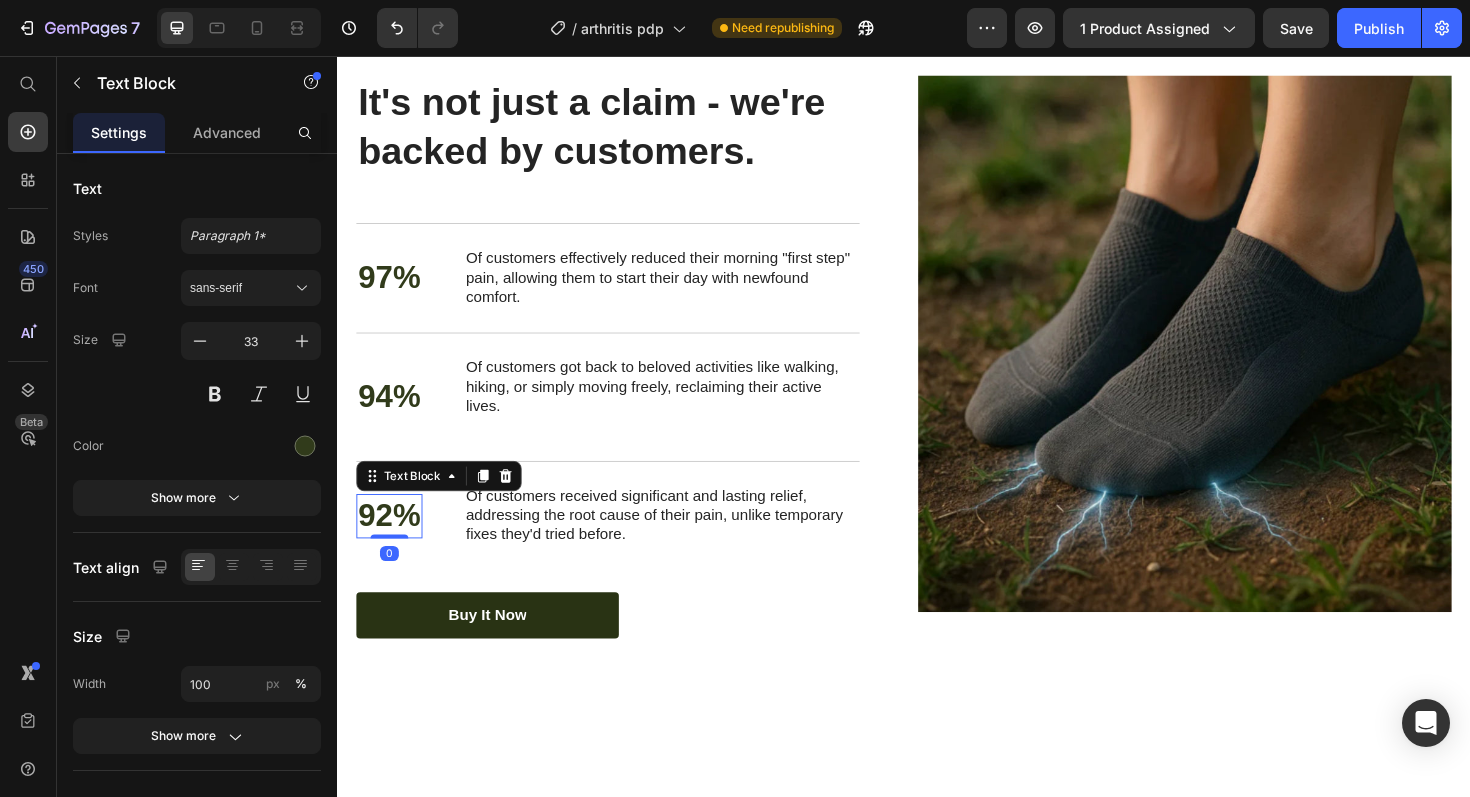 click on "92%" at bounding box center (392, 543) 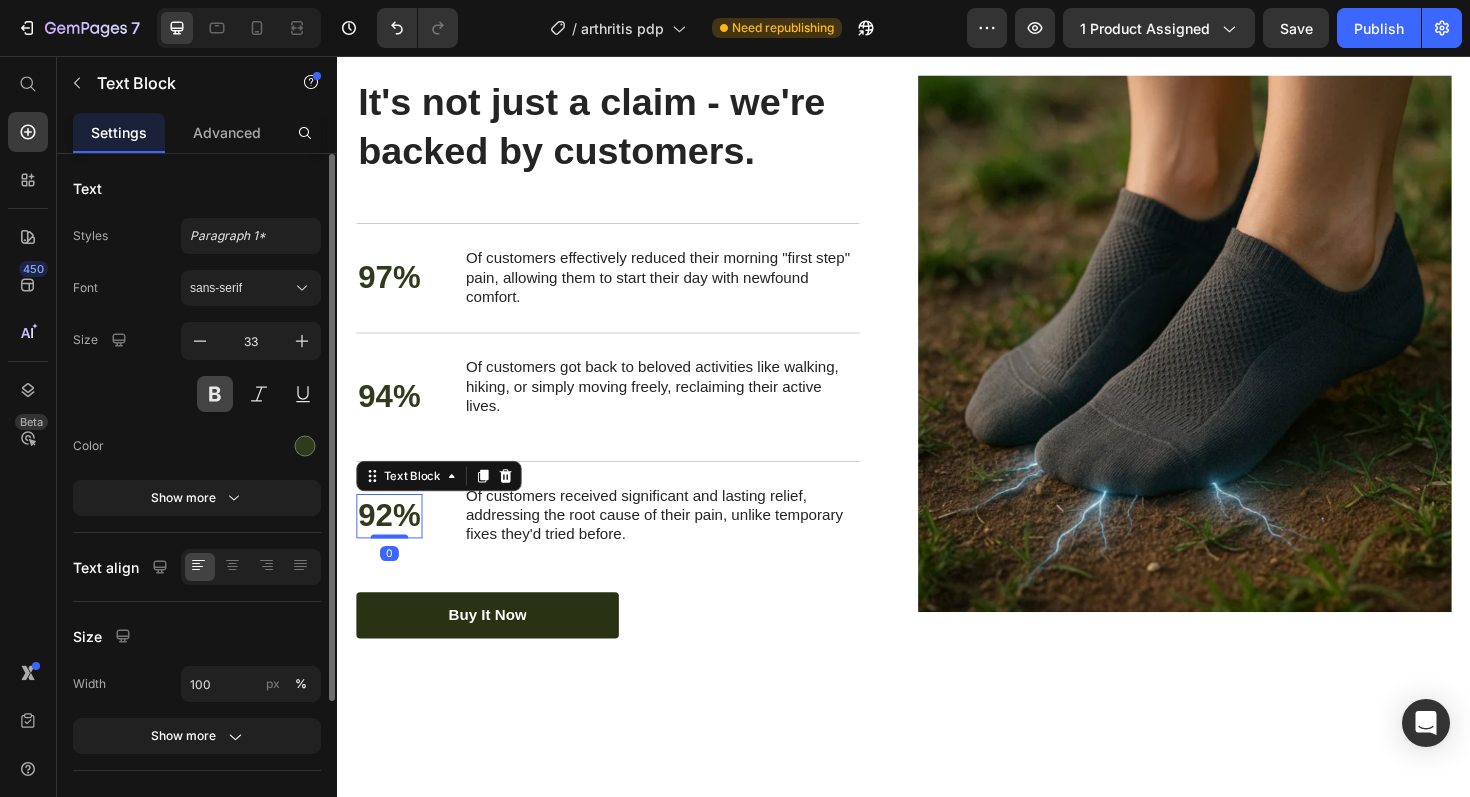 click at bounding box center [215, 394] 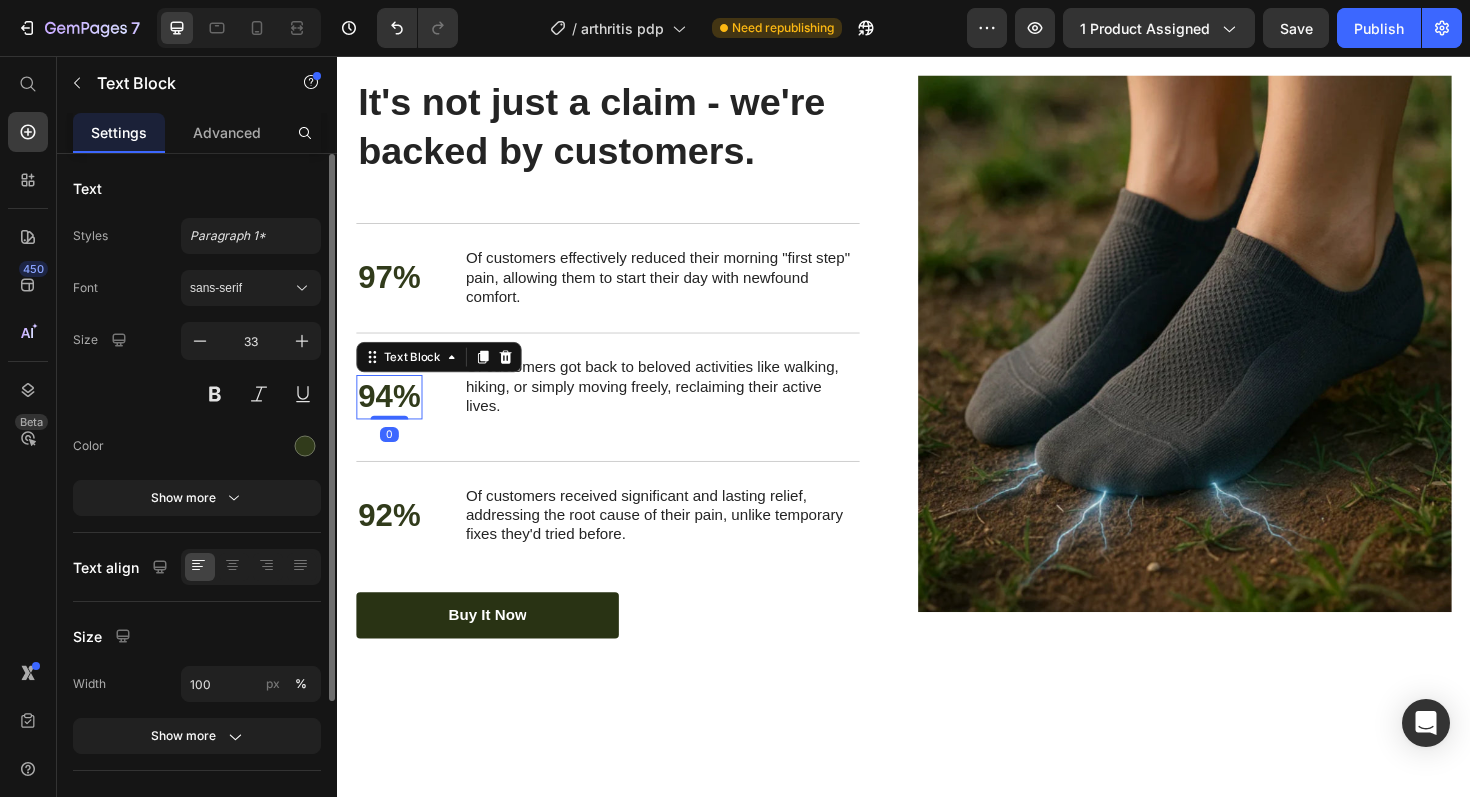 click on "94%" at bounding box center [392, 417] 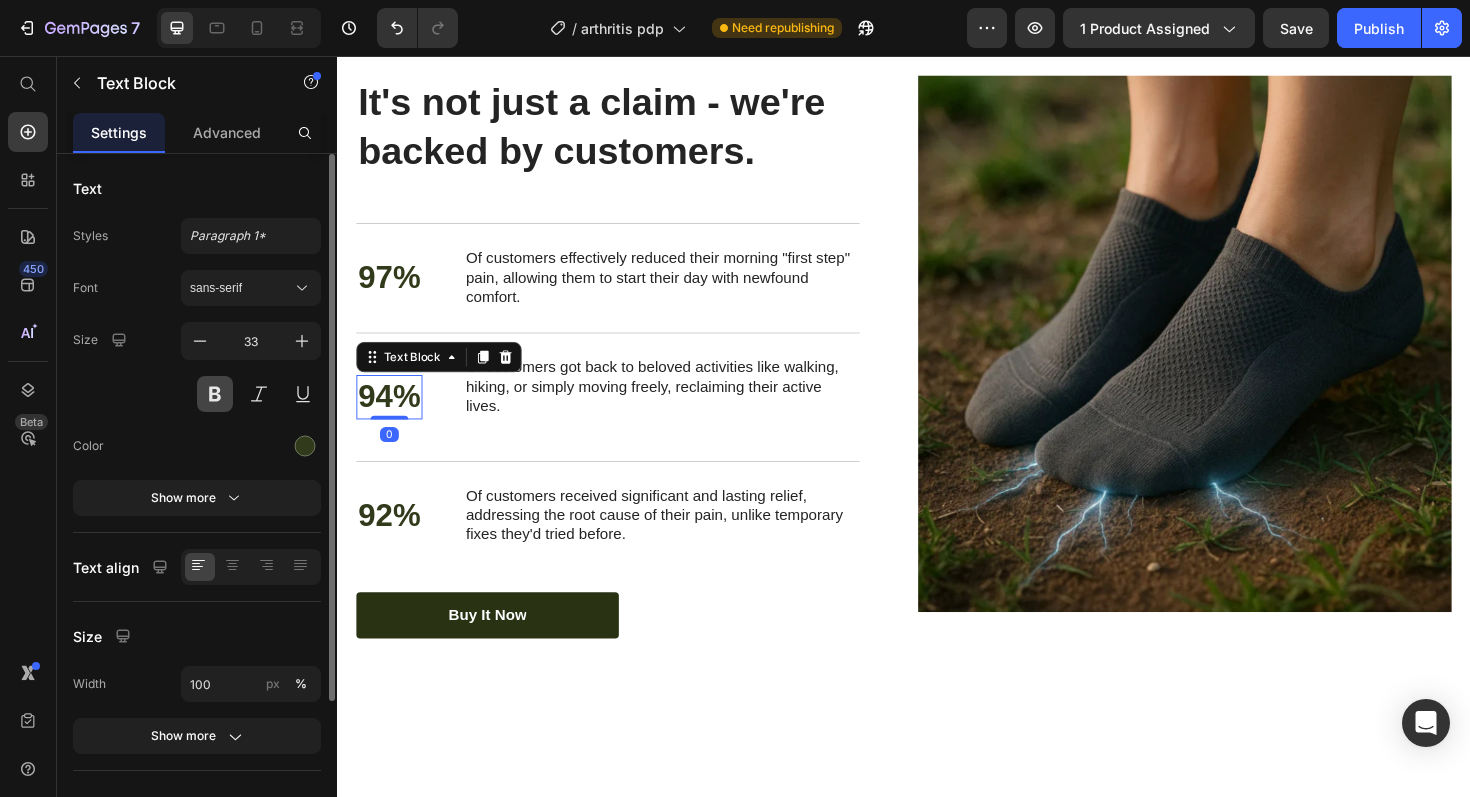 click at bounding box center (215, 394) 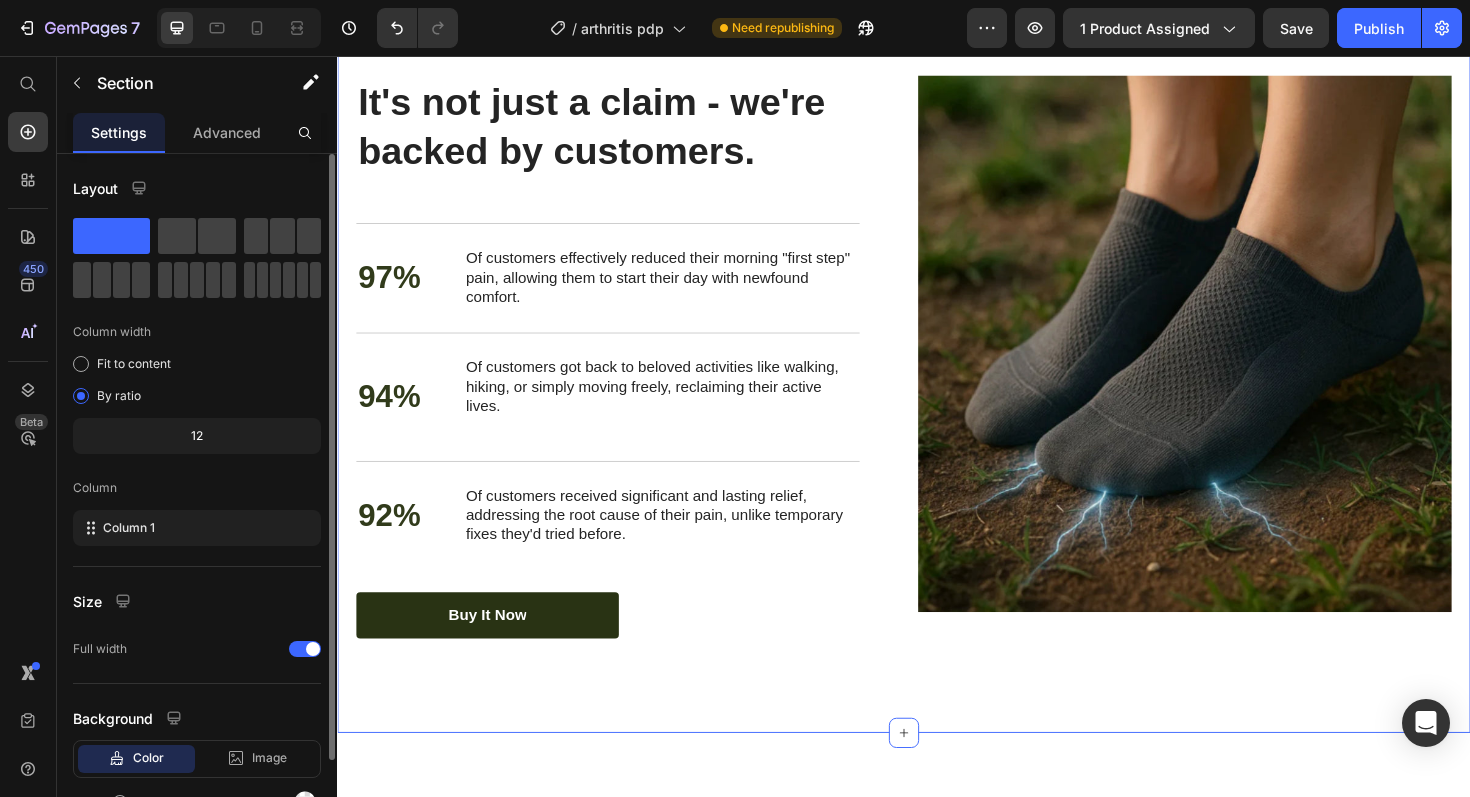 click on "More energy, less pai" at bounding box center [937, 375] 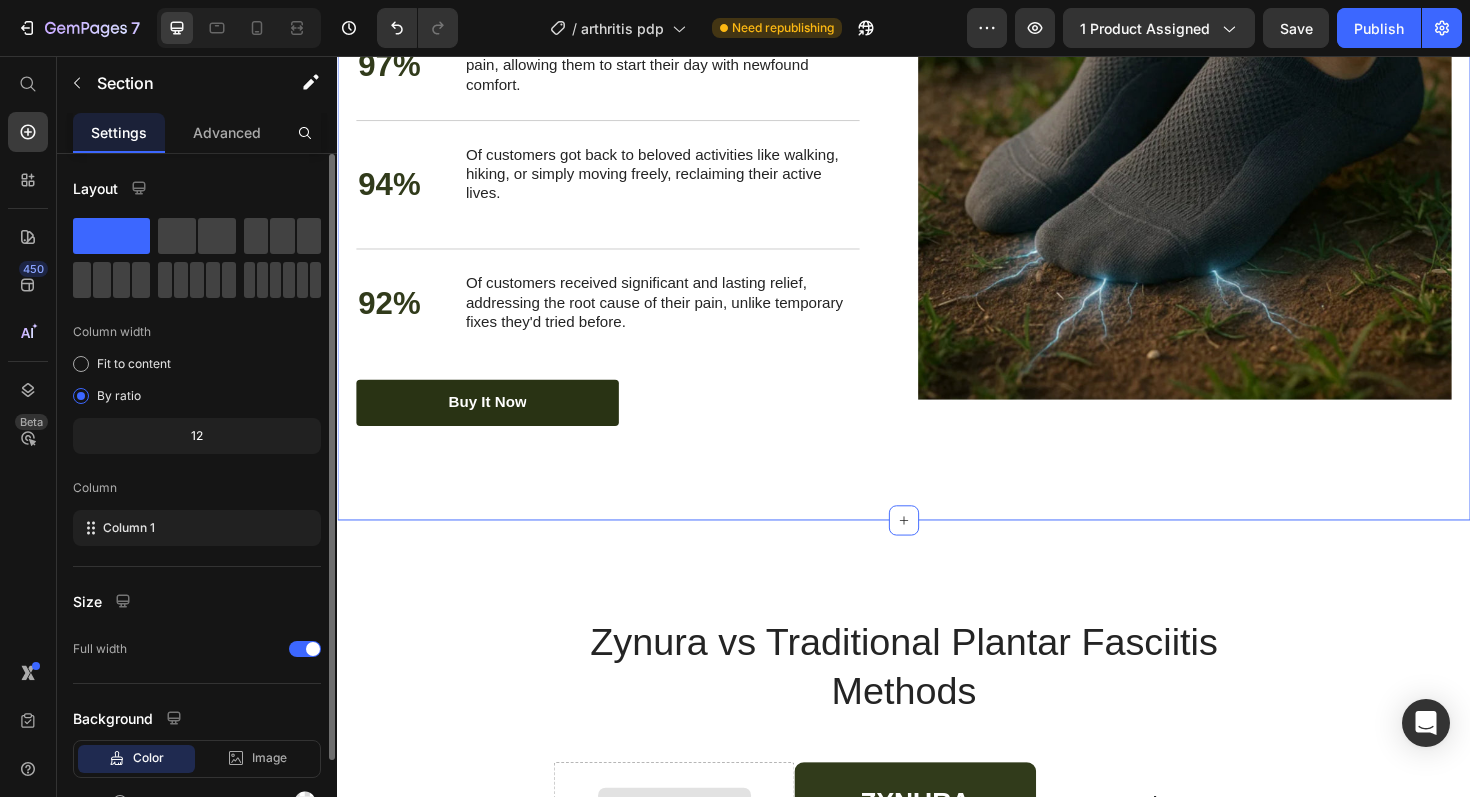 scroll, scrollTop: 3473, scrollLeft: 0, axis: vertical 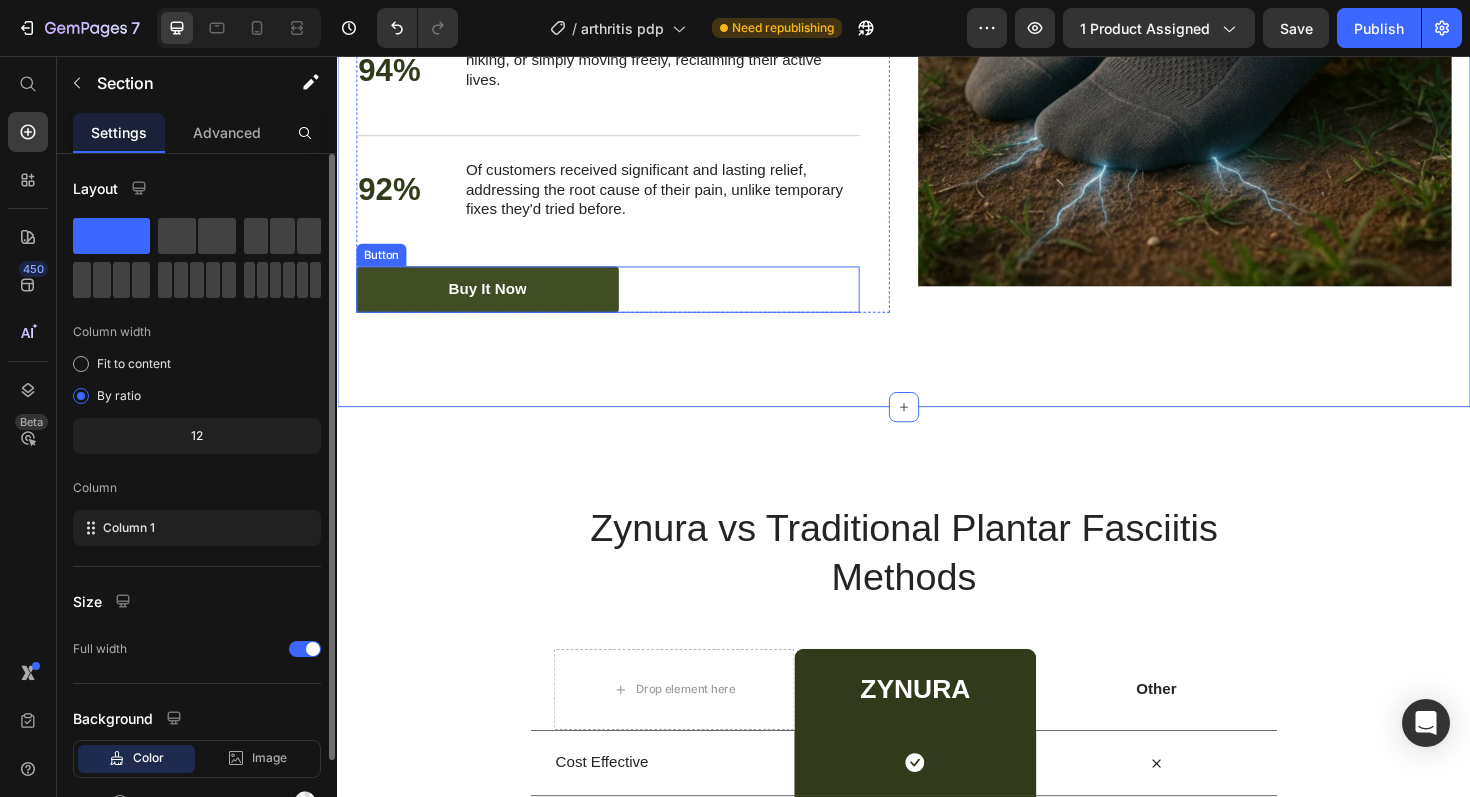 click on "buy it now" at bounding box center (496, 303) 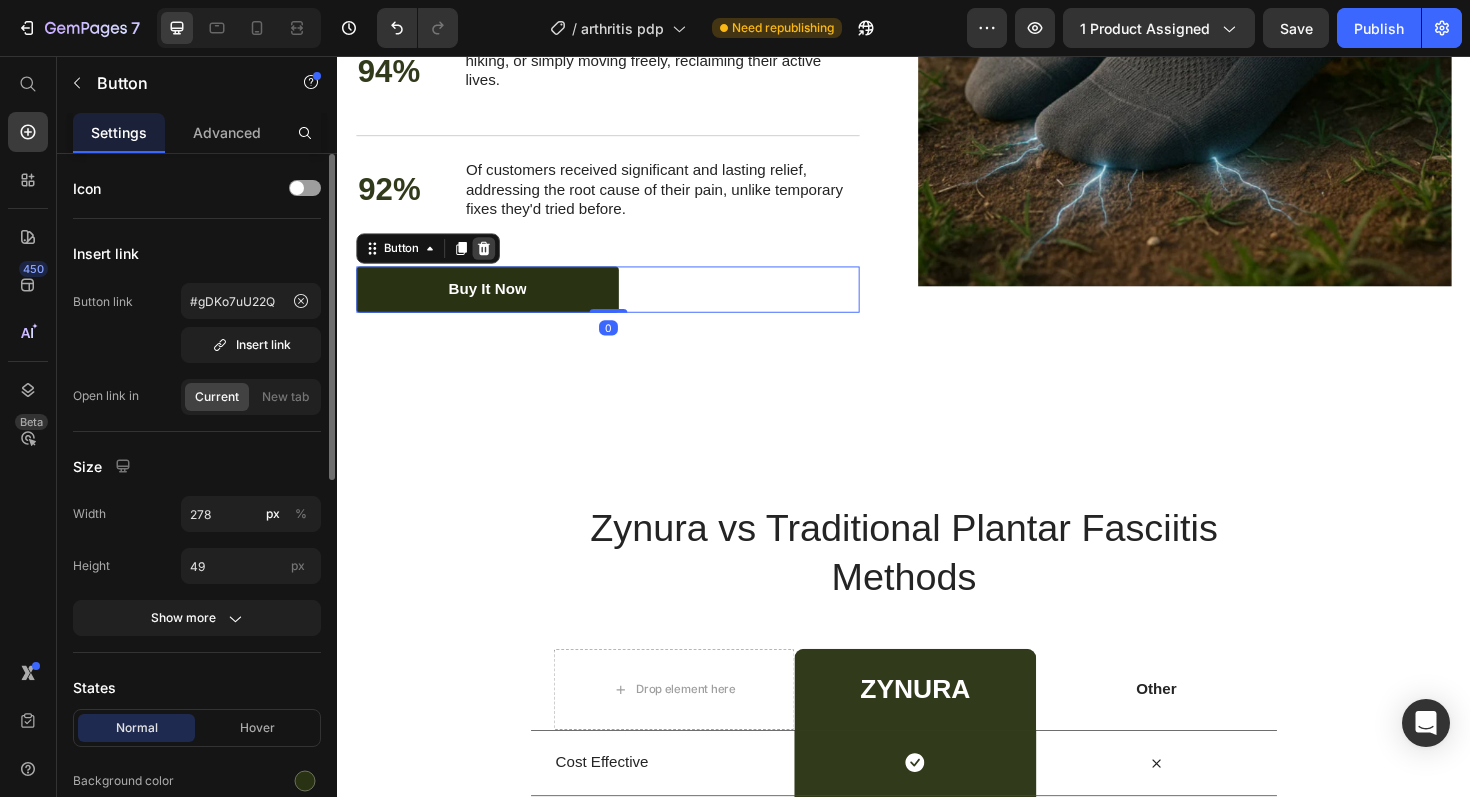 click 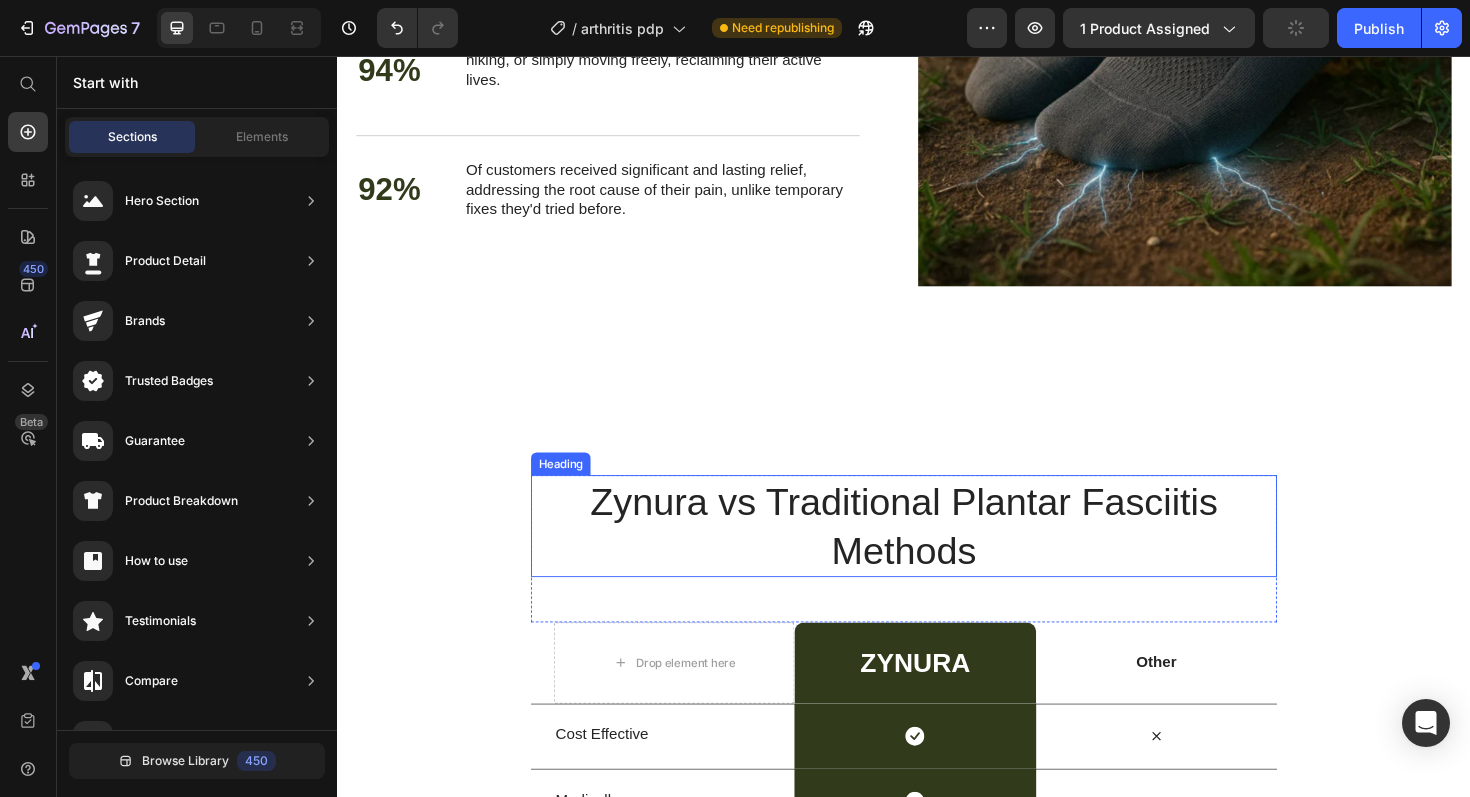 scroll, scrollTop: 3514, scrollLeft: 0, axis: vertical 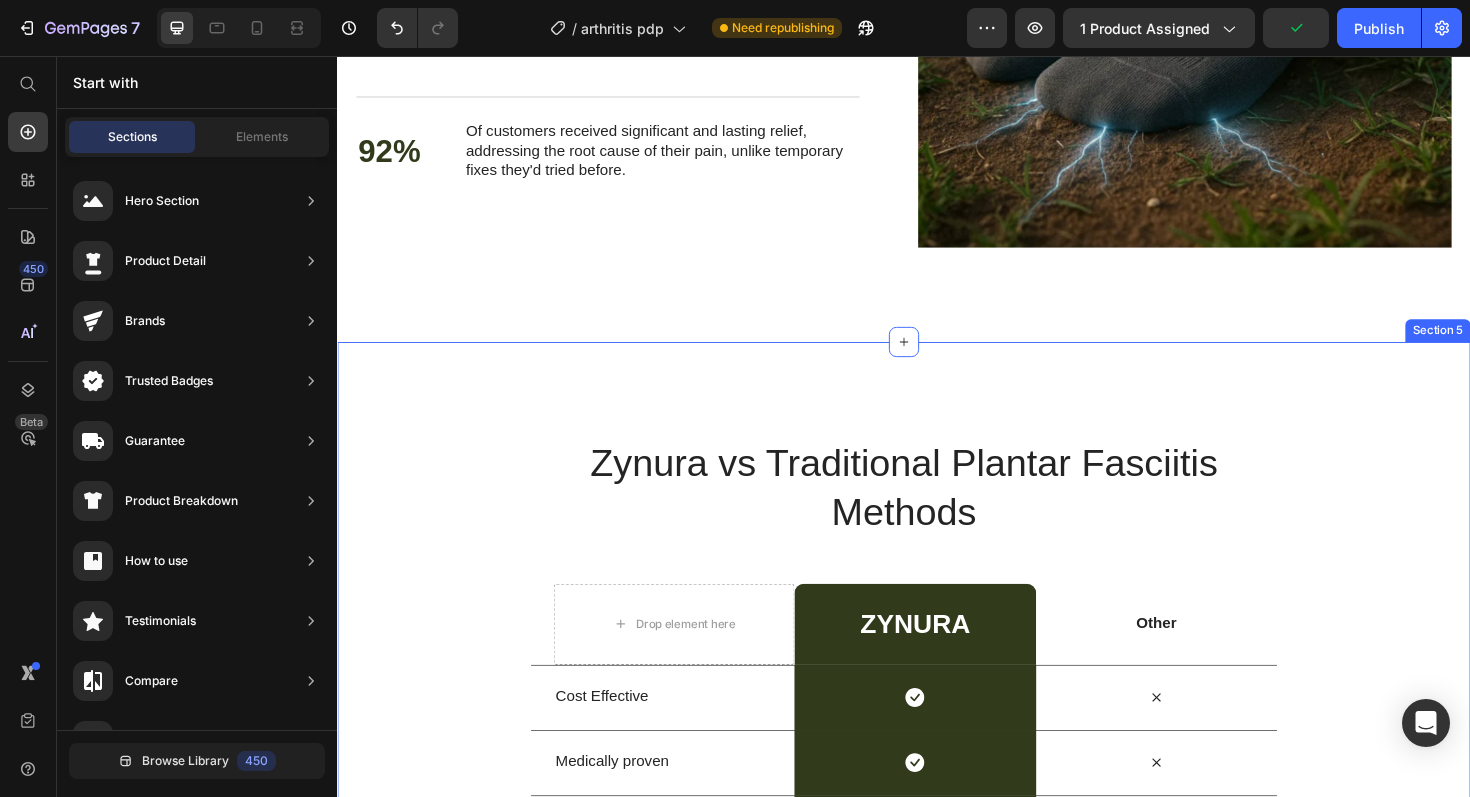 click on "Zynura vs Traditional Plantar Fasciitis Methods Heading Row
Drop element here Zynura Heading Row Other Text Block Row Cost Effective Text Block
Icon Row
Icon Row Medically proven Text Block
Icon Row
Icon Row Easy returns Text Block
Icon Row
Icon Row Moneyback Guarantee Text Block
Icon Row
Icon Row Fast Shipping Text Block
Icon Row
Icon Row Section 5" at bounding box center [937, 752] 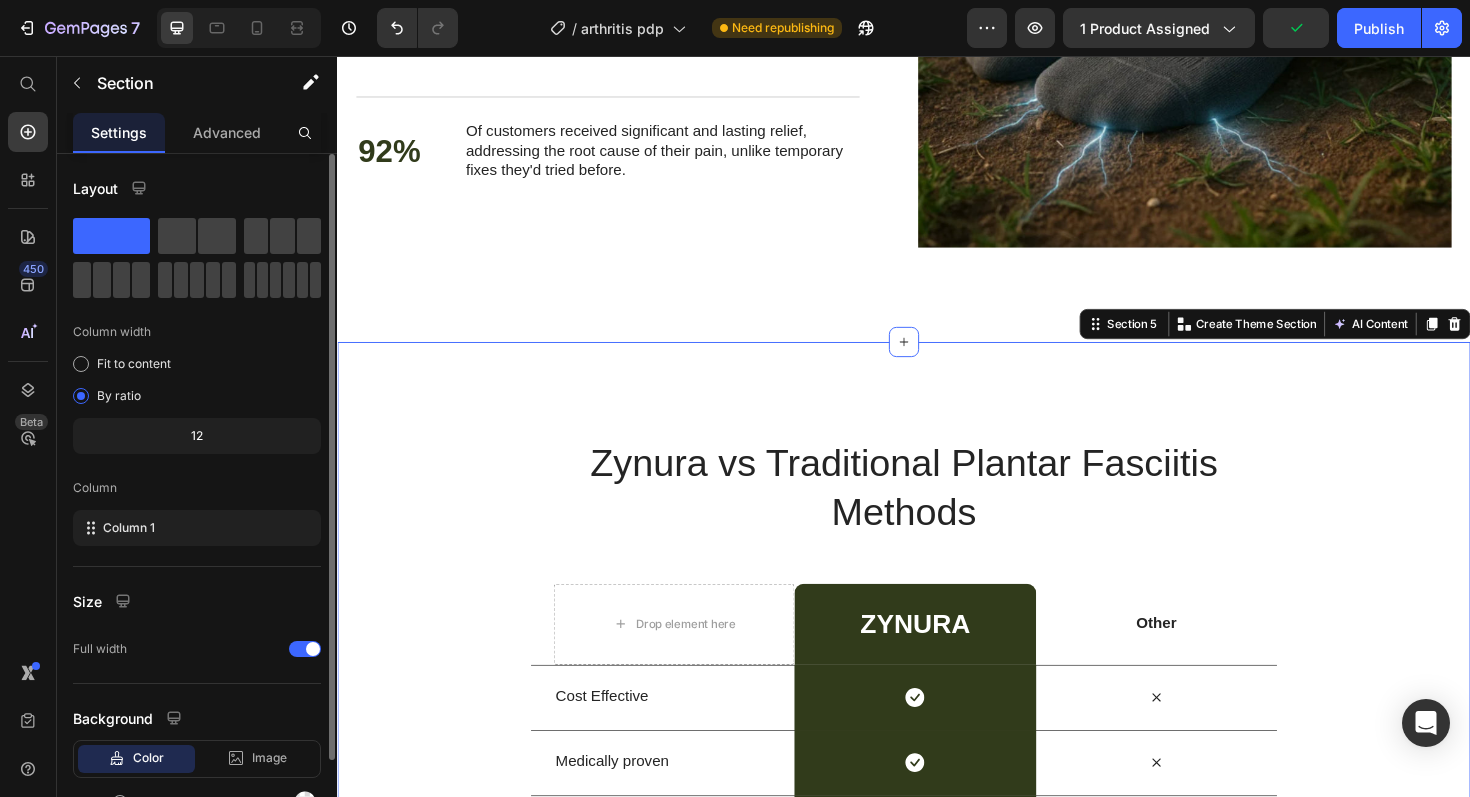 click on "Zynura vs Traditional Plantar Fasciitis Methods Heading Row
Drop element here Zynura Heading Row Other Text Block Row Cost Effective Text Block
Icon Row
Icon Row Medically proven Text Block
Icon Row
Icon Row Easy returns Text Block
Icon Row
Icon Row Moneyback Guarantee Text Block
Icon Row
Icon Row Fast Shipping Text Block
Icon Row
Icon Row Section 5   You can create reusable sections Create Theme Section AI Content Write with GemAI What would you like to describe here? Tone and Voice Persuasive Product Toe Splay Correctors Show more Generate" at bounding box center (937, 752) 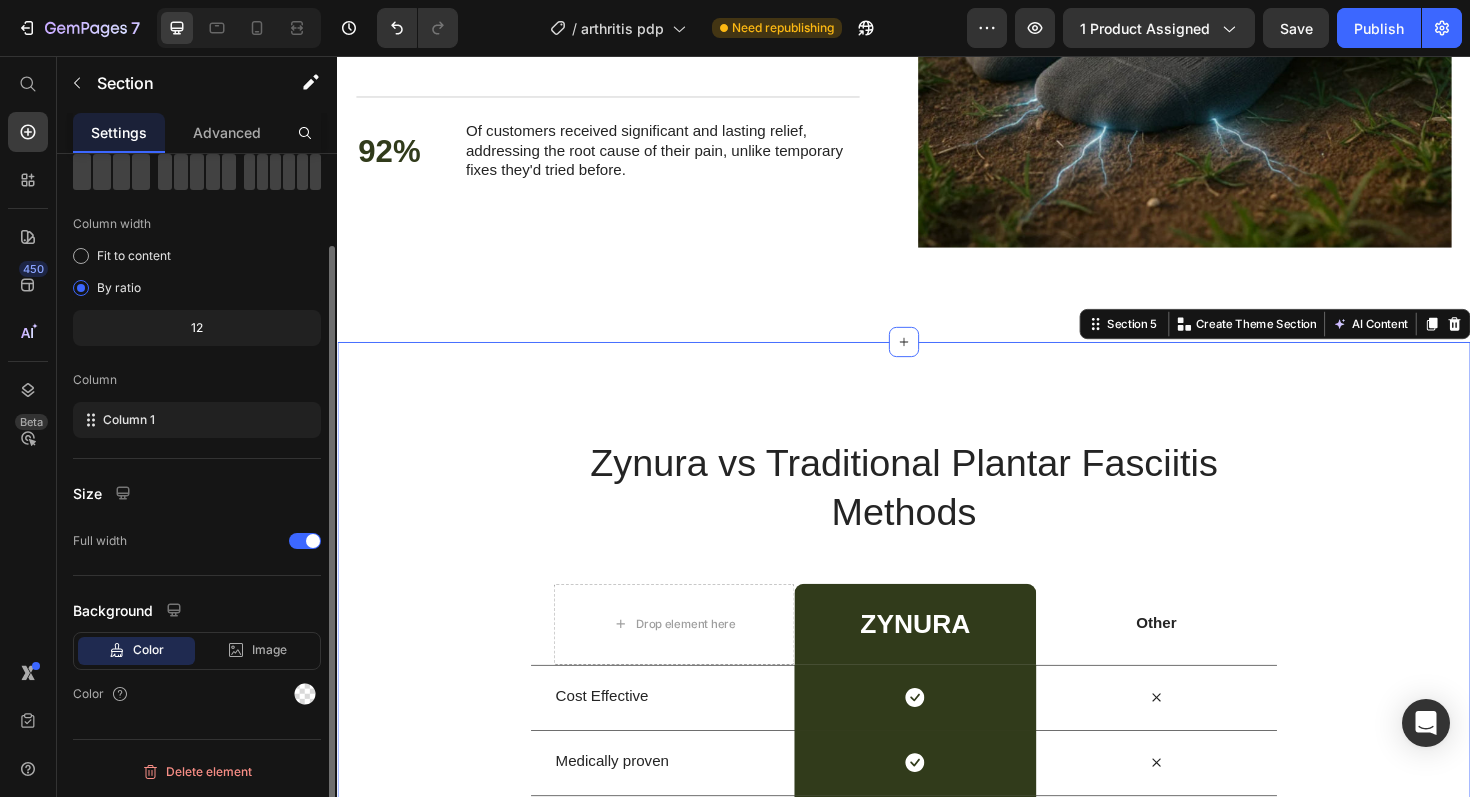 scroll, scrollTop: 0, scrollLeft: 0, axis: both 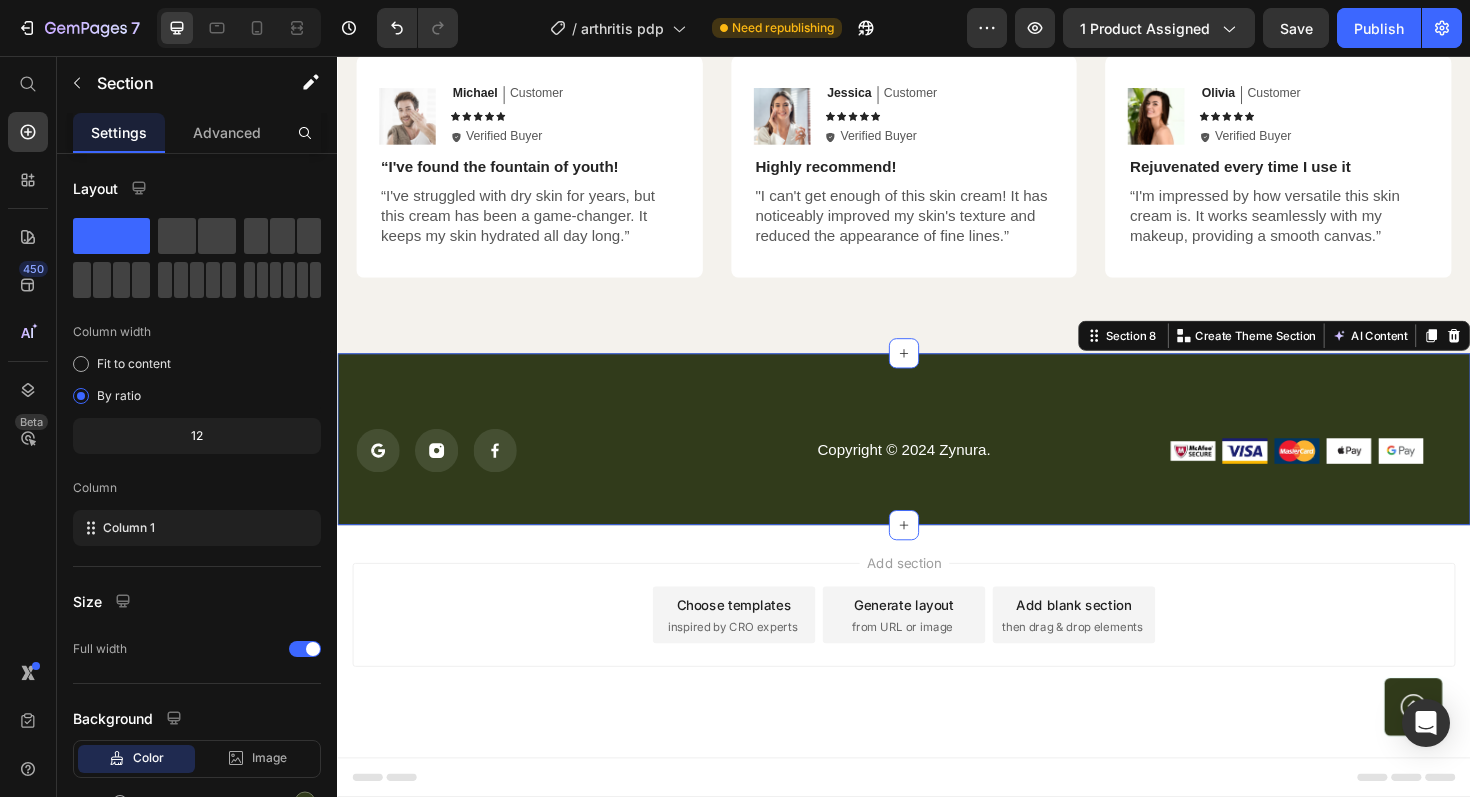 click on "Icon
Icon
Icon Icon List Copyright © 2024 [BRAND].  Text block Image Image Image Image Image Row Row
Button Row Section 8   You can create reusable sections Create Theme Section AI Content Write with GemAI What would you like to describe here? Tone and Voice Persuasive Product Toe Splay Correctors Show more Generate" at bounding box center (937, 462) 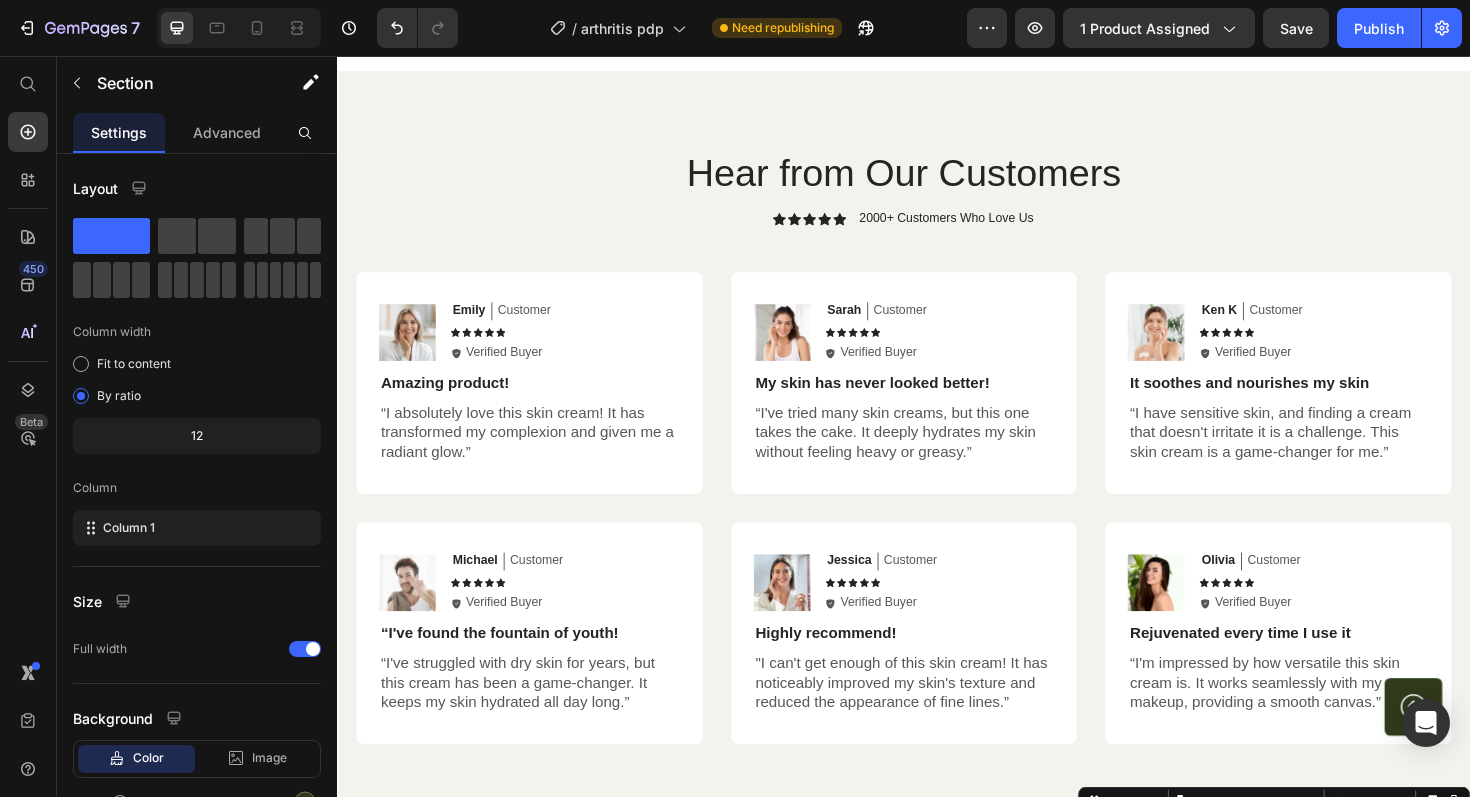 scroll, scrollTop: 4529, scrollLeft: 0, axis: vertical 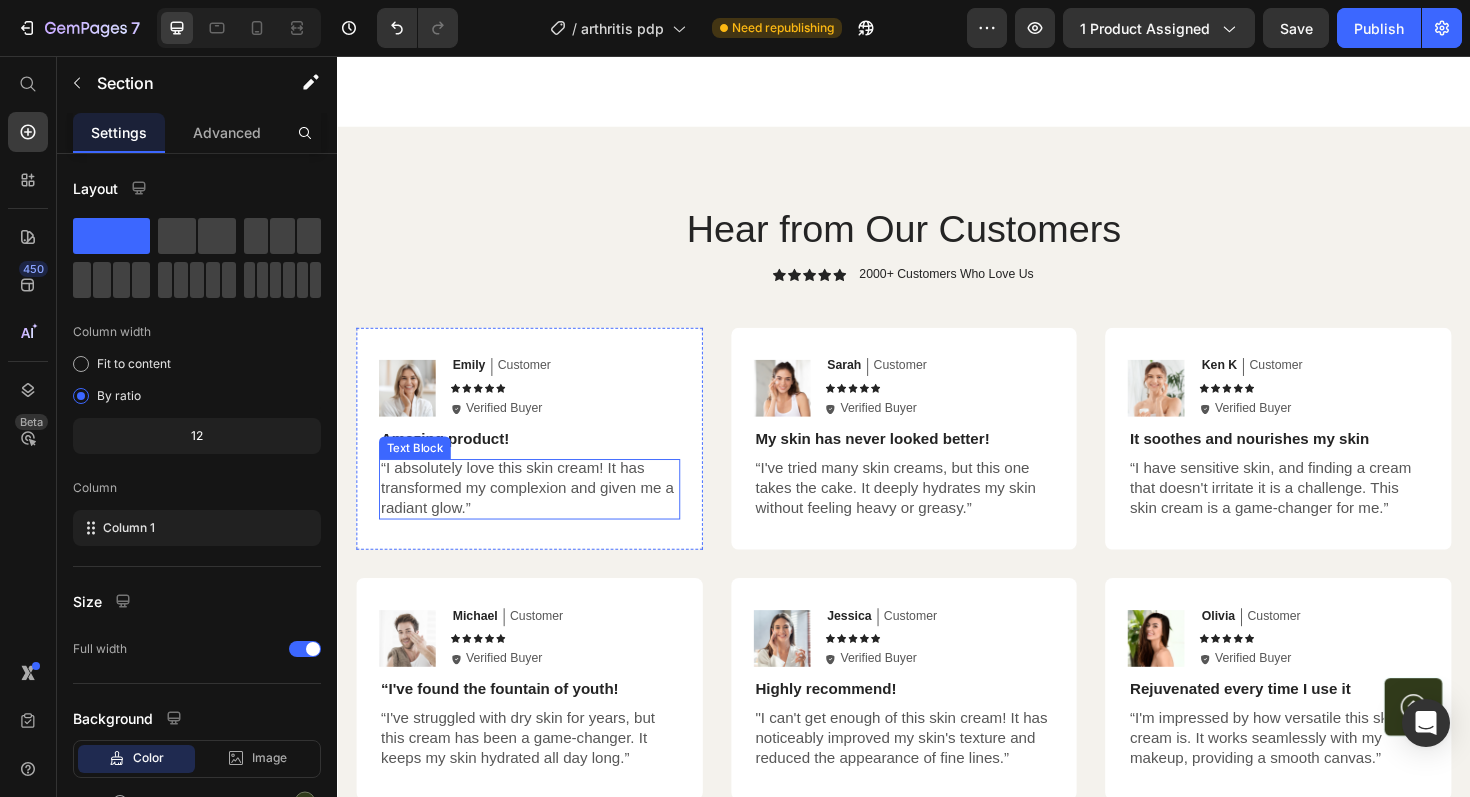click on "“I absolutely love this skin cream! It has transformed my complexion and given me a radiant glow.”" at bounding box center (540, 514) 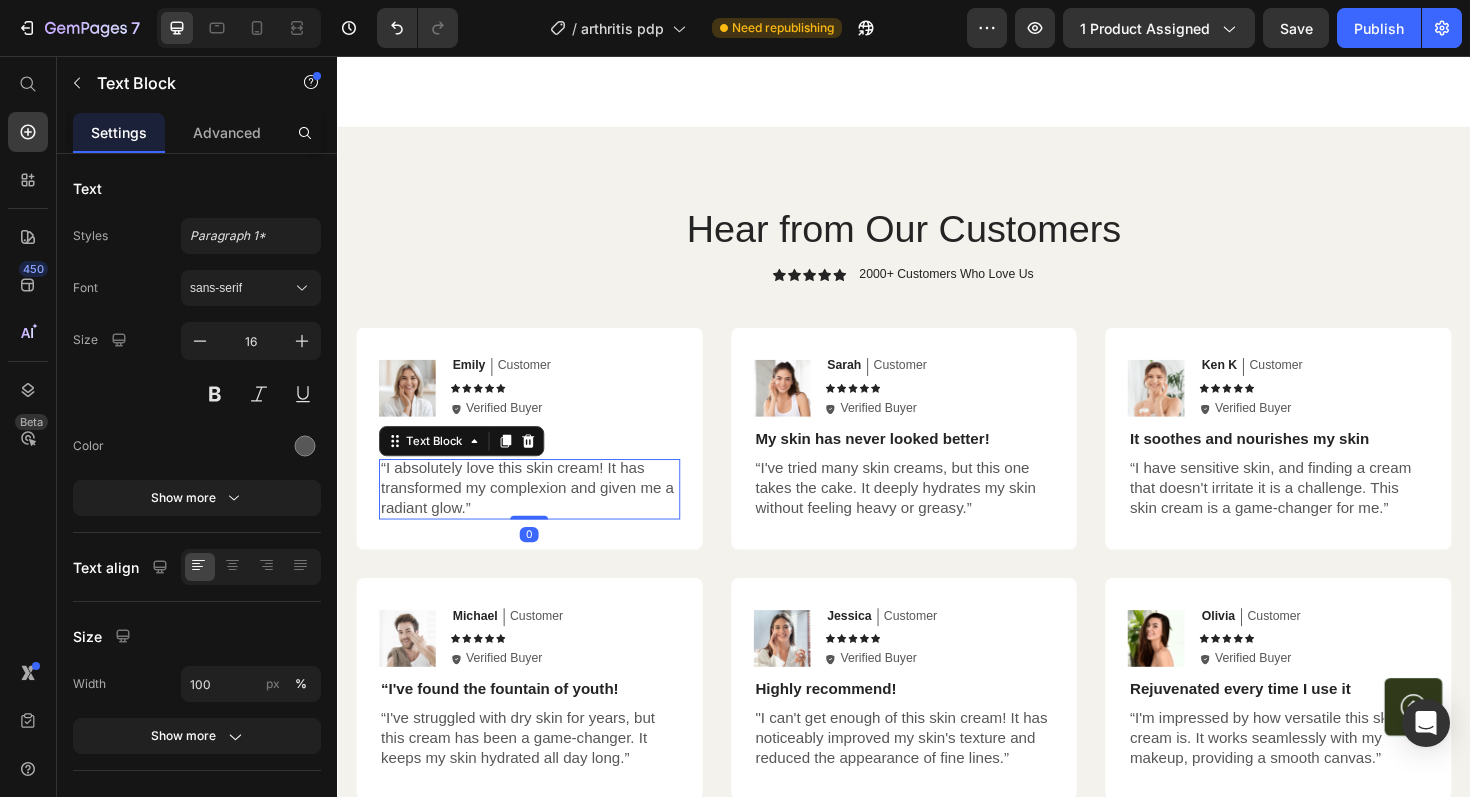 click on "“I absolutely love this skin cream! It has transformed my complexion and given me a radiant glow.”" at bounding box center (540, 514) 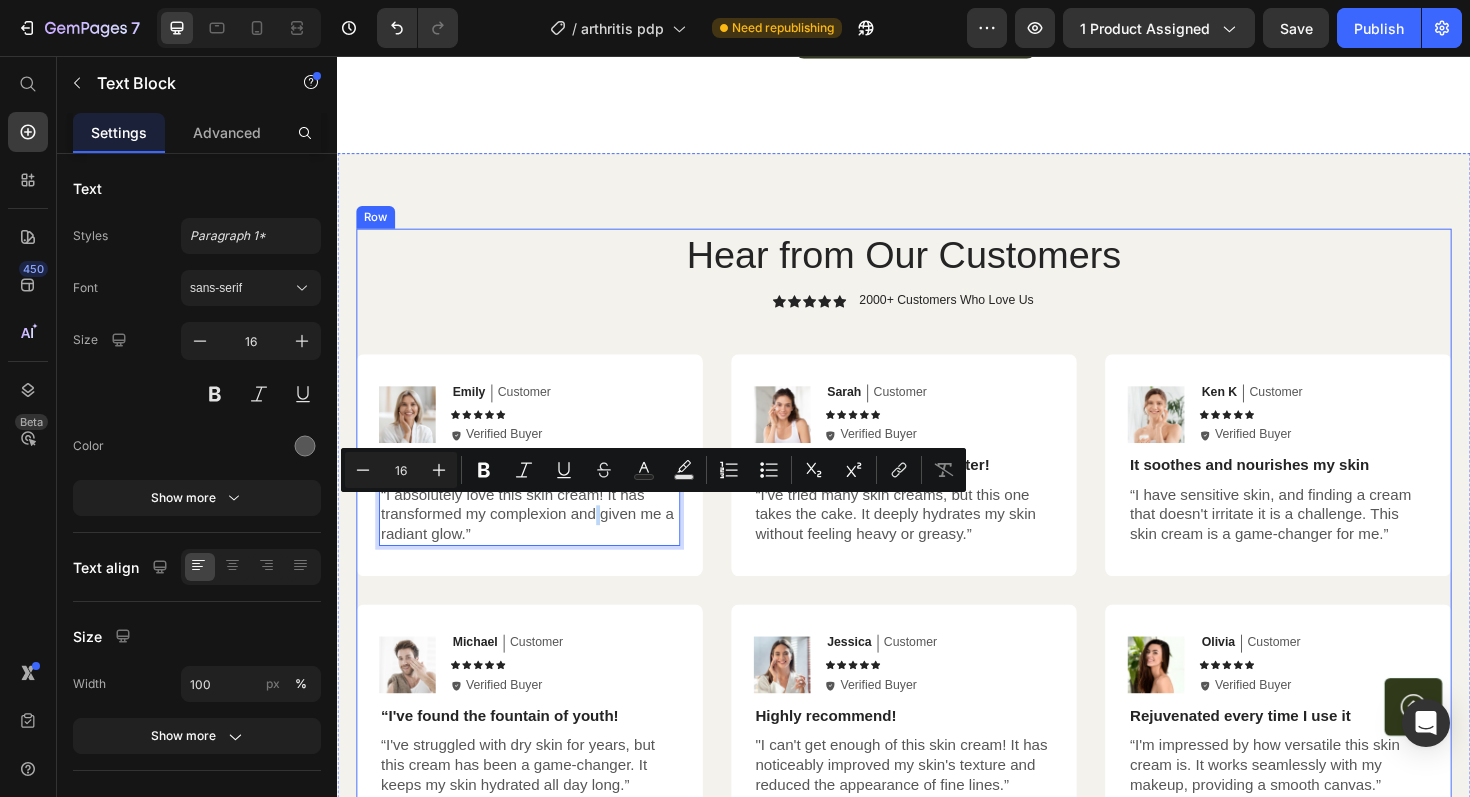 scroll, scrollTop: 4500, scrollLeft: 0, axis: vertical 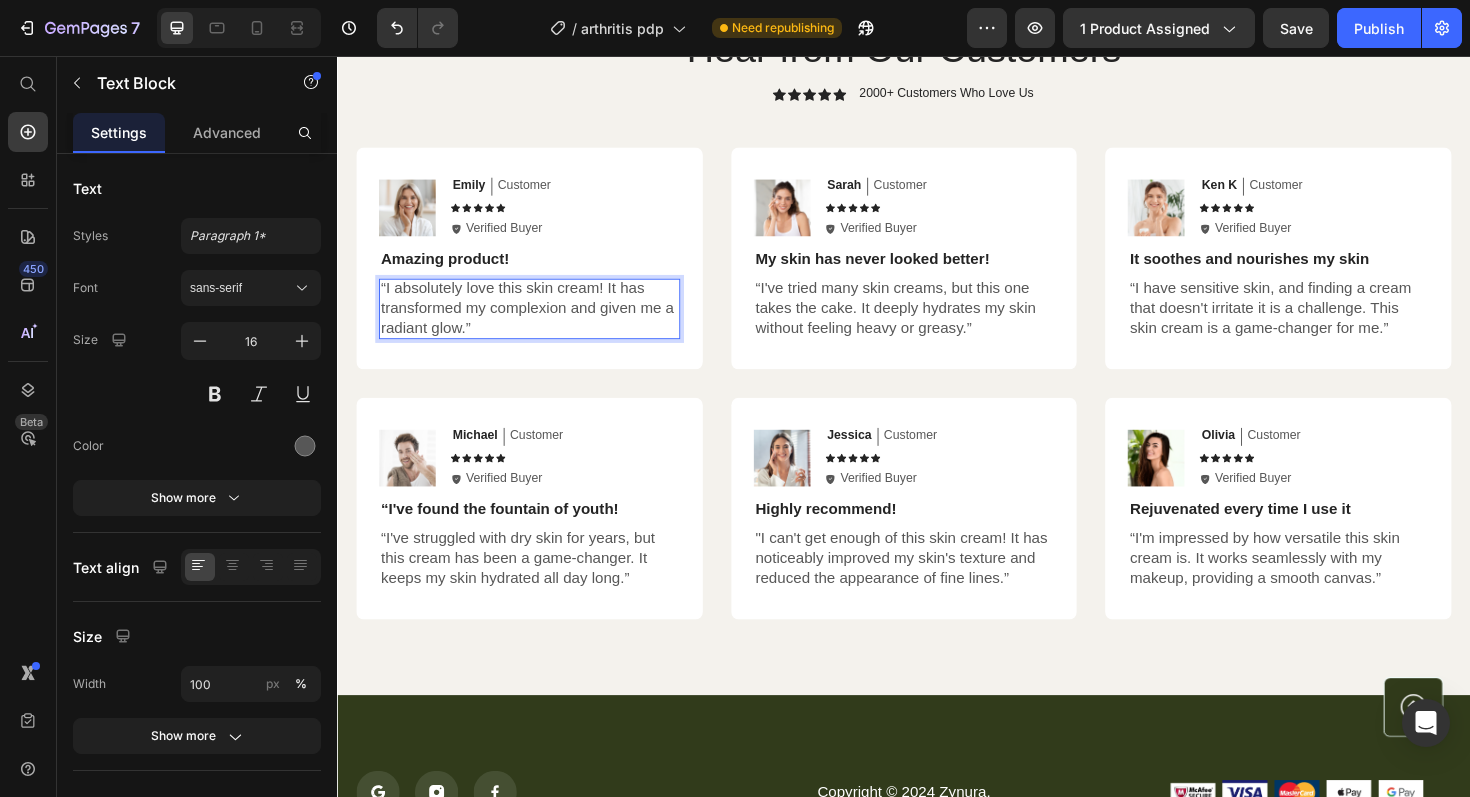 click on "“I absolutely love this skin cream! It has transformed my complexion and given me a radiant glow.”" at bounding box center [540, 323] 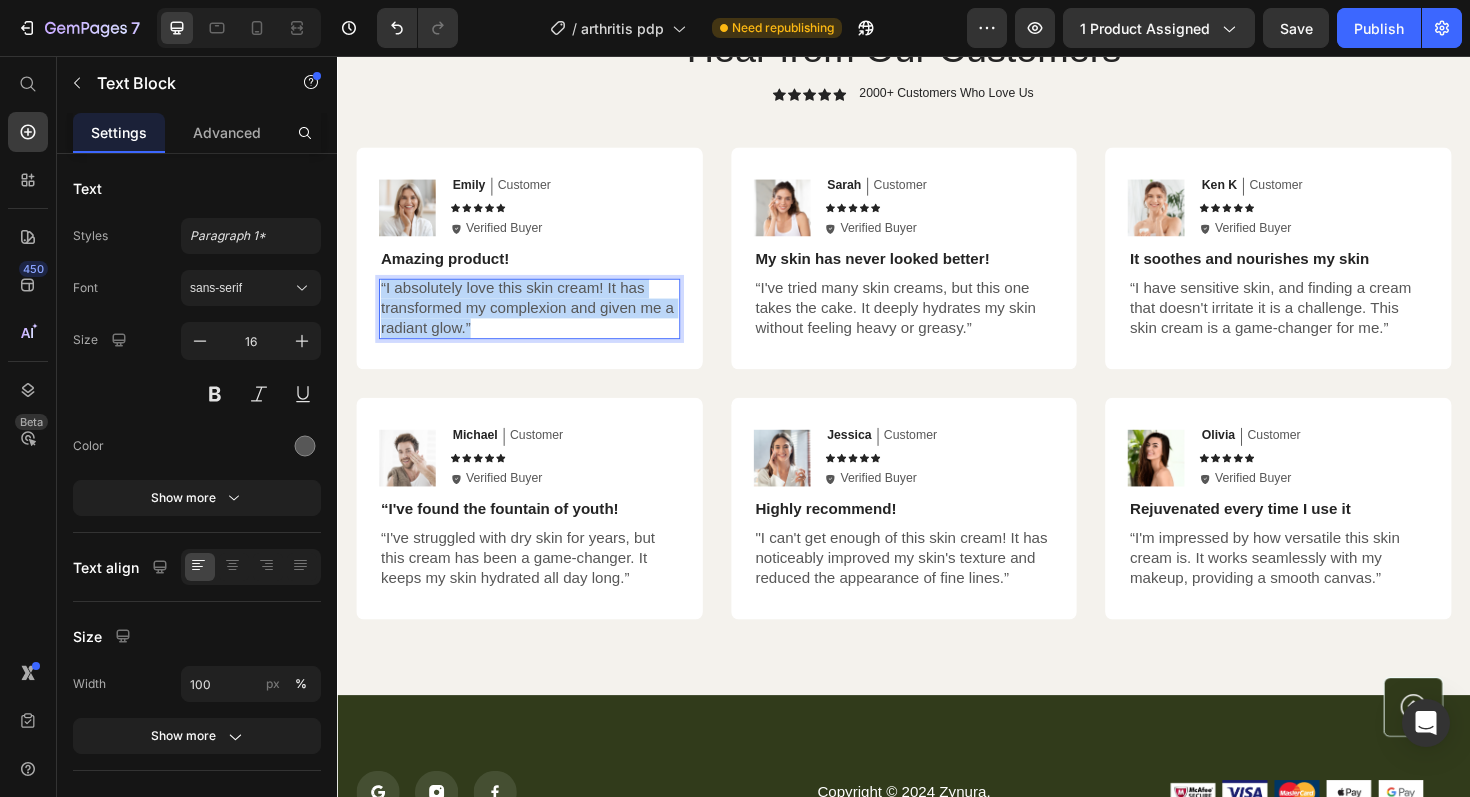 click on "“I absolutely love this skin cream! It has transformed my complexion and given me a radiant glow.”" at bounding box center (540, 323) 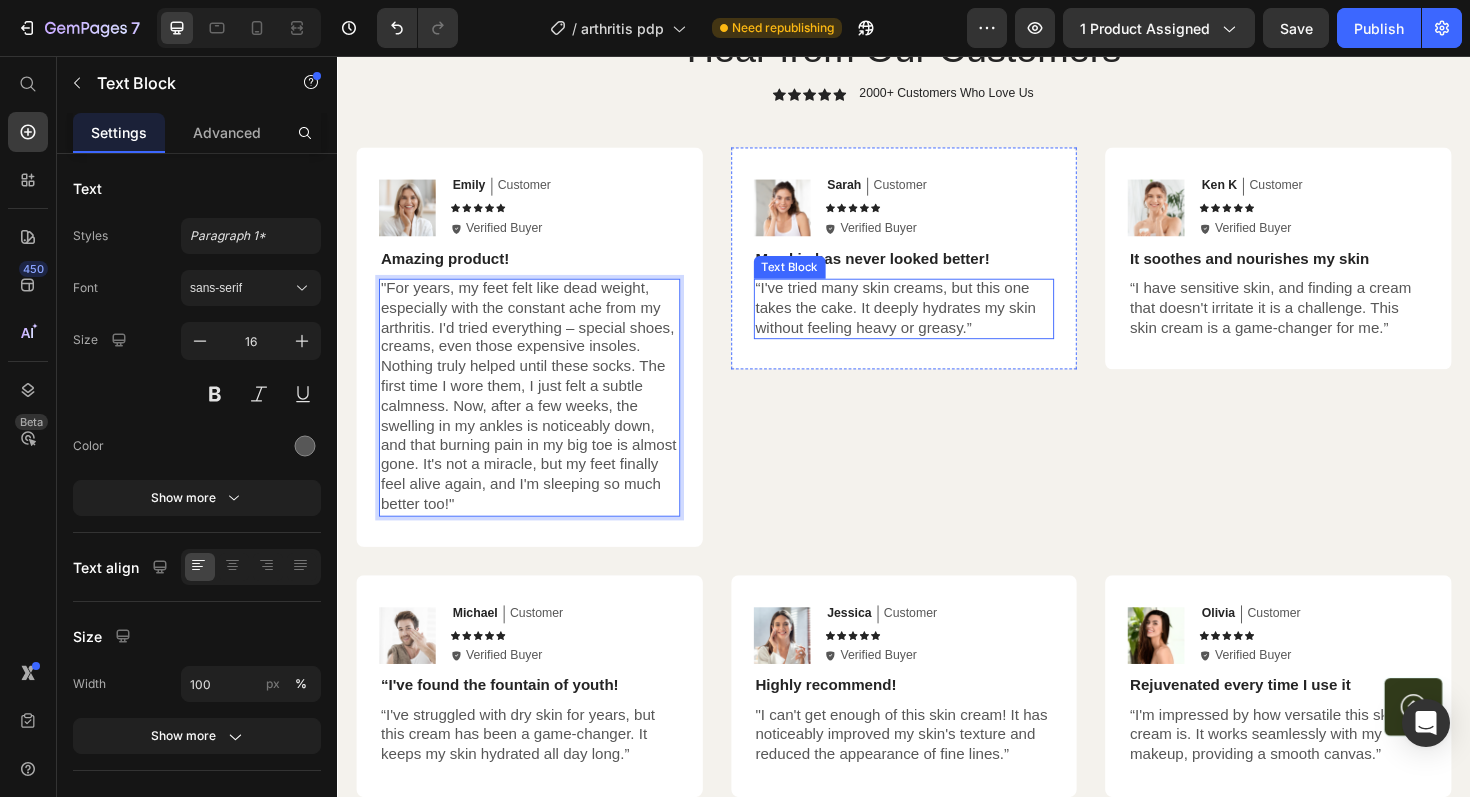 click on "“I've tried many skin creams, but this one takes the cake. It deeply hydrates my skin without feeling heavy or greasy.”" at bounding box center (937, 323) 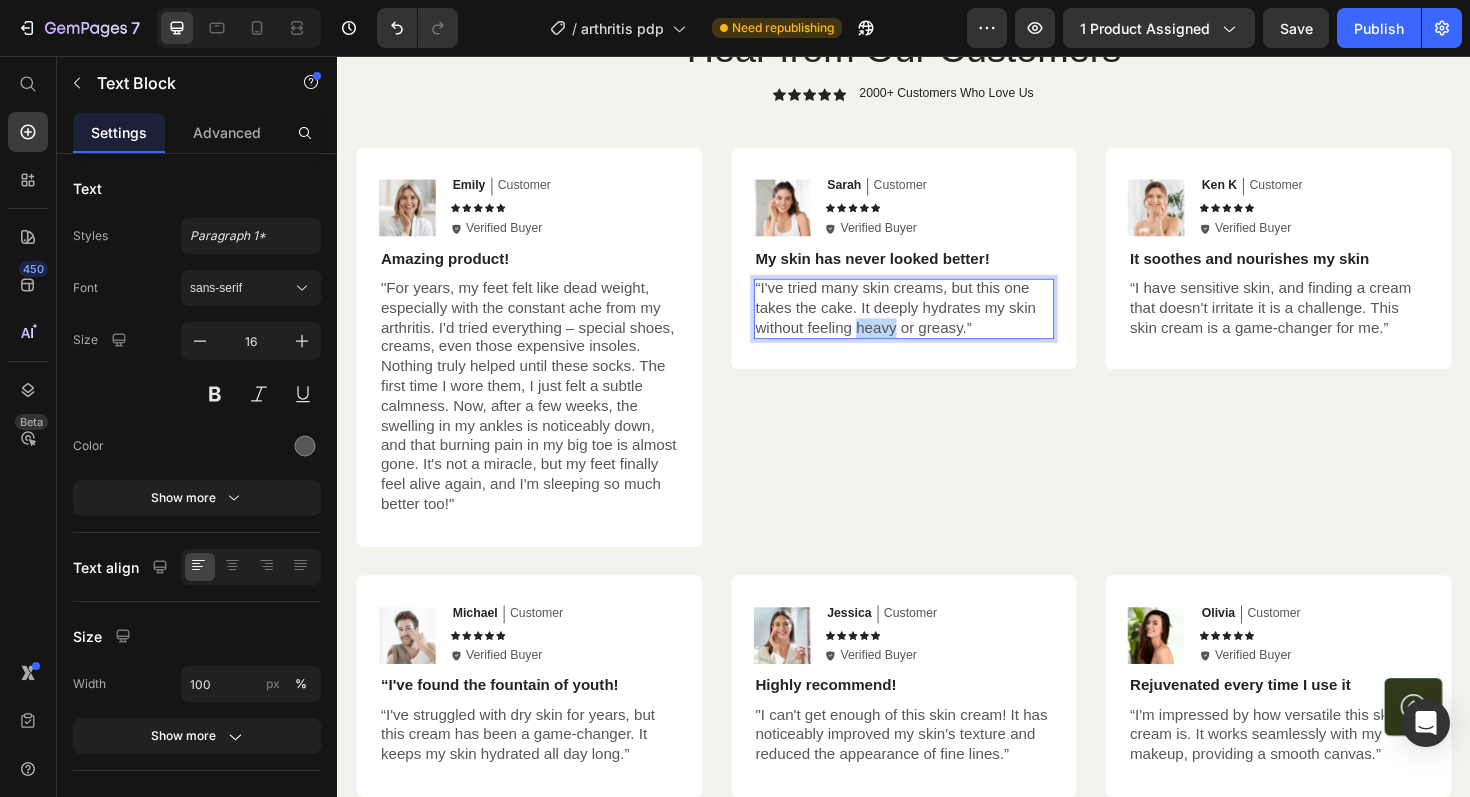 click on "“I've tried many skin creams, but this one takes the cake. It deeply hydrates my skin without feeling heavy or greasy.”" at bounding box center [937, 323] 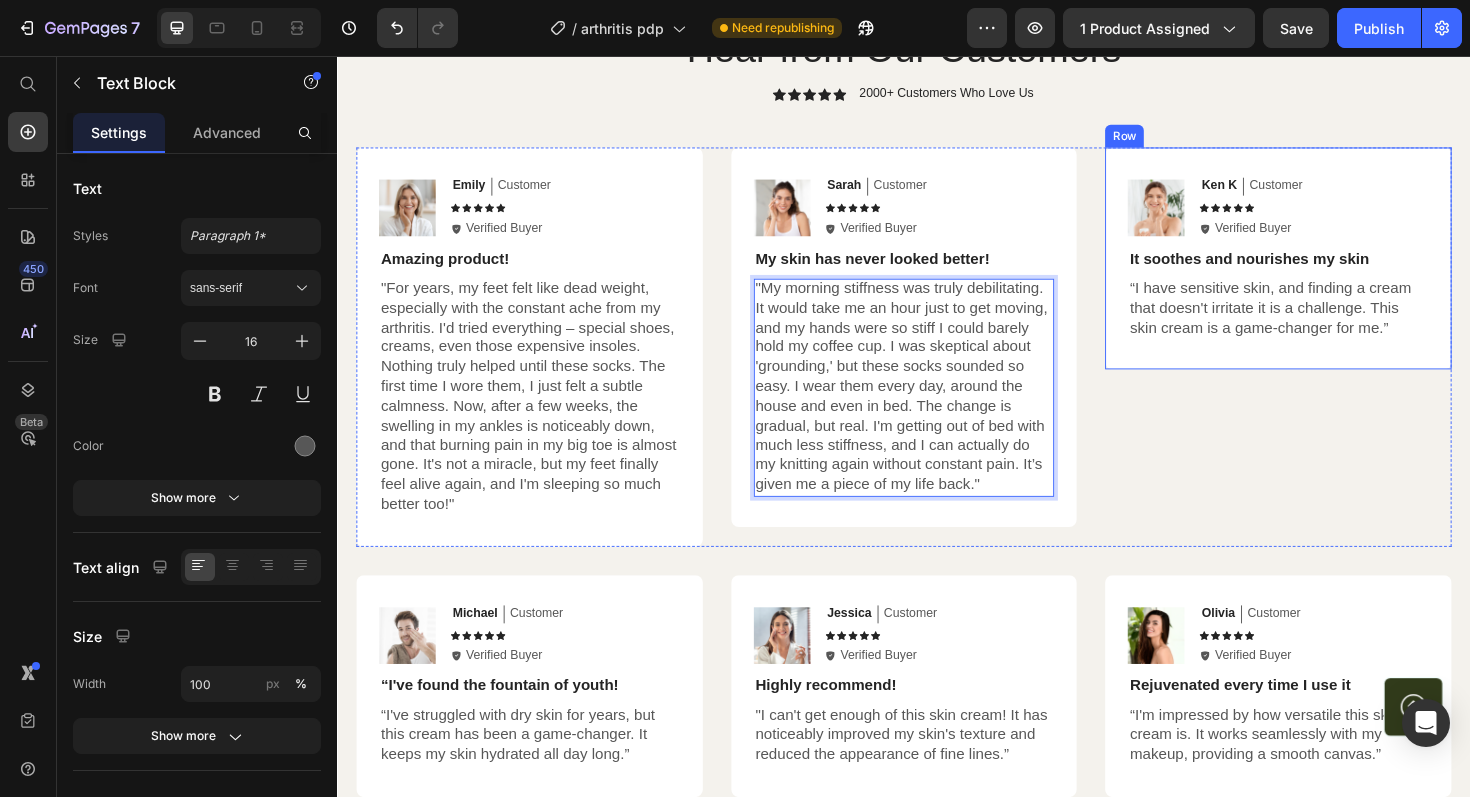 click on "“I have sensitive skin, and finding a cream that doesn't irritate it is a challenge. This skin cream is a game-changer for me.”" at bounding box center (1333, 323) 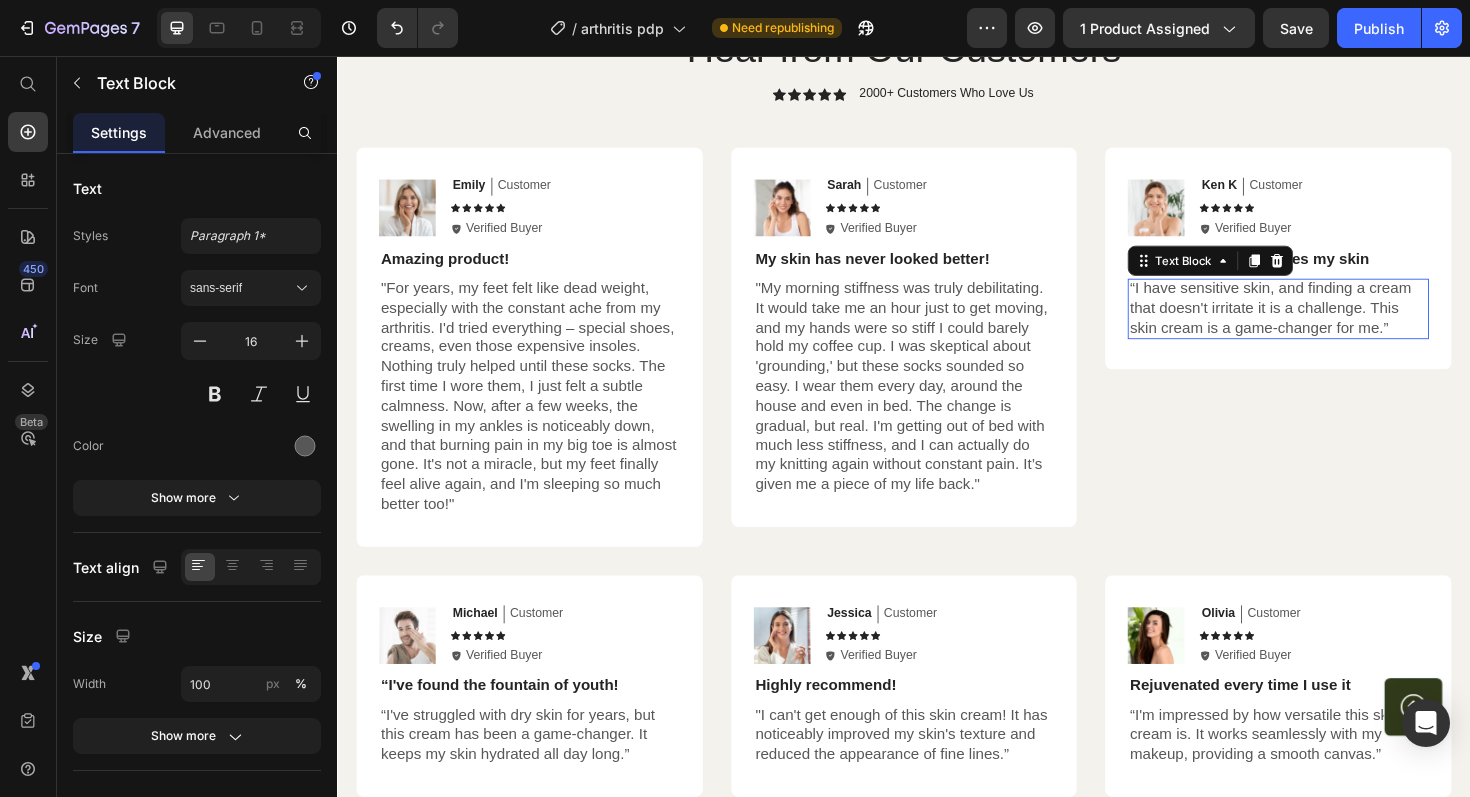 click on "“I have sensitive skin, and finding a cream that doesn't irritate it is a challenge. This skin cream is a game-changer for me.”" at bounding box center (1333, 323) 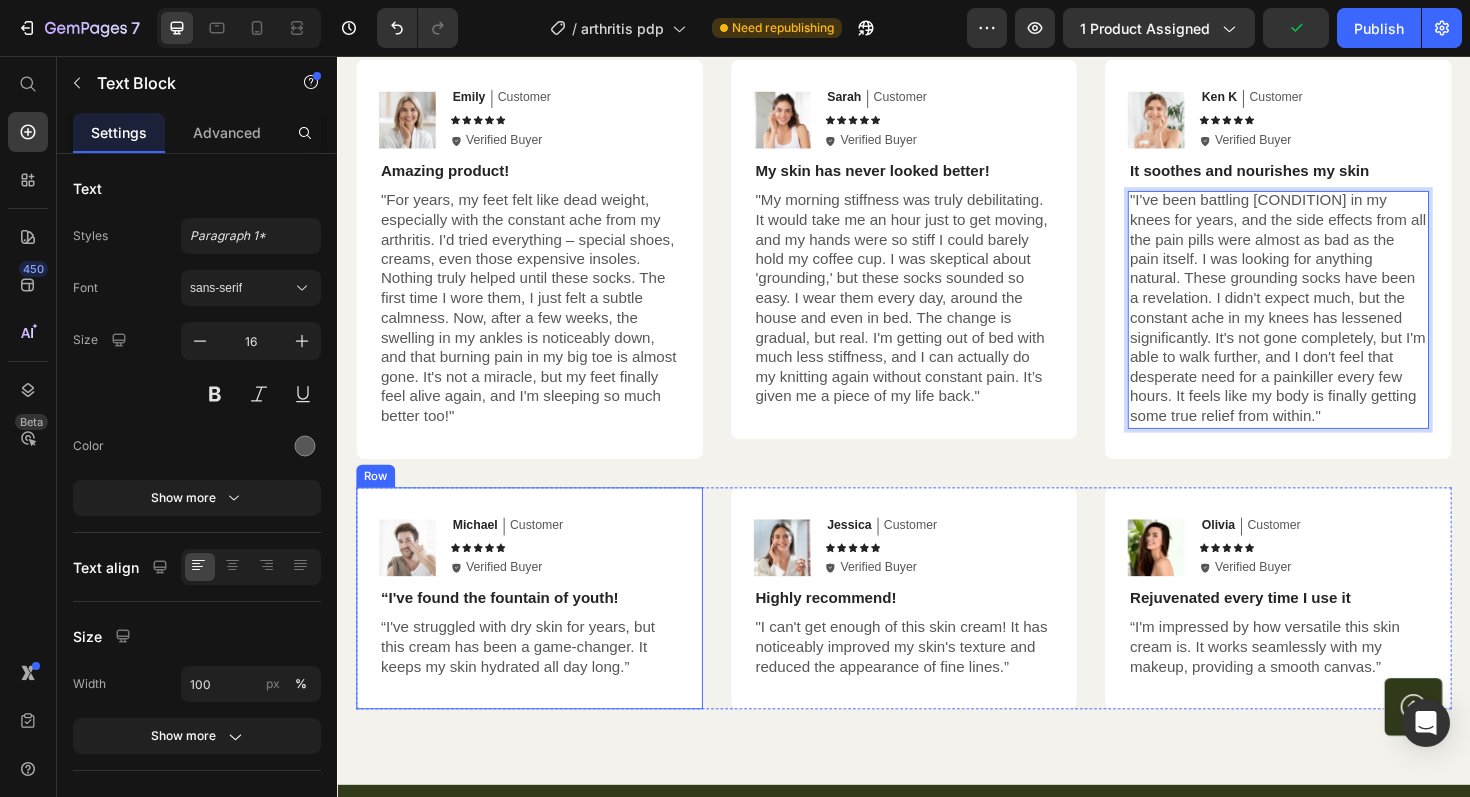 scroll, scrollTop: 4981, scrollLeft: 0, axis: vertical 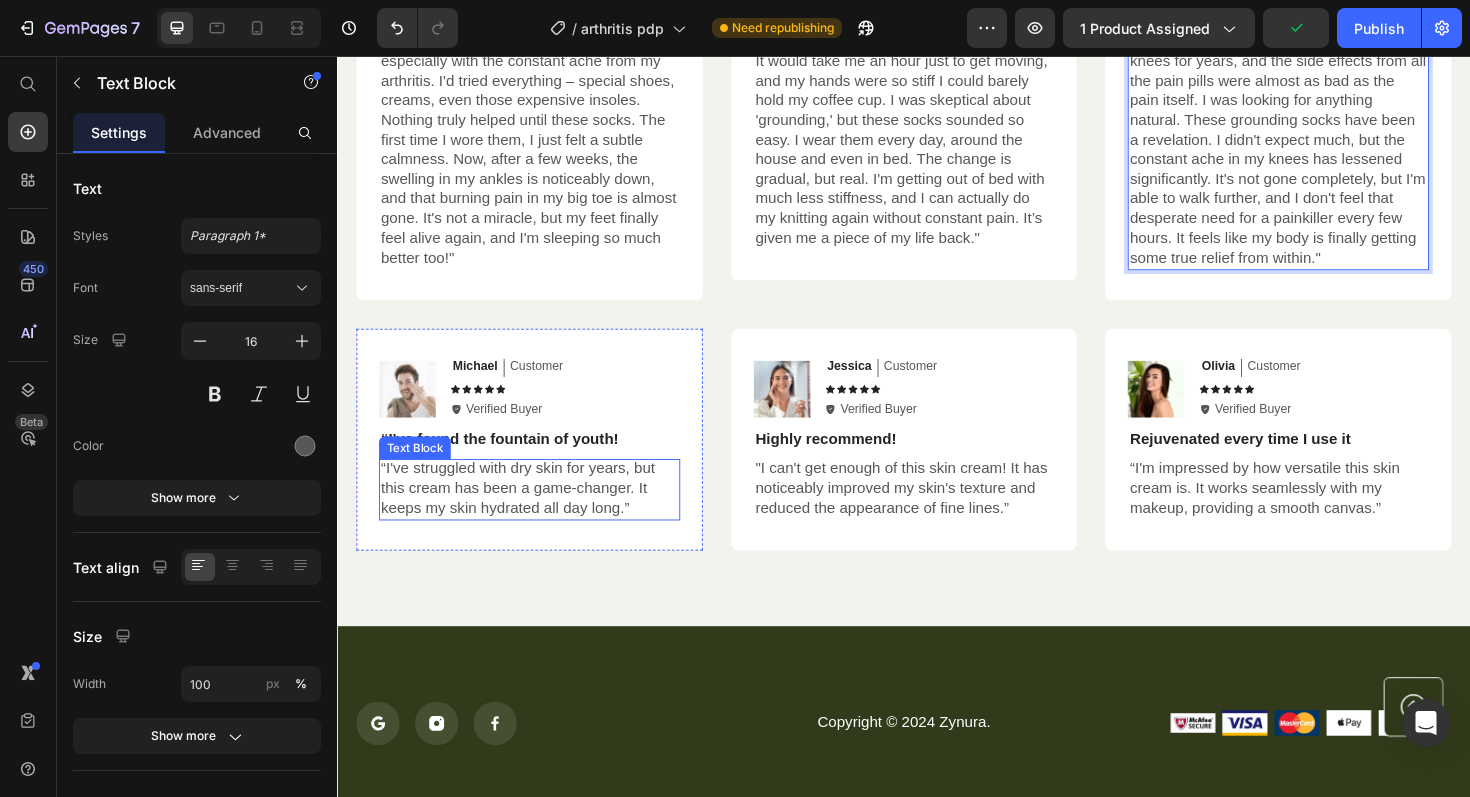 click on "“I've struggled with dry skin for years, but this cream has been a game-changer. It keeps my skin hydrated all day long.”" at bounding box center (540, 514) 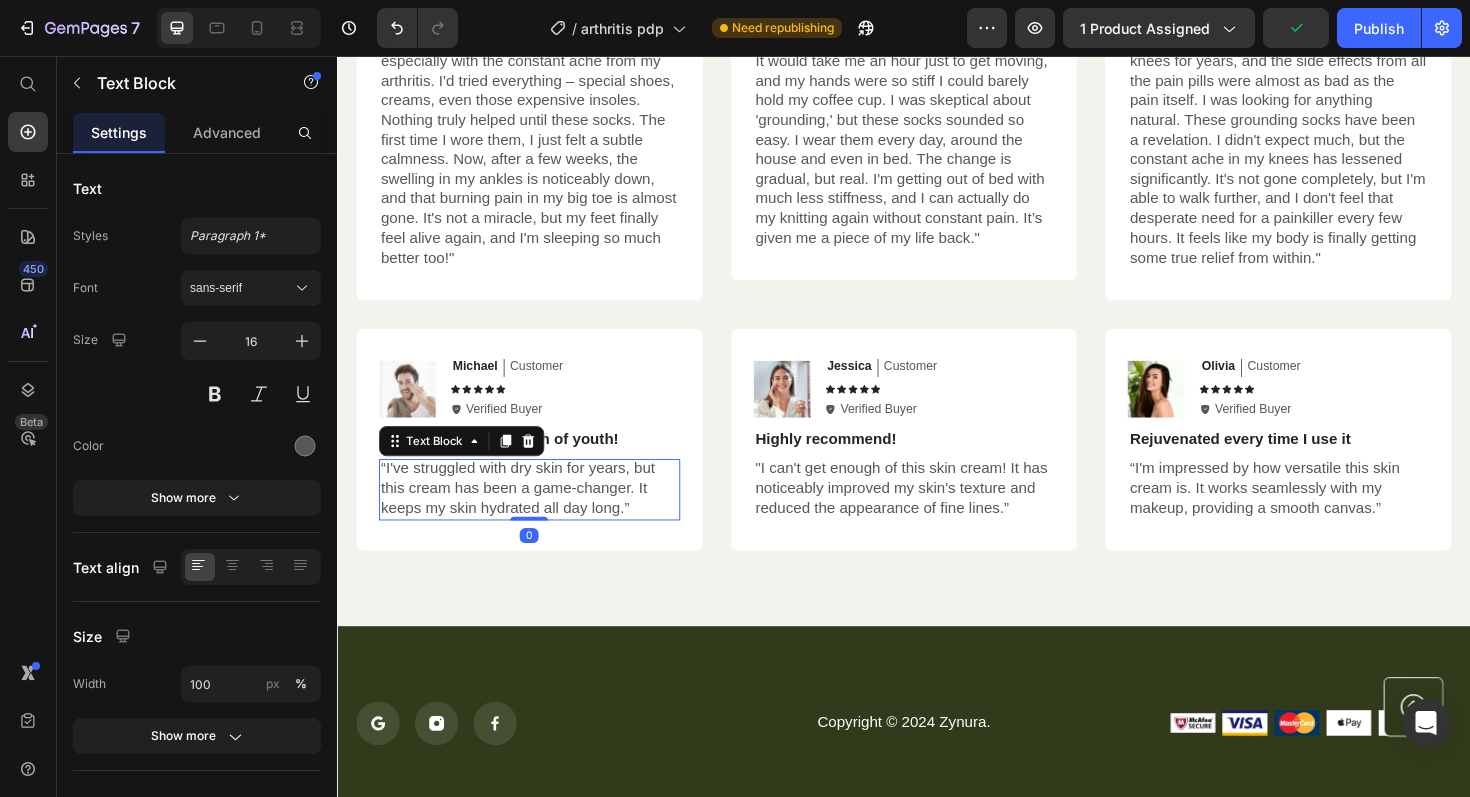click on "“I've struggled with dry skin for years, but this cream has been a game-changer. It keeps my skin hydrated all day long.”" at bounding box center [540, 514] 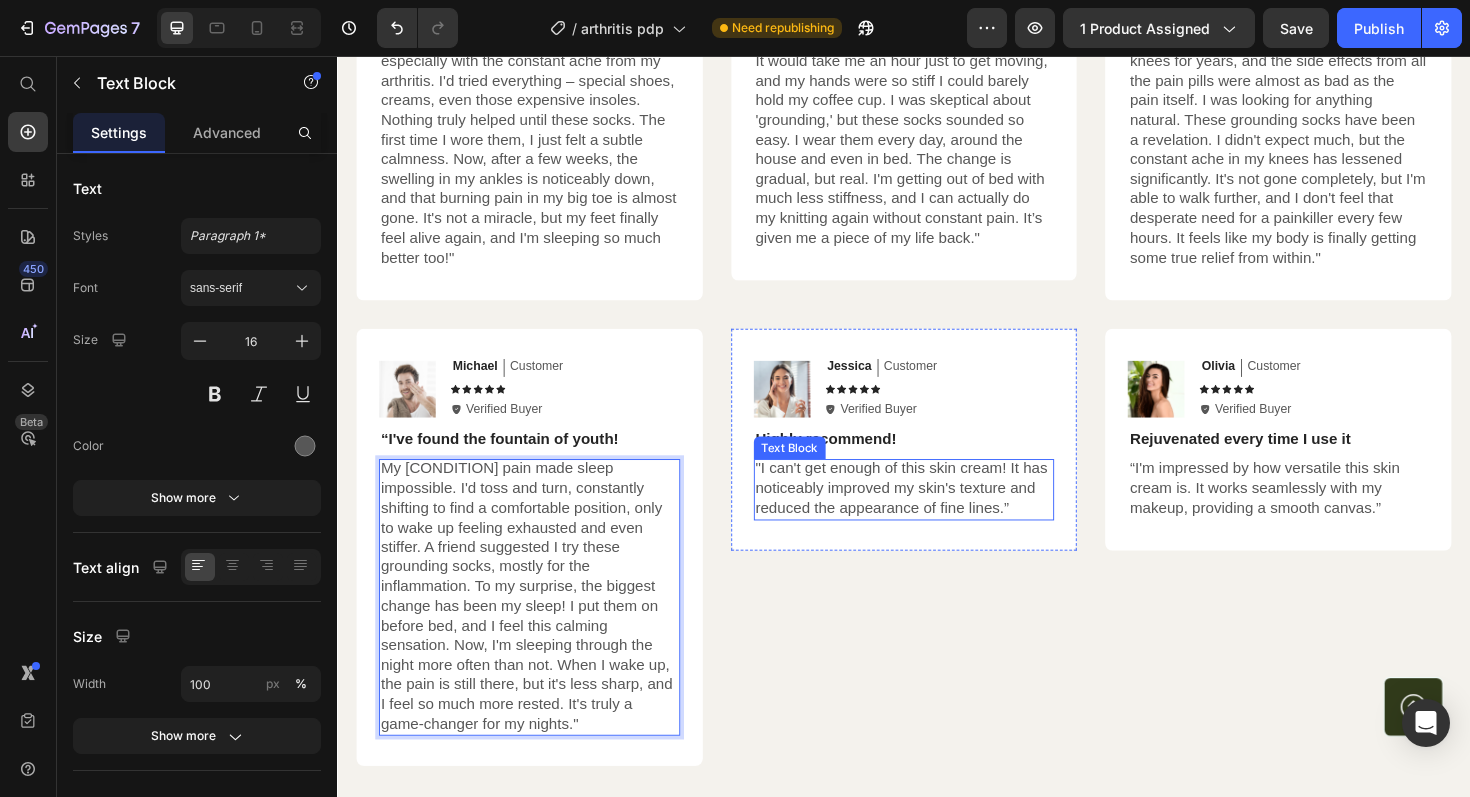 click on ""I can't get enough of this skin cream! It has noticeably improved my skin's texture and reduced the appearance of fine lines.”" at bounding box center [937, 514] 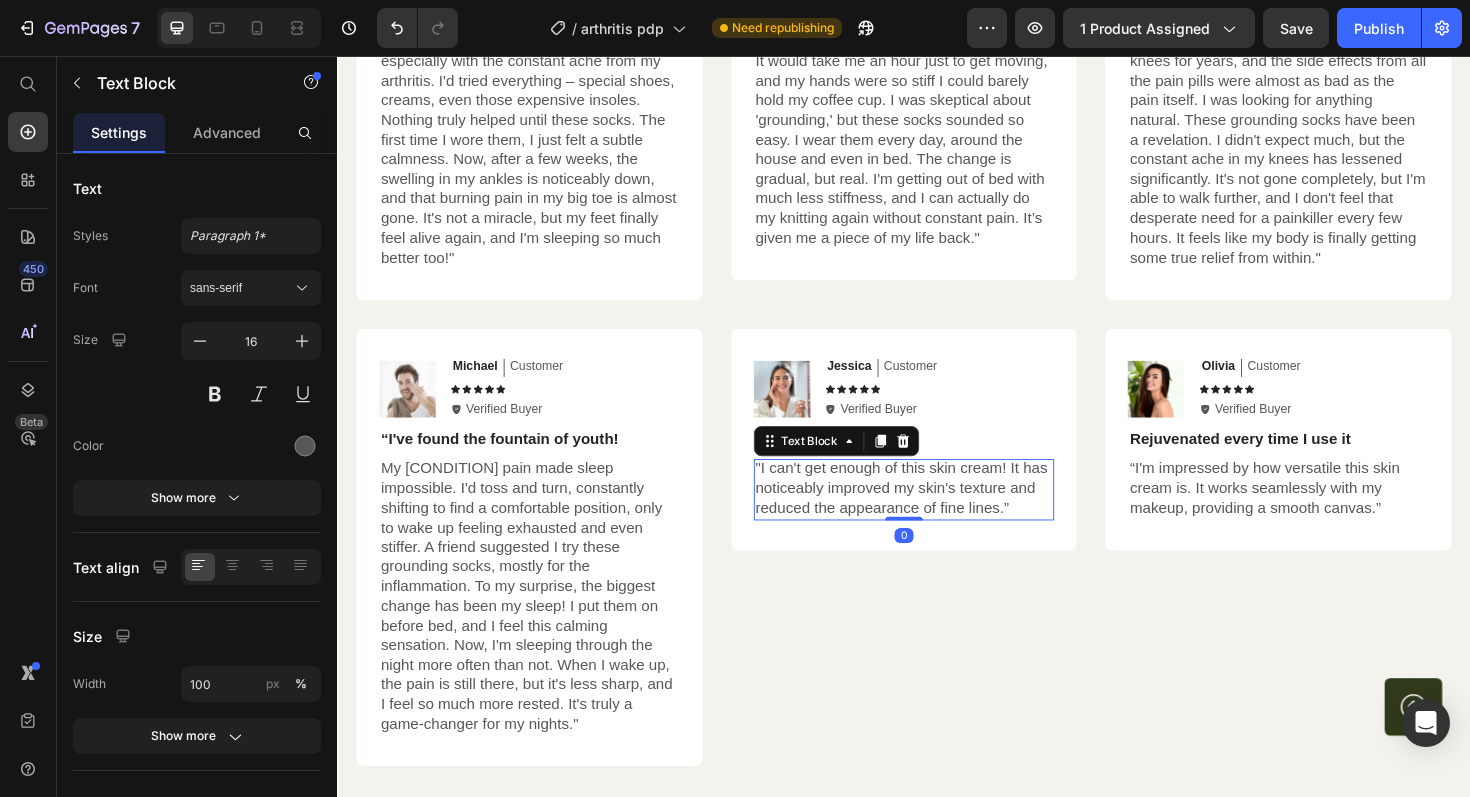 click on ""I can't get enough of this skin cream! It has noticeably improved my skin's texture and reduced the appearance of fine lines.”" at bounding box center [937, 514] 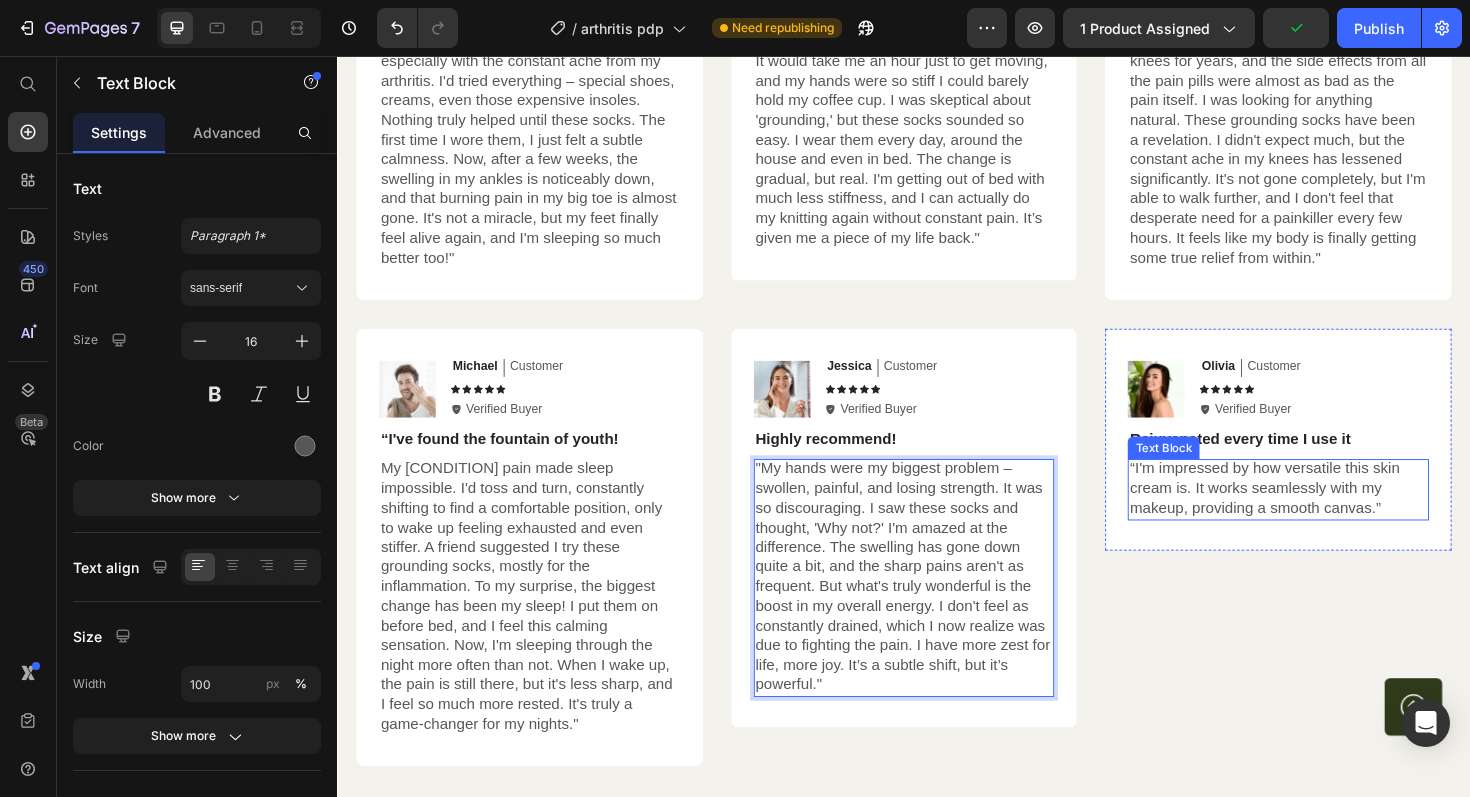 click on "“I'm impressed by how versatile this skin cream is. It works seamlessly with my makeup, providing a smooth canvas.”" at bounding box center (1333, 514) 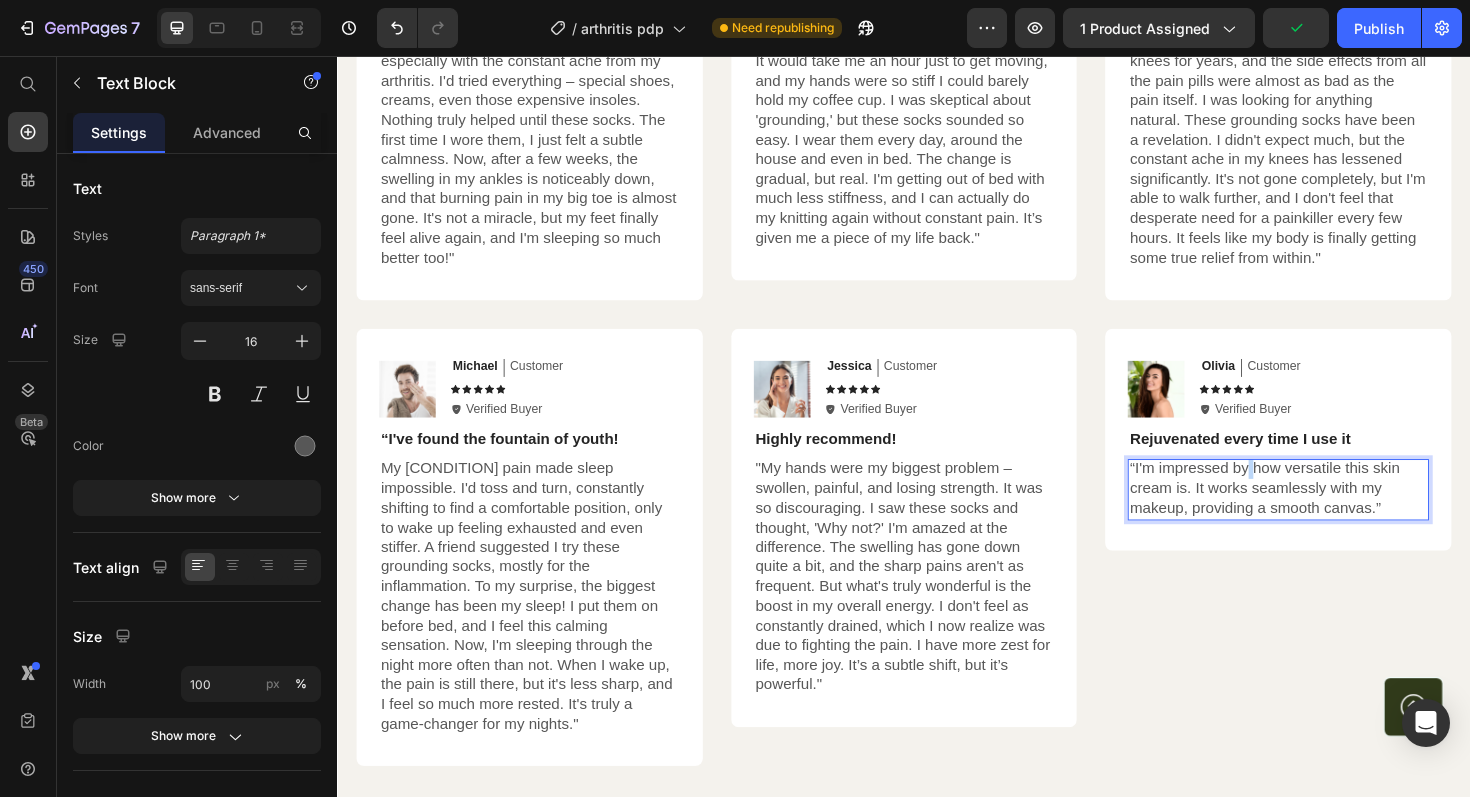 click on "“I'm impressed by how versatile this skin cream is. It works seamlessly with my makeup, providing a smooth canvas.”" at bounding box center (1333, 514) 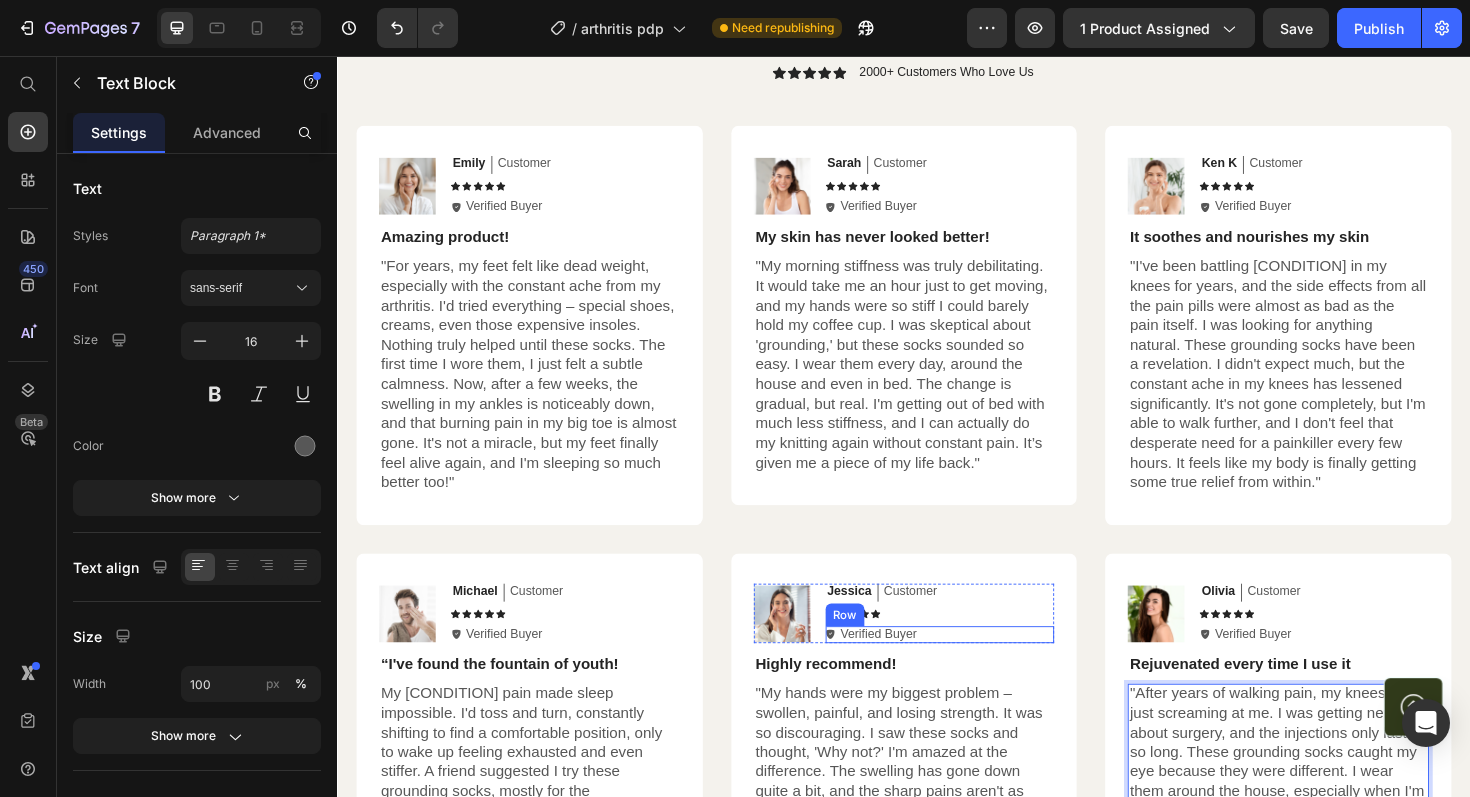 scroll, scrollTop: 4658, scrollLeft: 0, axis: vertical 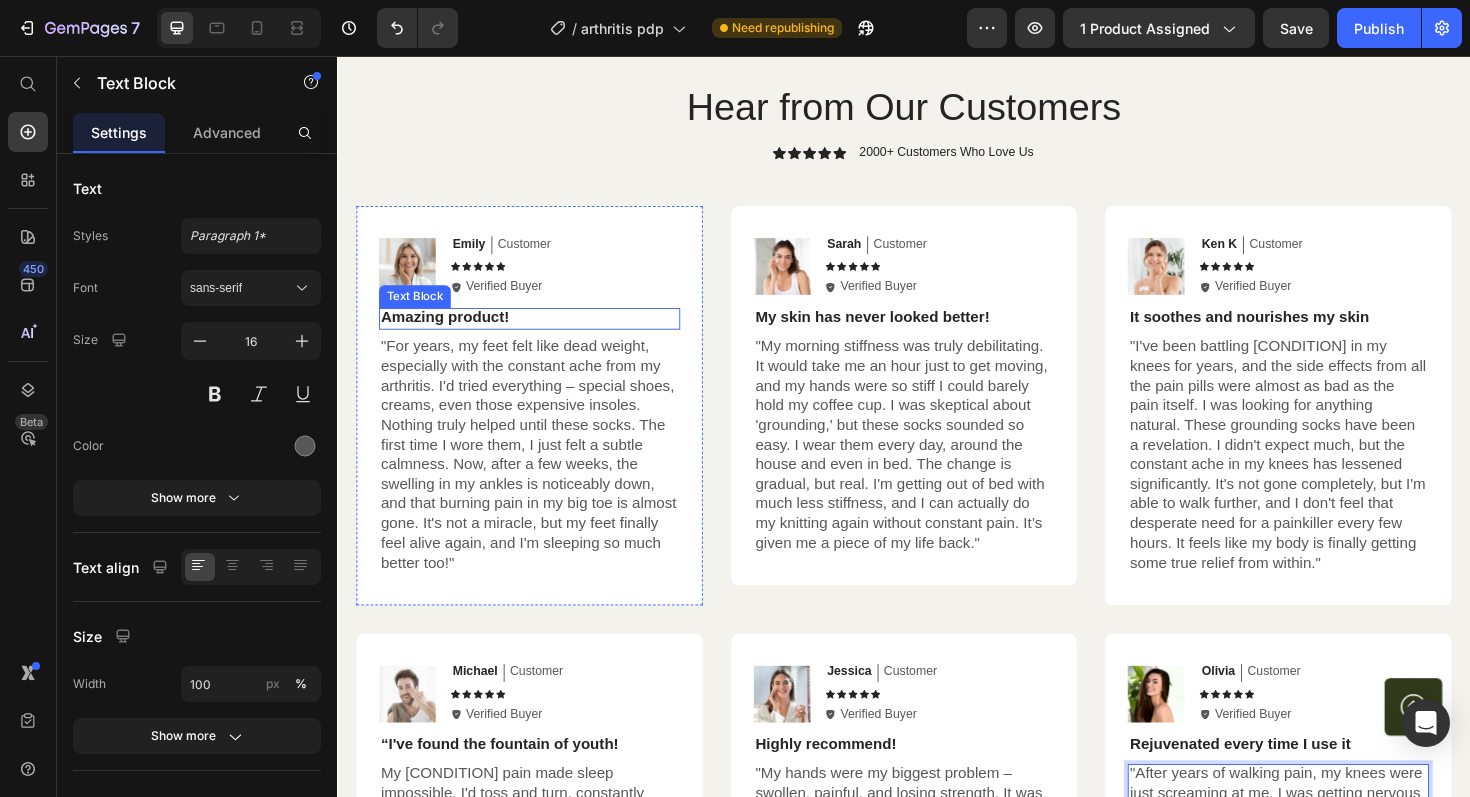 click at bounding box center [411, 279] 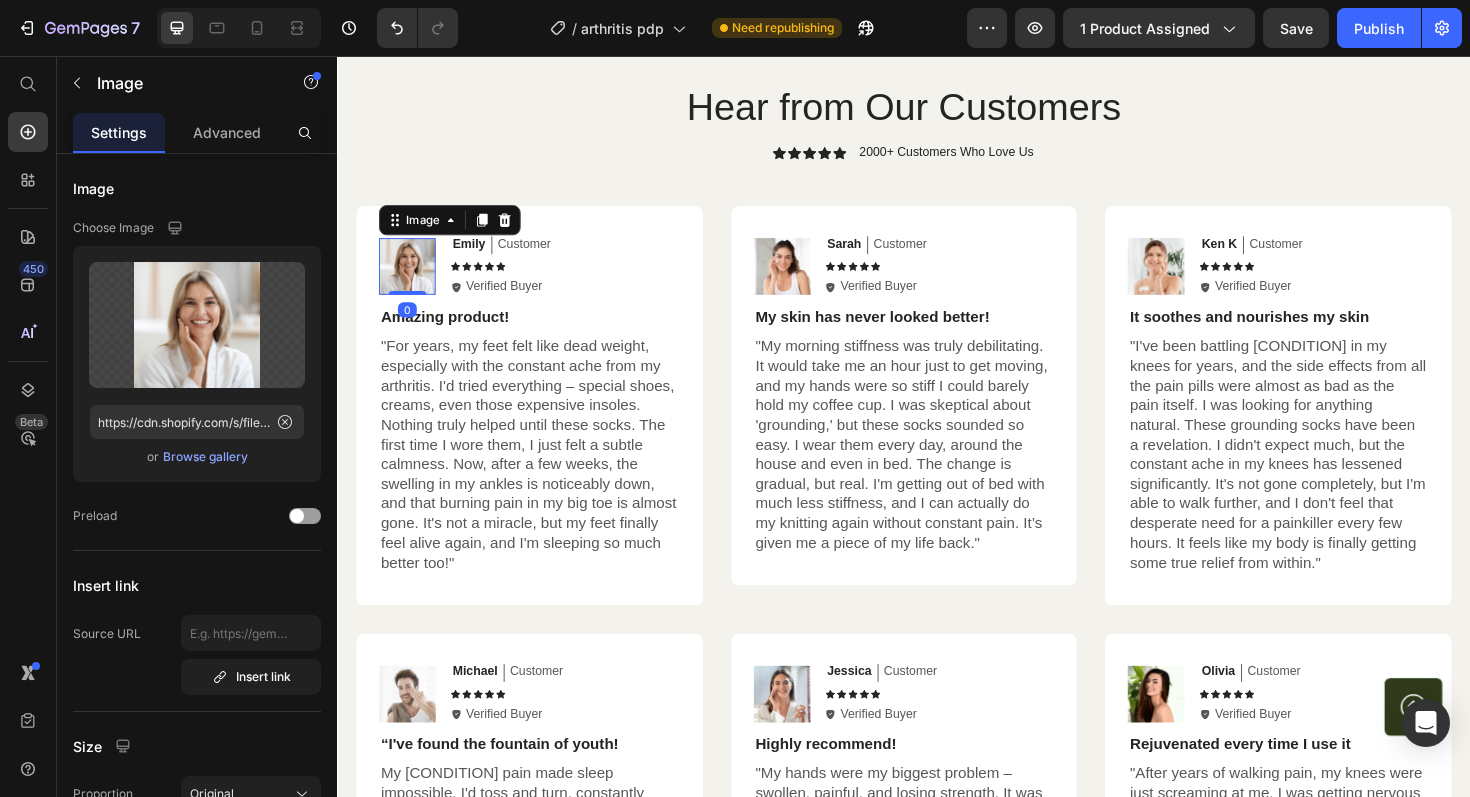 click on "Image" at bounding box center [456, 230] 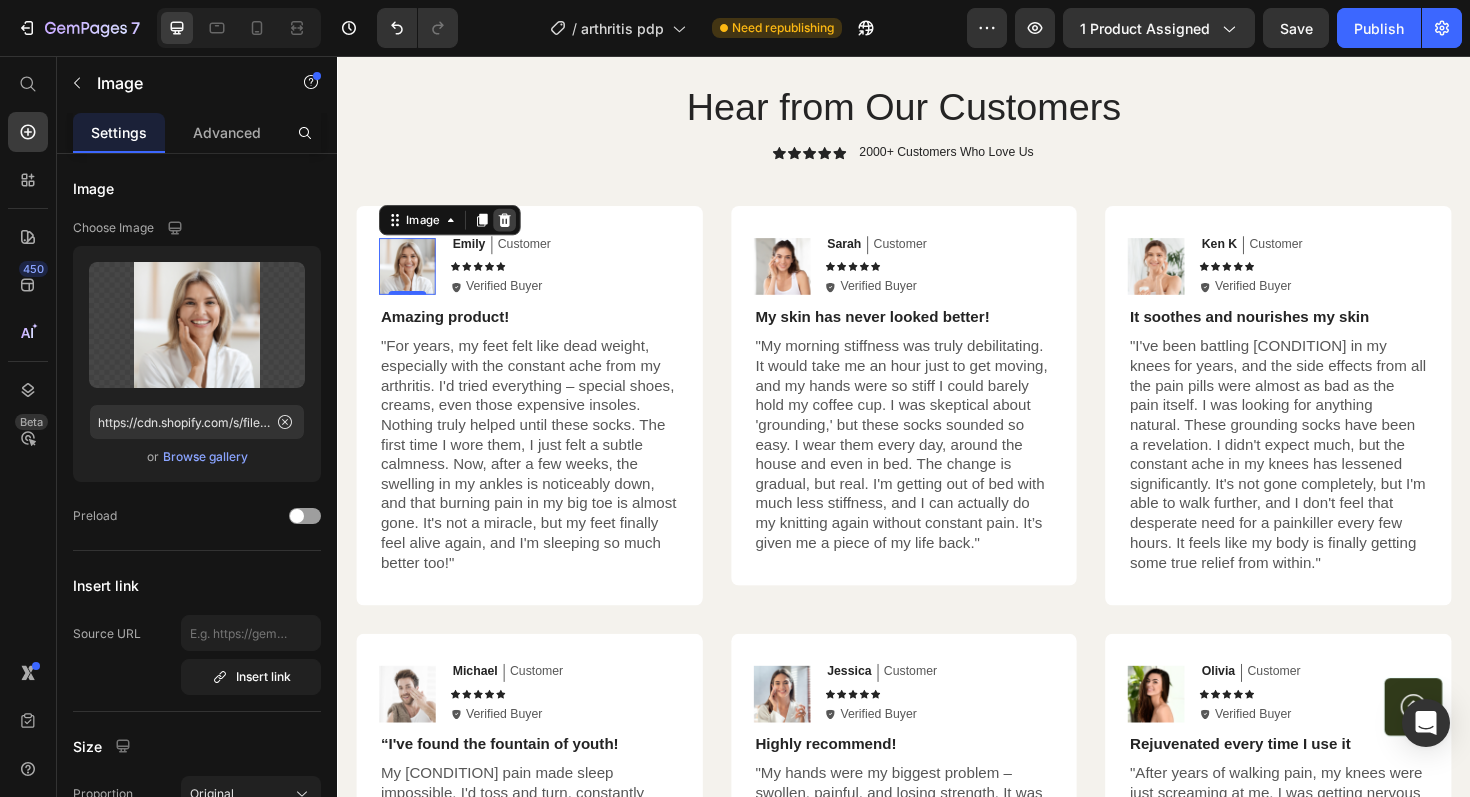 click 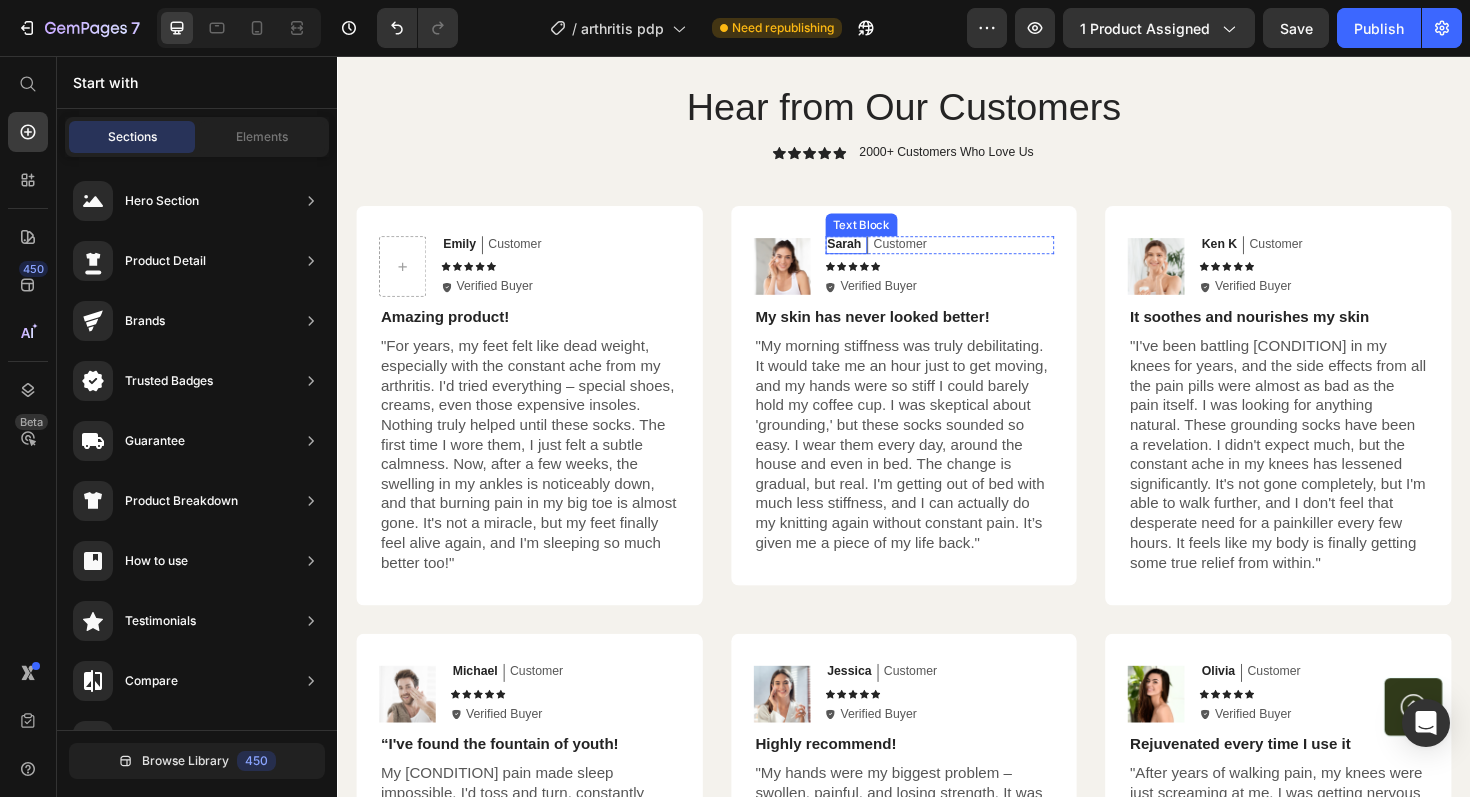 click at bounding box center (808, 279) 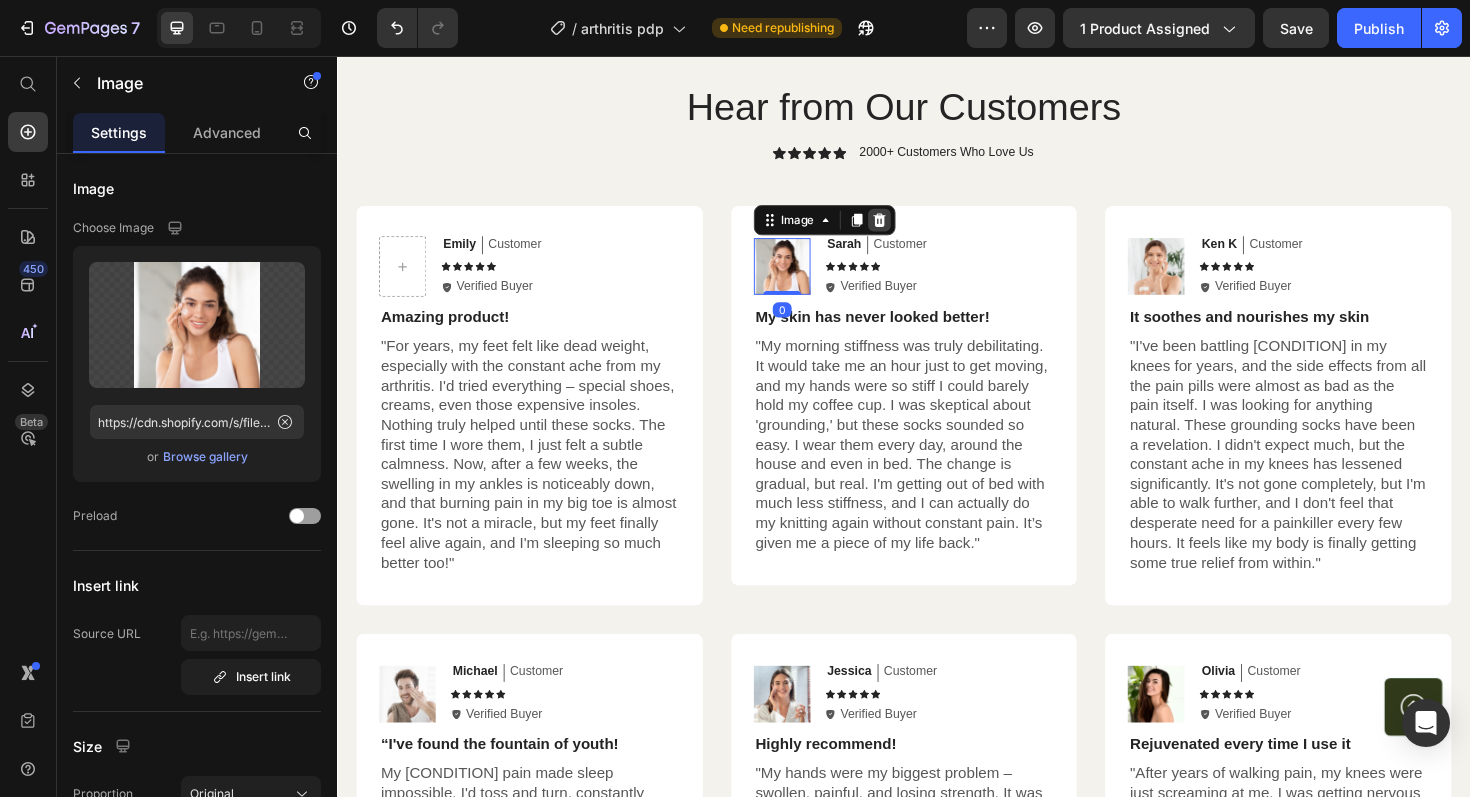 click at bounding box center [911, 230] 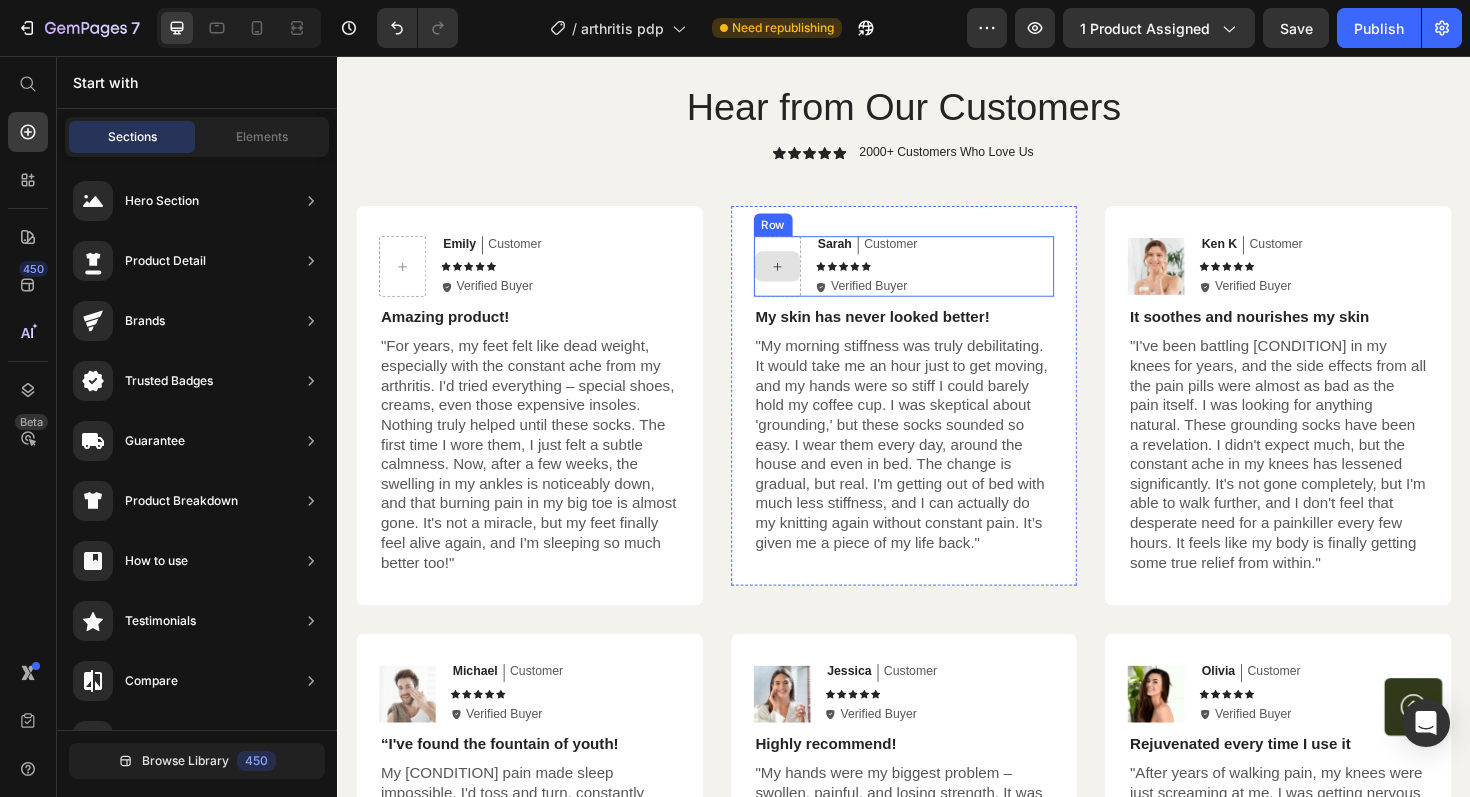 click at bounding box center (803, 279) 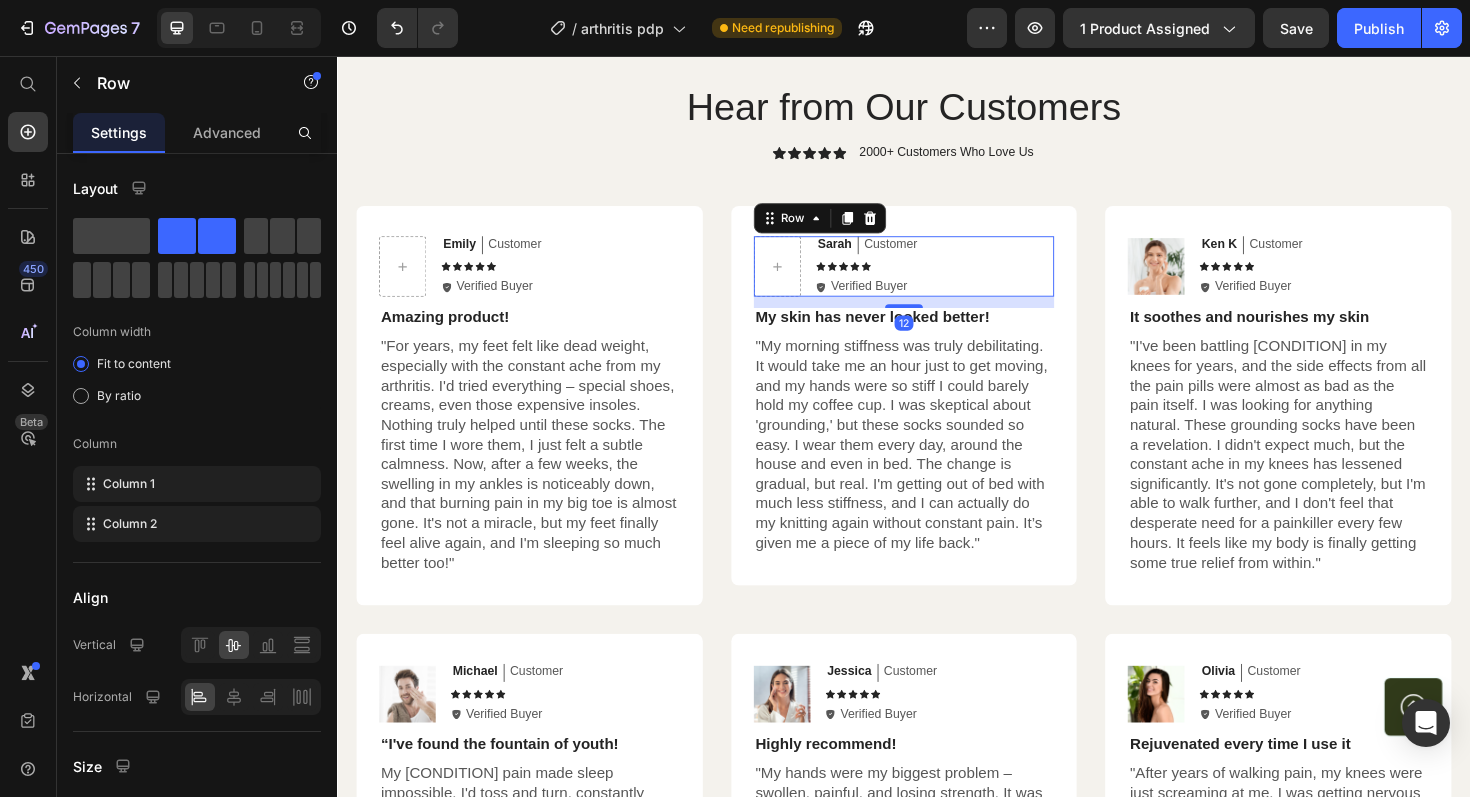click on "Sarah Text Block Customer  Text Block Row Icon Icon Icon Icon Icon Icon List
Icon Verified Buyer Text Block Row Row   12" at bounding box center (937, 279) 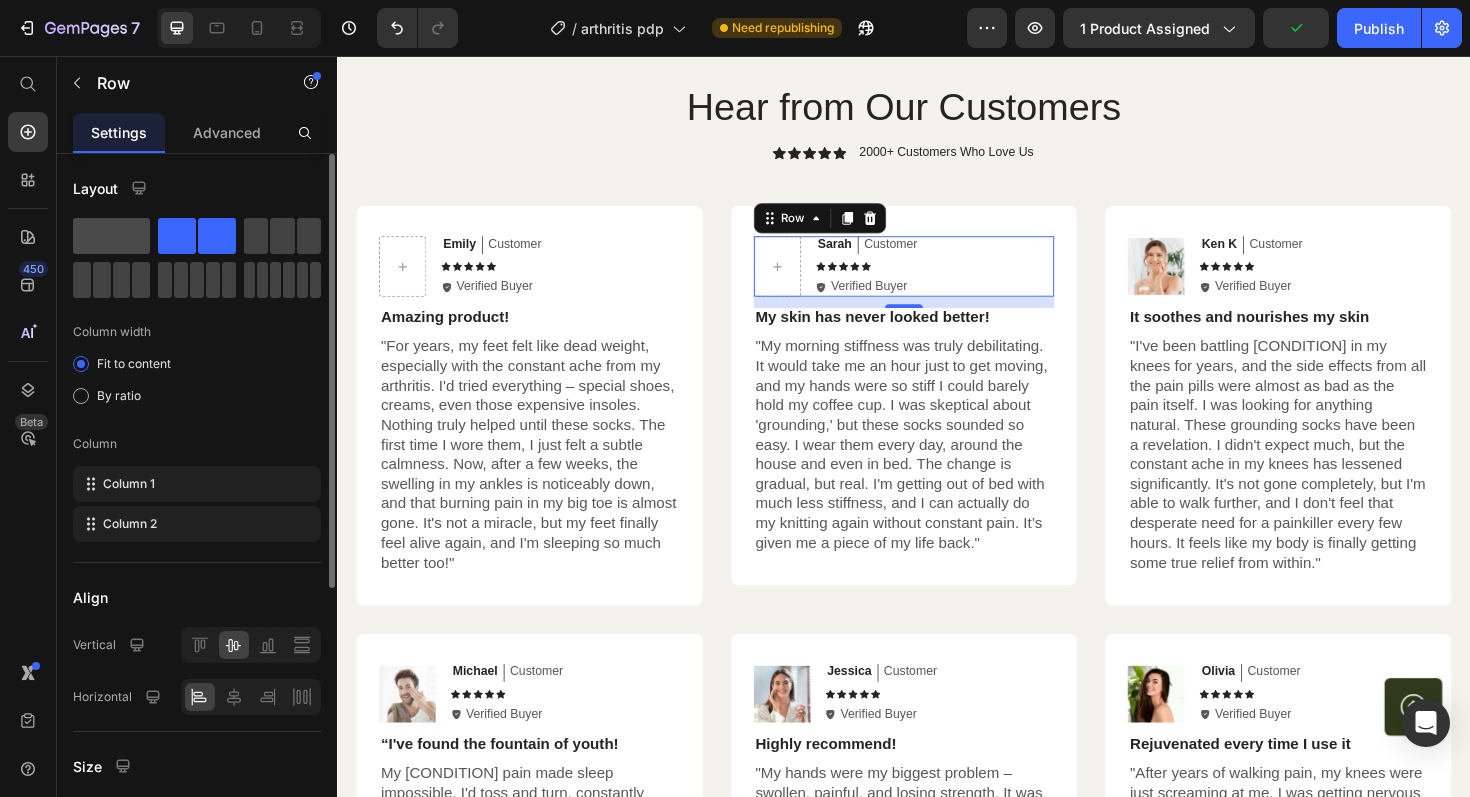 click 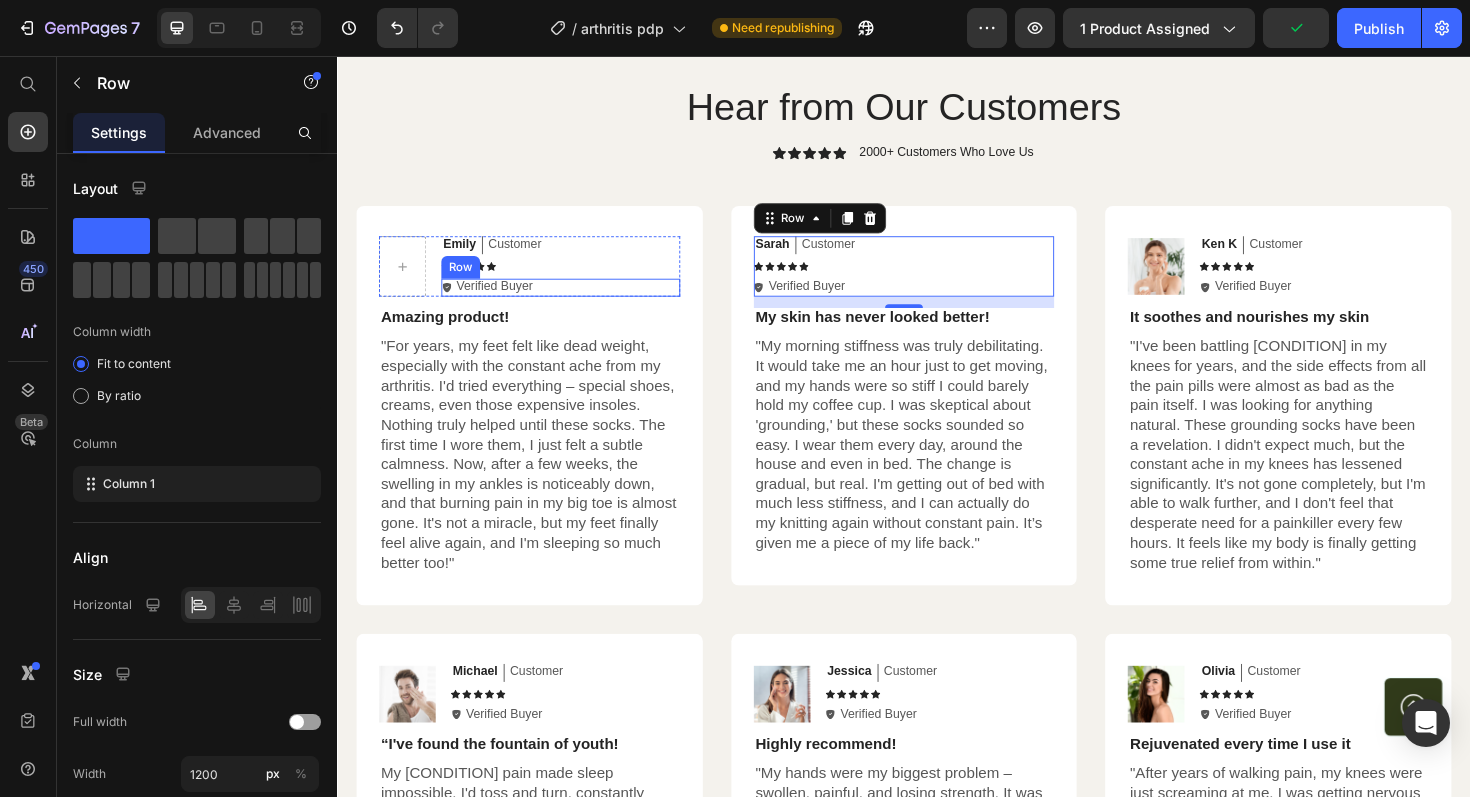 click on "Icon Verified Buyer Text Block Row" at bounding box center (573, 301) 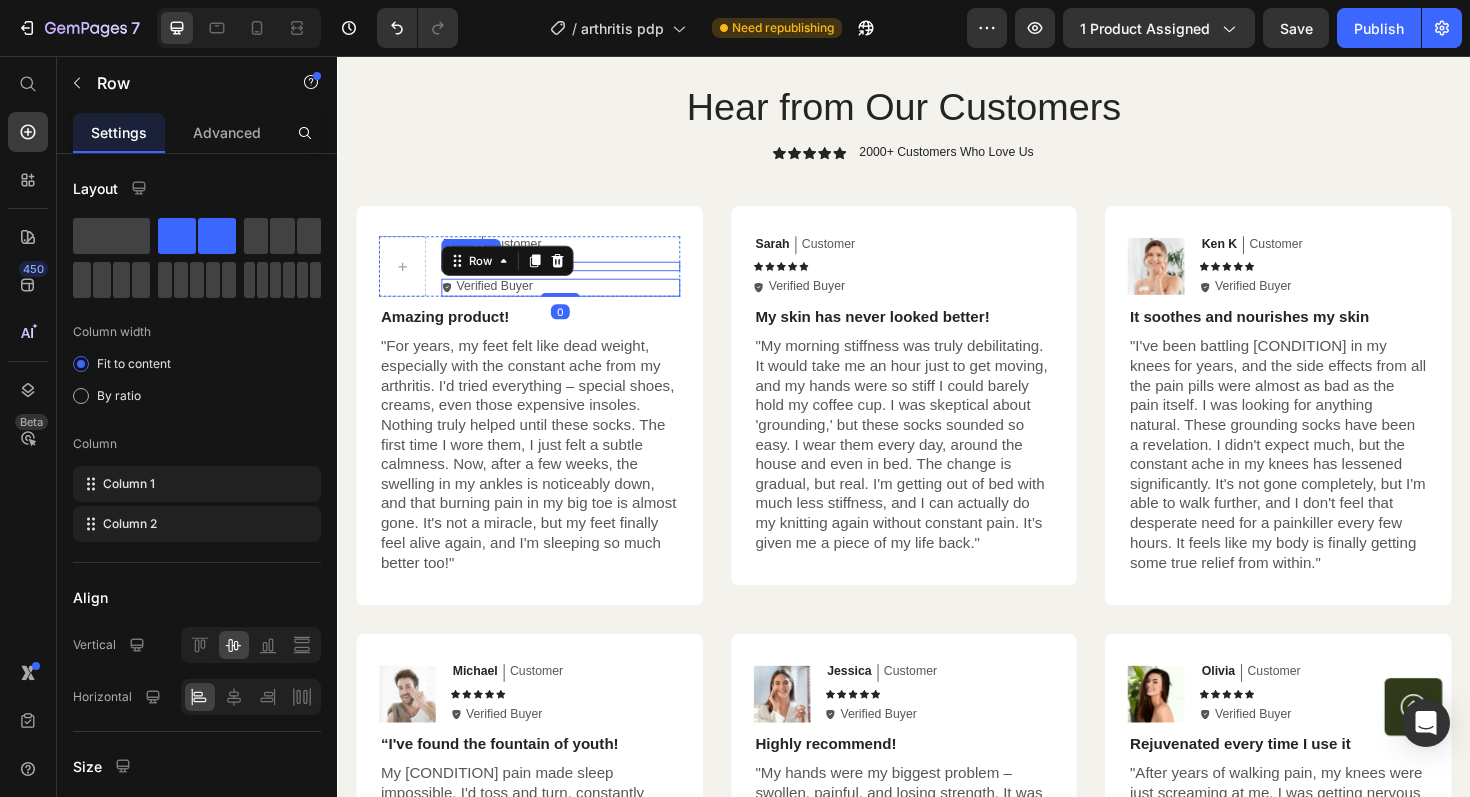 click on "Icon Icon Icon Icon Icon" at bounding box center (573, 279) 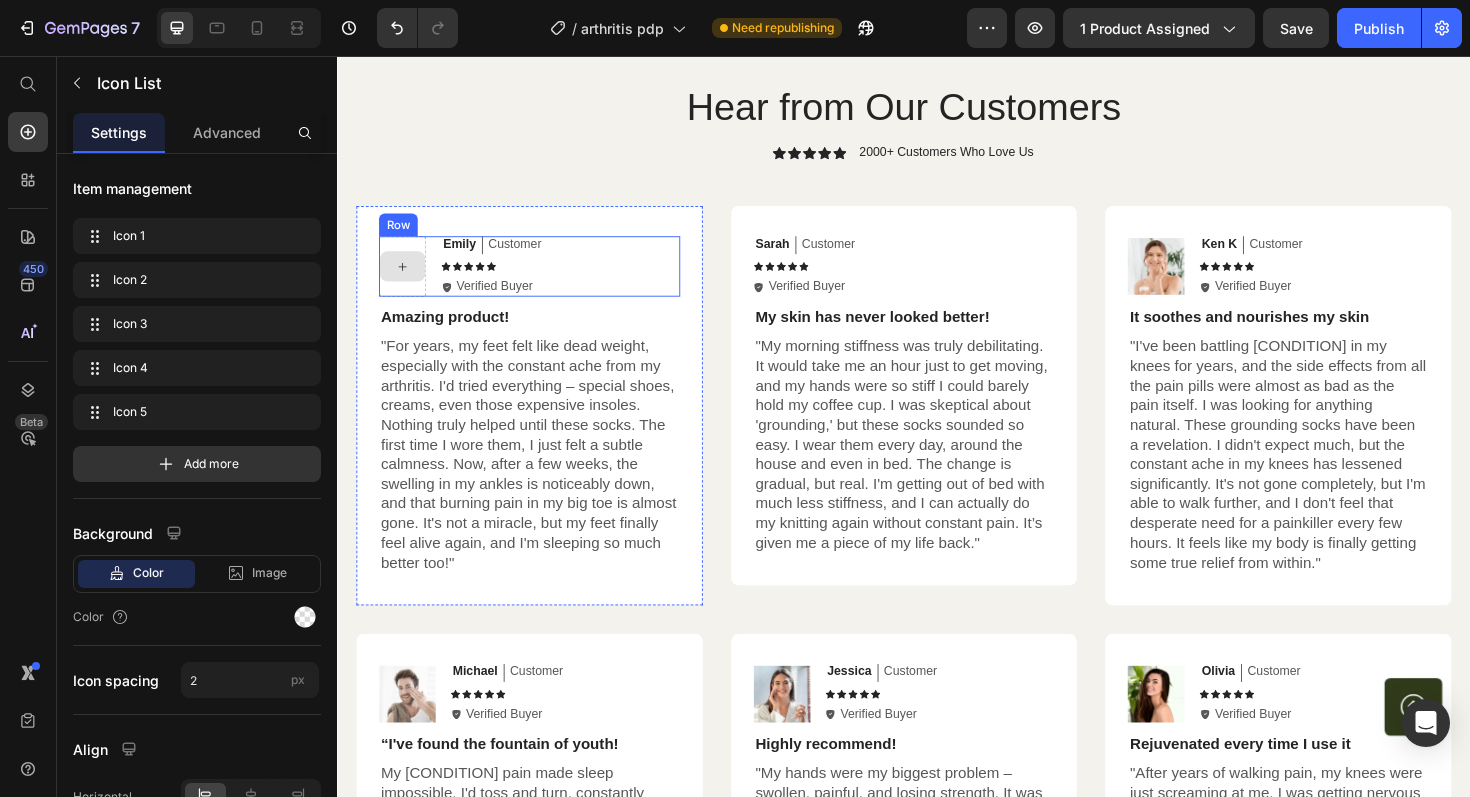 click at bounding box center (406, 279) 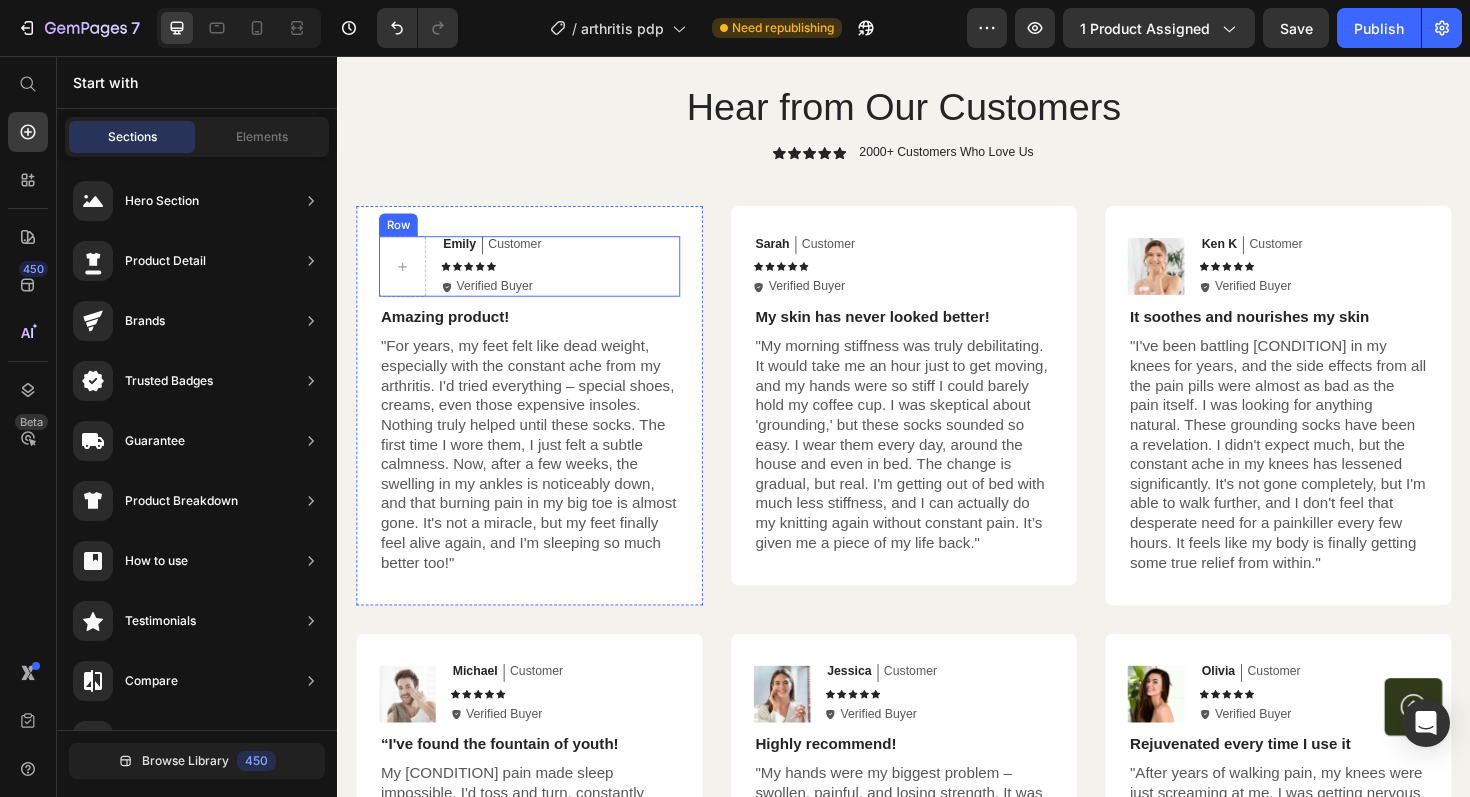 click on "[FIRST] [LAST] Text Block Customer Text Block Row Icon Icon Icon Icon Icon Icon List Icon Verified Buyer Text Block Row" at bounding box center [573, 279] 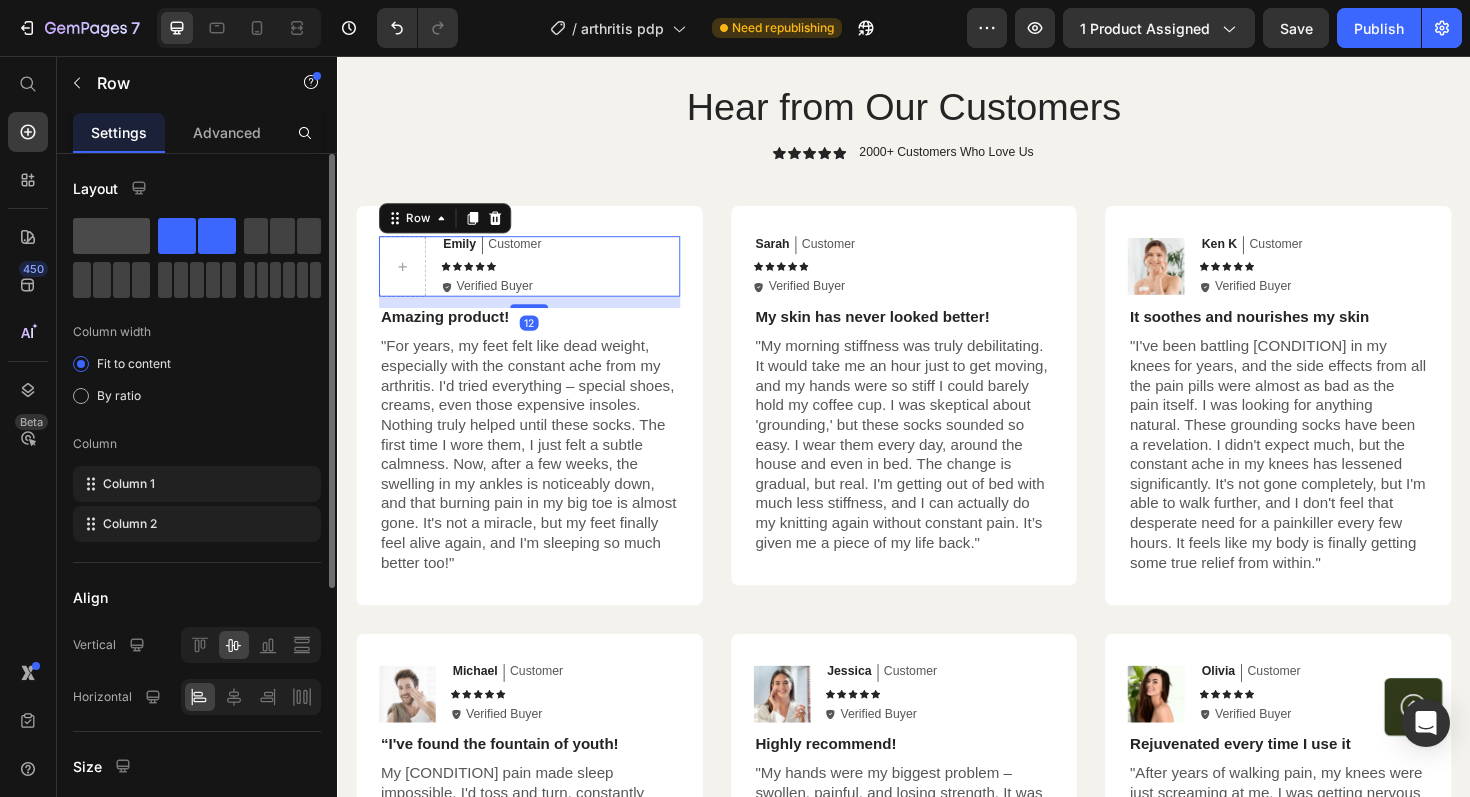 click 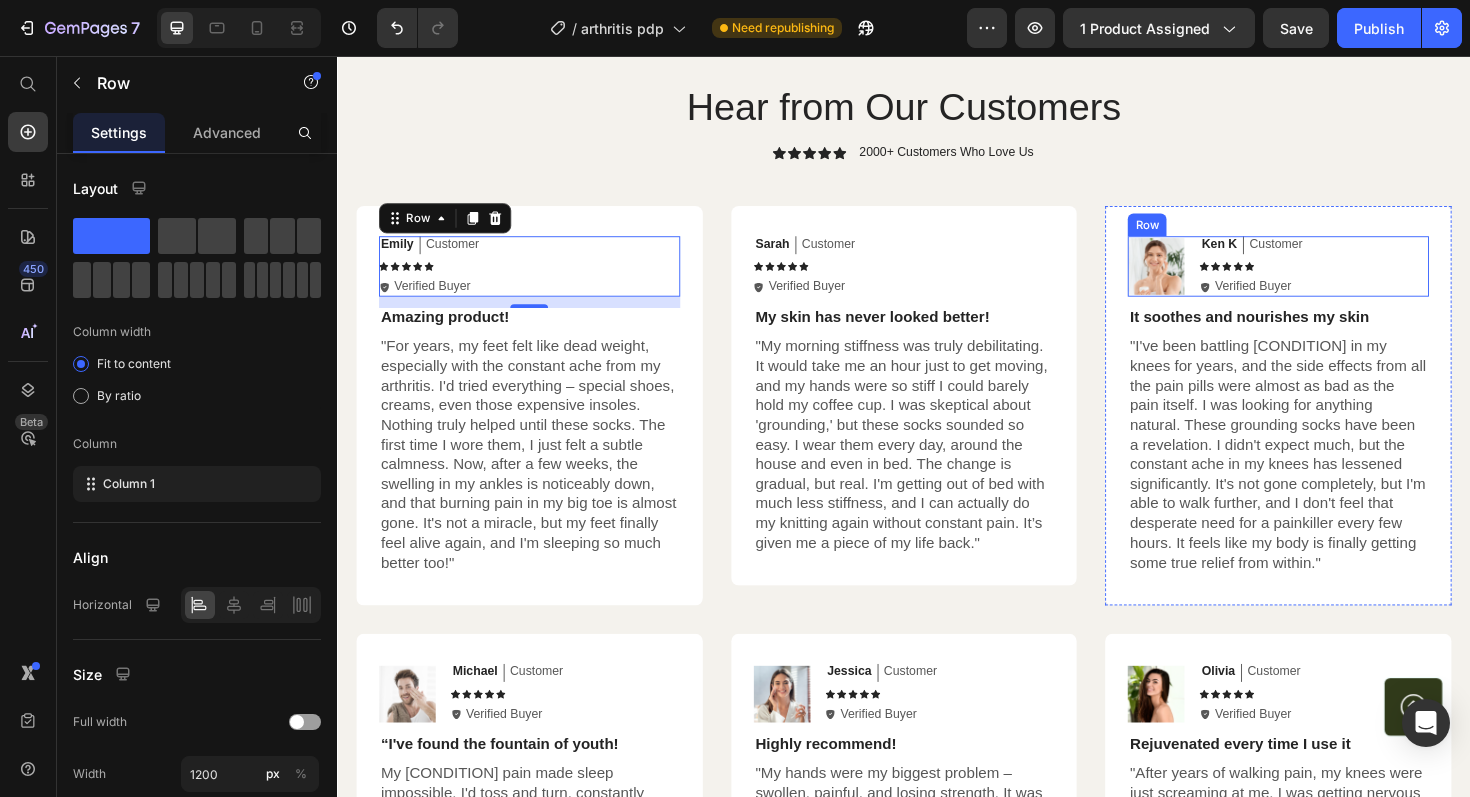 click on "[FIRST] [LAST] Text Block Customer Text Block Row Icon Icon Icon Icon Icon Icon List Icon Verified Buyer Text Block Row" at bounding box center [1371, 279] 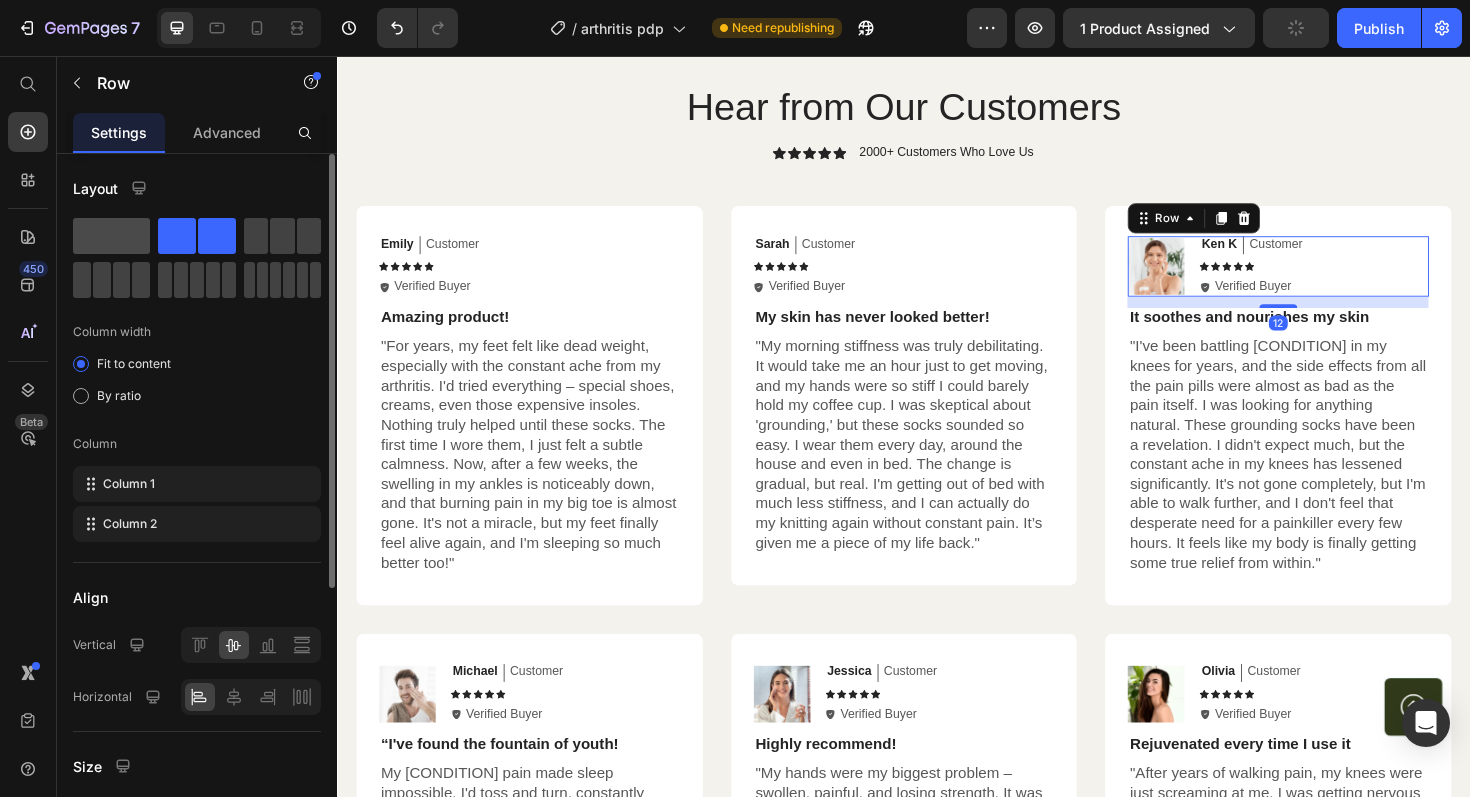 click 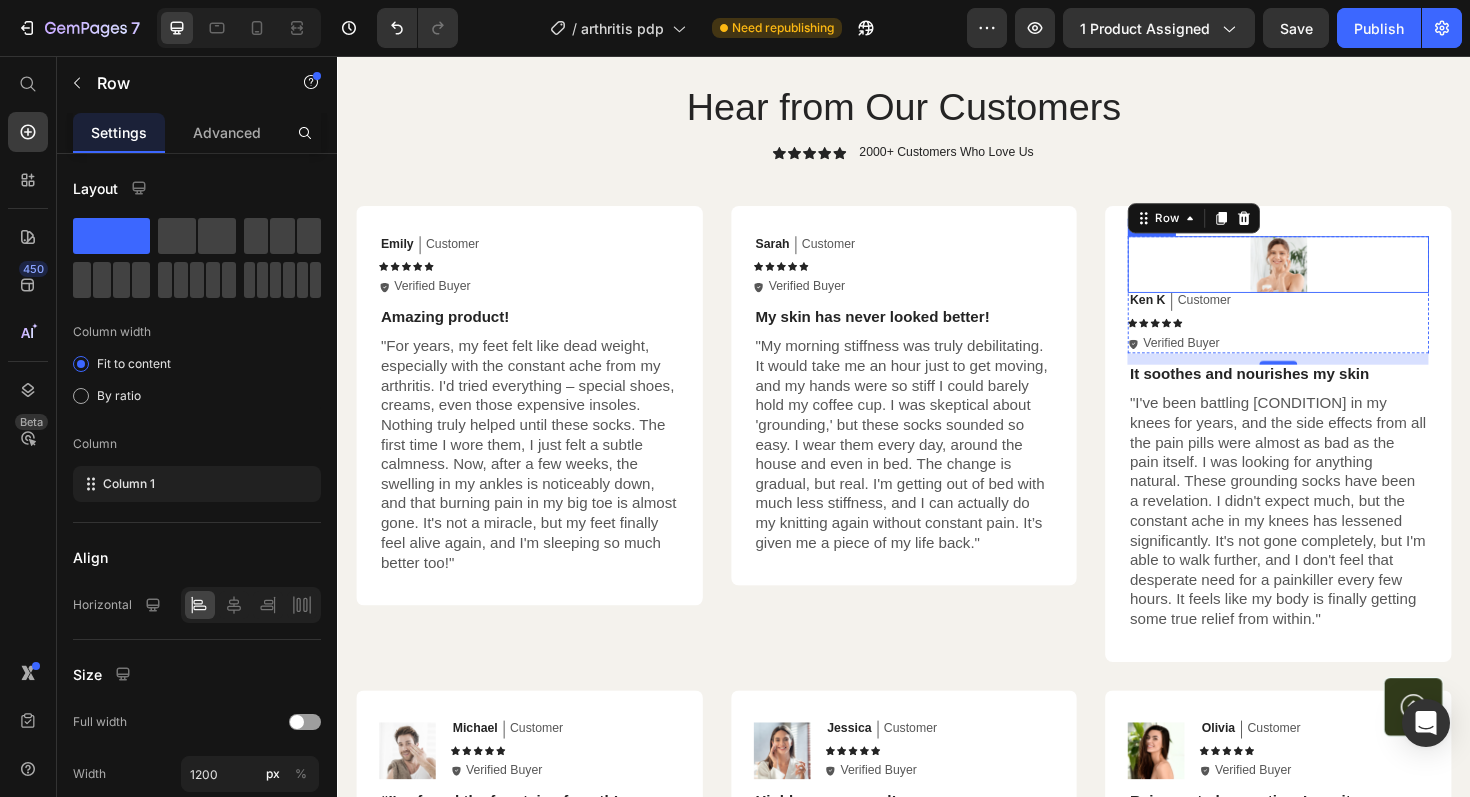 click at bounding box center [1333, 277] 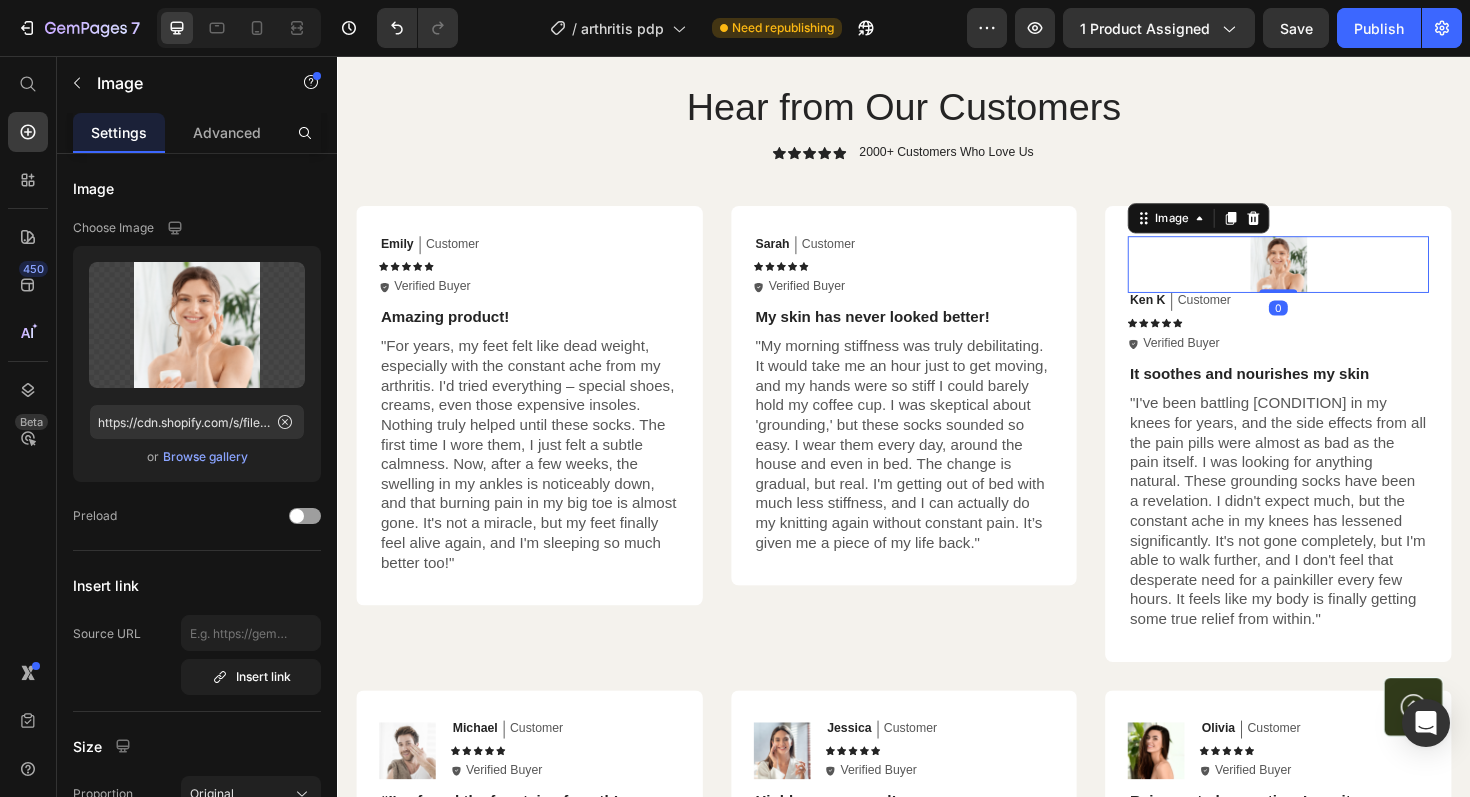 click at bounding box center (1333, 277) 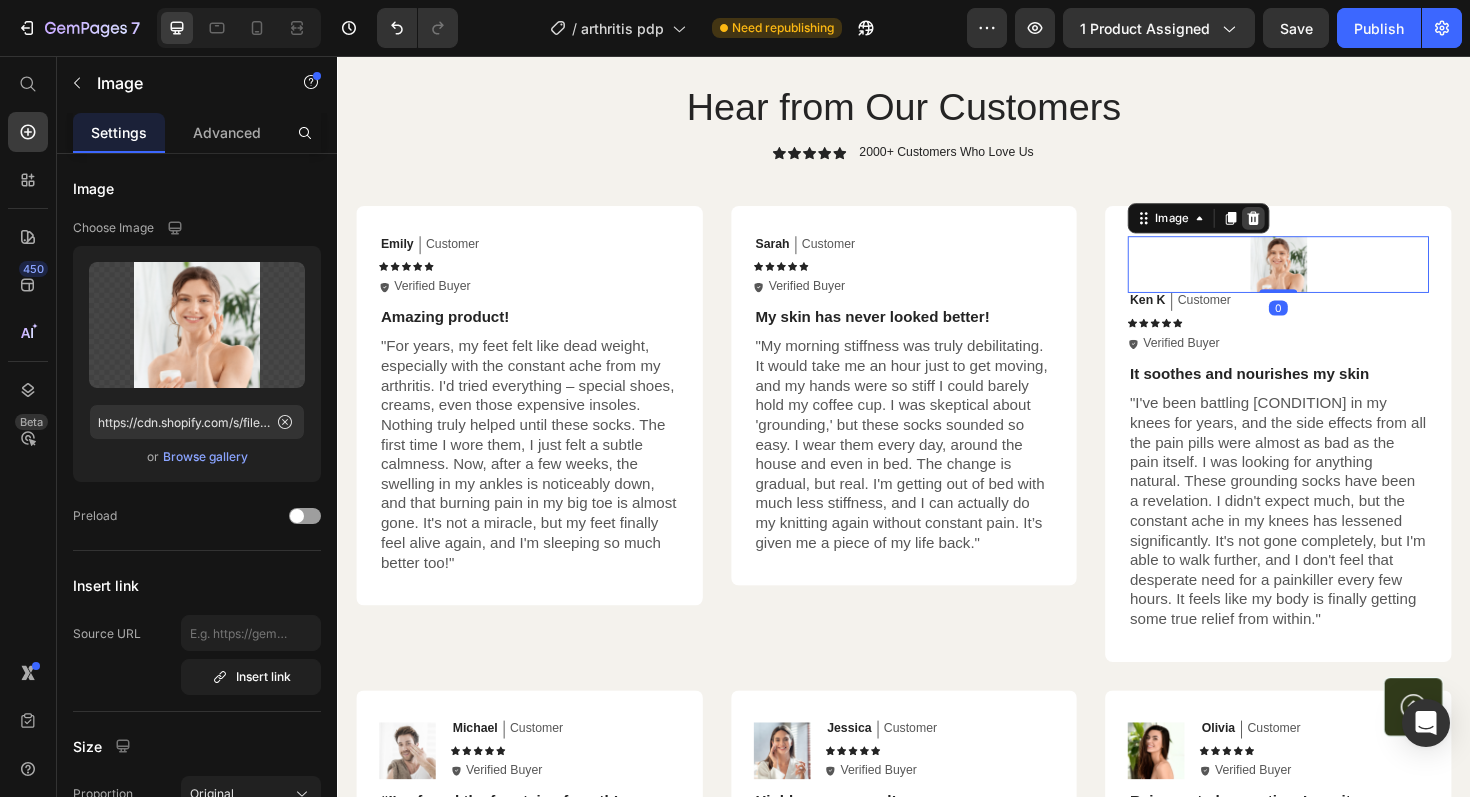 click 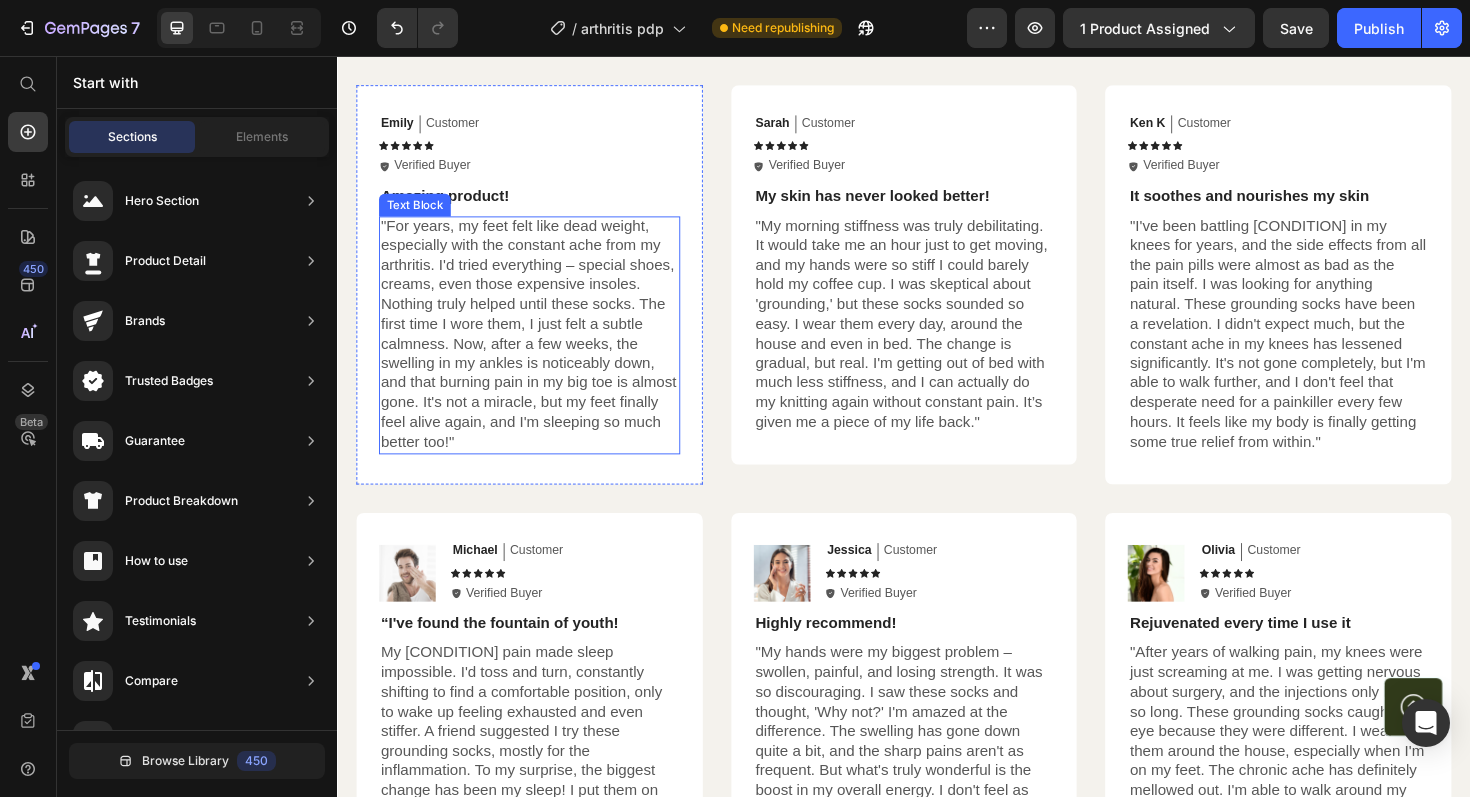 scroll, scrollTop: 4847, scrollLeft: 0, axis: vertical 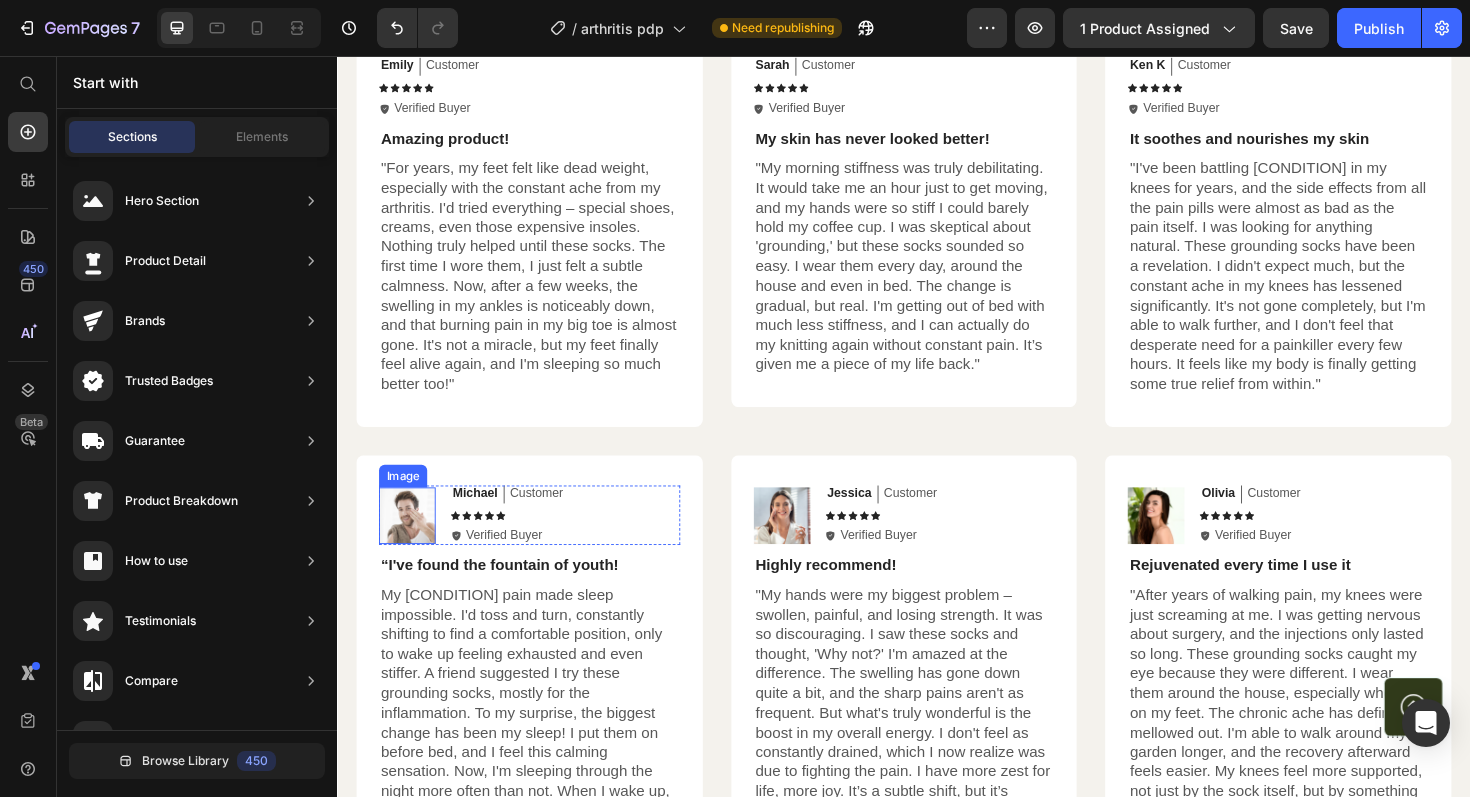 click at bounding box center [411, 543] 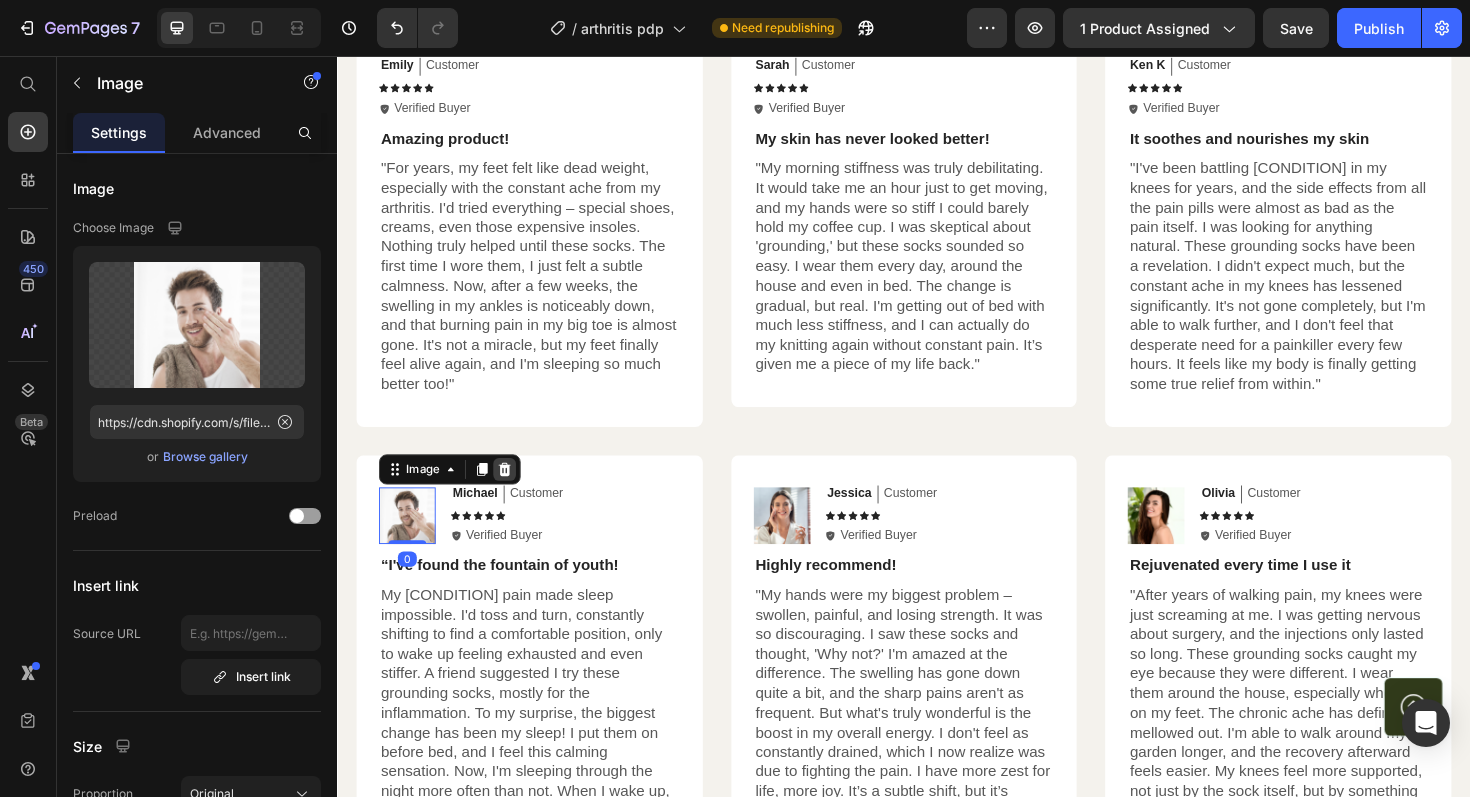 click at bounding box center [514, 494] 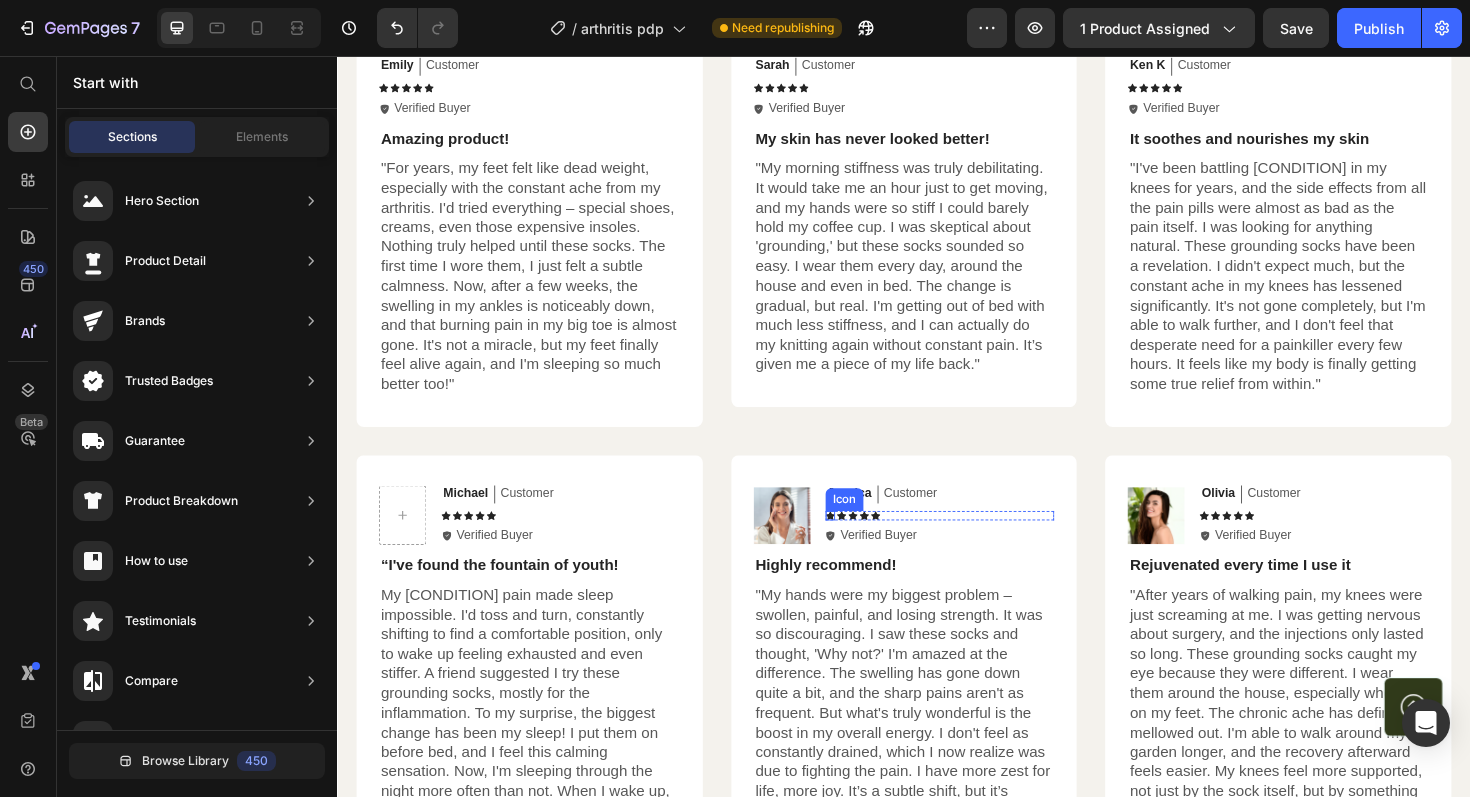 click at bounding box center [808, 543] 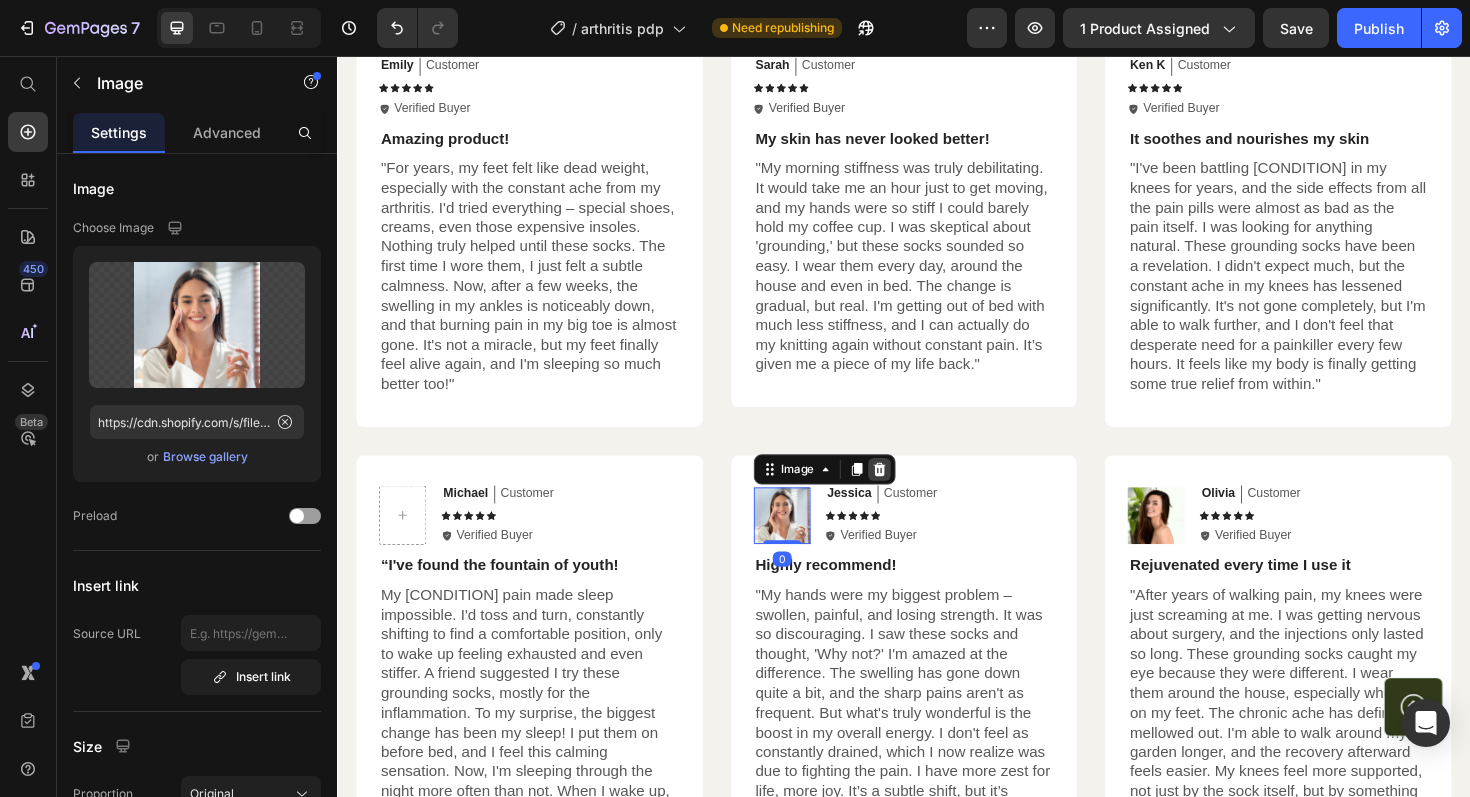 click at bounding box center [911, 494] 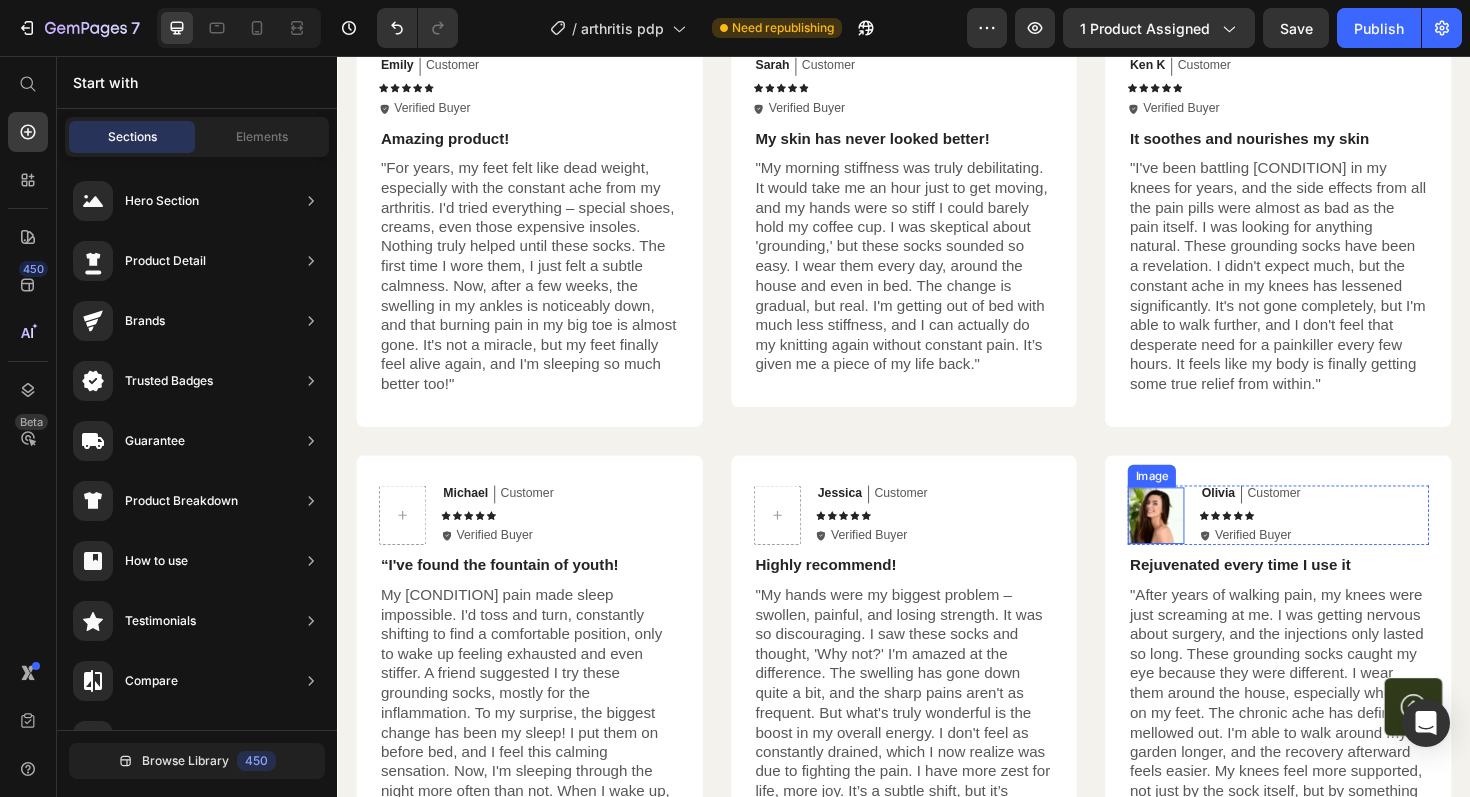 click at bounding box center (1204, 543) 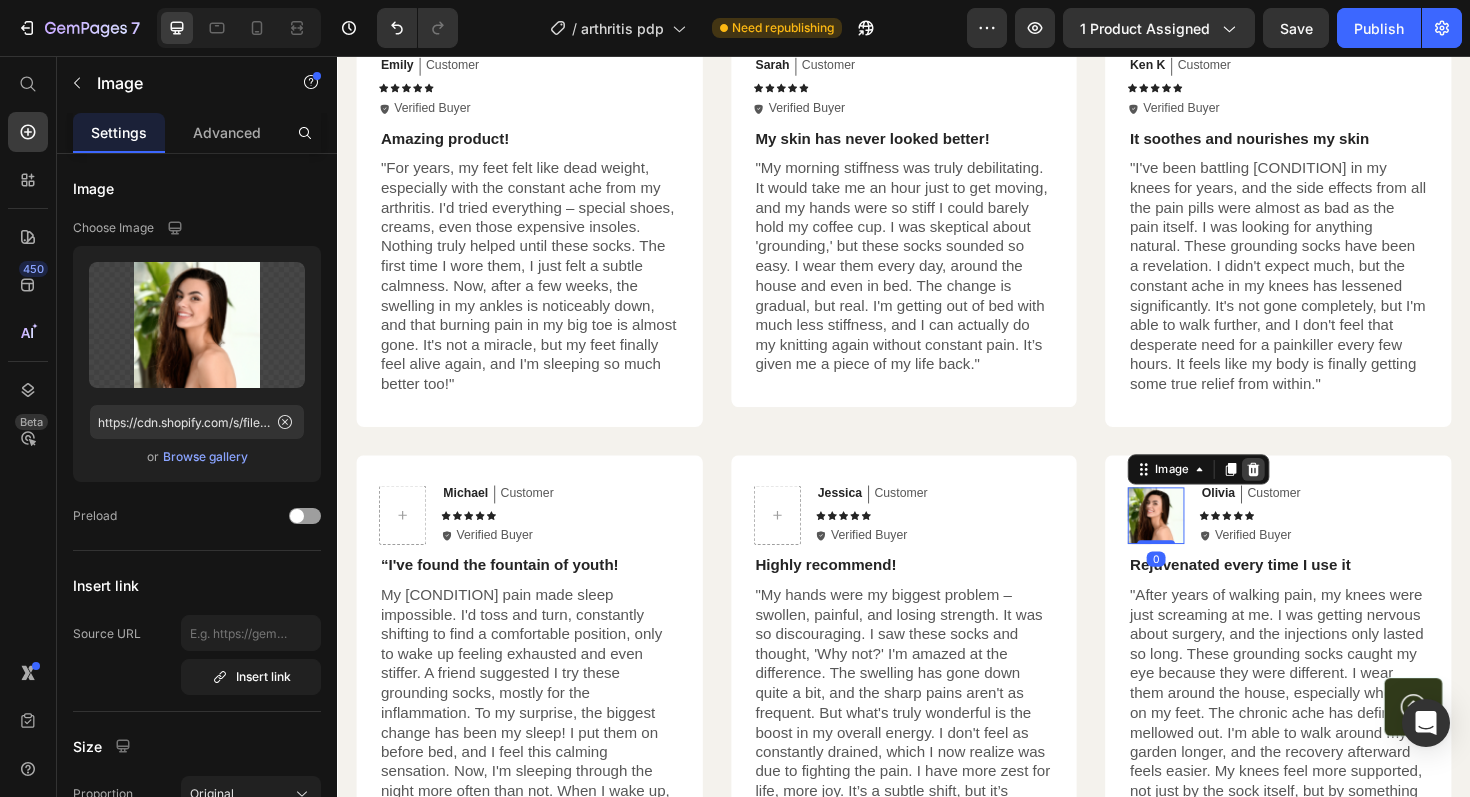 click 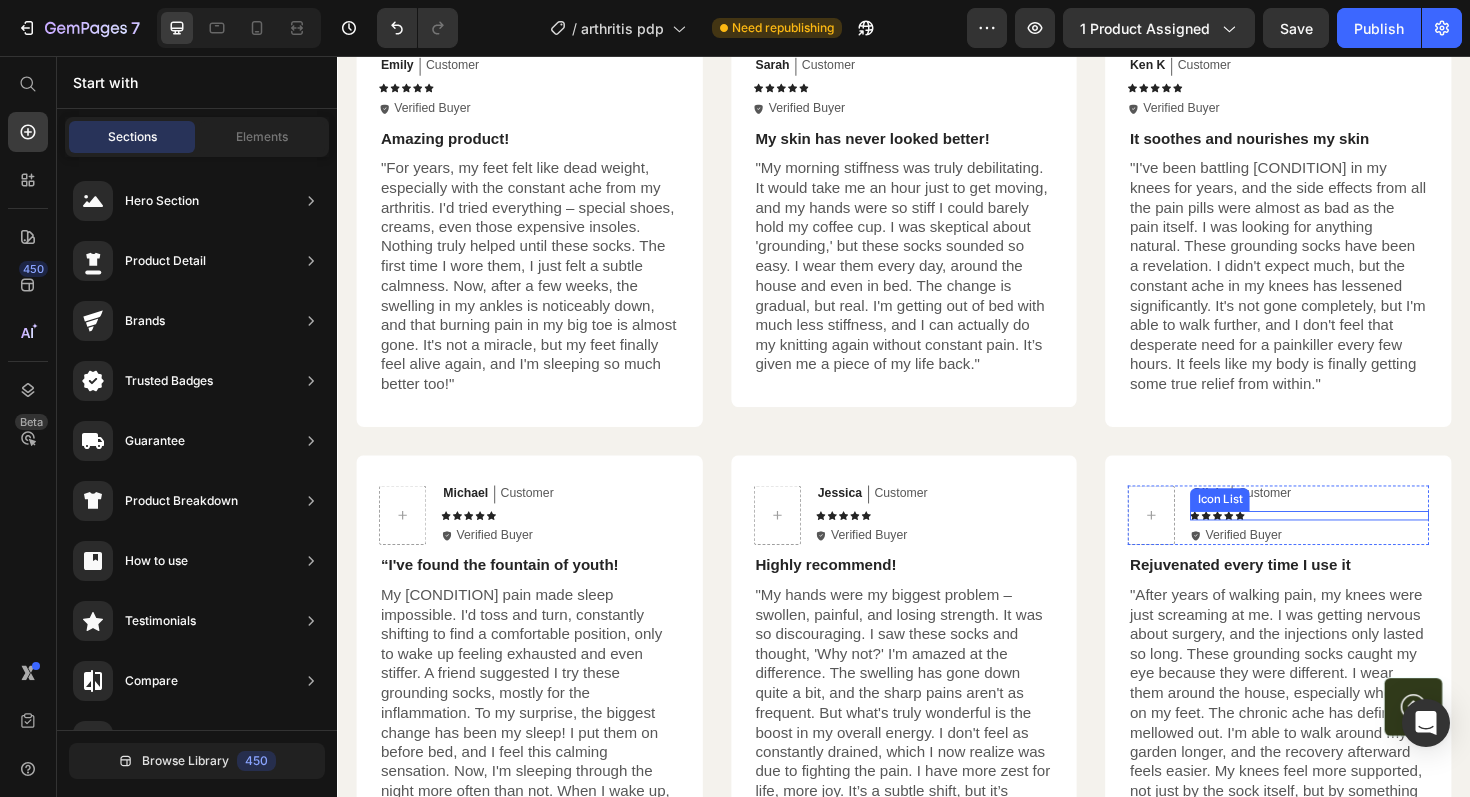 click on "Icon Icon Icon Icon Icon" at bounding box center (1366, 543) 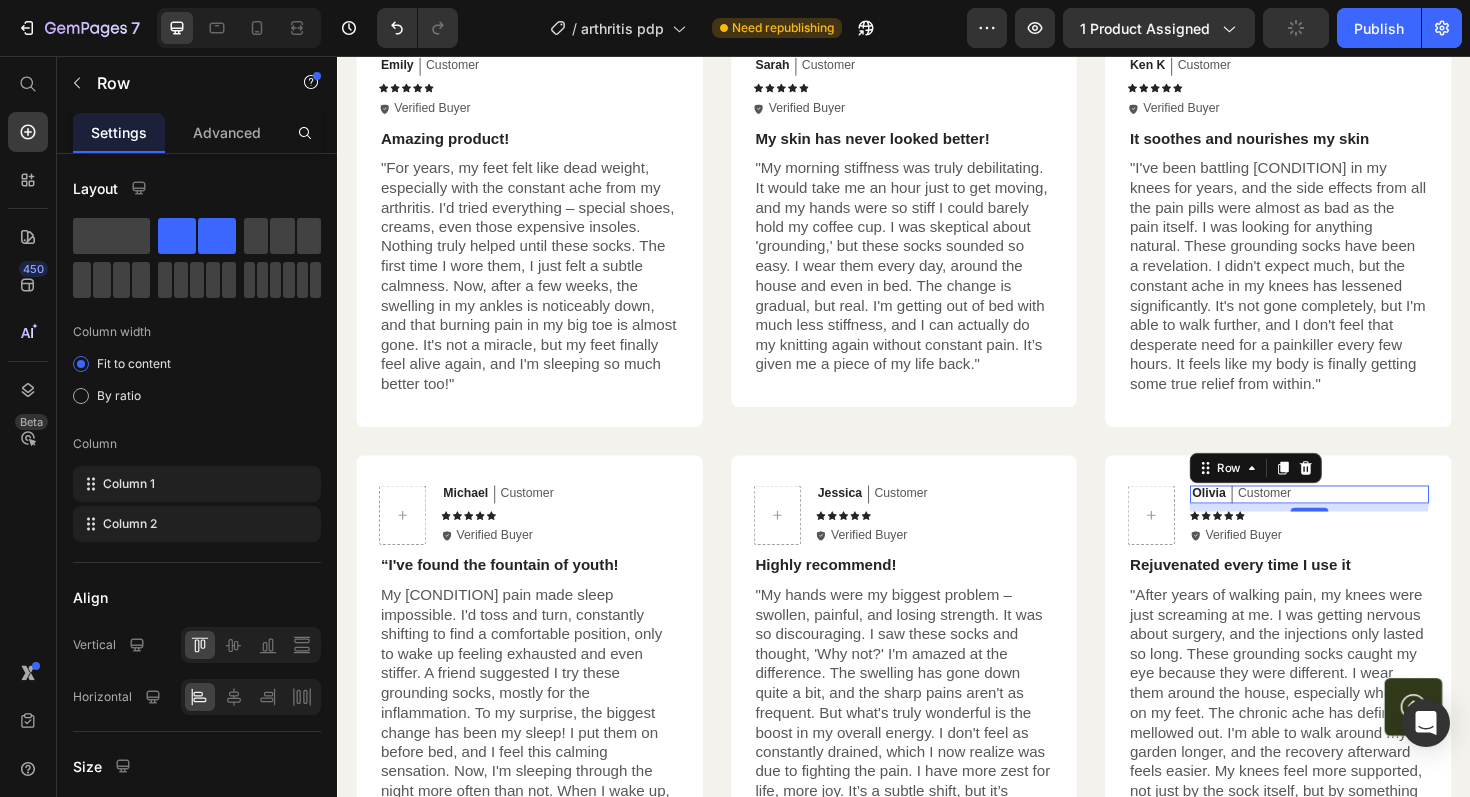 click on "[FIRST] Text Block Customer Text Block Row 0" at bounding box center [1366, 520] 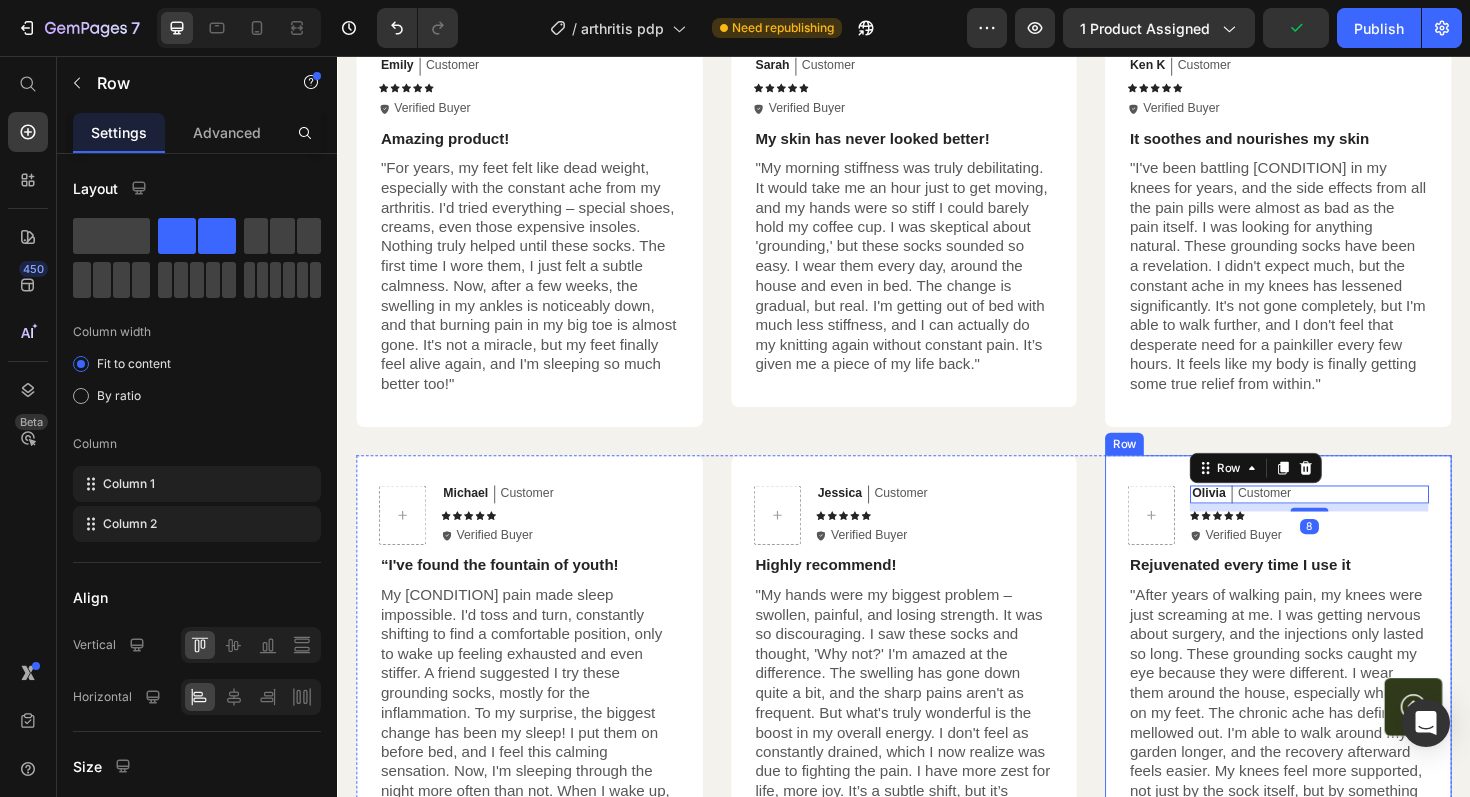 click on "[FIRST] Text Block Customer  Text Block Row   8 Icon Icon Icon Icon Icon Icon List
Icon Verified Buyer Text Block Row Row Rejuvenated every time I use it Text Block "After years of walking pain, my knees were just screaming at me. I was getting nervous about surgery, and the injections only lasted so long. These grounding socks caught my eye because they were different. I wear them around the house, especially when I'm on my feet. The chronic ache has definitely mellowed out. I'm able to walk around my garden longer, and the recovery afterward feels easier. My knees feel more supported, not just by the sock itself, but by something deeper. I truly feel like I'm doing something good for my body, naturally." Text Block Row" at bounding box center (1333, 700) 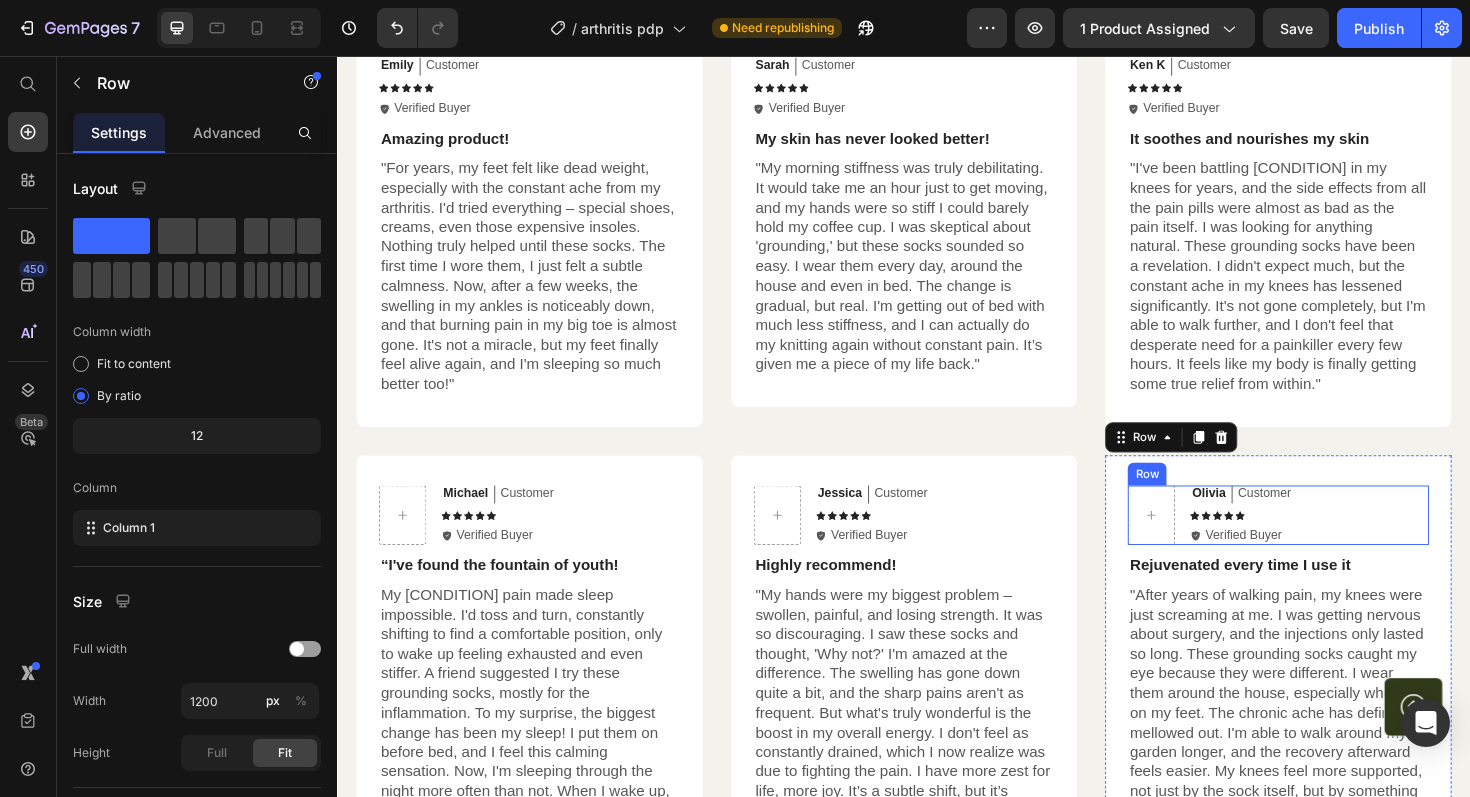click on "Olivia Text Block Customer  Text Block Row Icon Icon Icon Icon Icon Icon List
Icon Verified Buyer Text Block Row" at bounding box center [1366, 543] 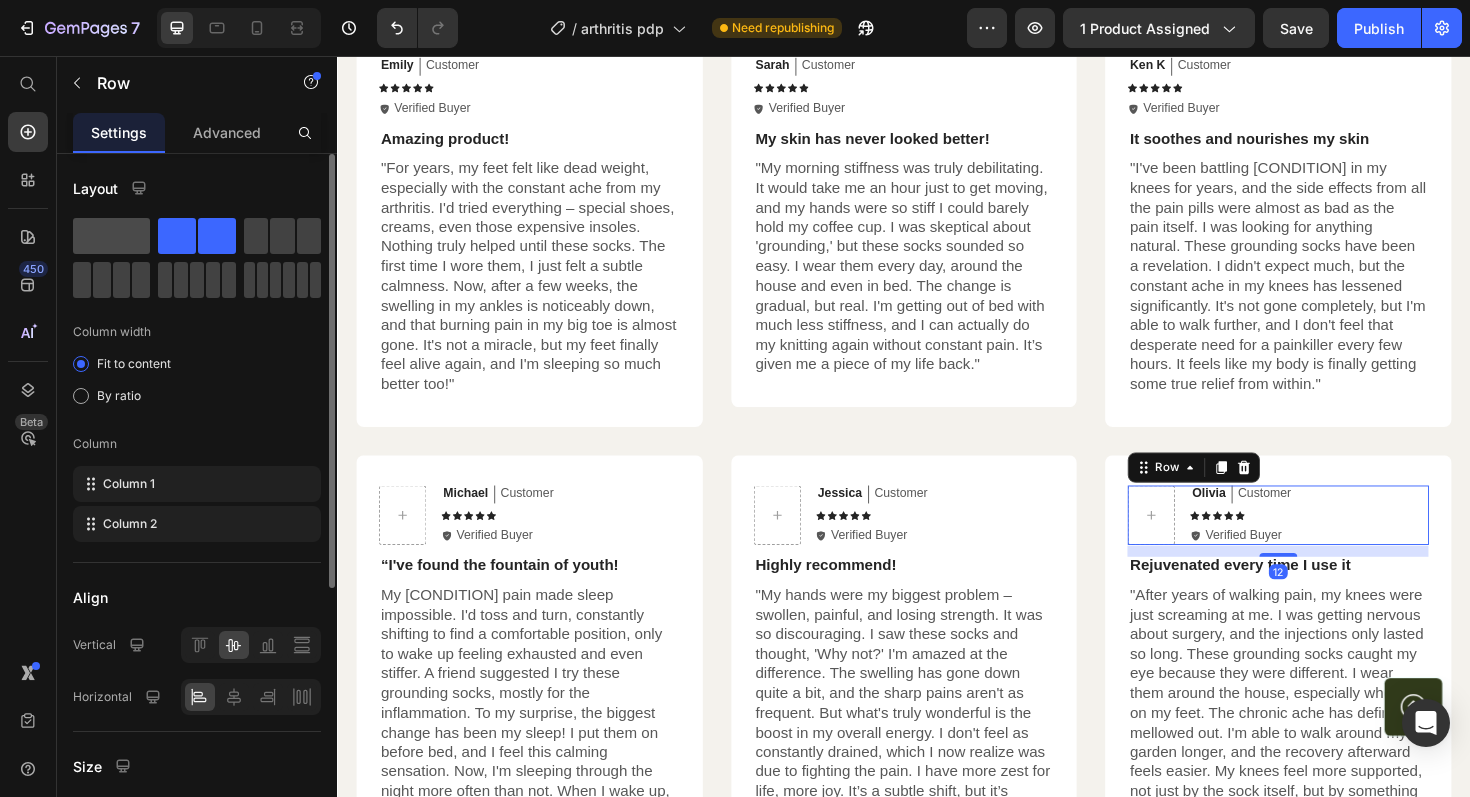 click 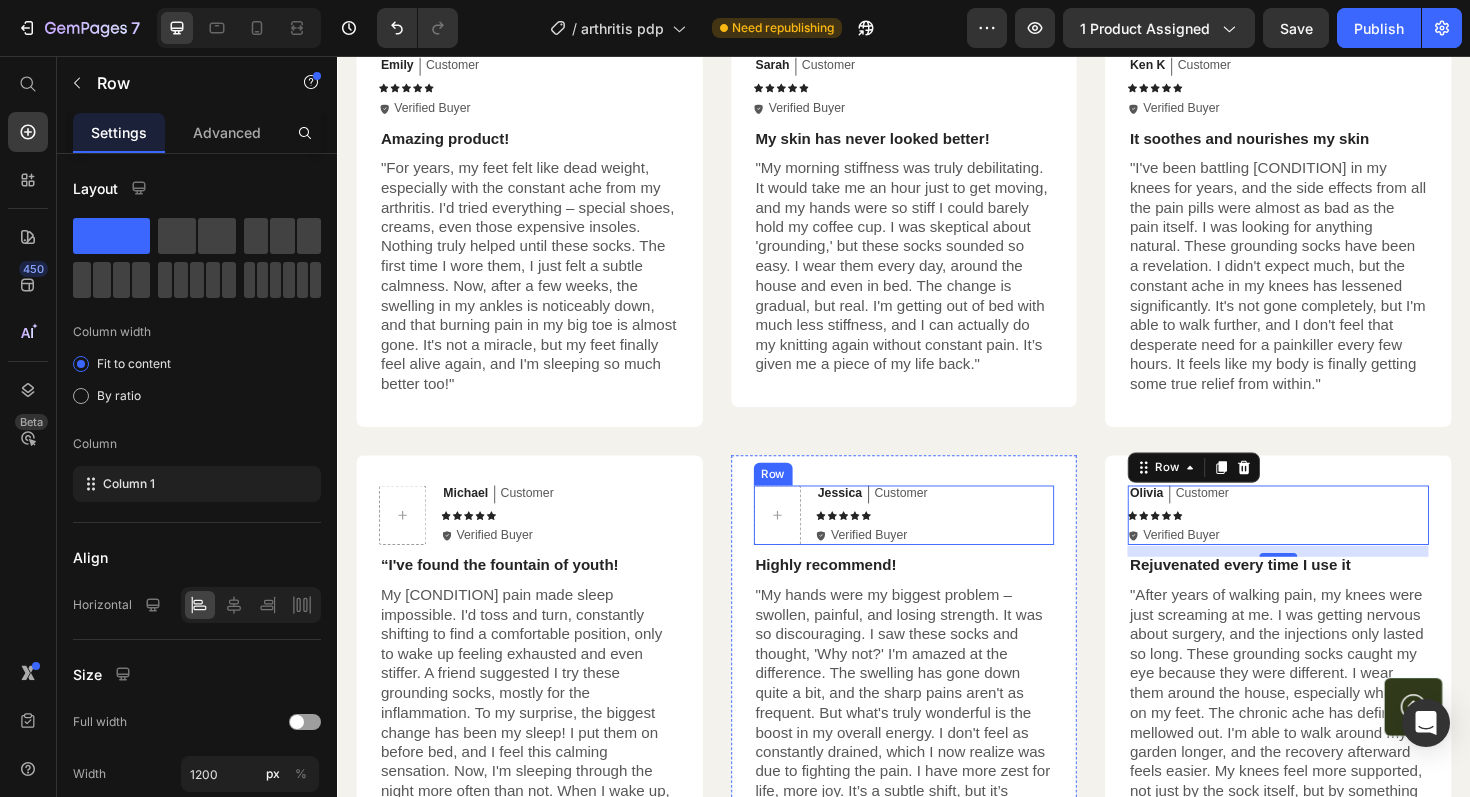 click on "[FIRST] Text Block Customer  Text Block Row Icon Icon Icon Icon Icon Icon List
Icon Verified Buyer Text Block Row" at bounding box center (970, 543) 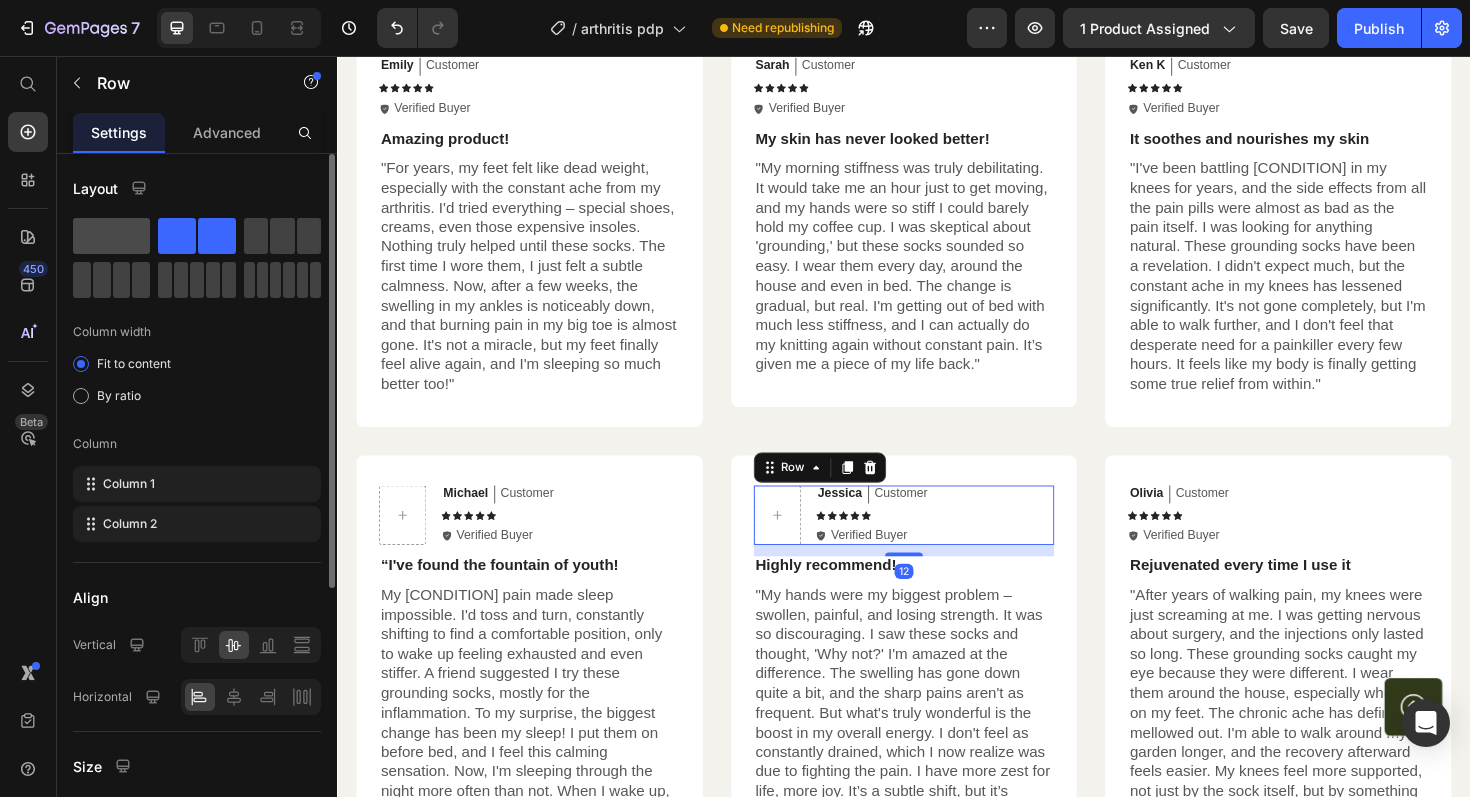 click 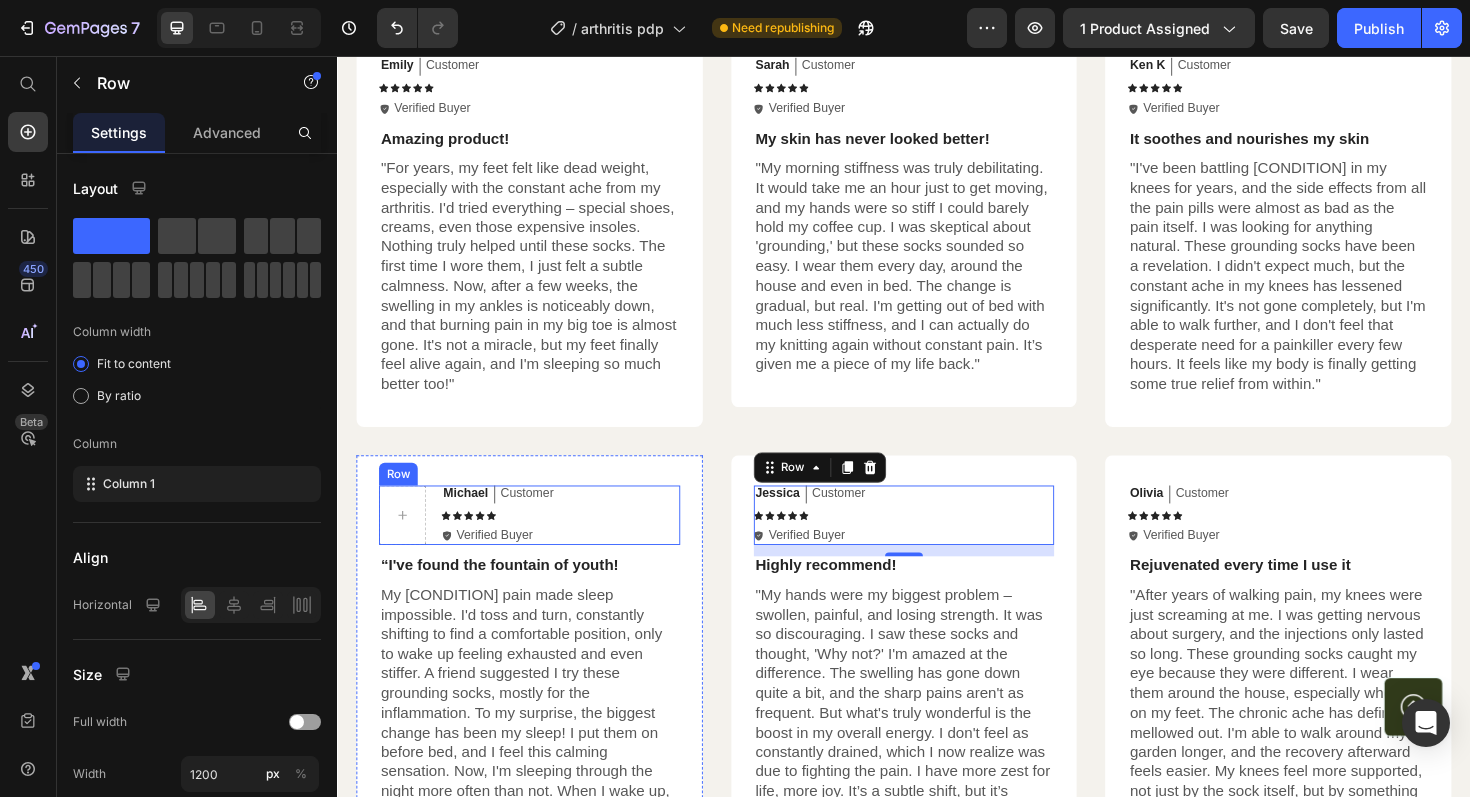 click on "[FIRST] [LAST] Customer Text Block Row Icon Icon Icon Icon Icon Icon List" at bounding box center (573, 543) 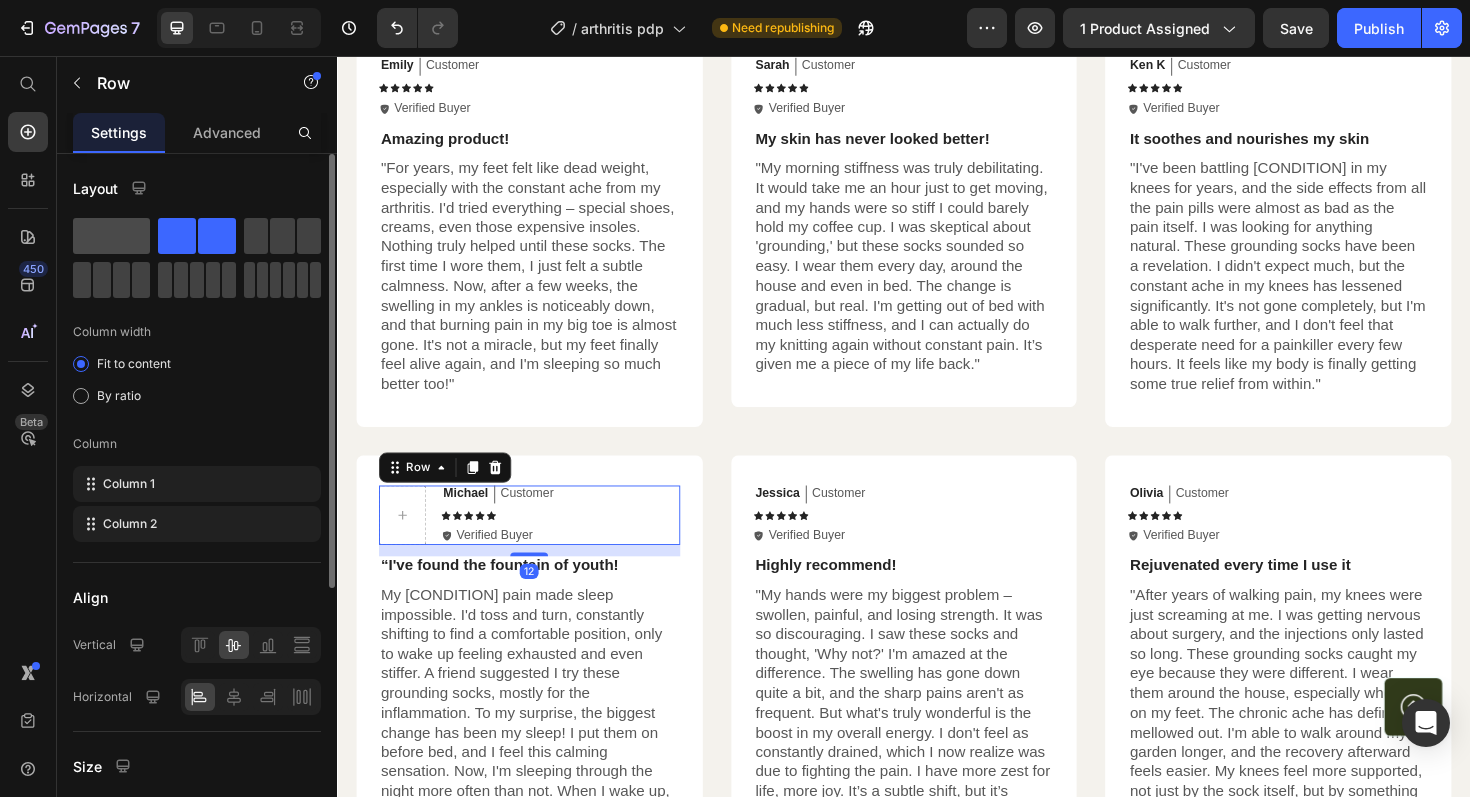 click 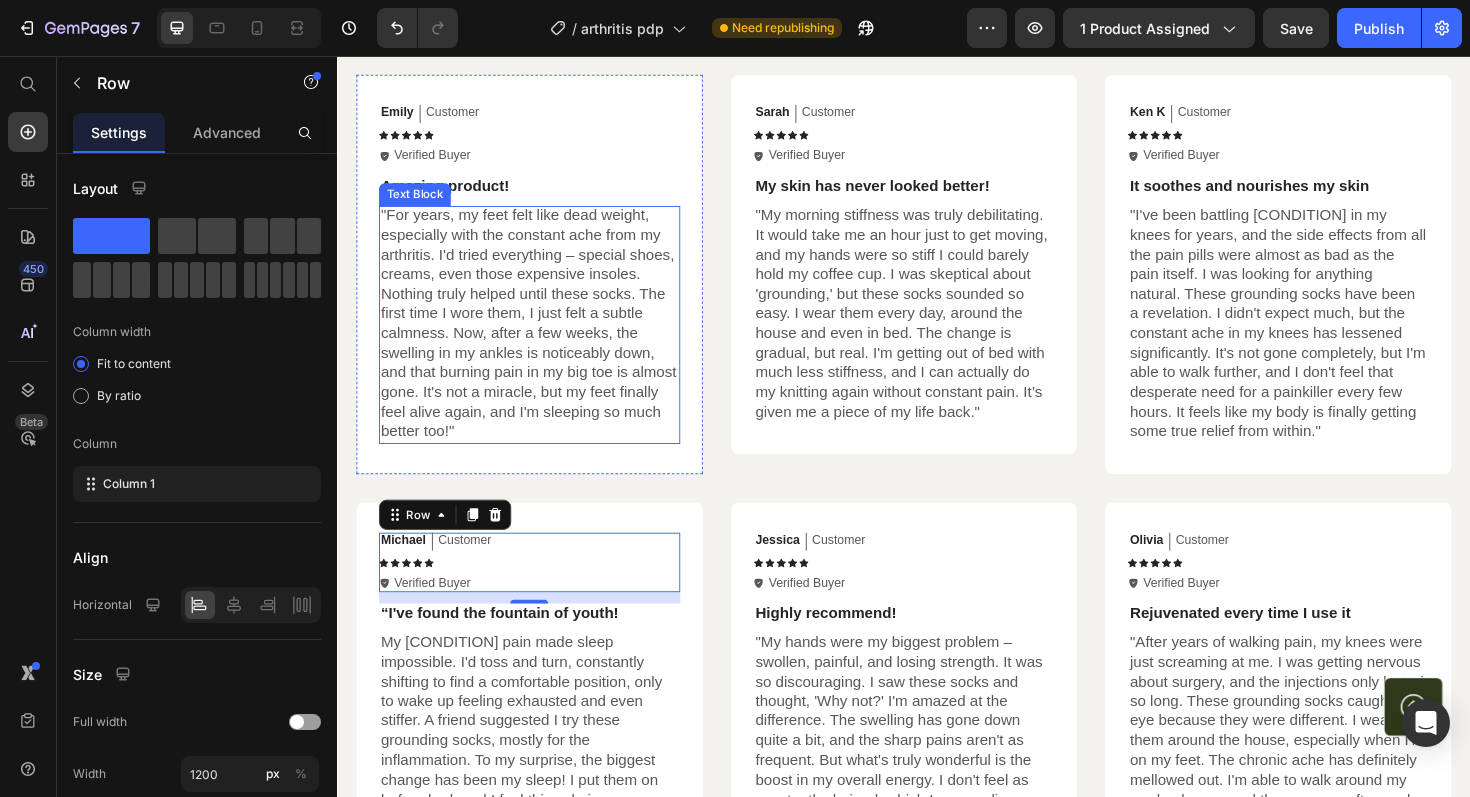 scroll, scrollTop: 4708, scrollLeft: 0, axis: vertical 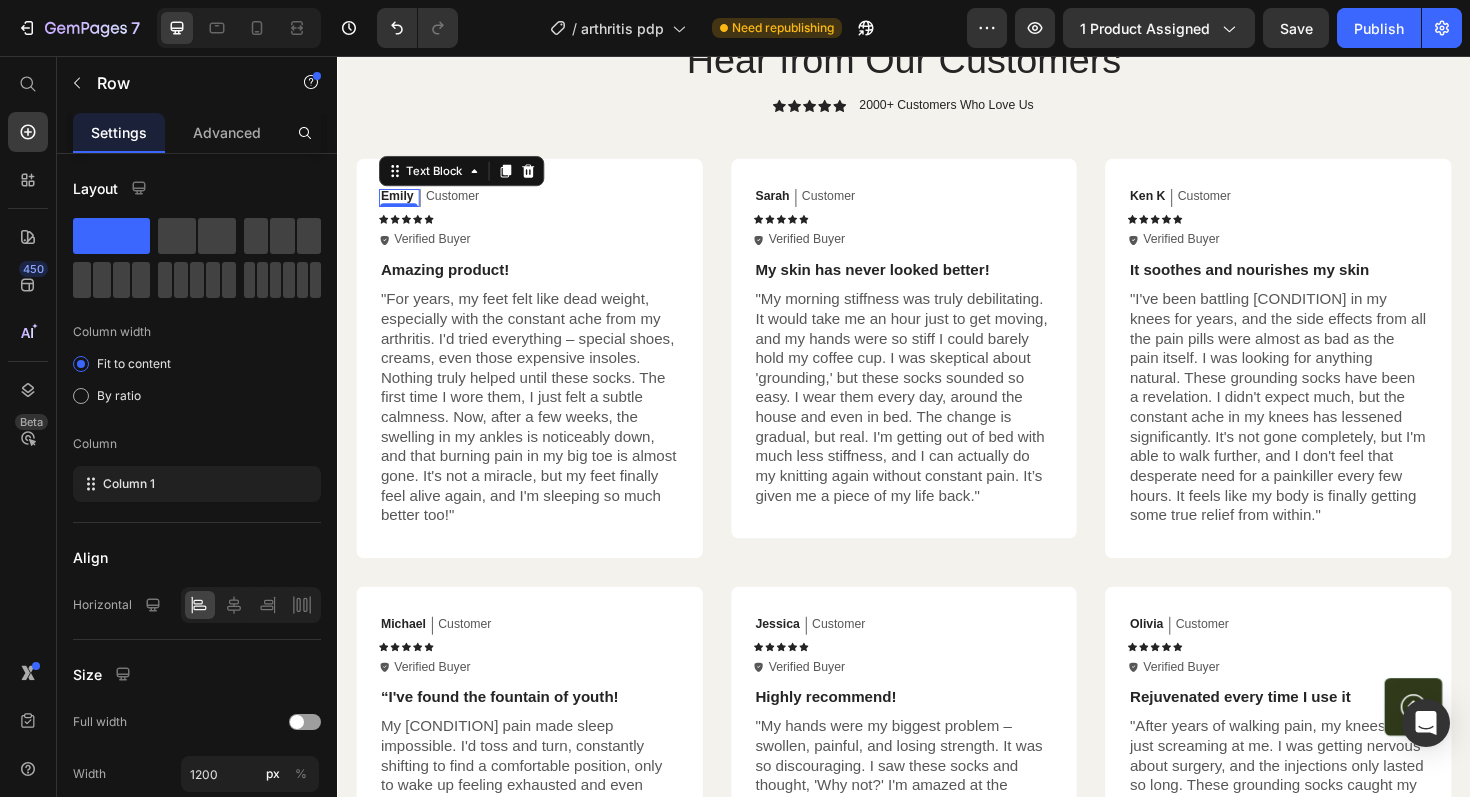 click on "Emily" at bounding box center [400, 205] 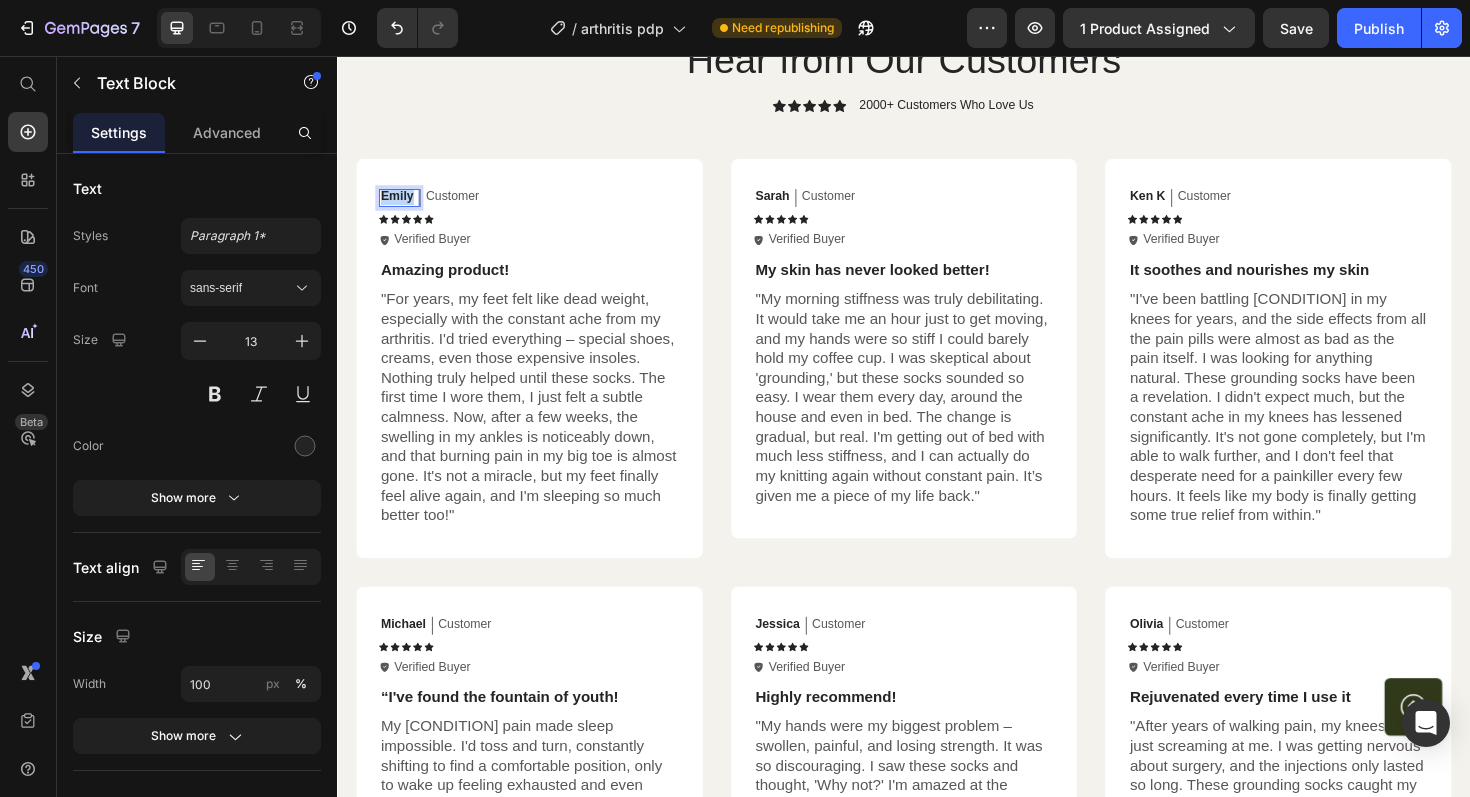 click on "Emily" at bounding box center [400, 205] 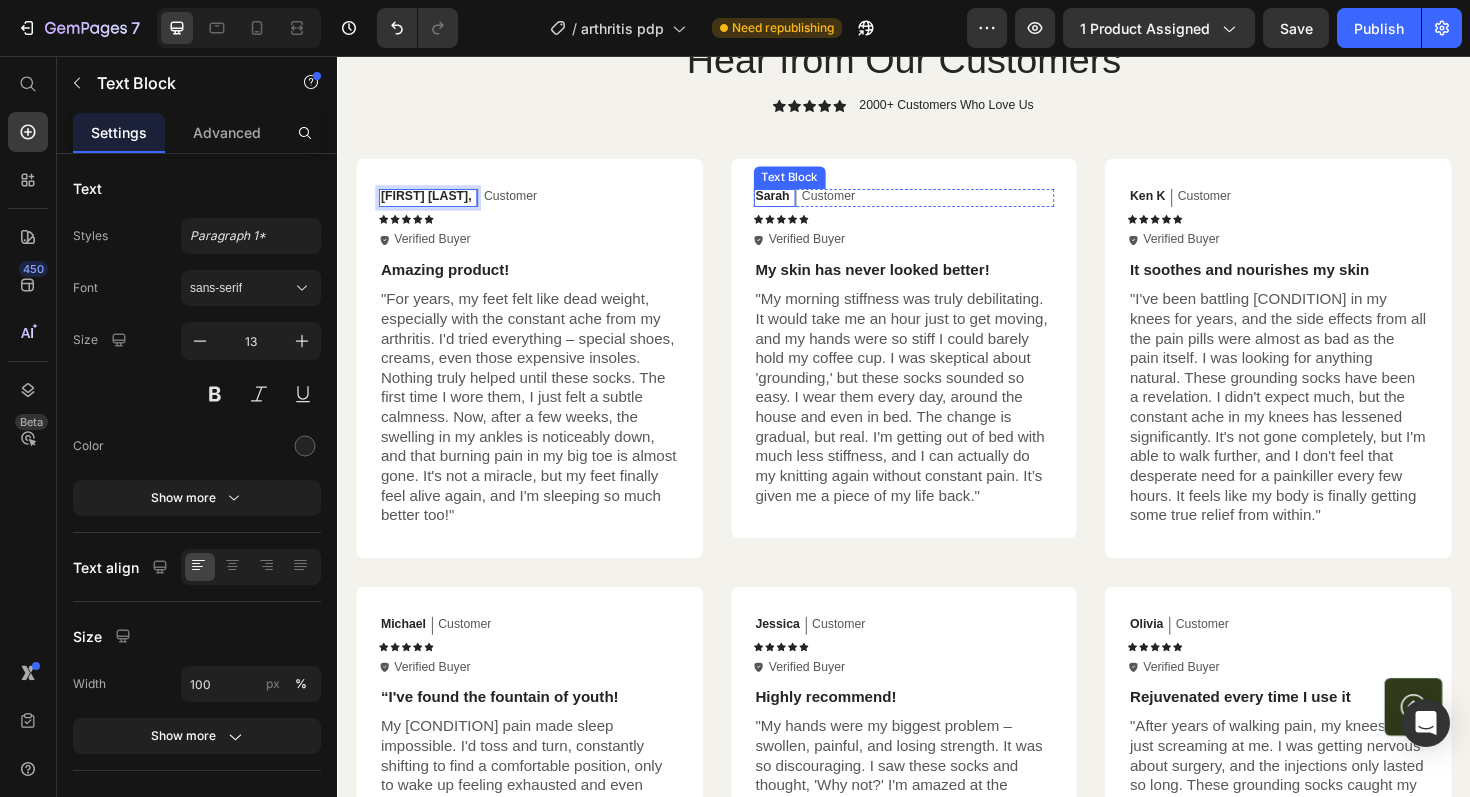 click on "Sarah" at bounding box center (798, 205) 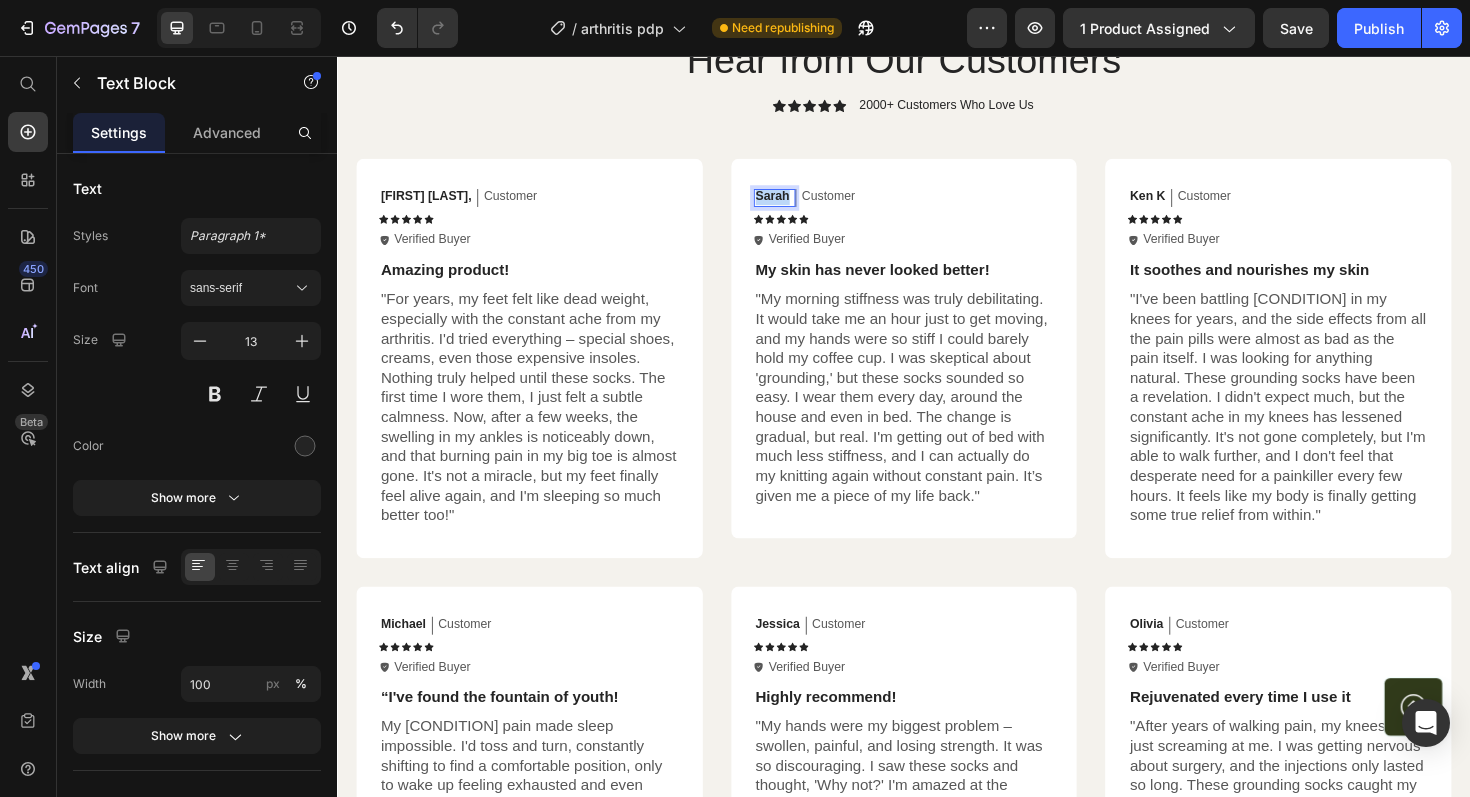 click on "Sarah" at bounding box center (798, 205) 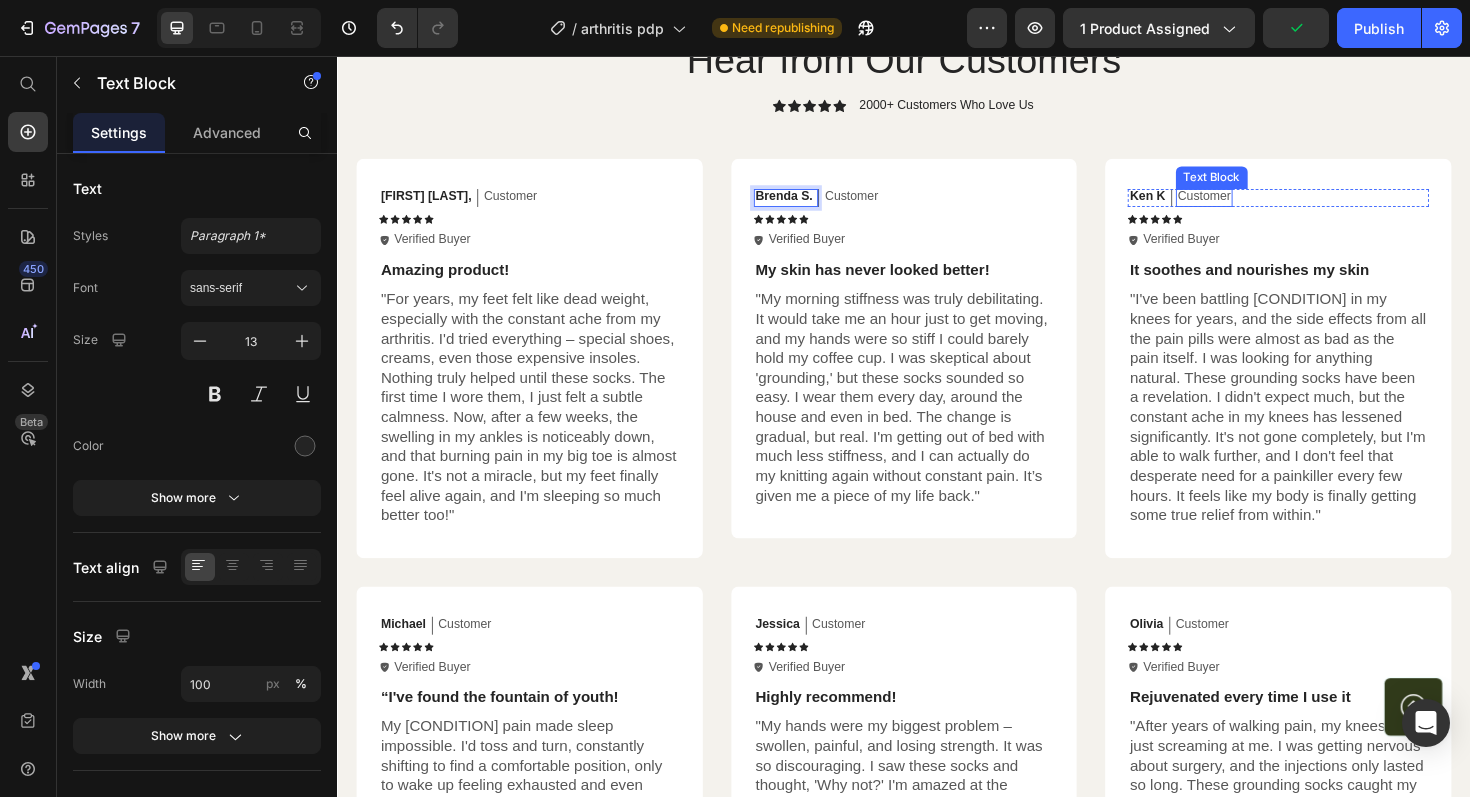click on "[FIRST] [LAST] Text Block" at bounding box center (1197, 206) 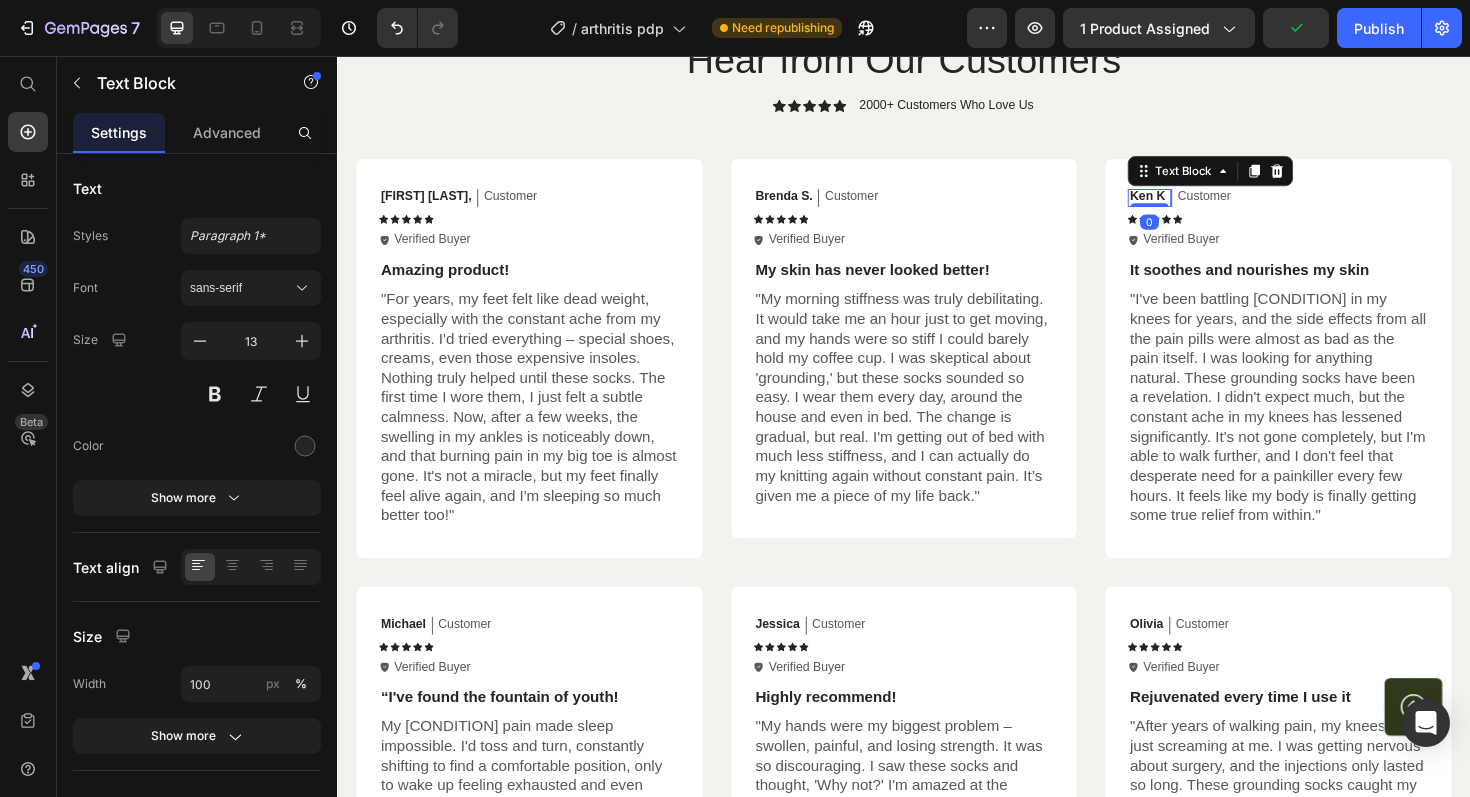 click on "[FIRST] [LAST] Text Block   0" at bounding box center [1197, 206] 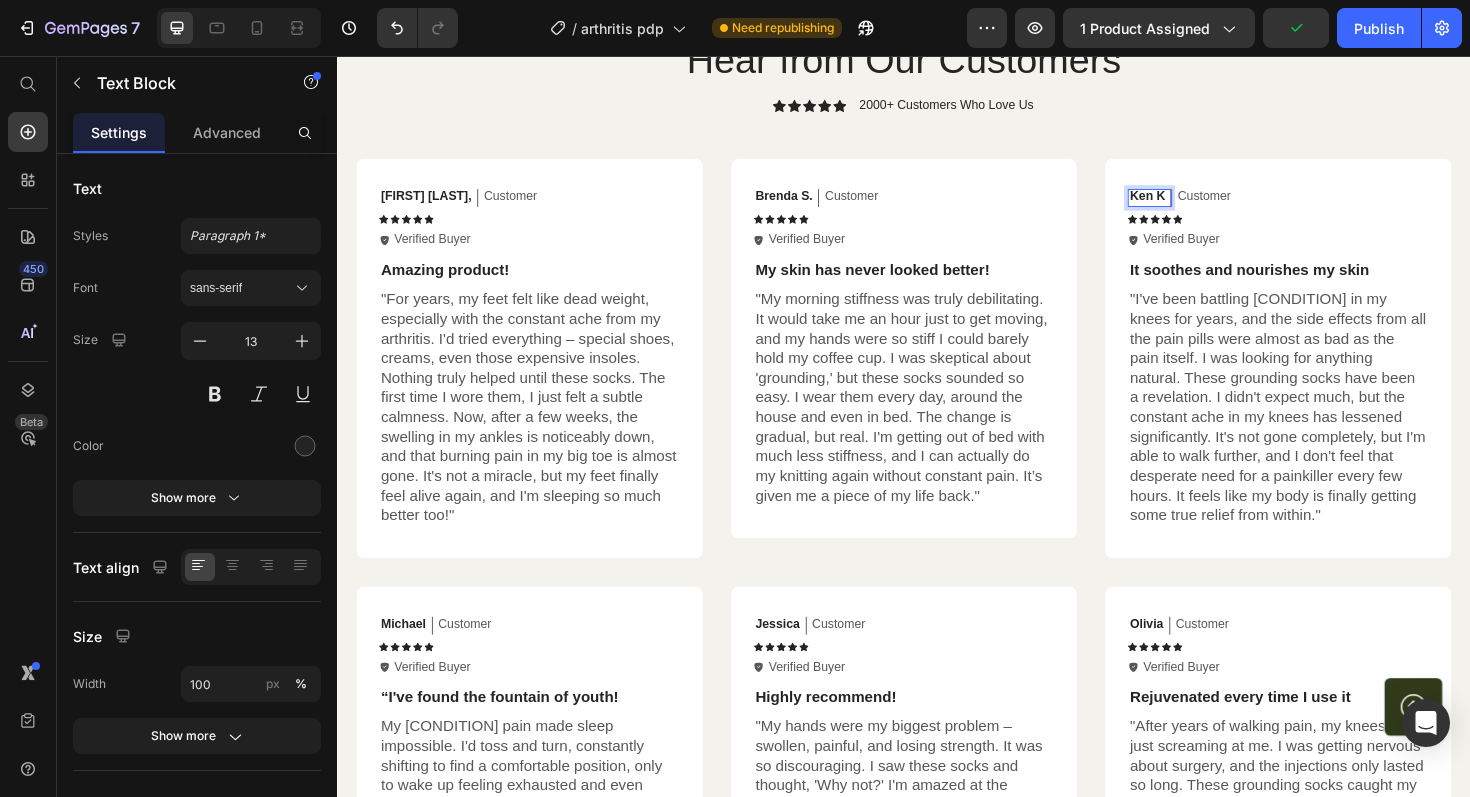 click on "Ken K" at bounding box center [1195, 205] 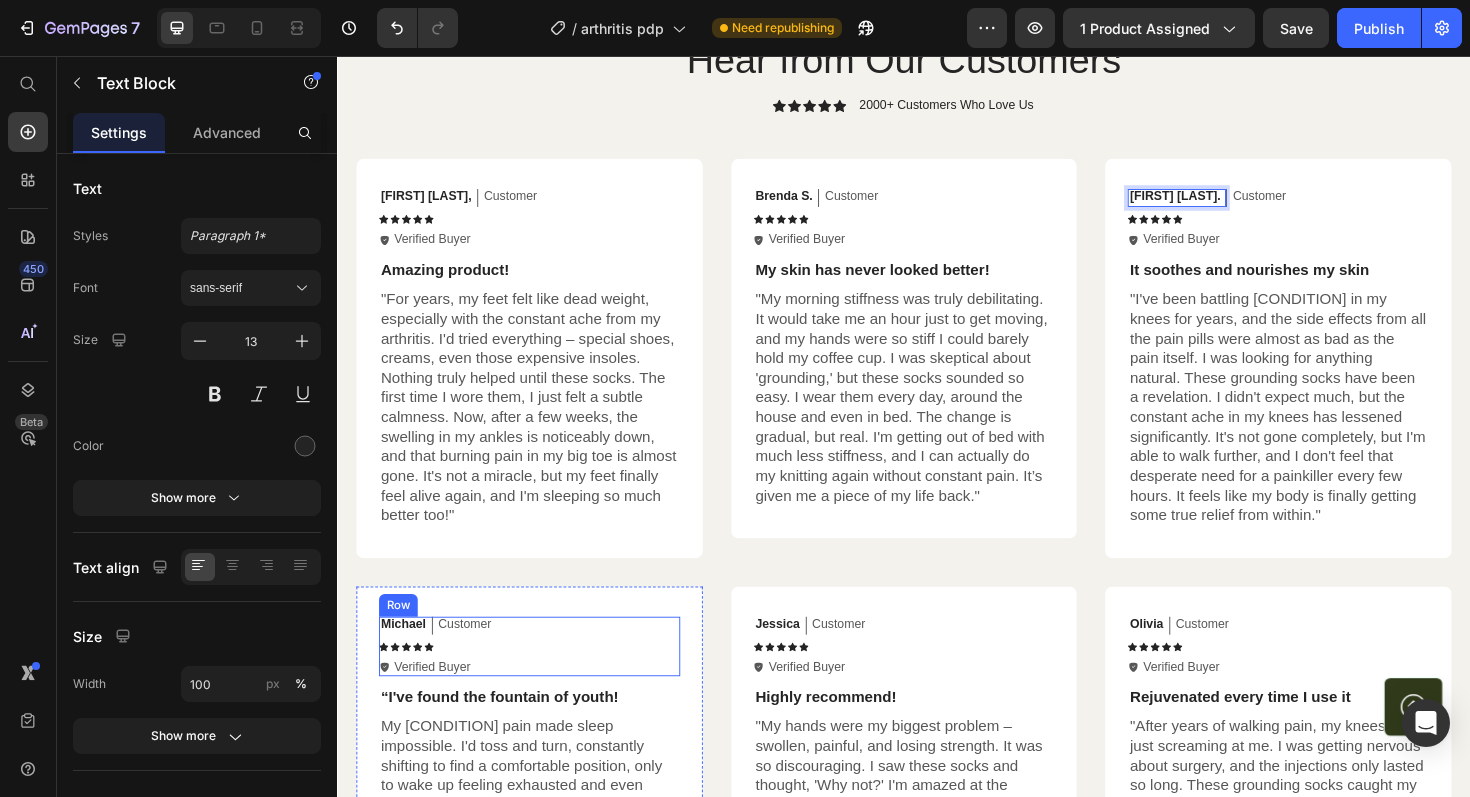 click on "[FIRST] [LAST] Customer Text Block Row Icon Icon Icon Icon Icon Icon List" at bounding box center (540, 682) 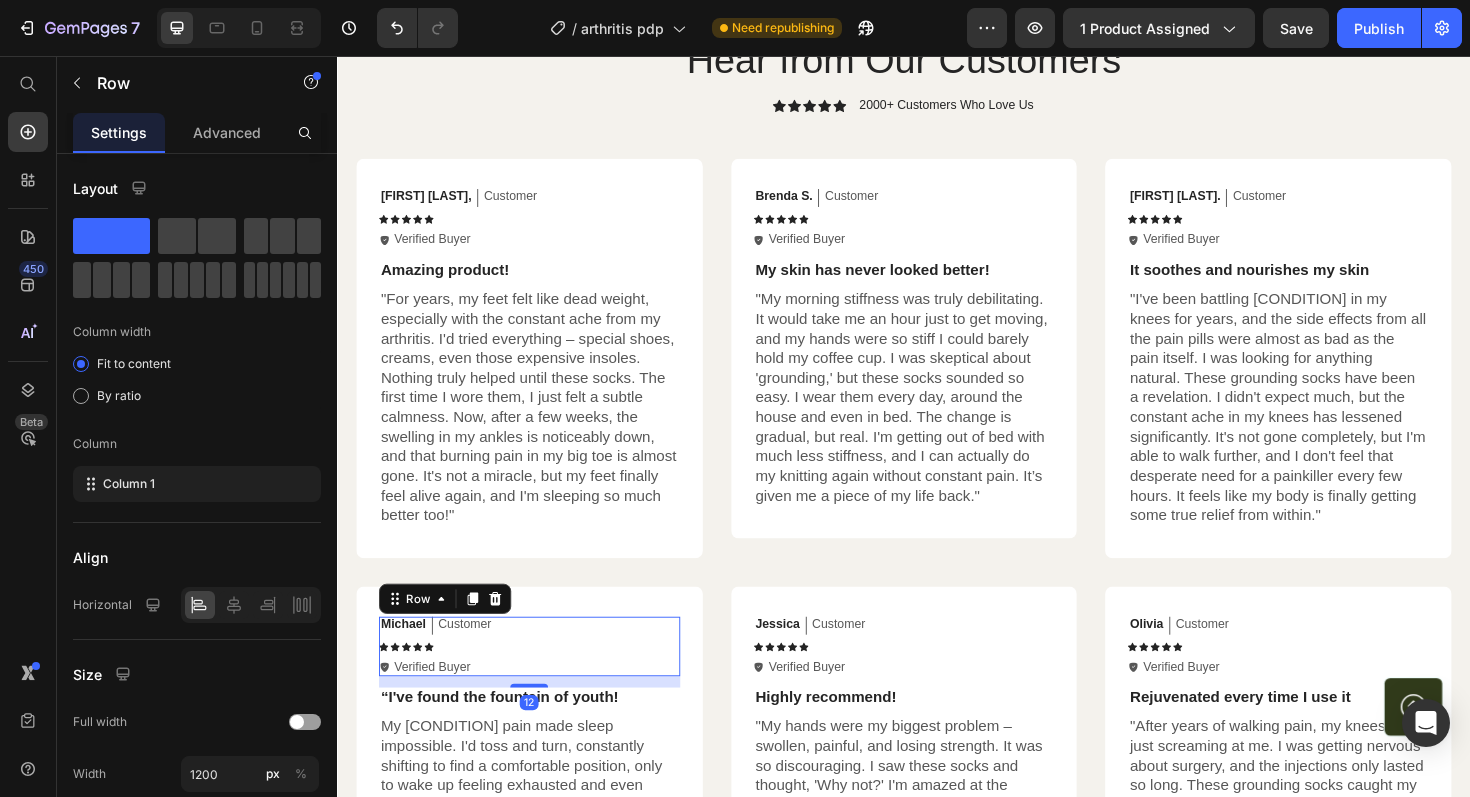 click on "[FIRST] [LAST] Customer Text Block Row Icon Icon Icon Icon Icon Icon List" at bounding box center [540, 682] 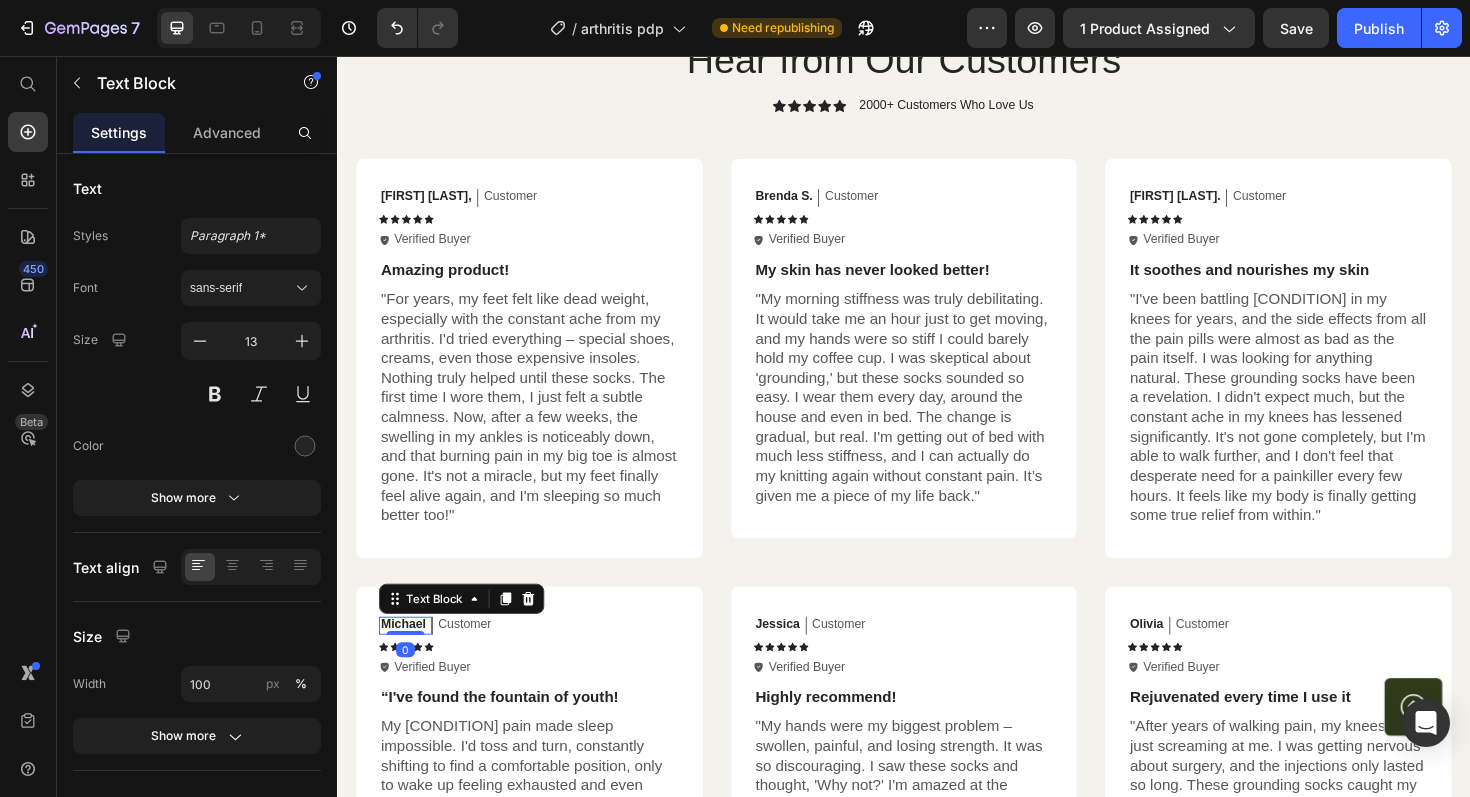 click on "Michael" at bounding box center (407, 658) 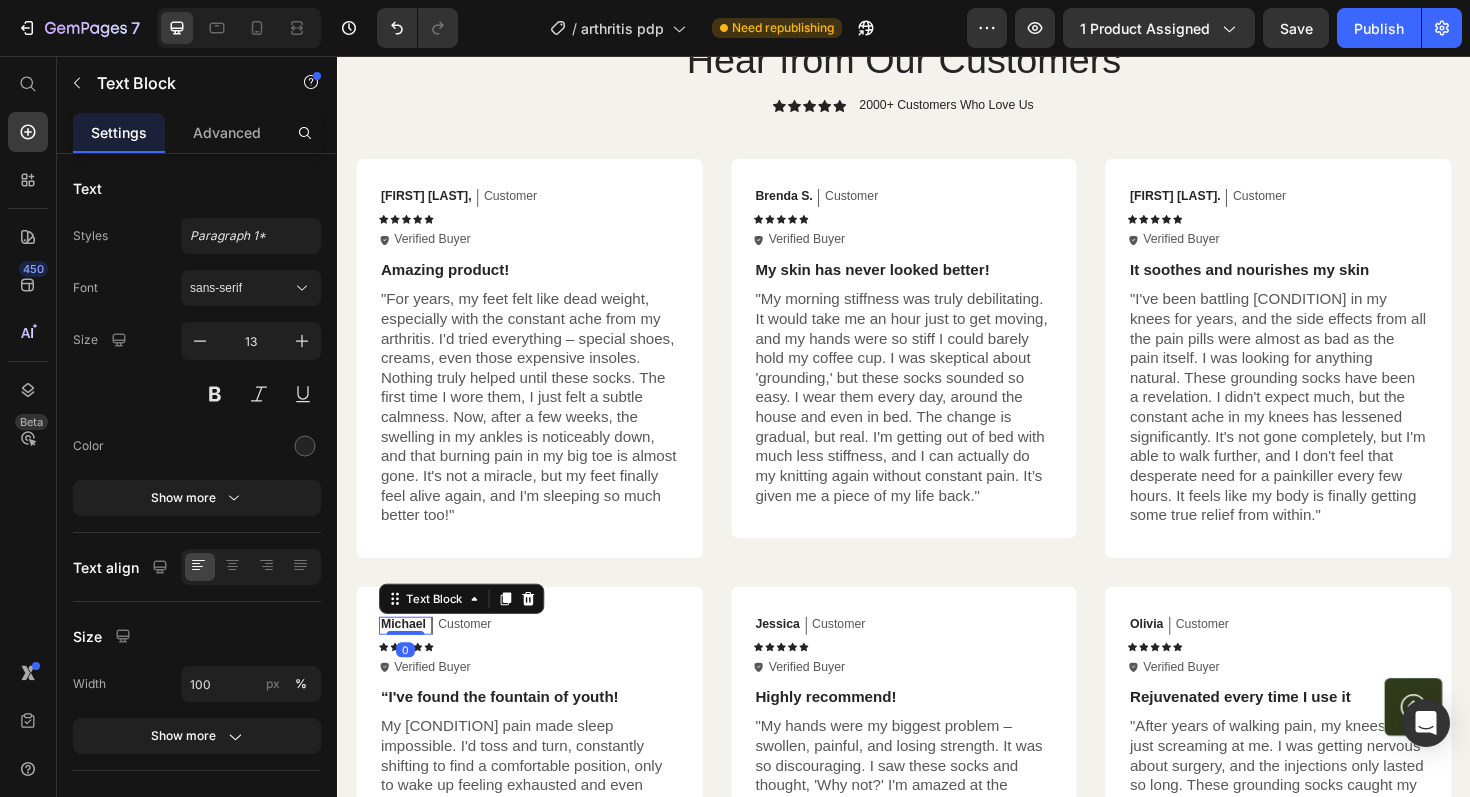 click on "Michael" at bounding box center (407, 658) 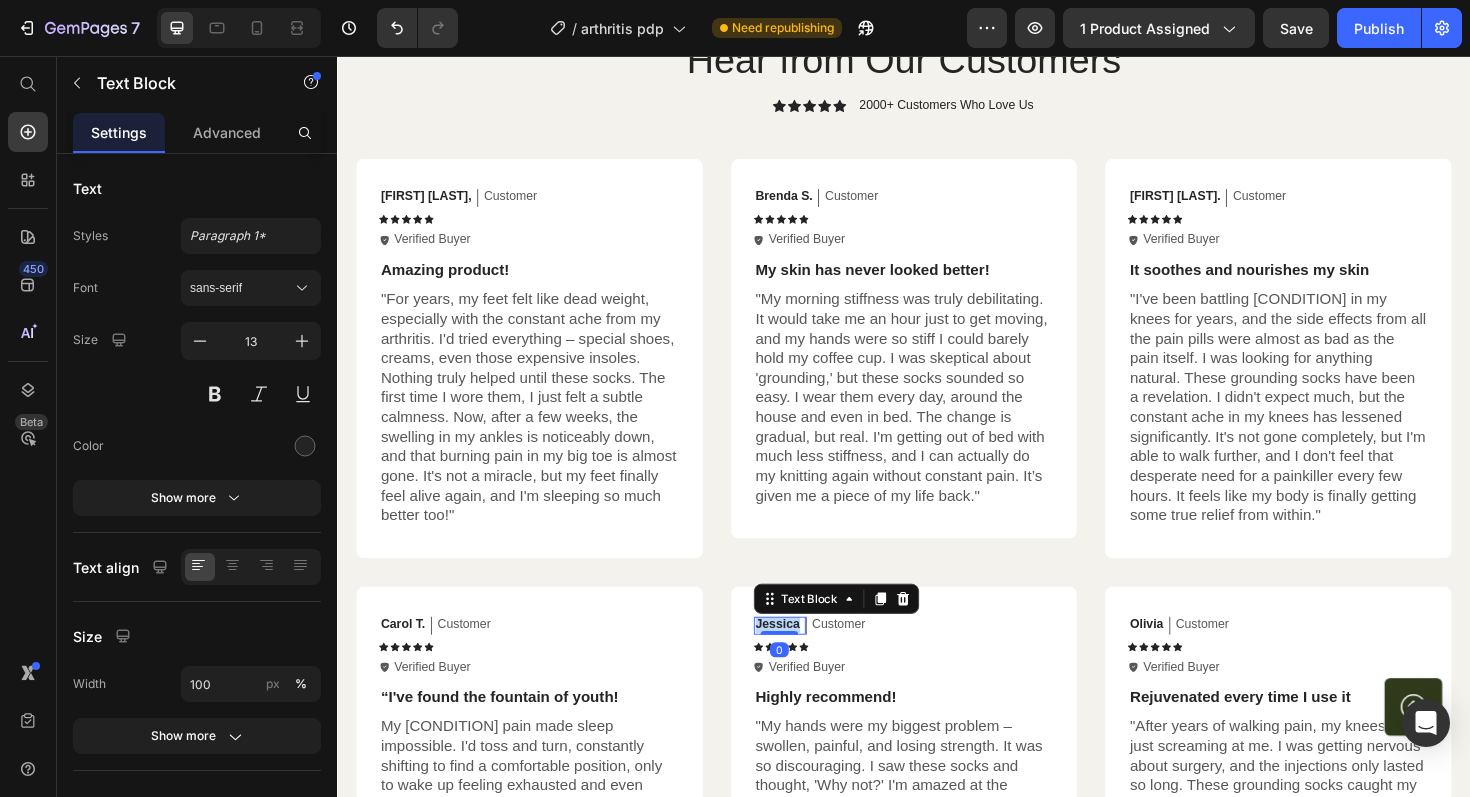 click on "Jessica" at bounding box center (803, 658) 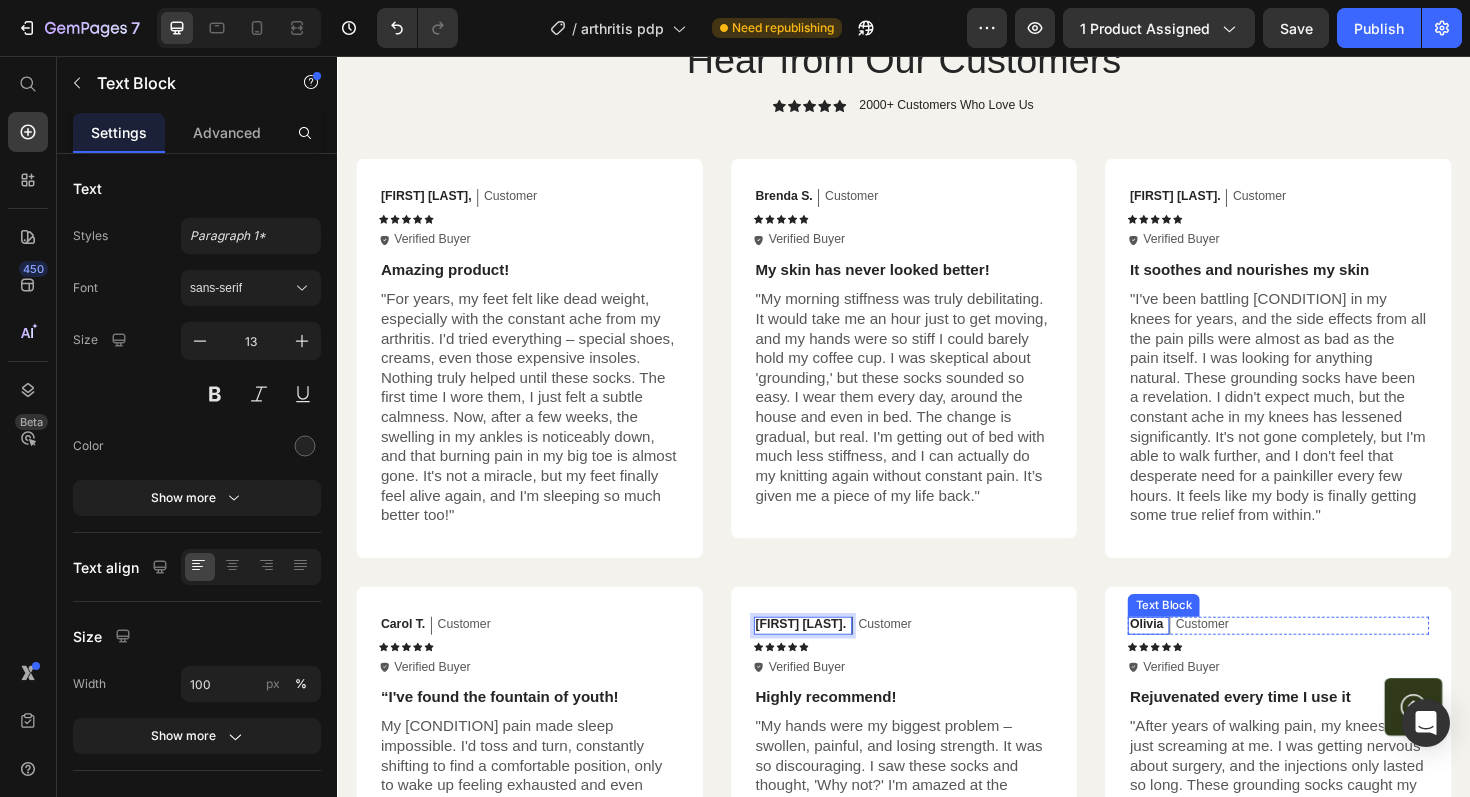 click on "Olivia" at bounding box center [1193, 658] 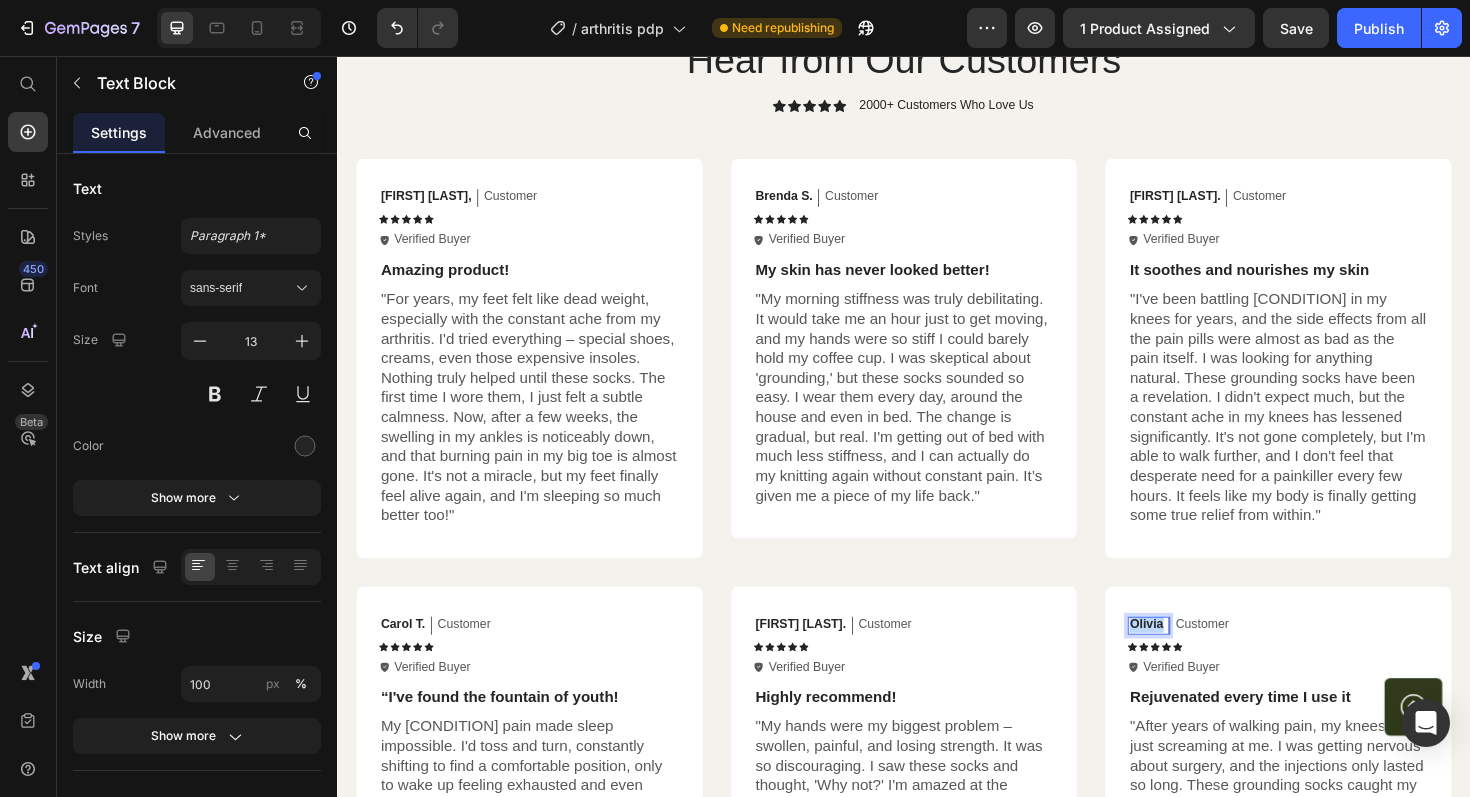 click on "Olivia" at bounding box center [1193, 658] 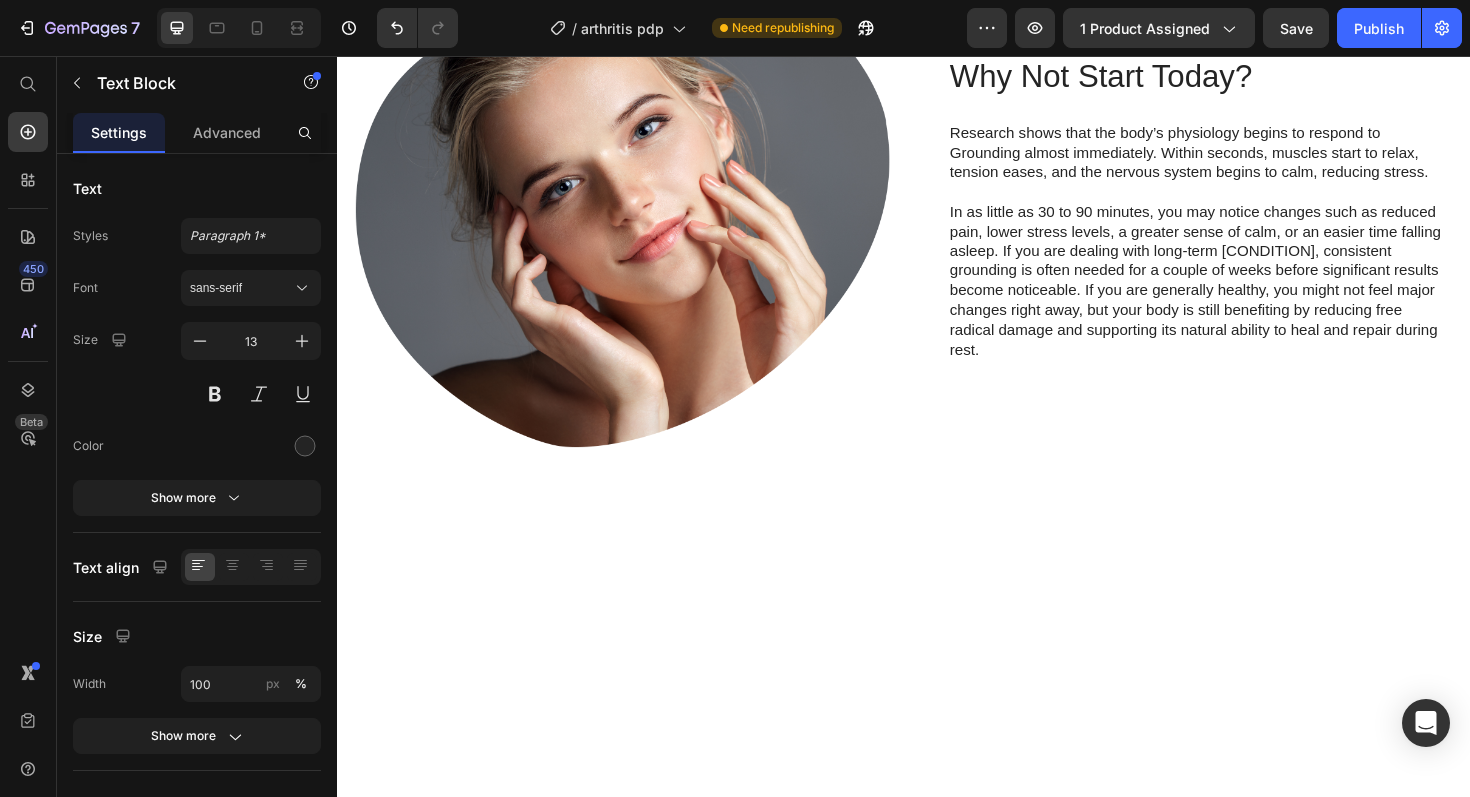 scroll, scrollTop: 0, scrollLeft: 0, axis: both 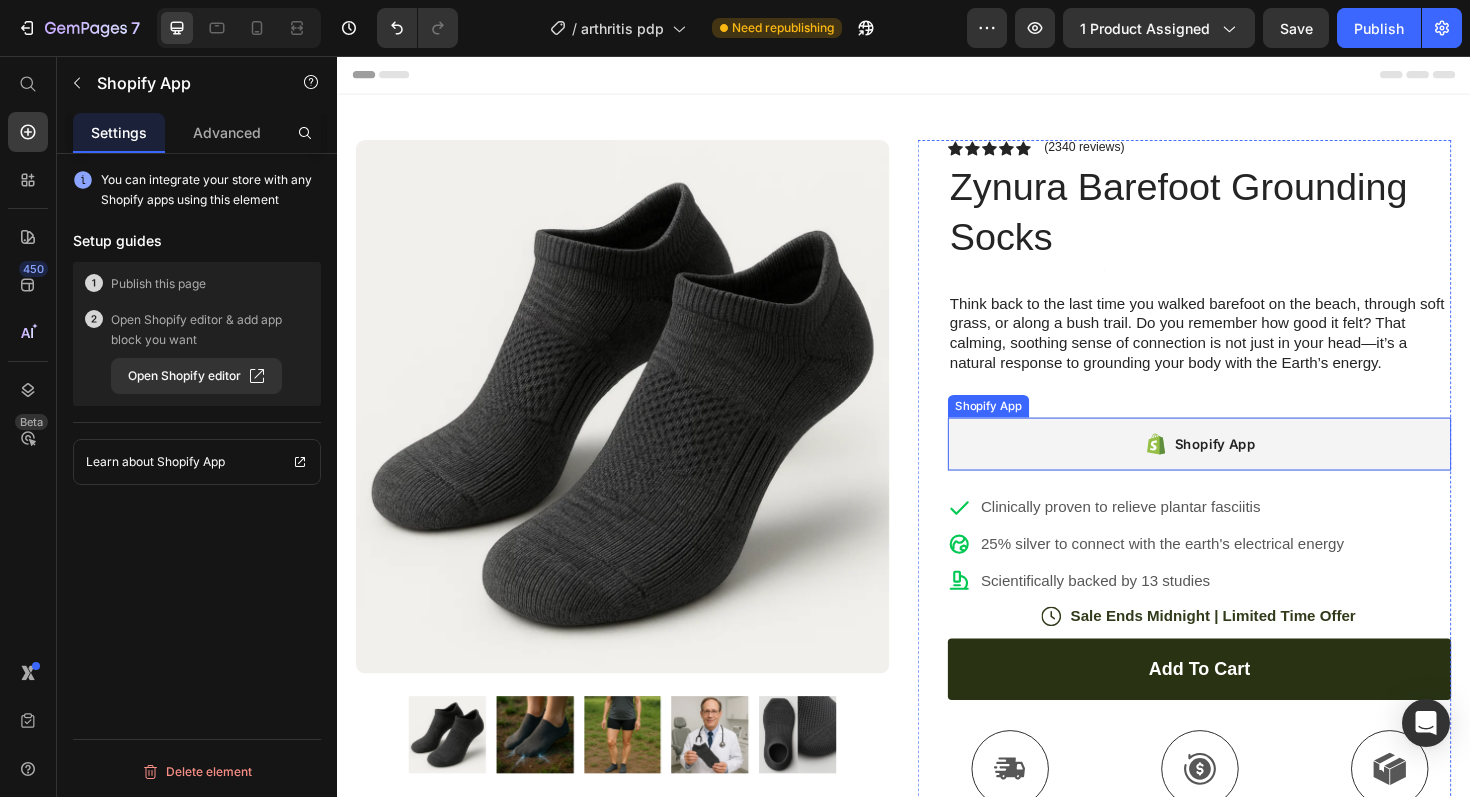 click on "Shopify App" at bounding box center [1250, 467] 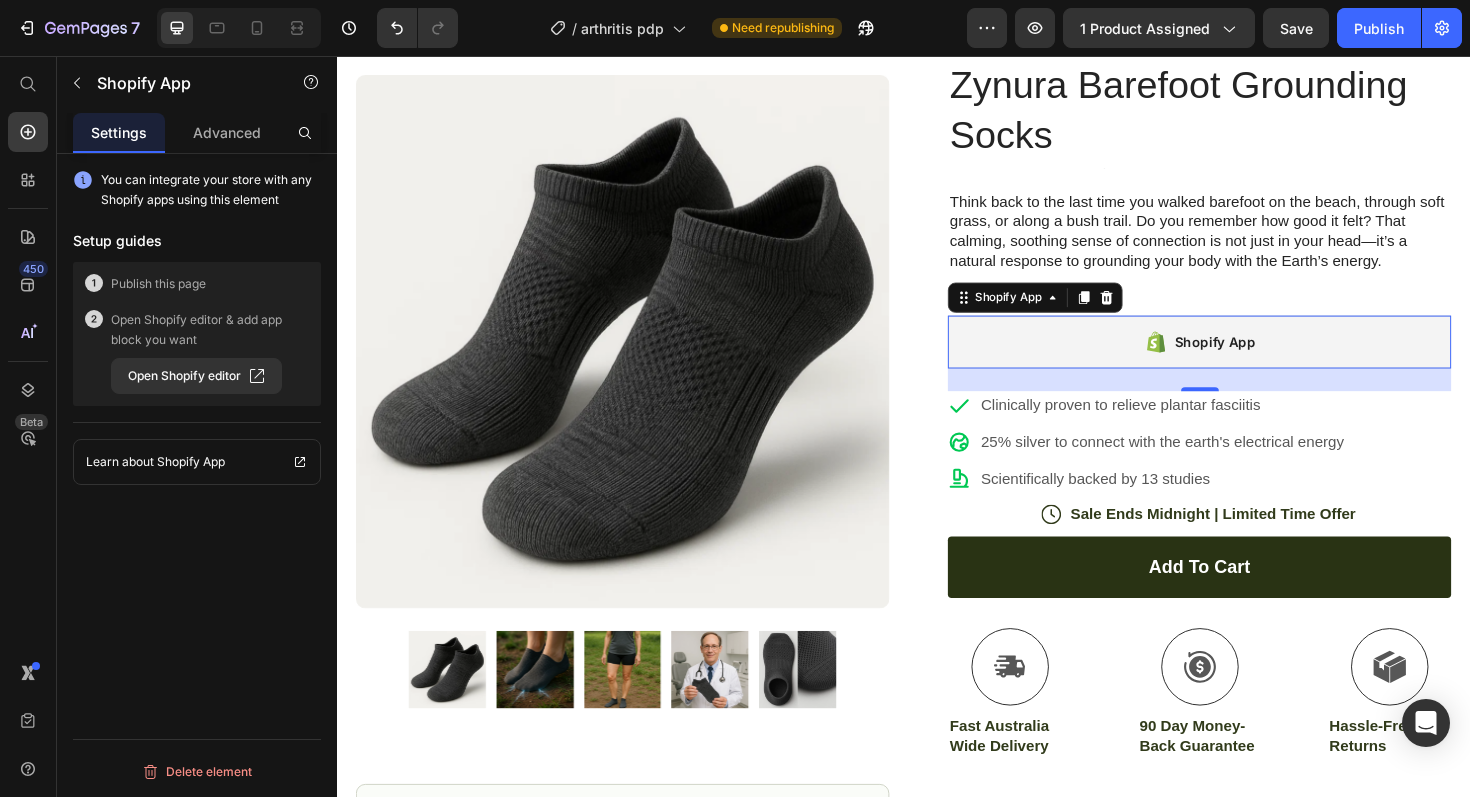 scroll, scrollTop: 107, scrollLeft: 0, axis: vertical 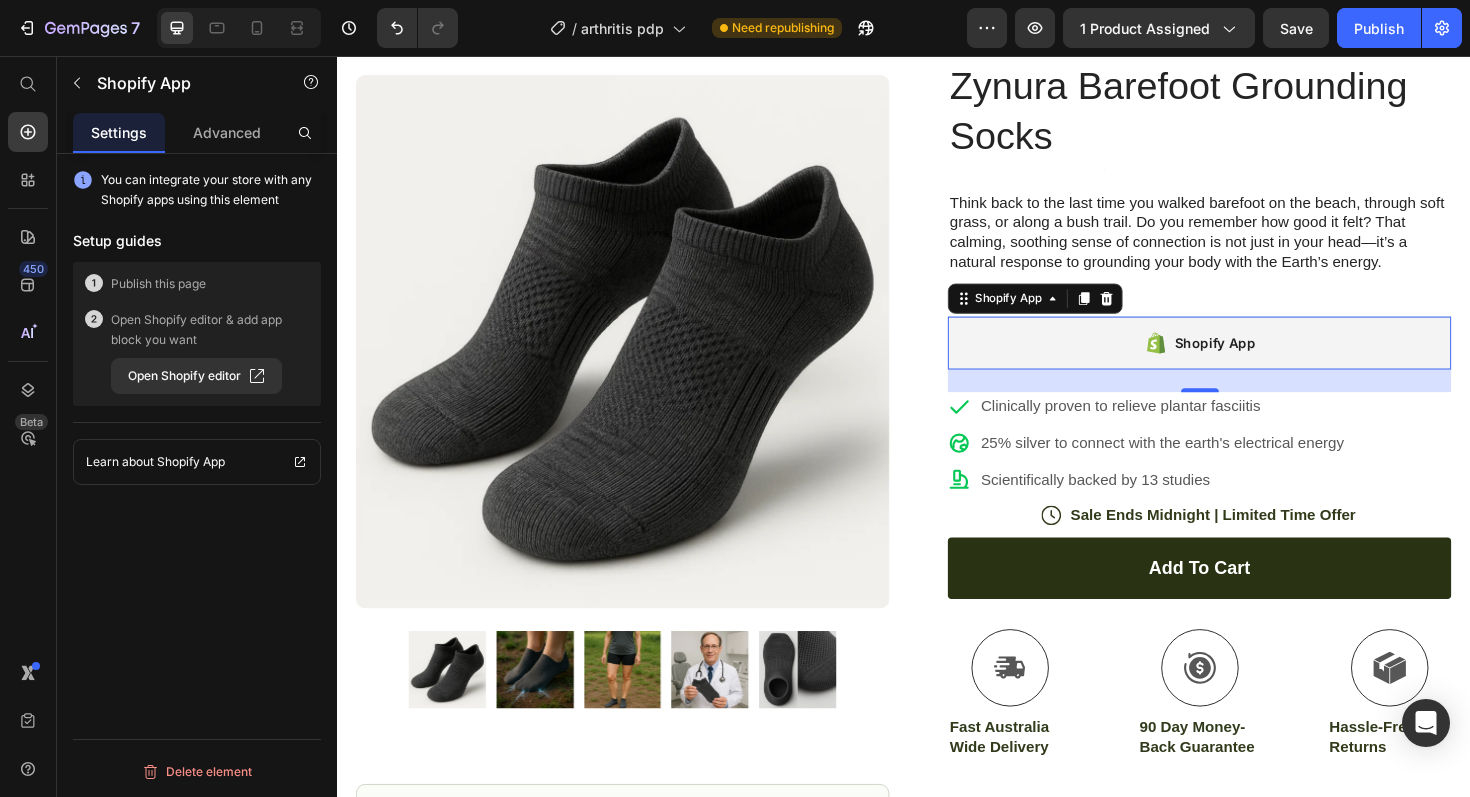 click on "24" at bounding box center (1251, 428) 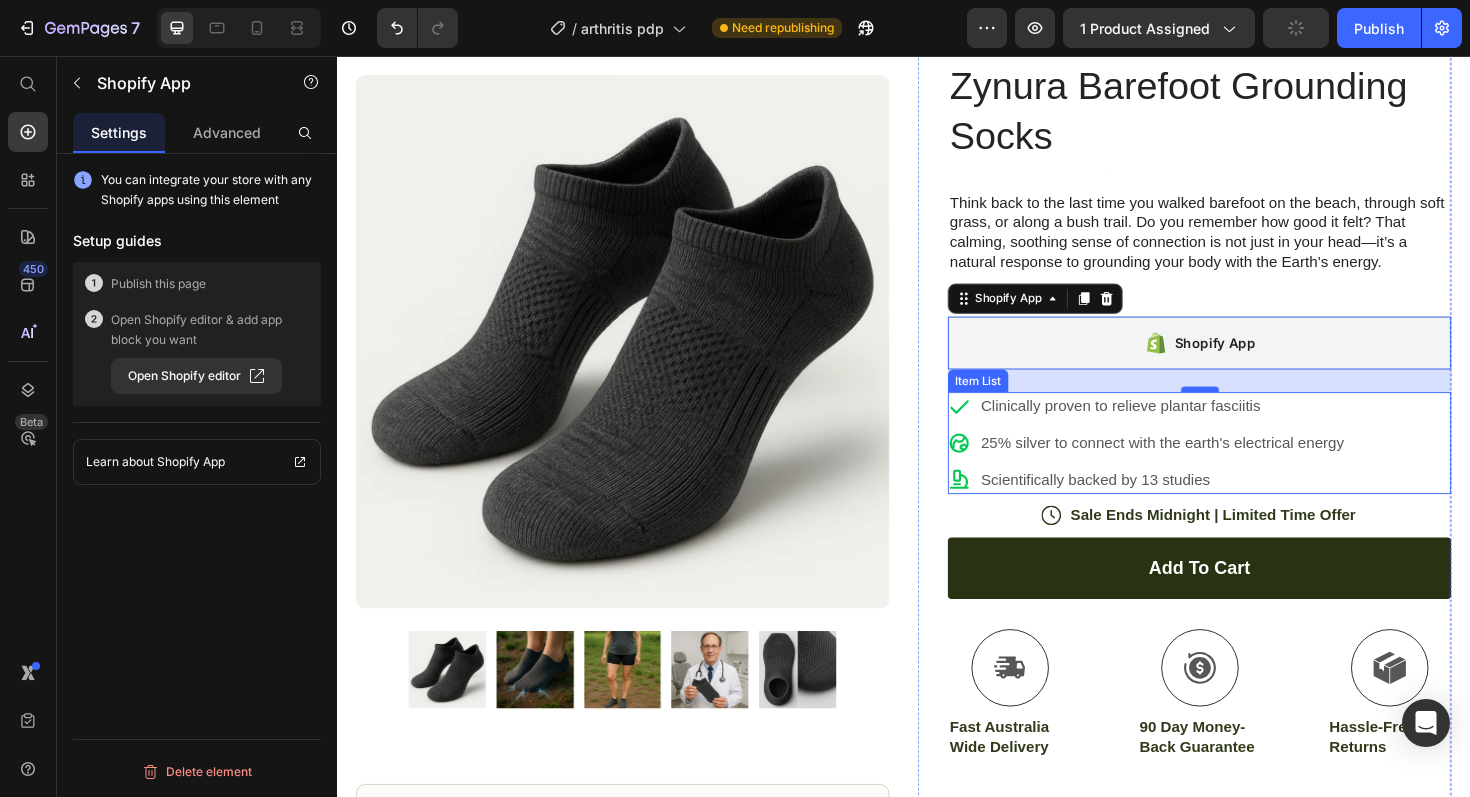 click at bounding box center [1251, 409] 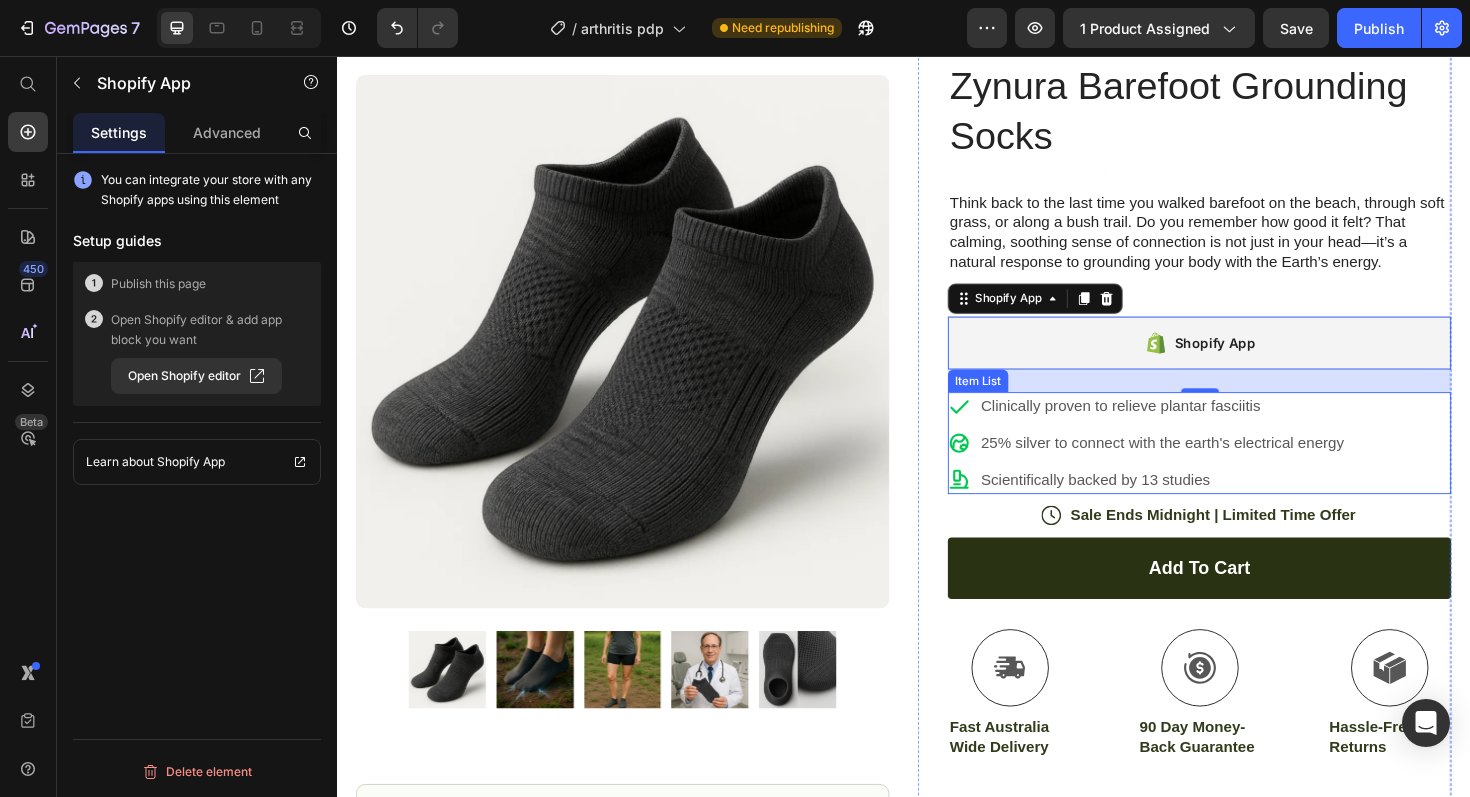 click on "Clinically proven to relieve plantar fasciitis" at bounding box center (1211, 427) 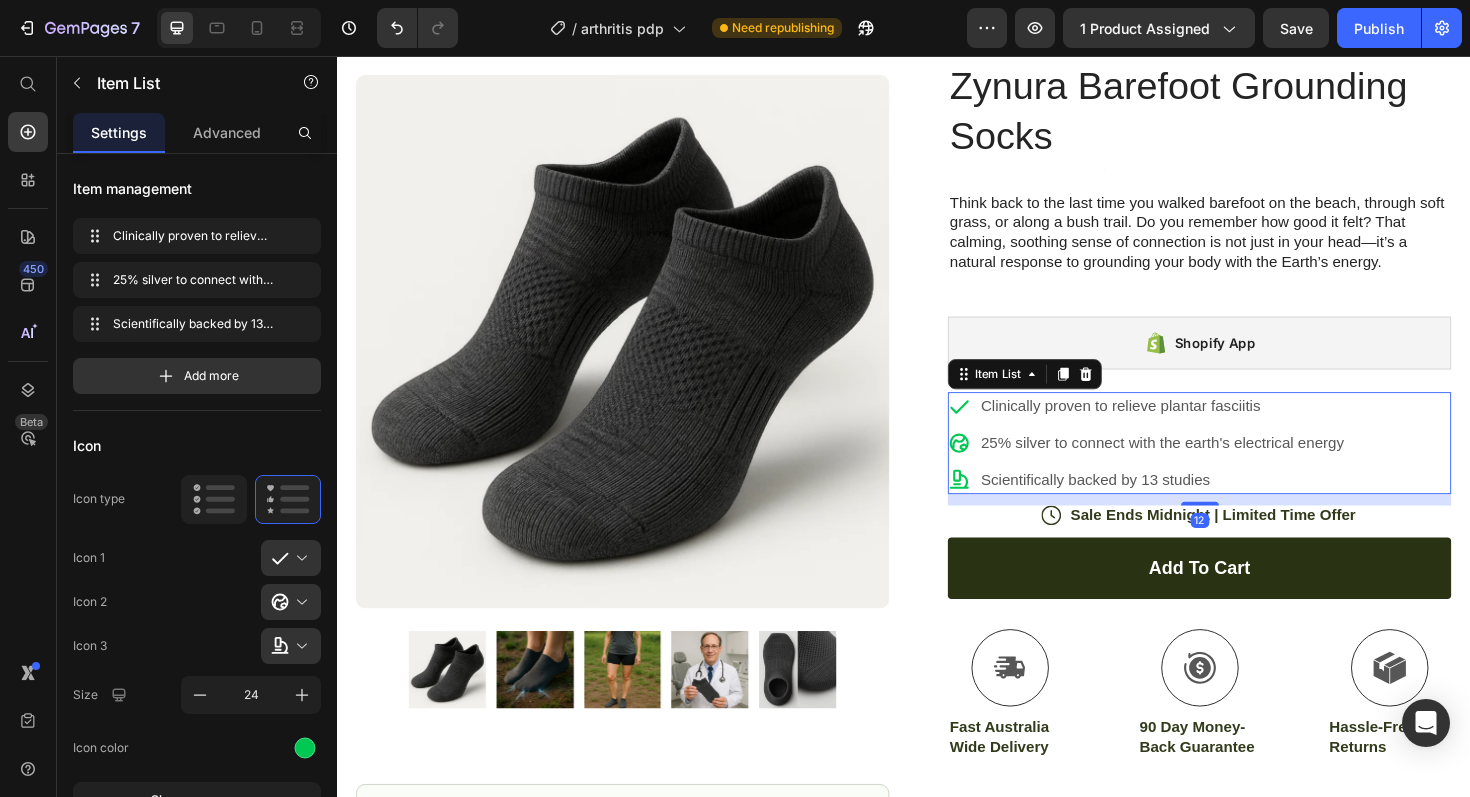 click on "Clinically proven to relieve plantar fasciitis" at bounding box center (1211, 427) 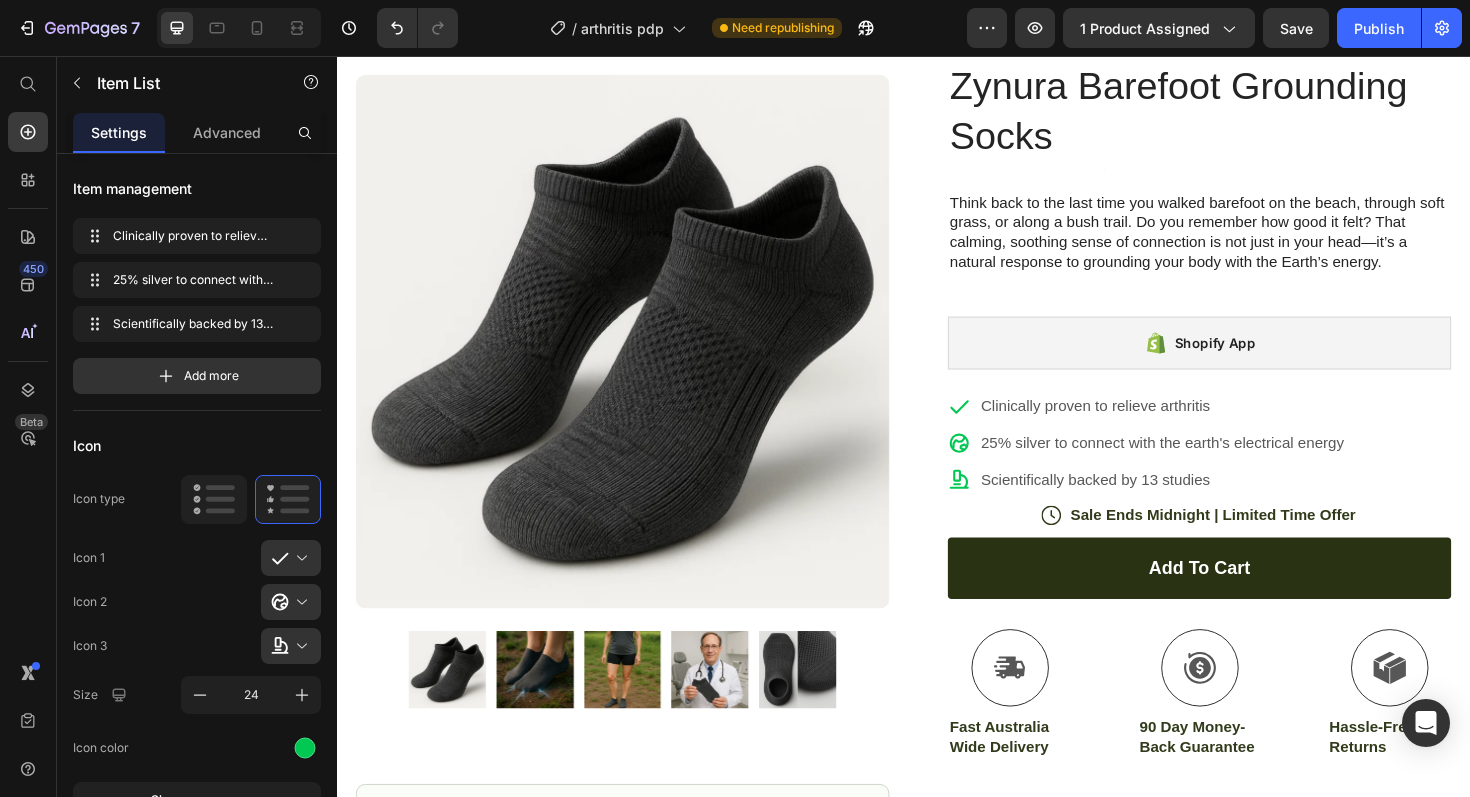 click 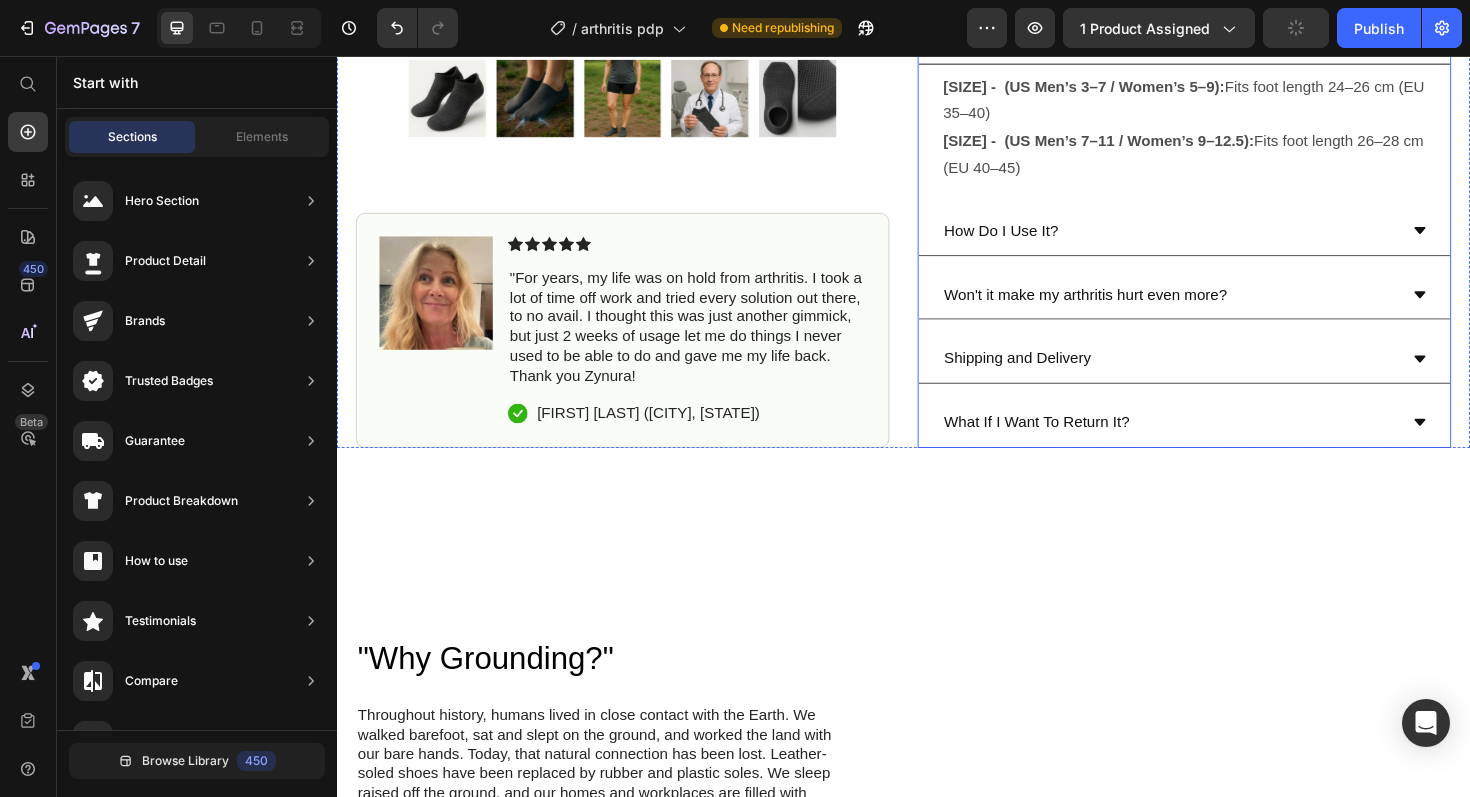 scroll, scrollTop: 984, scrollLeft: 0, axis: vertical 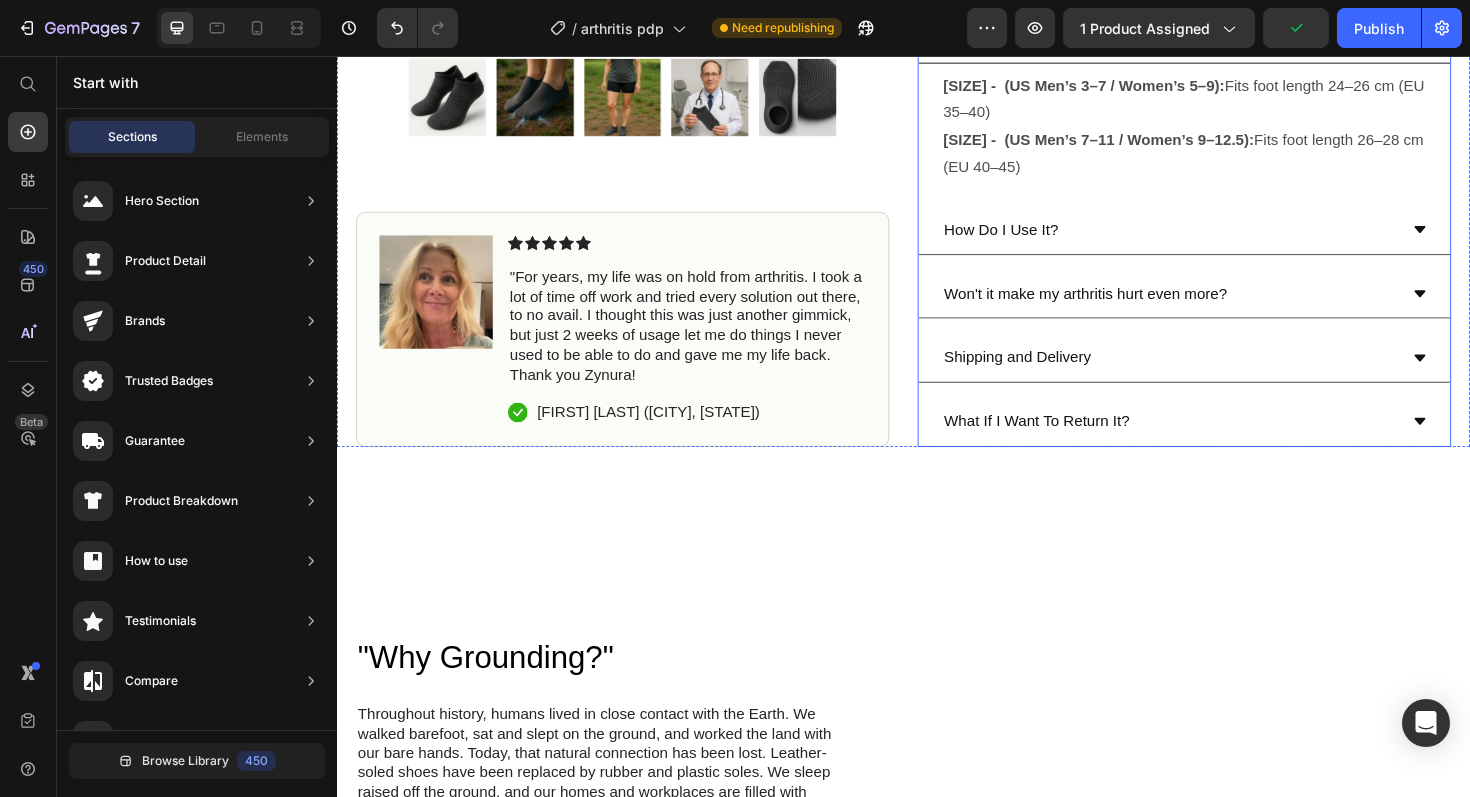 click on "Won't it make my arthritis hurt even more?" at bounding box center [1130, 308] 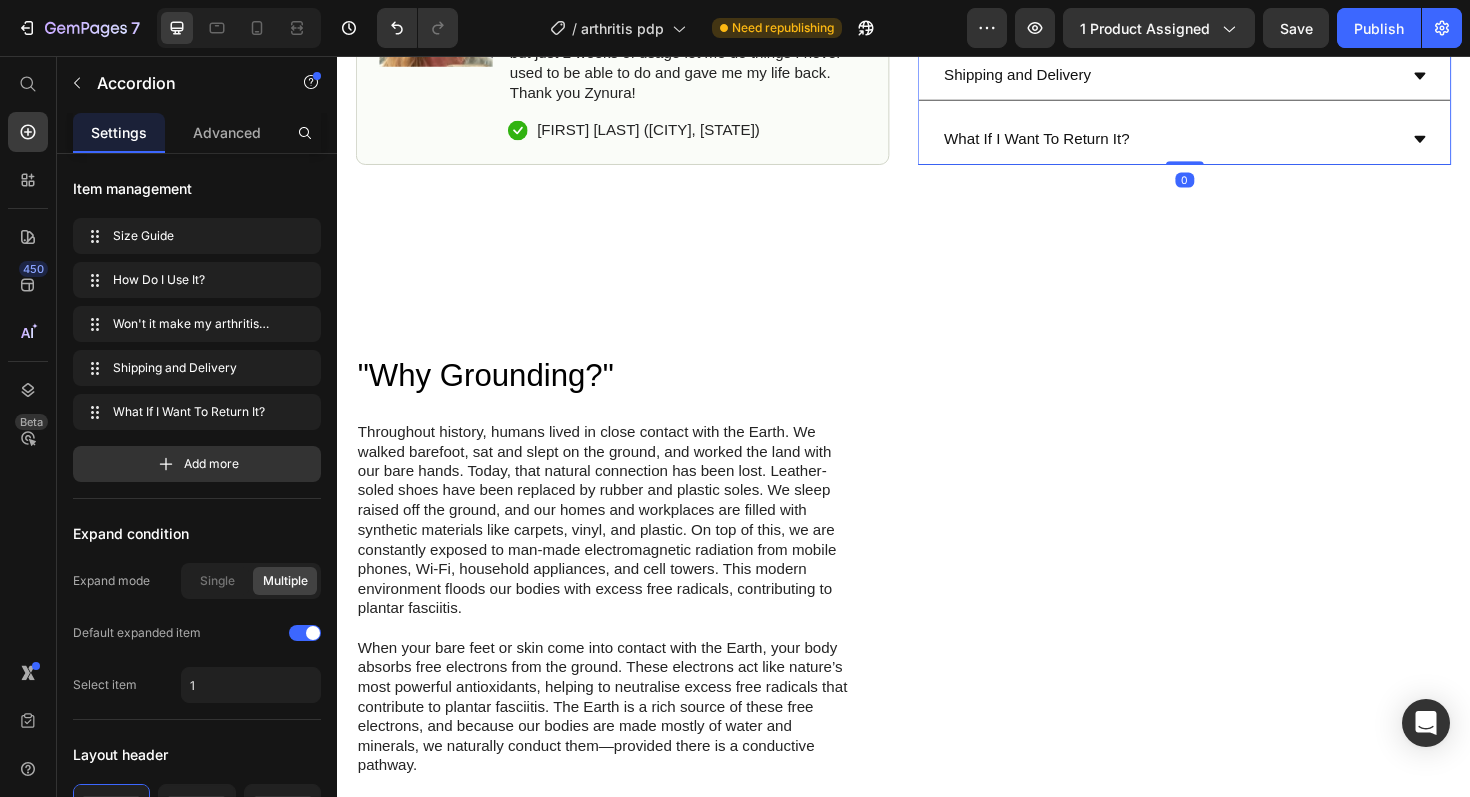 scroll, scrollTop: 1289, scrollLeft: 0, axis: vertical 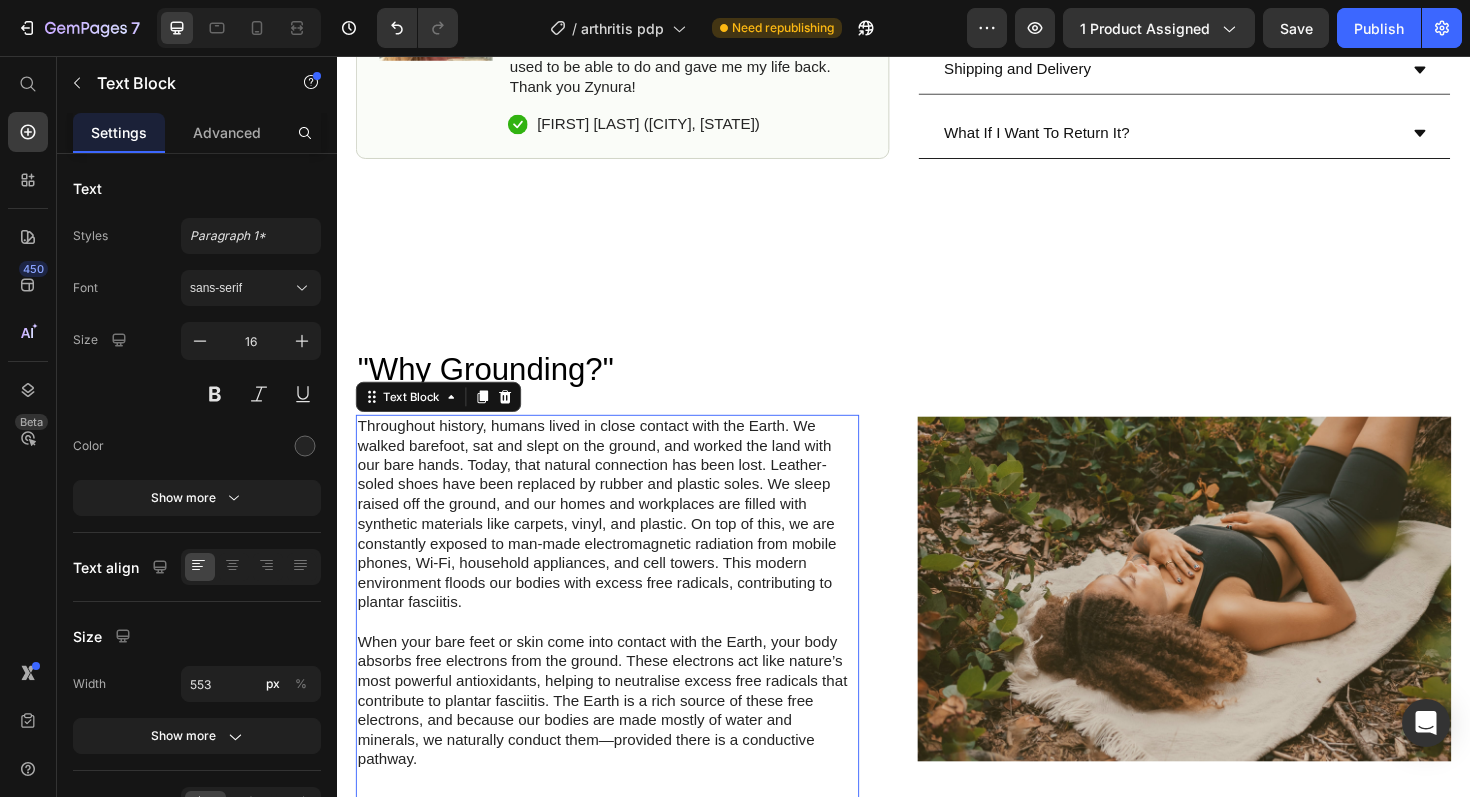 click on "Throughout history, humans lived in close contact with the Earth. We walked barefoot, sat and slept on the ground, and worked the land with our bare hands. Today, that natural connection has been lost. Leather-soled shoes have been replaced by rubber and plastic soles. We sleep raised off the ground, and our homes and workplaces are filled with synthetic materials like carpets, vinyl, and plastic. On top of this, we are constantly exposed to man-made electromagnetic radiation from mobile phones, Wi-Fi, household appliances, and cell towers. This modern environment floods our bodies with excess free radicals, contributing to plantar fasciitis." at bounding box center [623, 542] 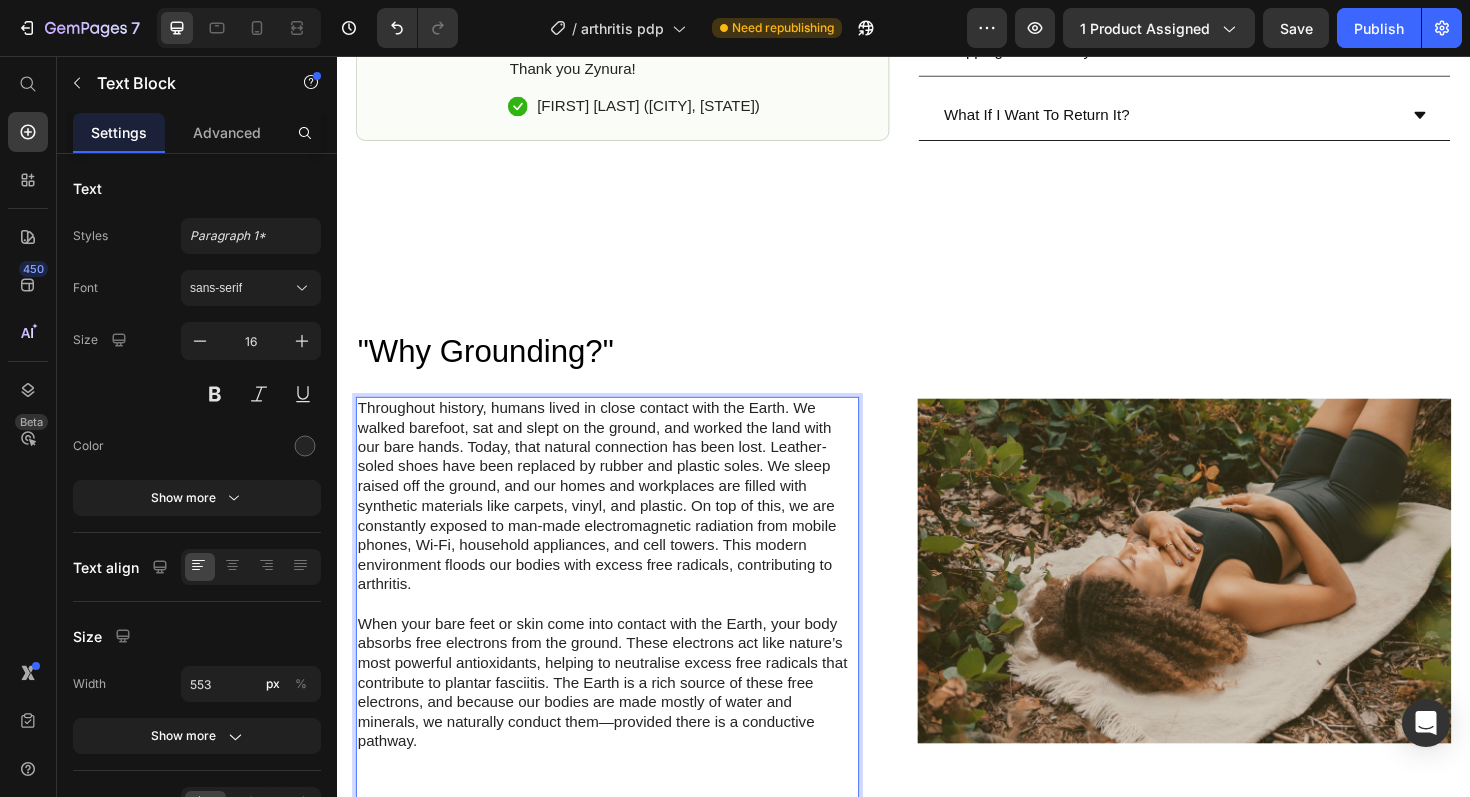 scroll, scrollTop: 1332, scrollLeft: 0, axis: vertical 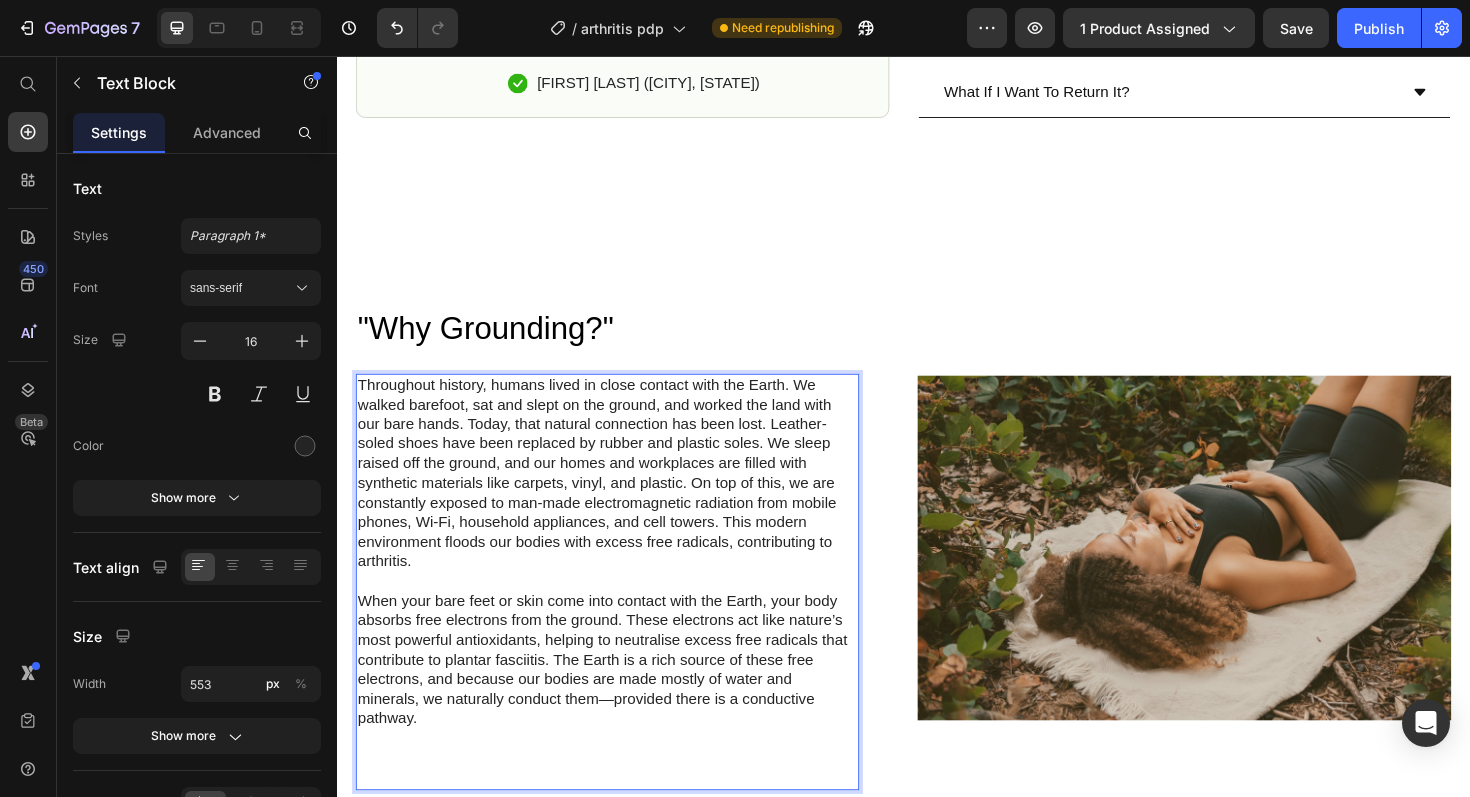 click on "When your bare feet or skin come into contact with the Earth, your body absorbs free electrons from the ground. These electrons act like nature’s most powerful antioxidants, helping to neutralise excess free radicals that contribute to plantar fasciitis. The Earth is a rich source of these free electrons, and because our bodies are made mostly of water and minerals, we naturally conduct them—provided there is a conductive pathway." at bounding box center [623, 707] 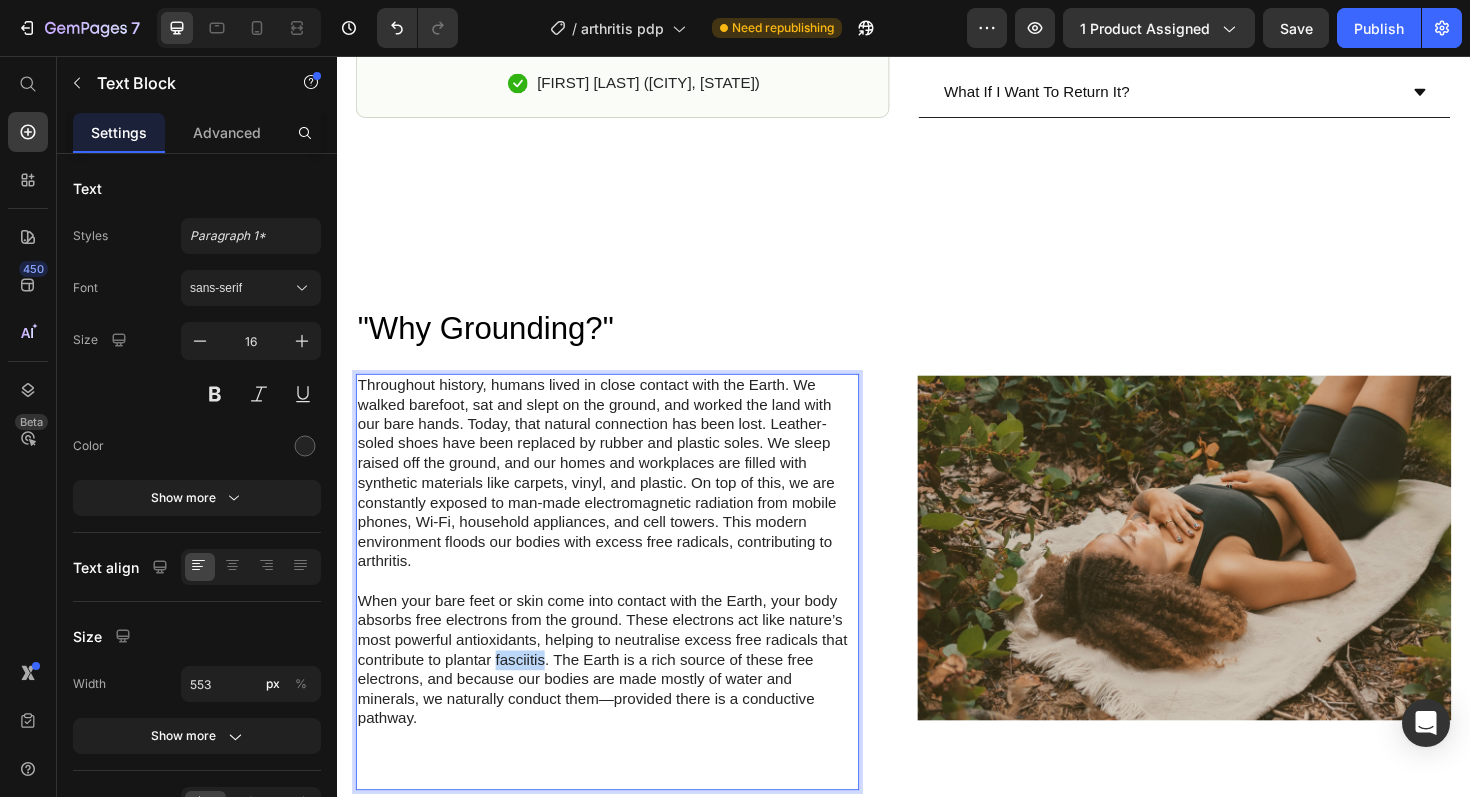 click on "When your bare feet or skin come into contact with the Earth, your body absorbs free electrons from the ground. These electrons act like nature’s most powerful antioxidants, helping to neutralise excess free radicals that contribute to plantar fasciitis. The Earth is a rich source of these free electrons, and because our bodies are made mostly of water and minerals, we naturally conduct them—provided there is a conductive pathway." at bounding box center [623, 707] 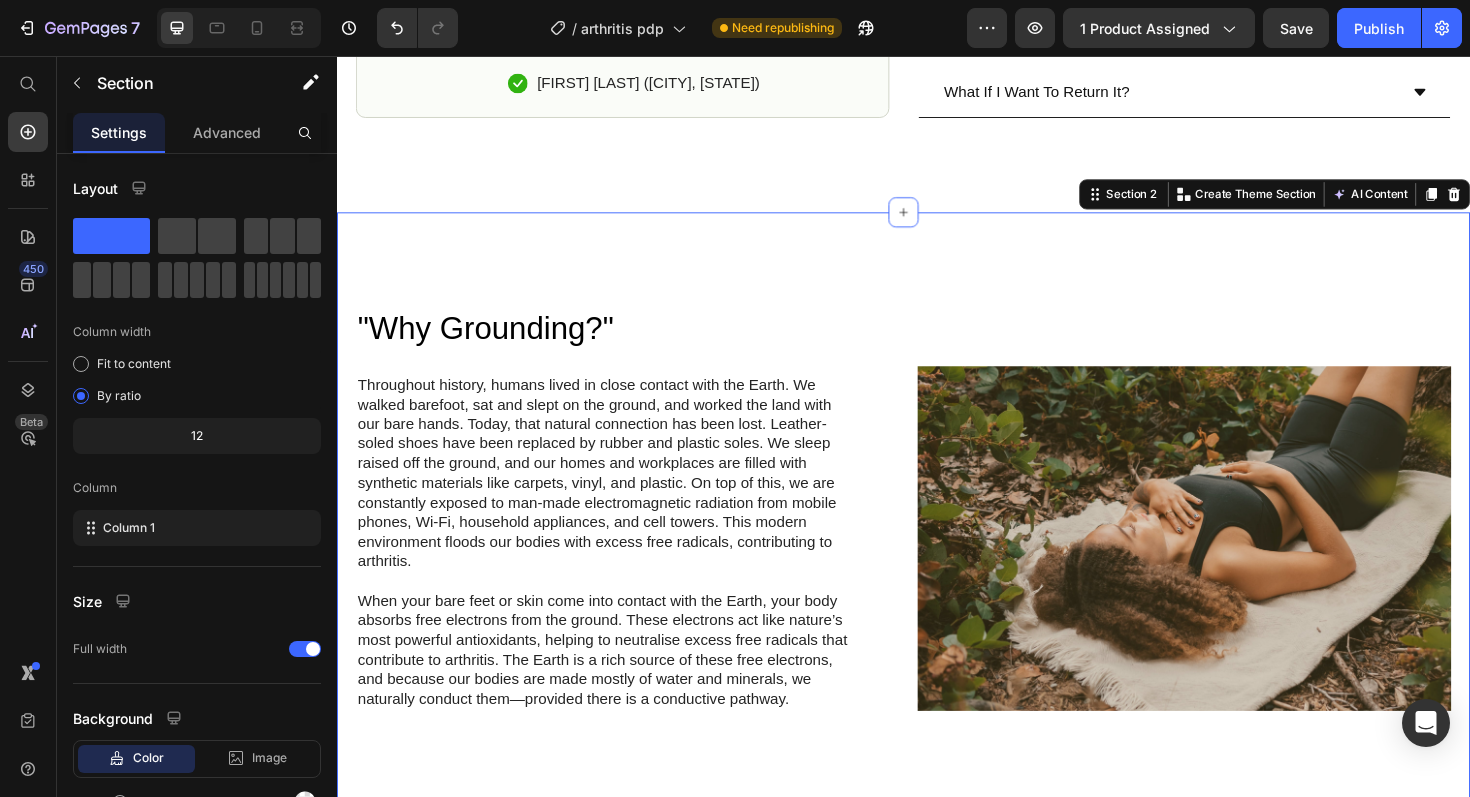 click on ""Why Grounding?" Heading Throughout history, humans lived in close contact with the Earth. We walked barefoot, sat and slept on the ground, and worked the land with our bare hands. Today, that natural connection has been lost. Leather-soled shoes have been replaced by rubber and plastic soles. We sleep raised off the ground, and our homes and workplaces are filled with synthetic materials like carpets, vinyl, and plastic. On top of this, we are constantly exposed to man-made electromagnetic radiation from mobile phones, Wi-Fi, household appliances, and cell towers. This modern environment floods our bodies with excess free radicals, contributing to arthritis.     Text Block Row Image Row Why Not Start Today? Heading Research shows that the body’s physiology begins to respond to Grounding almost immediately. Within seconds, muscles start to relax, tension eases, and the nervous system begins to calm, reducing stress.   Text Block Row Image Row Section 2   You can create reusable sections AI Content" at bounding box center (937, 834) 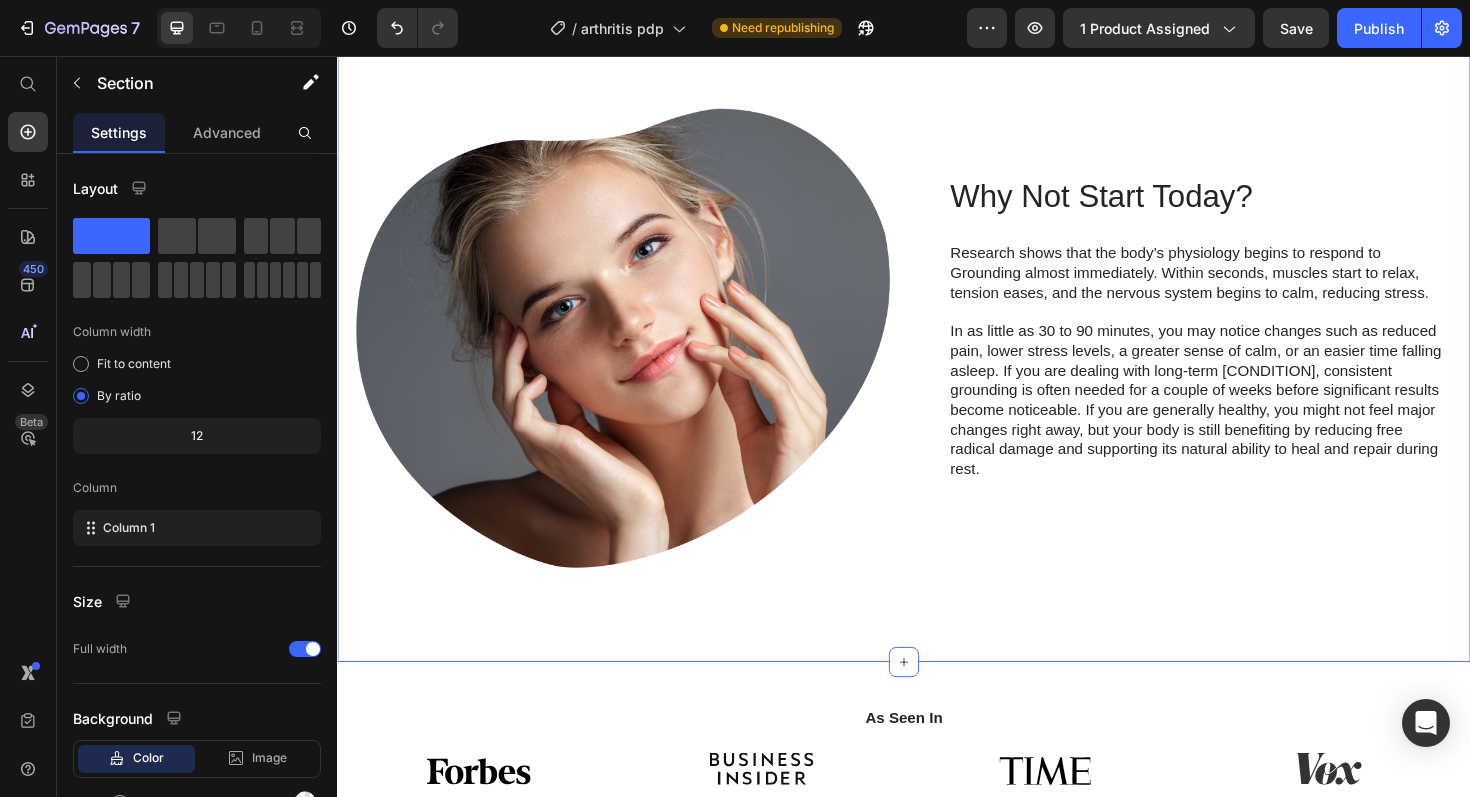 scroll, scrollTop: 2094, scrollLeft: 0, axis: vertical 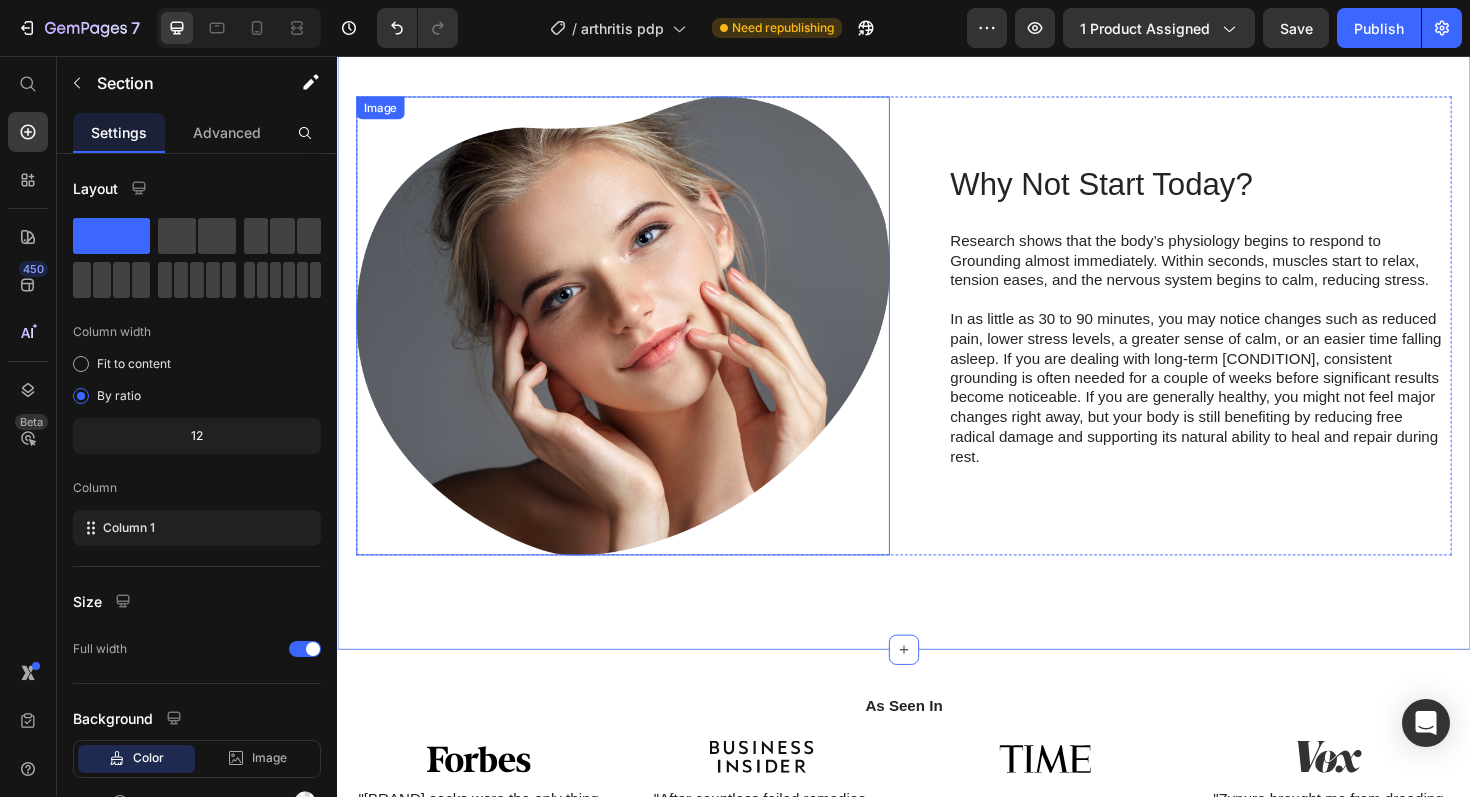 click at bounding box center [639, 342] 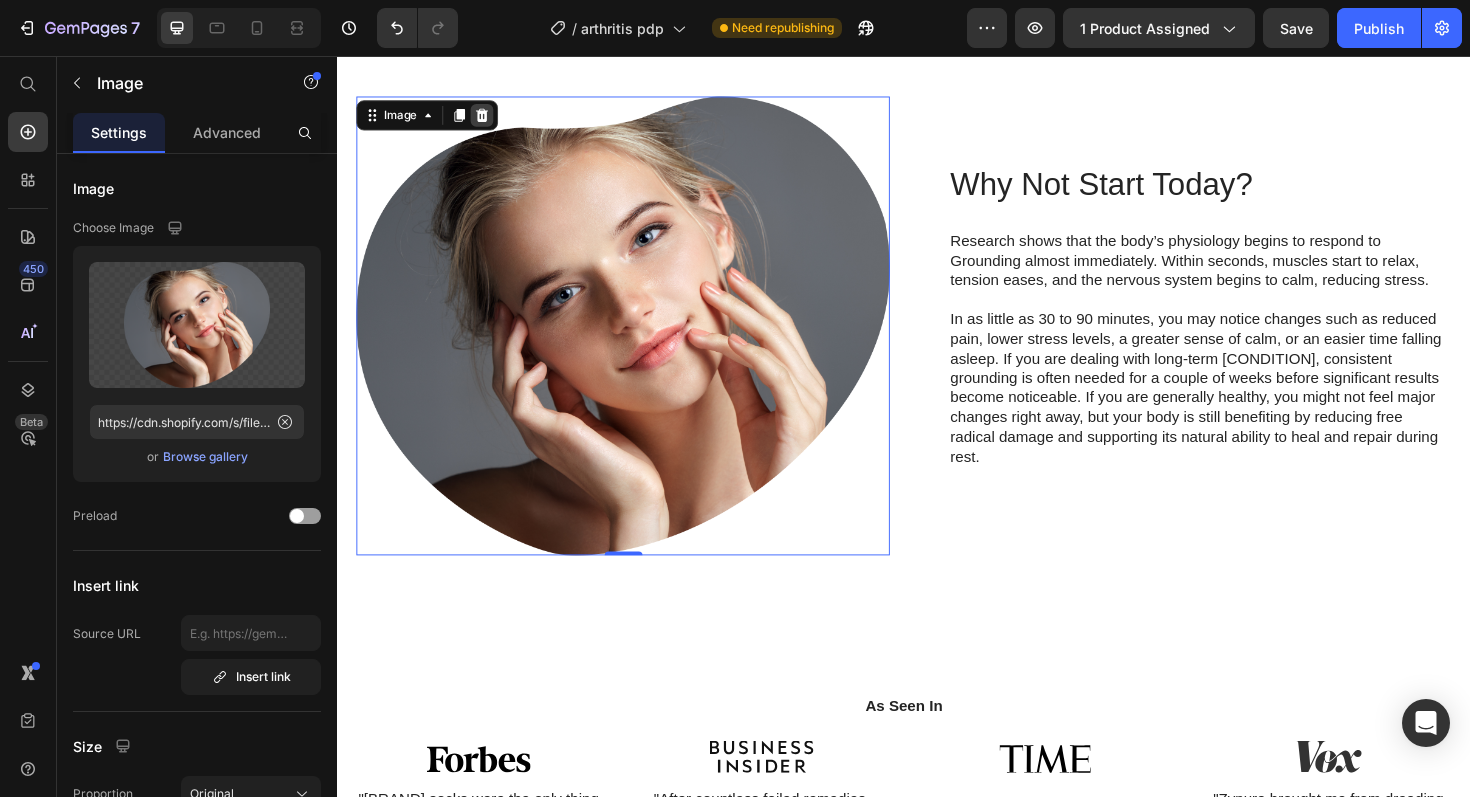 click at bounding box center [490, 119] 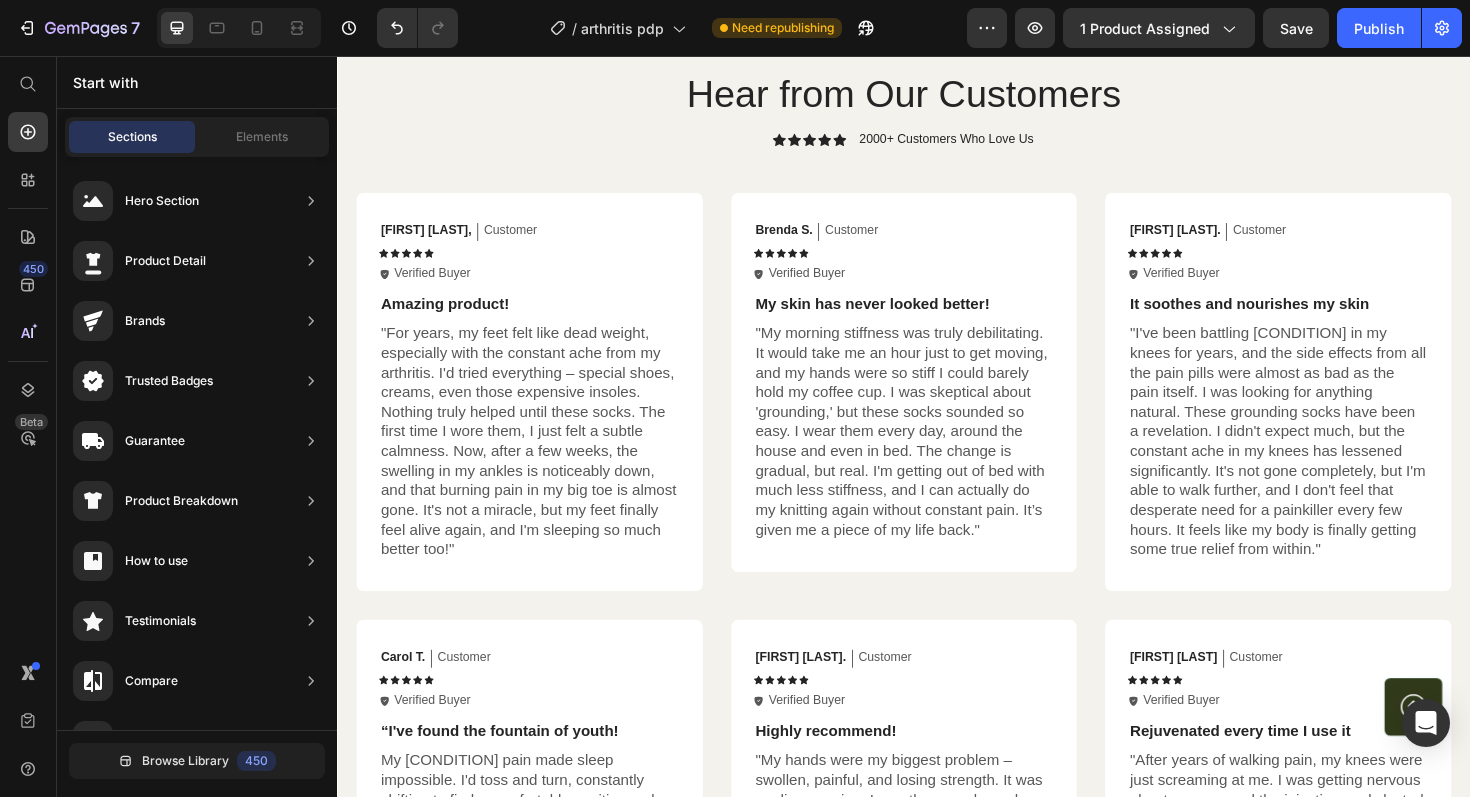 scroll, scrollTop: 4486, scrollLeft: 0, axis: vertical 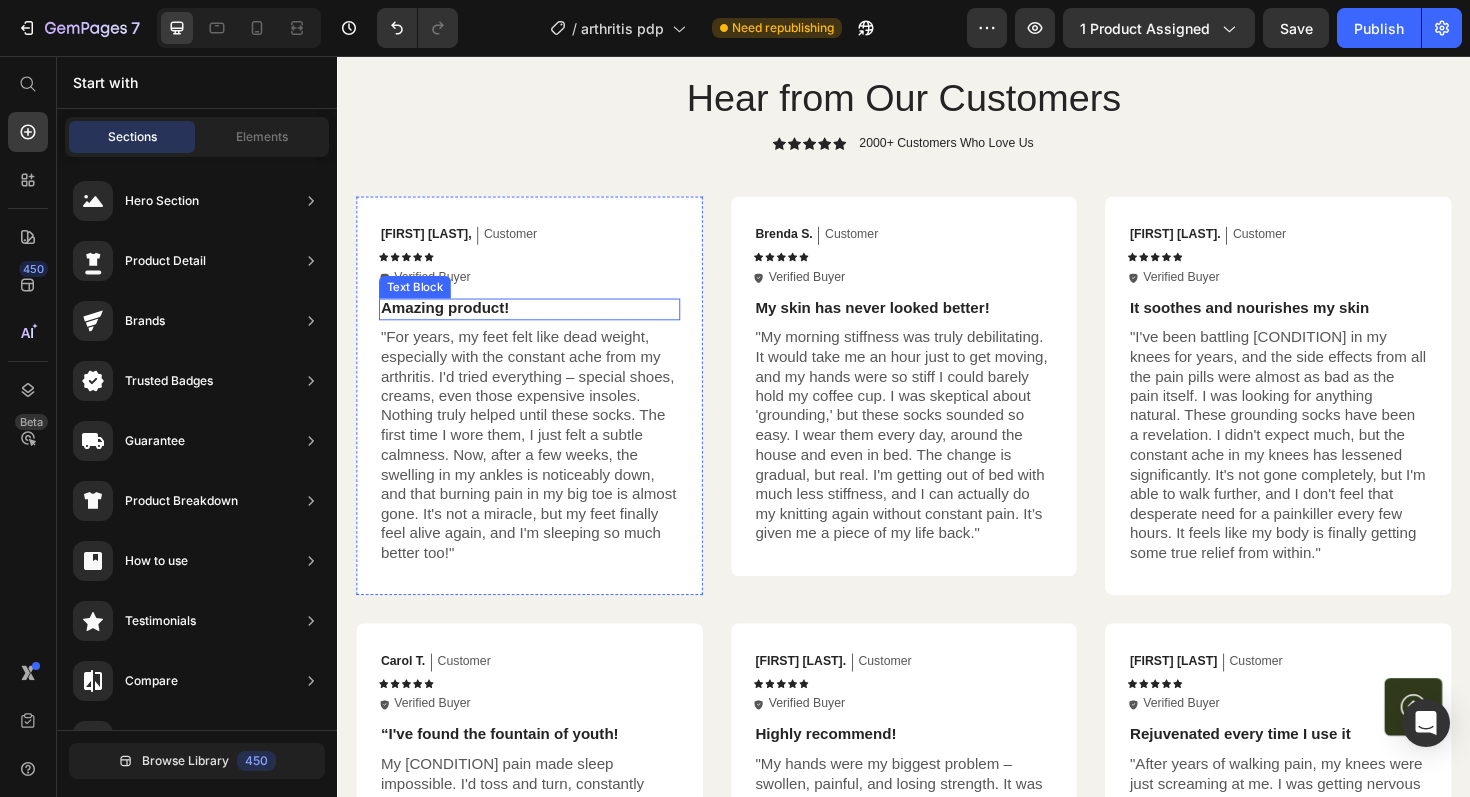 click on "Amazing product!" at bounding box center (540, 323) 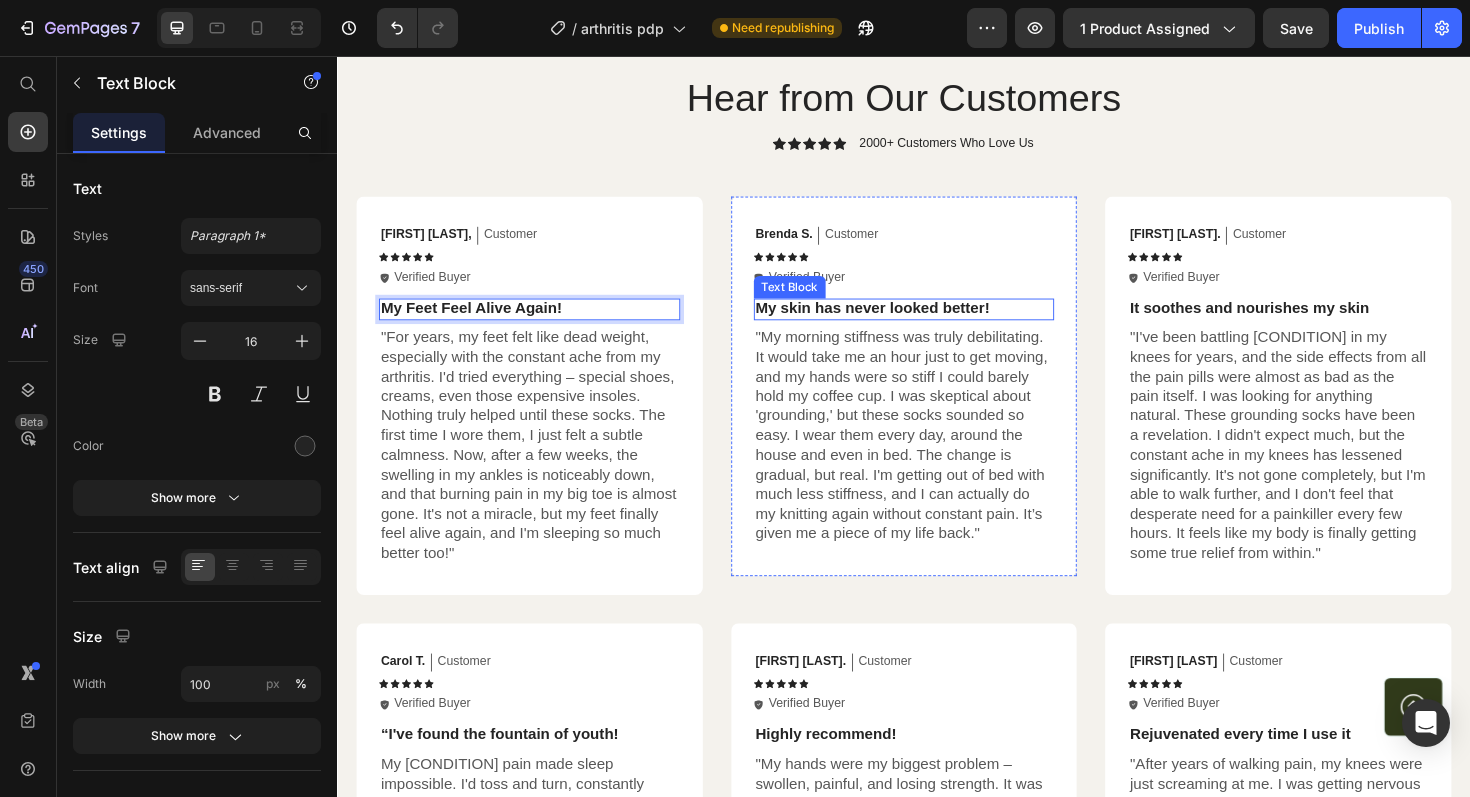 click on "My skin has never looked better!" at bounding box center (937, 323) 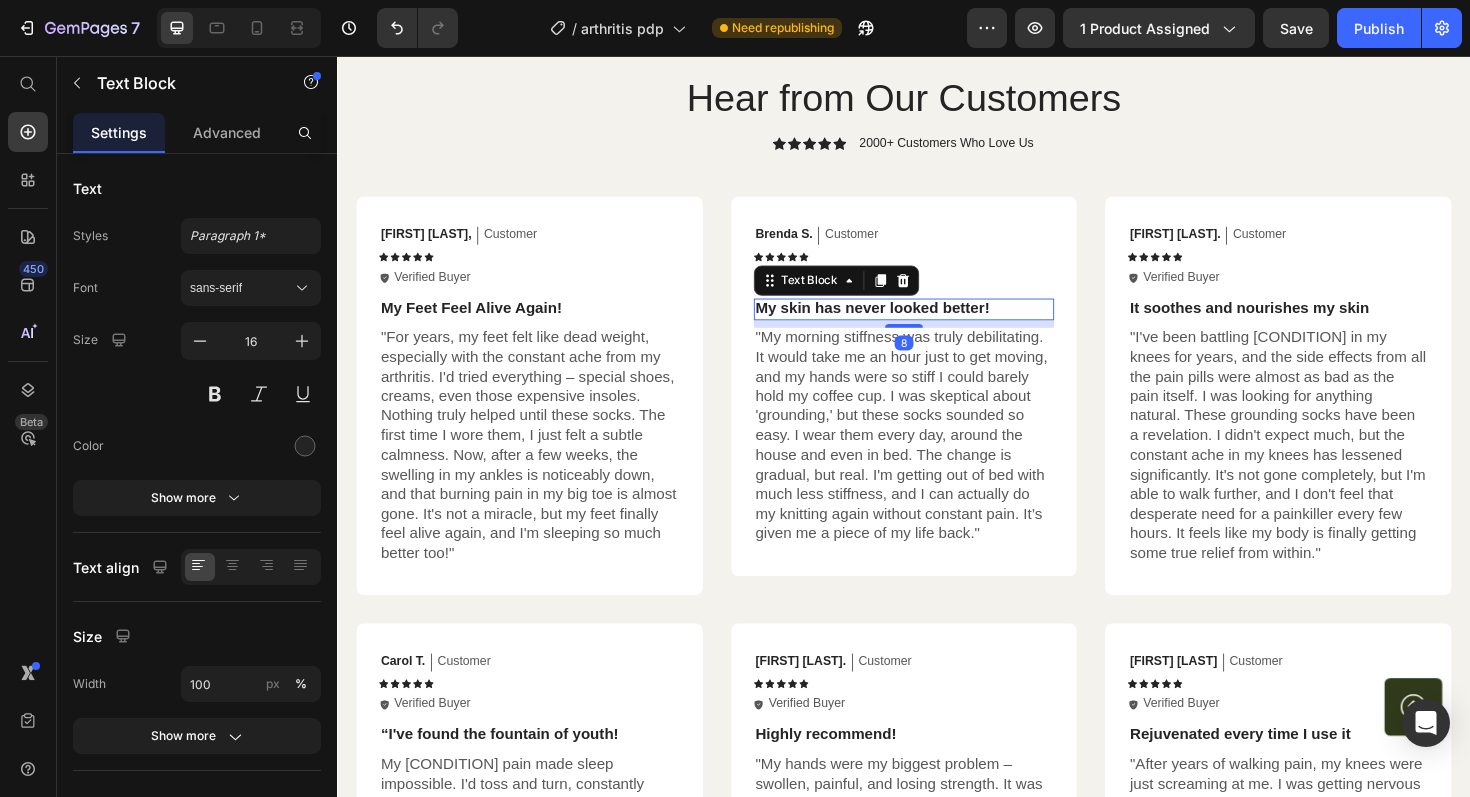 click on "My skin has never looked better!" at bounding box center [937, 323] 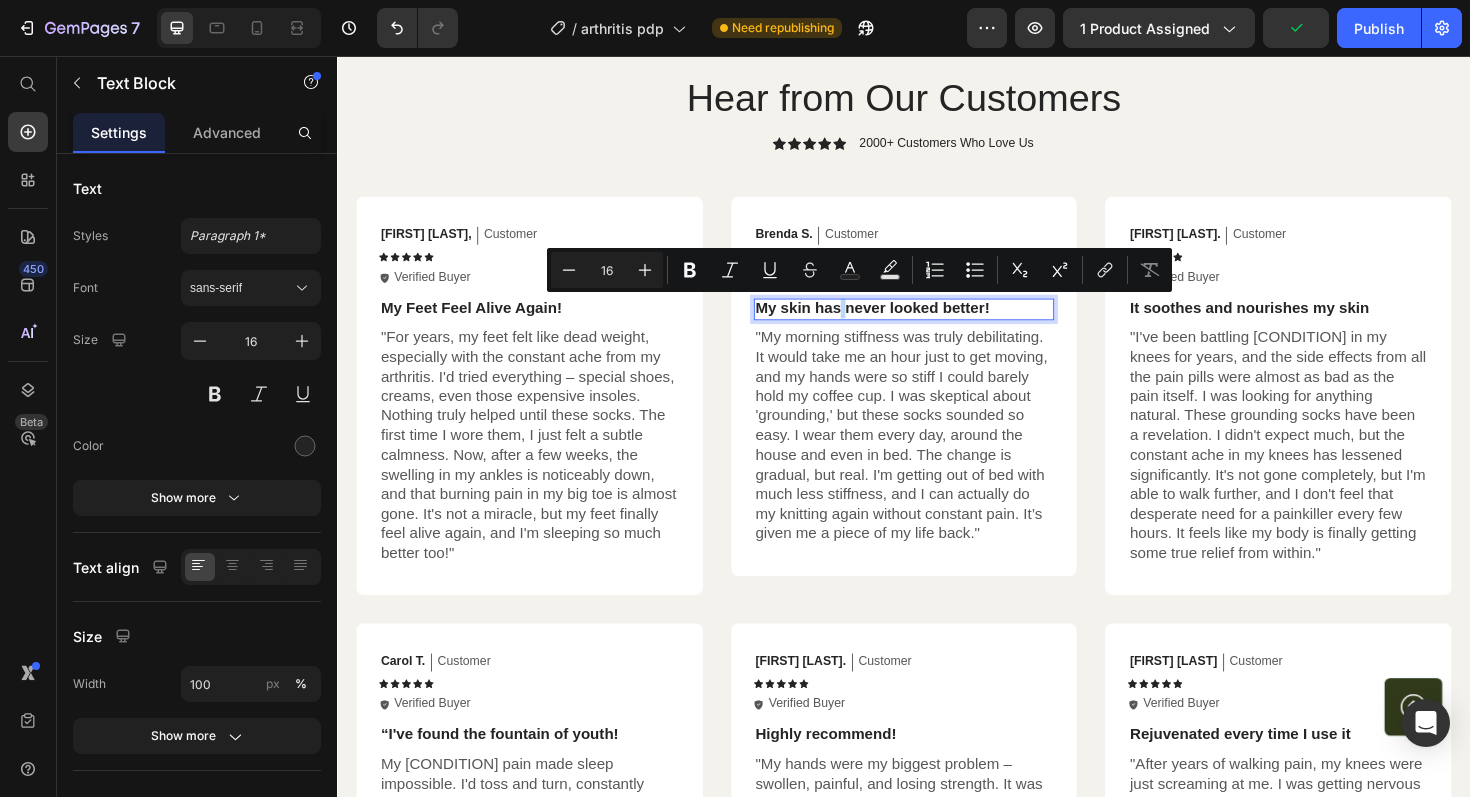 click on "My skin has never looked better!" at bounding box center [937, 323] 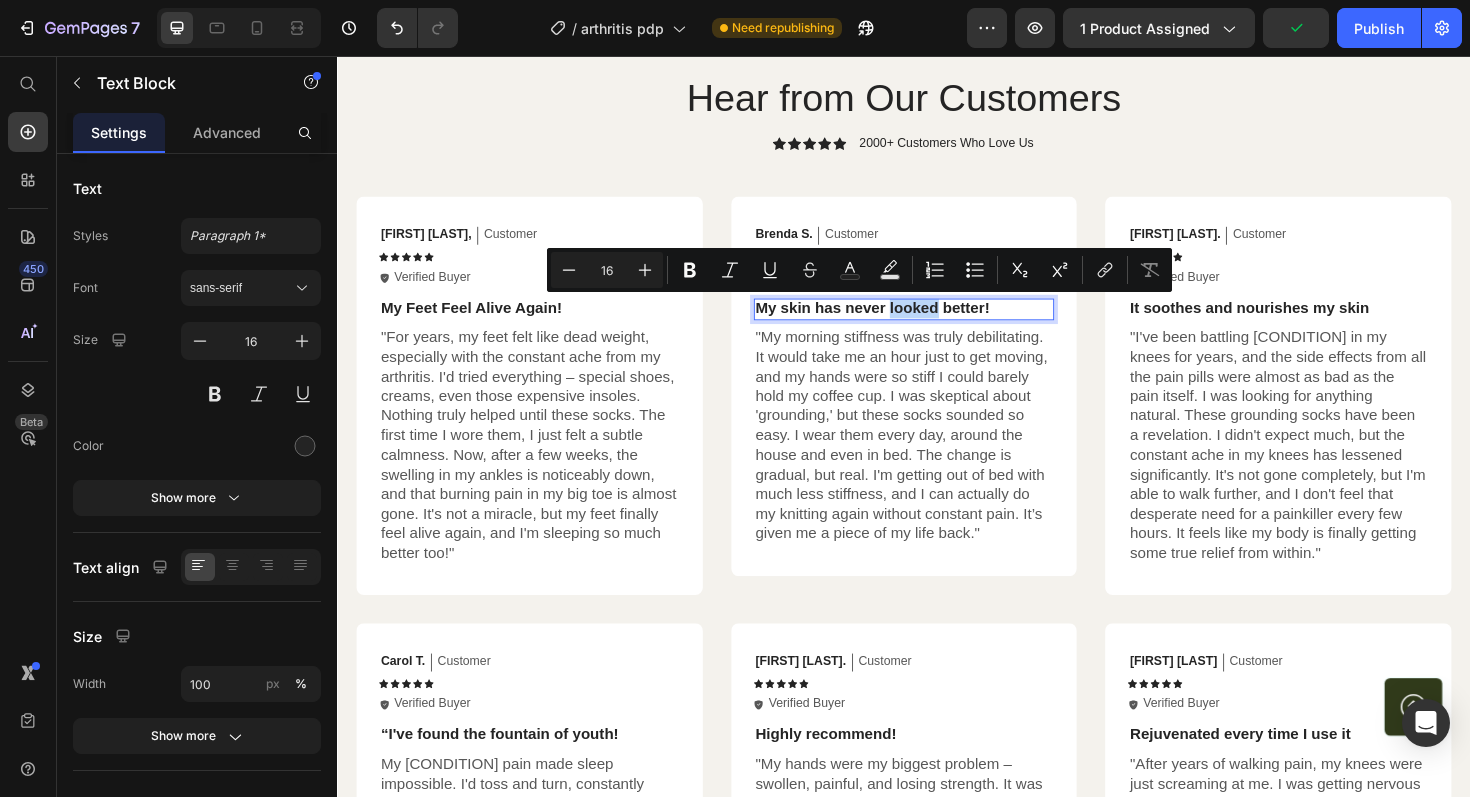 click on "My skin has never looked better!" at bounding box center [937, 323] 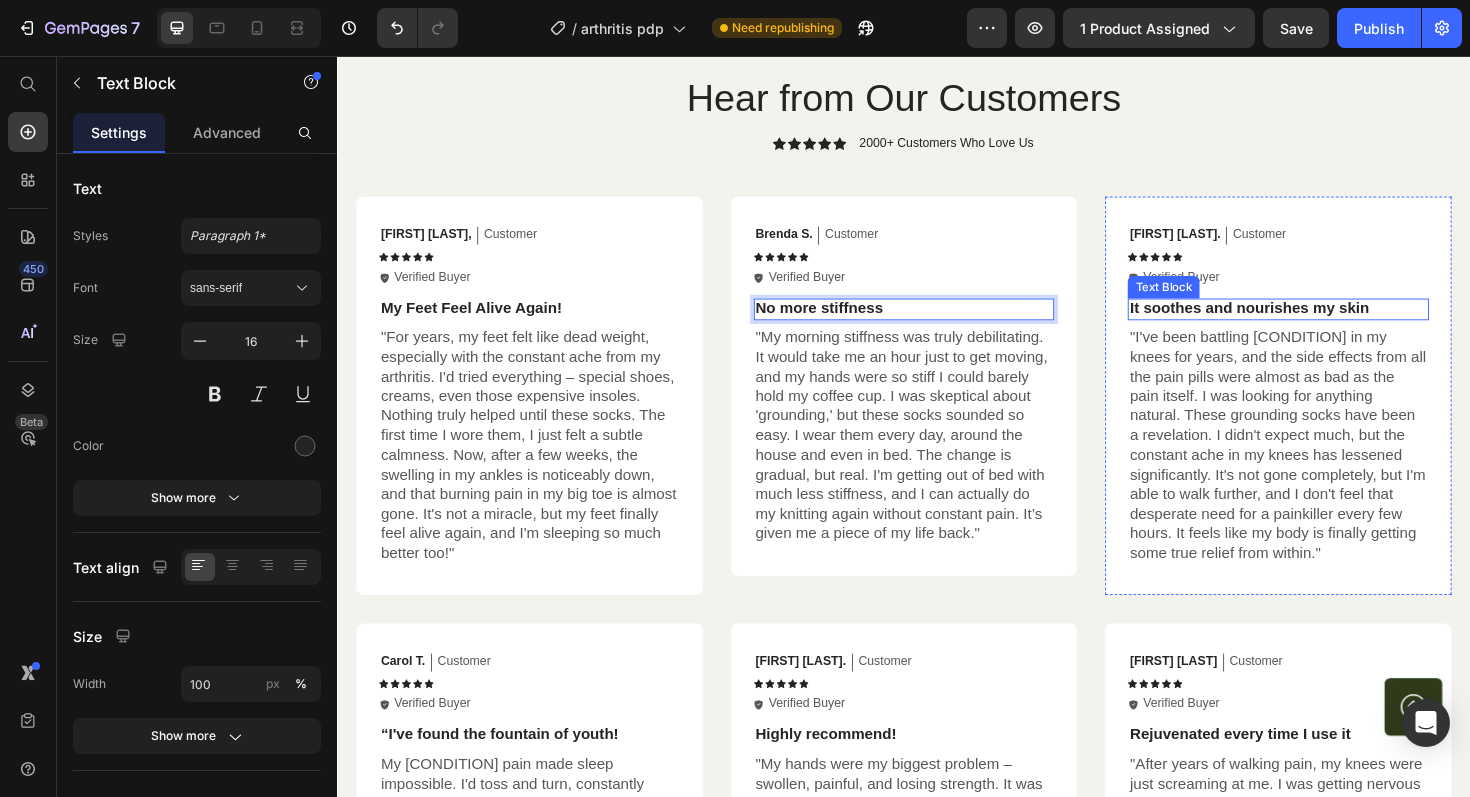click on "It soothes and nourishes my skin" at bounding box center [1333, 323] 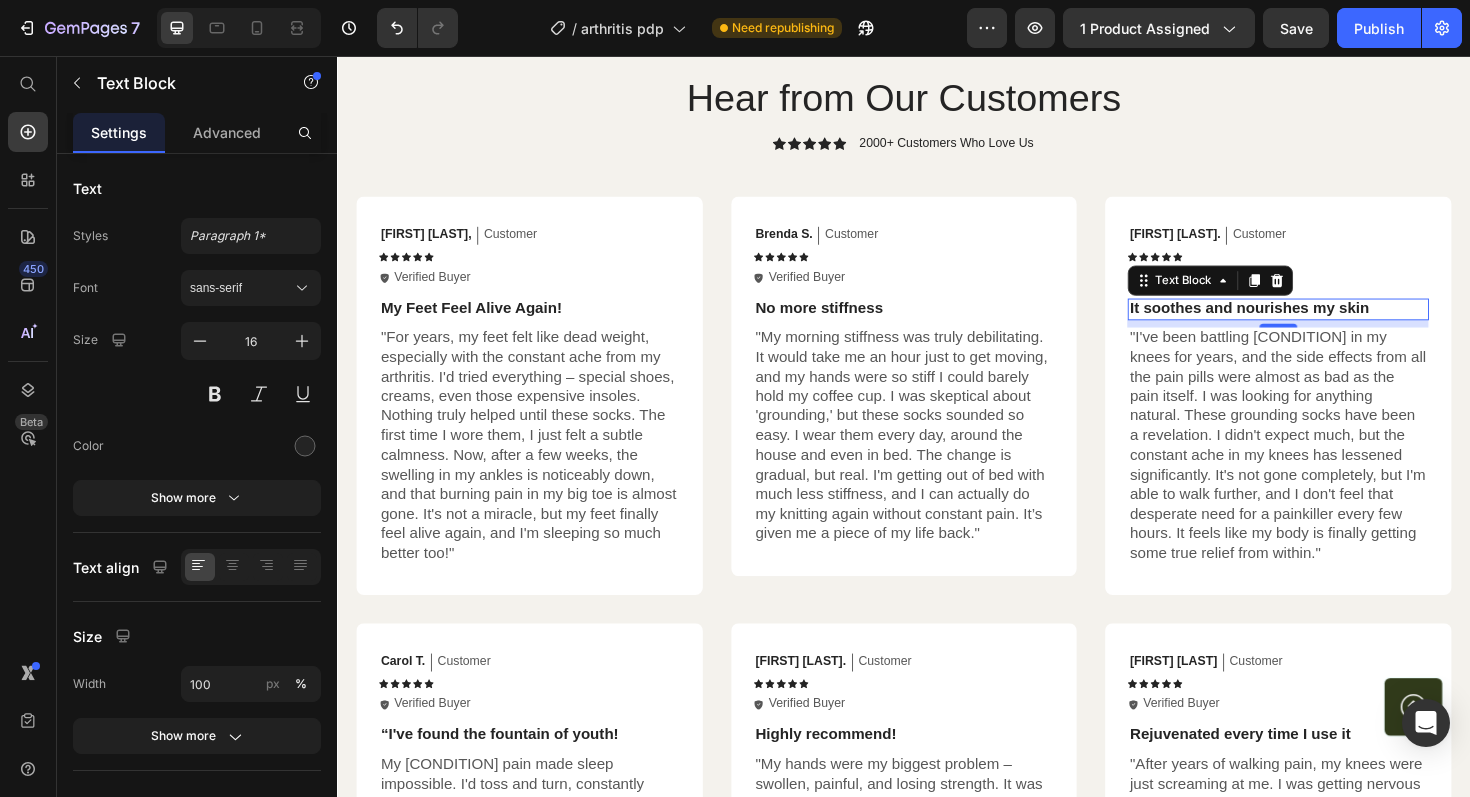 click on "It soothes and nourishes my skin" at bounding box center (1333, 323) 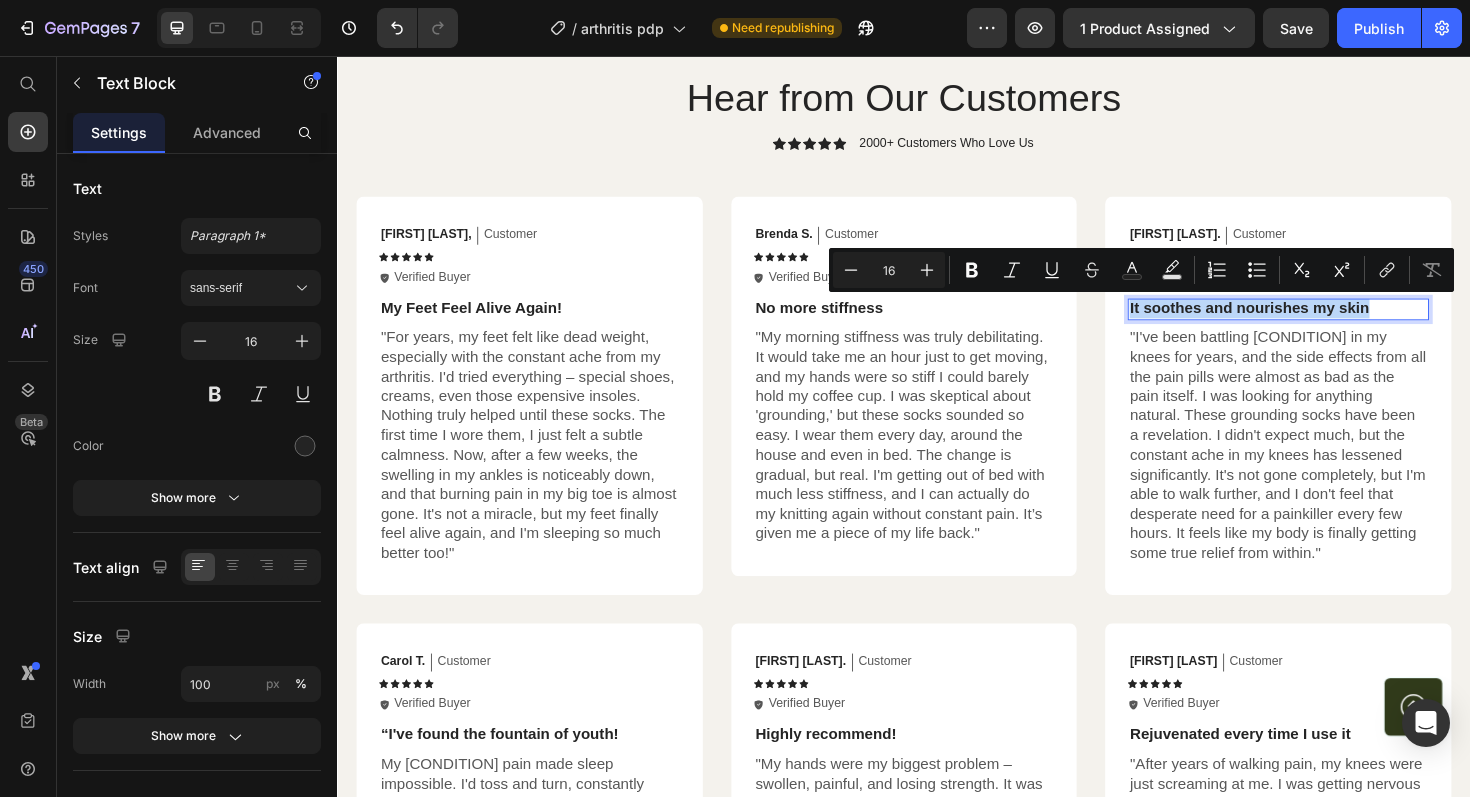 click on "It soothes and nourishes my skin" at bounding box center [1333, 323] 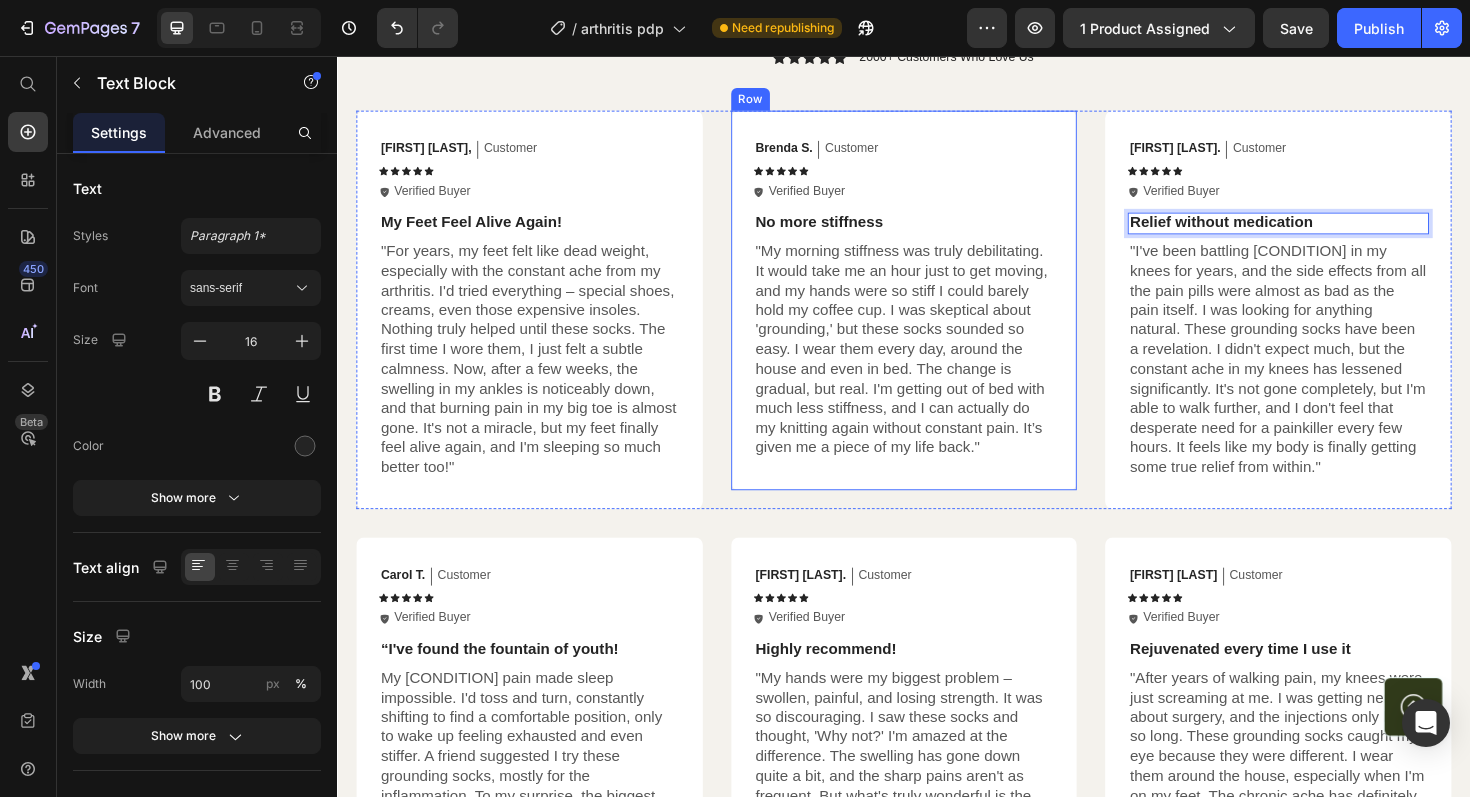 scroll, scrollTop: 4692, scrollLeft: 0, axis: vertical 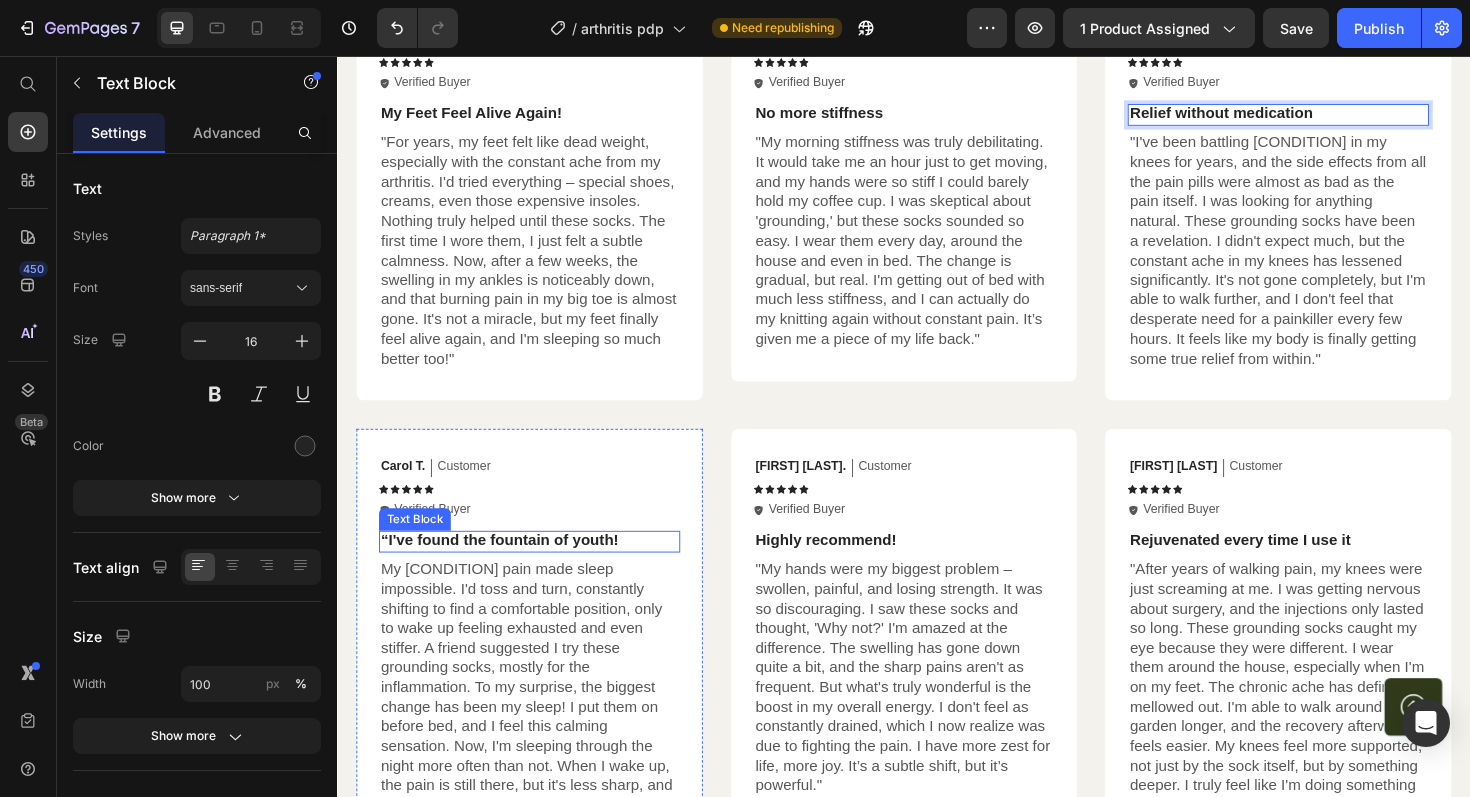click on "“I've found the fountain of youth!" at bounding box center (540, 569) 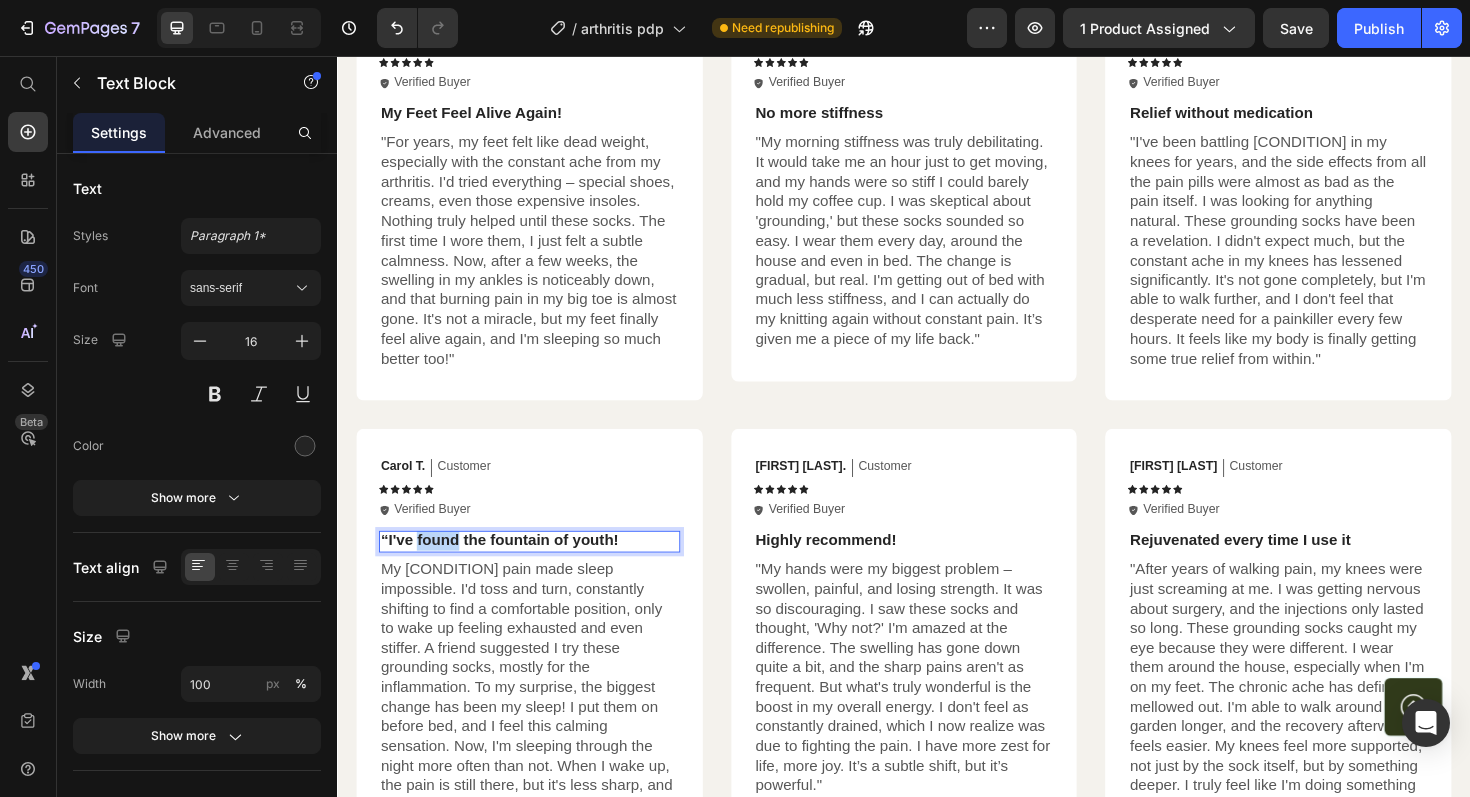 click on "“I've found the fountain of youth!" at bounding box center [540, 569] 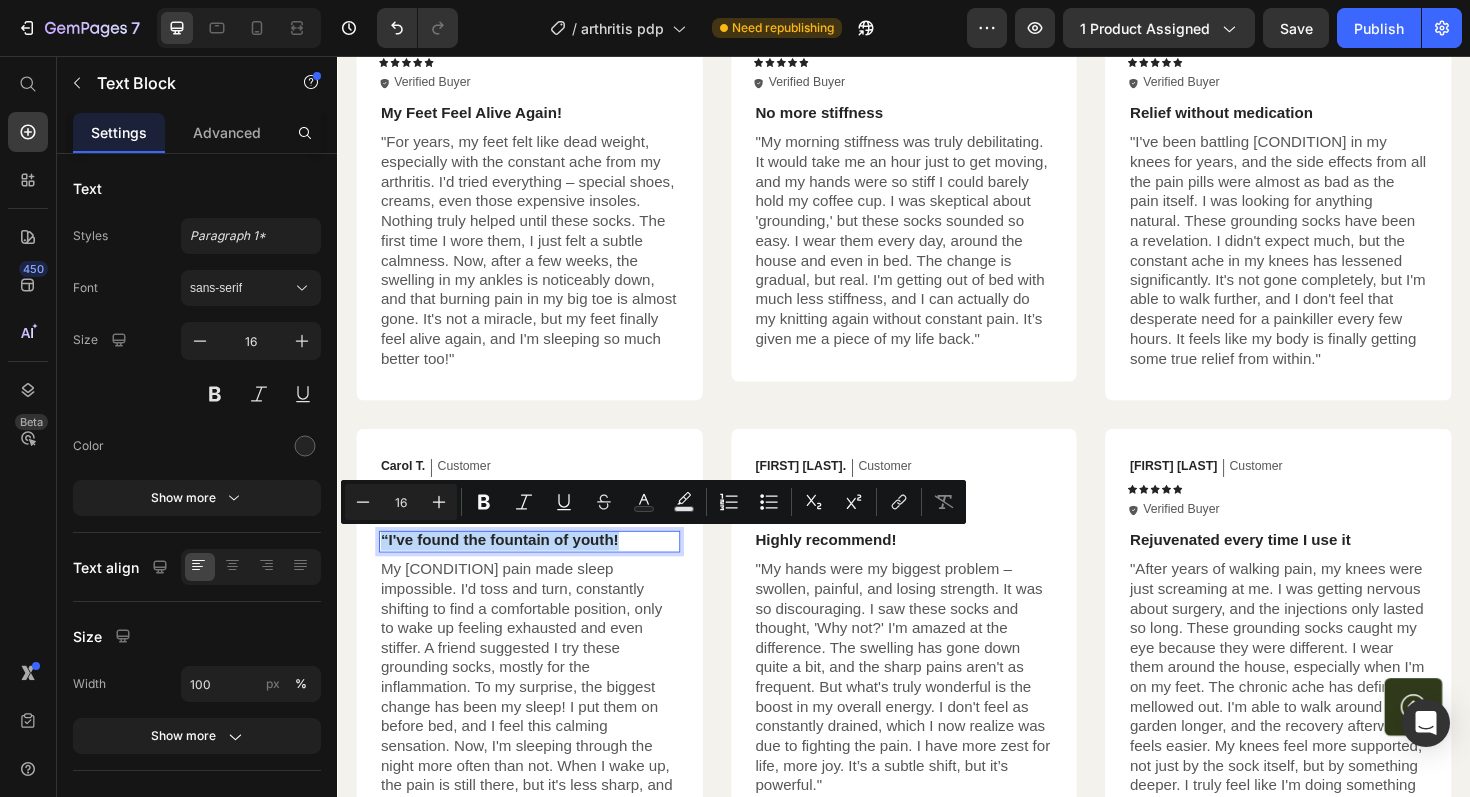 click on "“I've found the fountain of youth!" at bounding box center [540, 569] 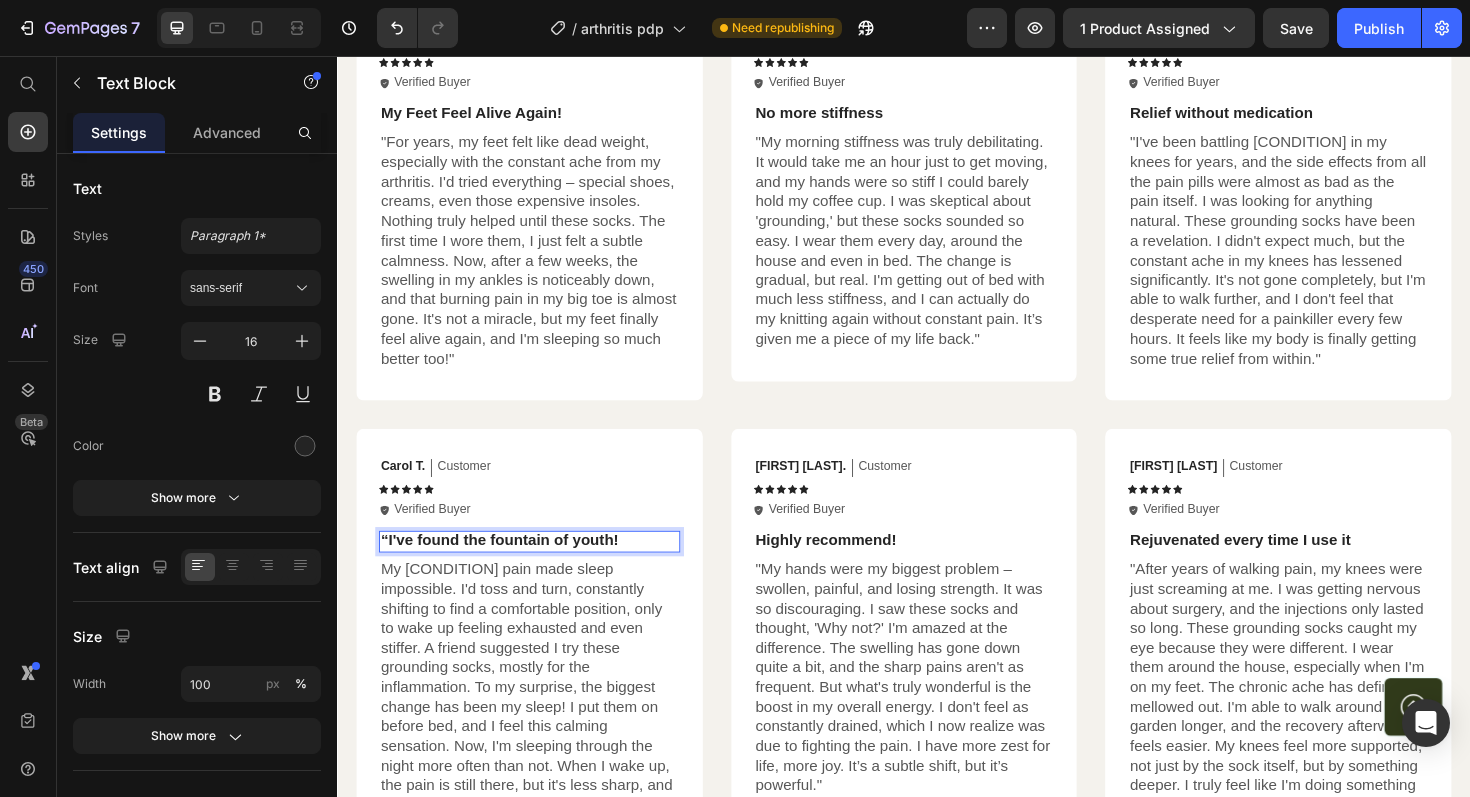 click on "“I've found the fountain of youth!" at bounding box center [540, 569] 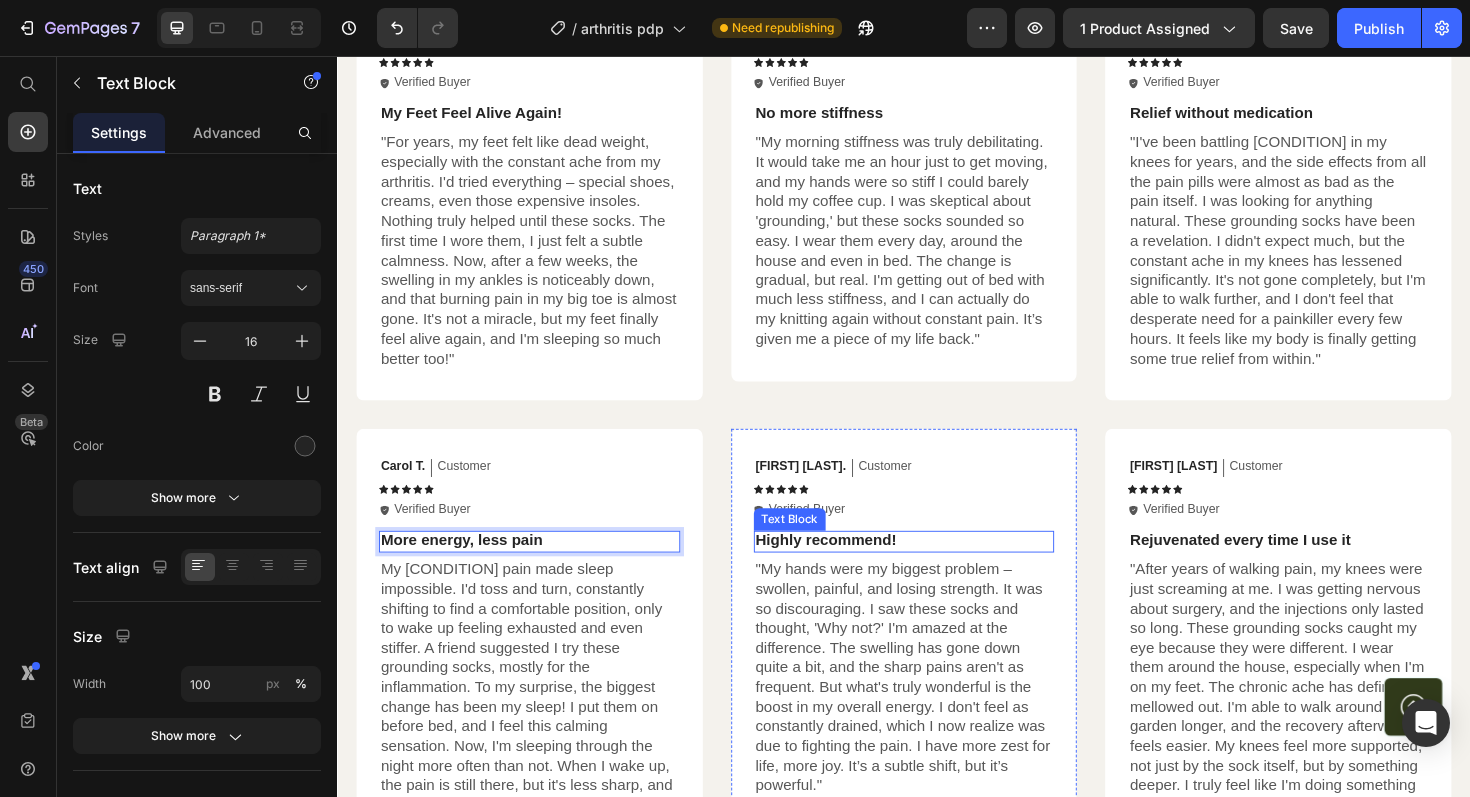 click on "Highly recommend!" at bounding box center [937, 569] 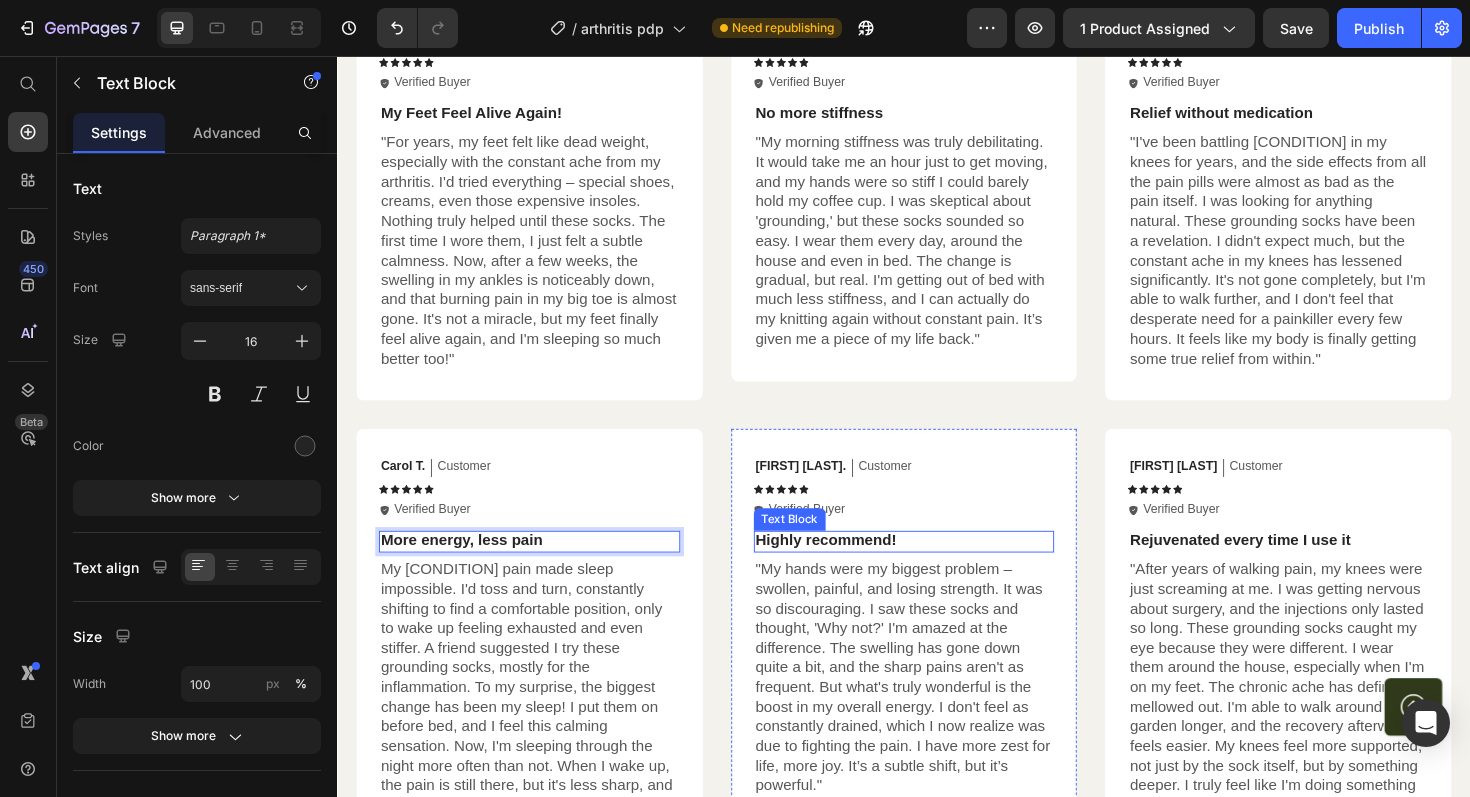 click on "Highly recommend!" at bounding box center [937, 569] 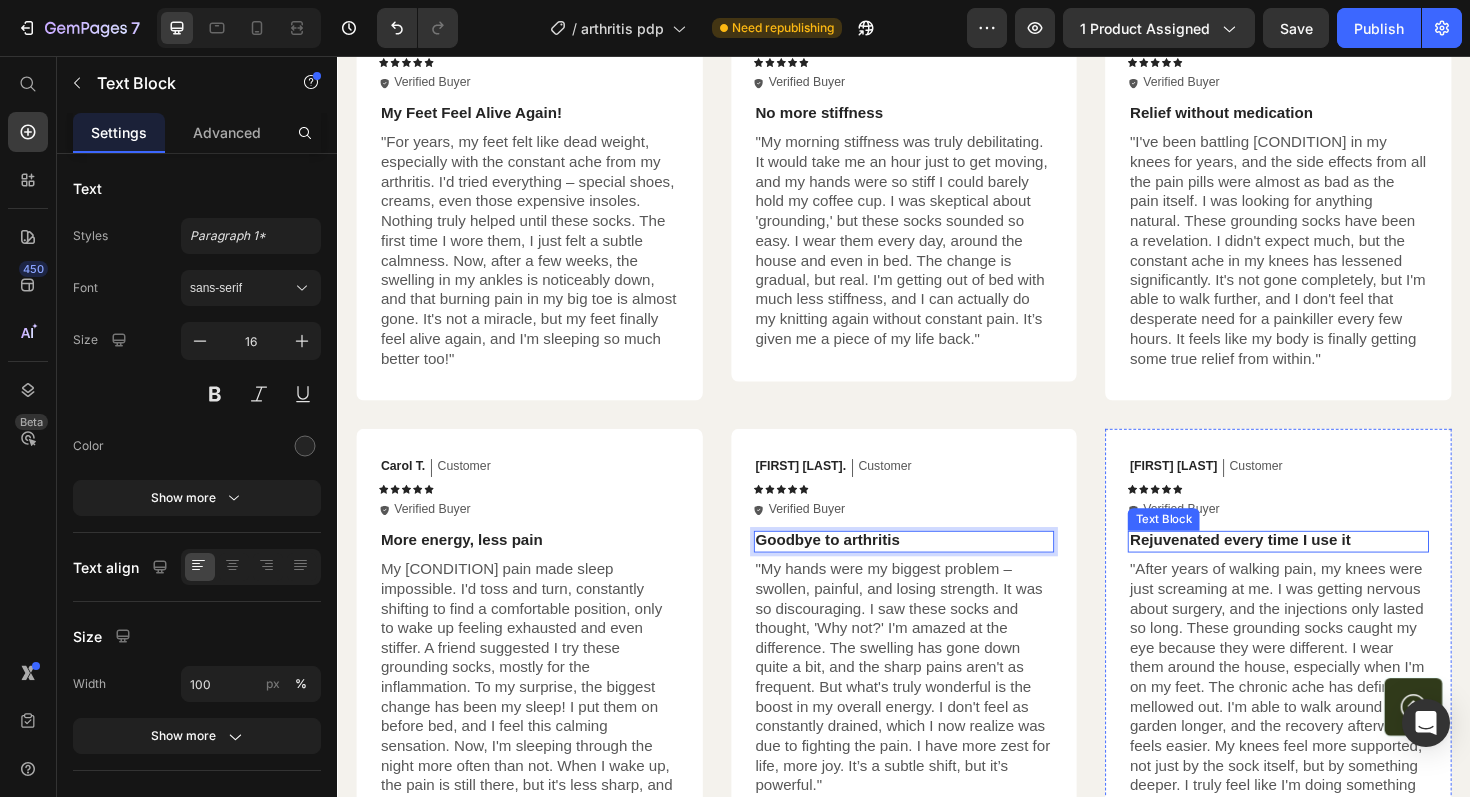 click on "Rejuvenated every time I use it" at bounding box center [1333, 569] 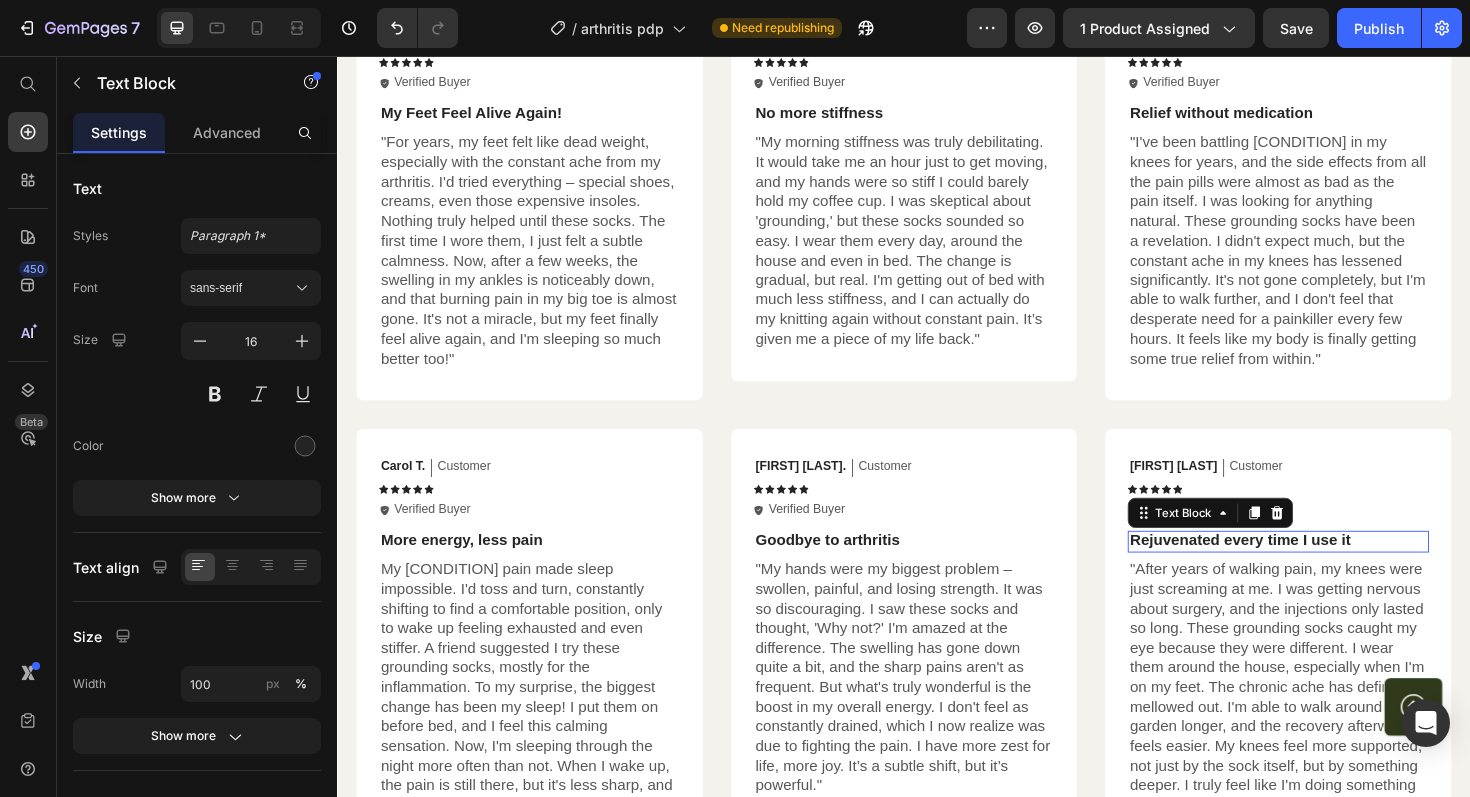 click on "Rejuvenated every time I use it" at bounding box center [1333, 569] 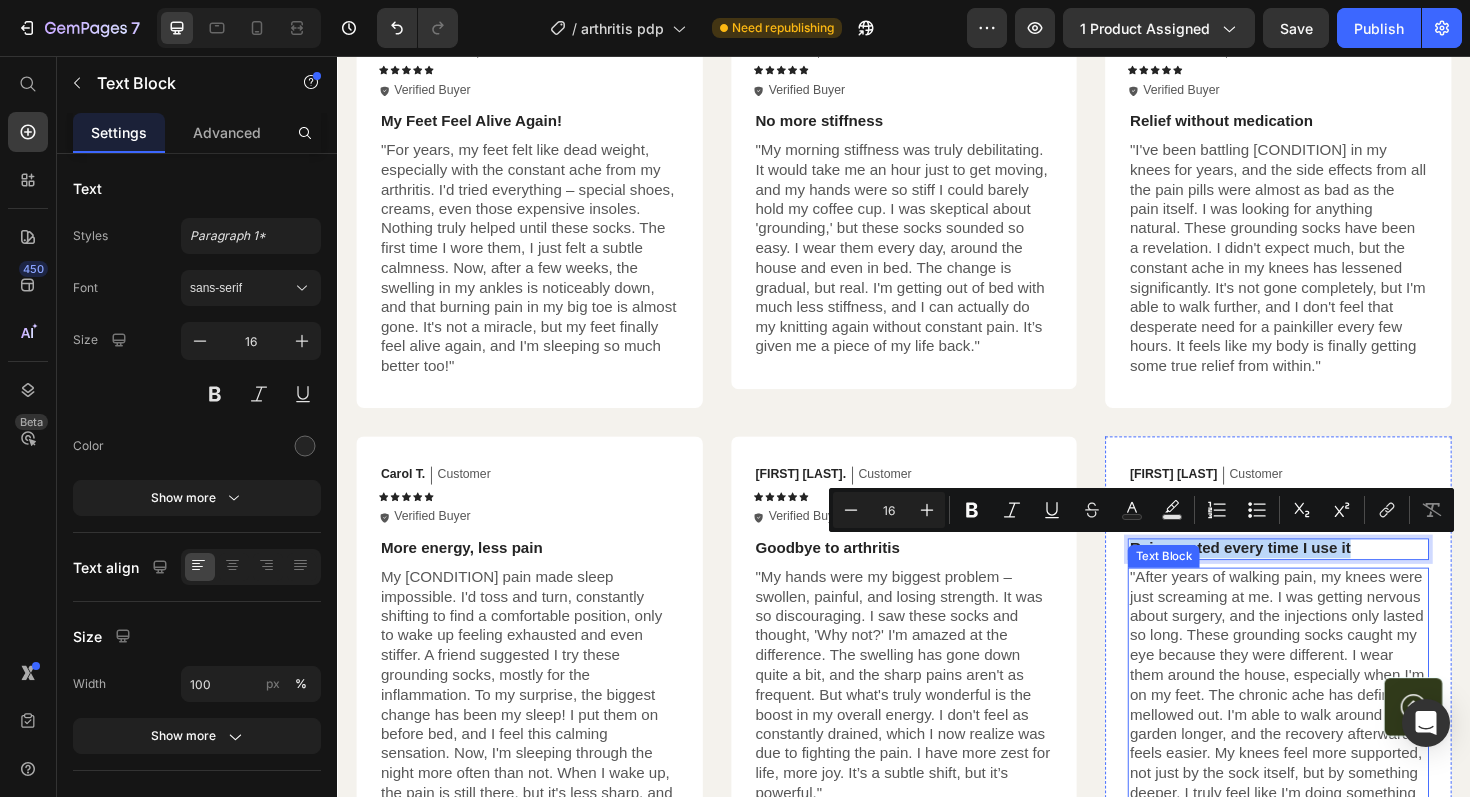 scroll, scrollTop: 4687, scrollLeft: 0, axis: vertical 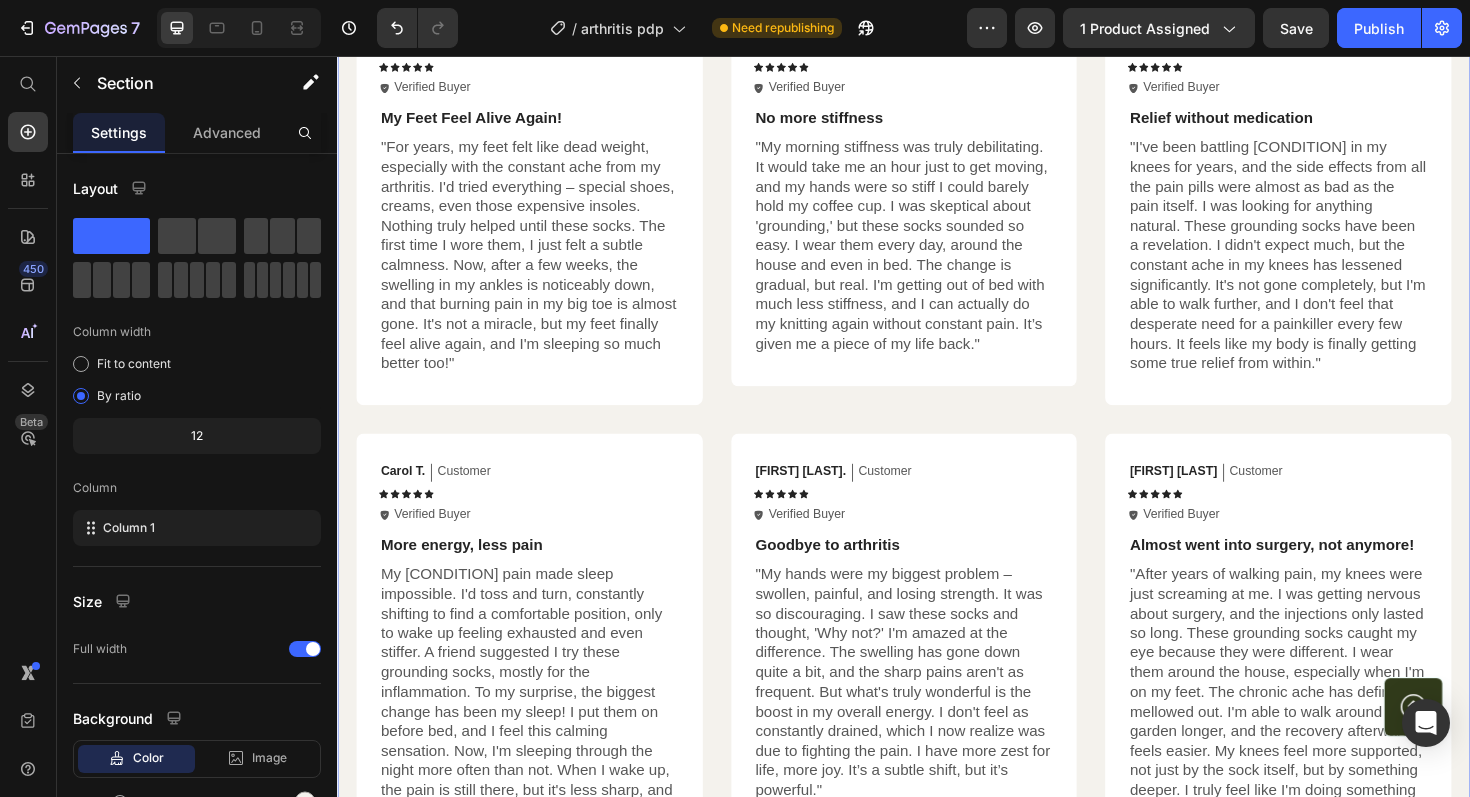 click on "Hear from Our Customers Heading Icon Icon Icon Icon Icon Icon List 2000+ Customers Who Love Us Text Block Row [FIRST] [LAST]. Text Block Customer  Text Block Row Icon Icon Icon Icon Icon Icon List
Icon Verified Buyer Text Block Row Row My Feet Feel Alive Again! Text Block "For years, my feet felt like dead weight, especially with the constant ache from my arthritis. I'd tried everything – special shoes, creams, even those expensive insoles. Nothing truly helped until these socks. The first time I wore them, I just felt a subtle calmness. Now, after a few weeks, the swelling in my ankles is noticeably down, and that burning pain in my big toe is almost gone. It's not a miracle, but my feet finally feel alive again, and I'm sleeping so much better too!" Text Block Row [FIRST] [LAST]. Text Block Customer  Text Block Row Icon Icon Icon Icon Icon Icon List
Icon Verified Buyer Text Block Row Row No more stiffness Text Block Text Block Row [FIRST] [LAST]. Text Block Customer  Text Block Row" at bounding box center (937, 396) 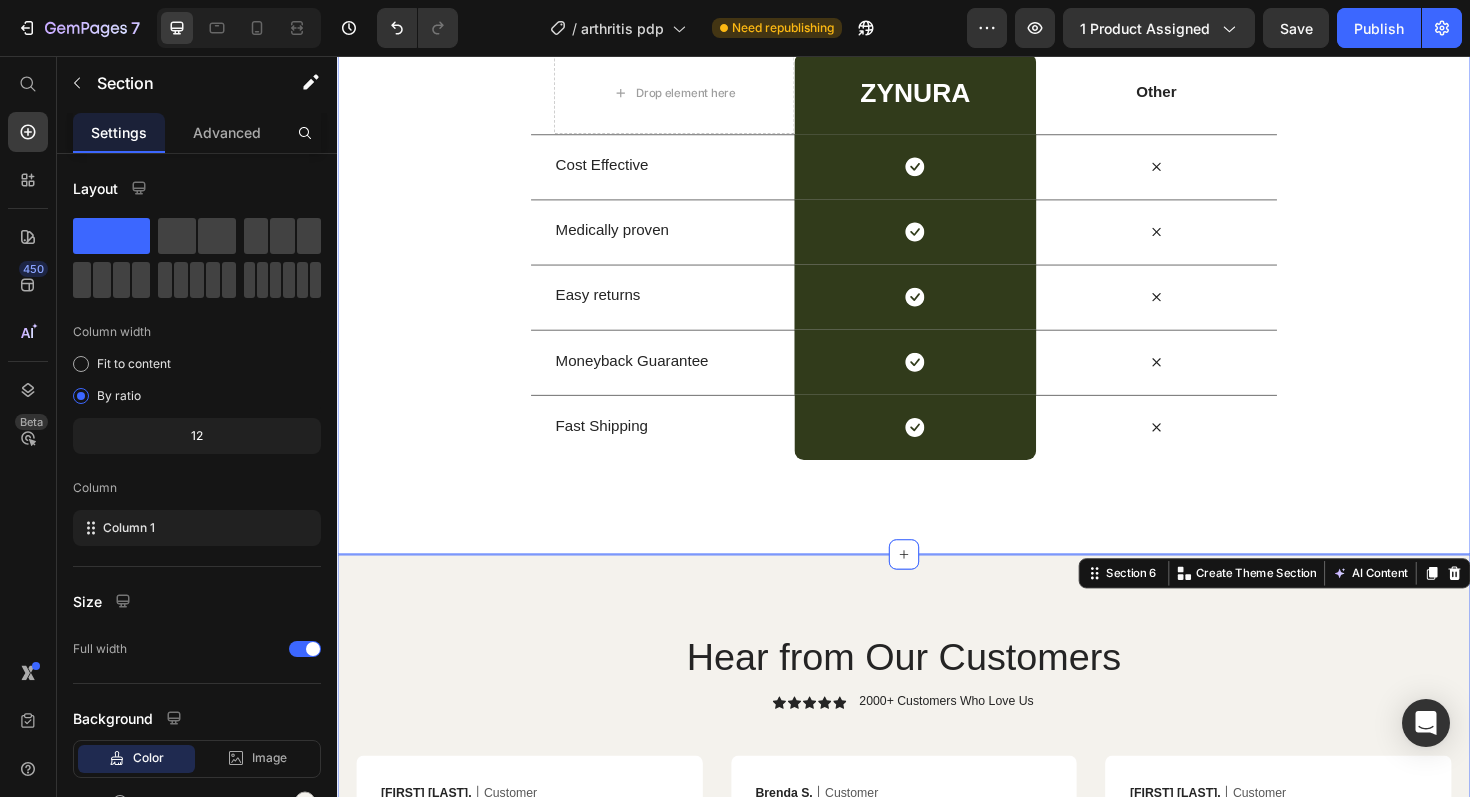 scroll, scrollTop: 3947, scrollLeft: 0, axis: vertical 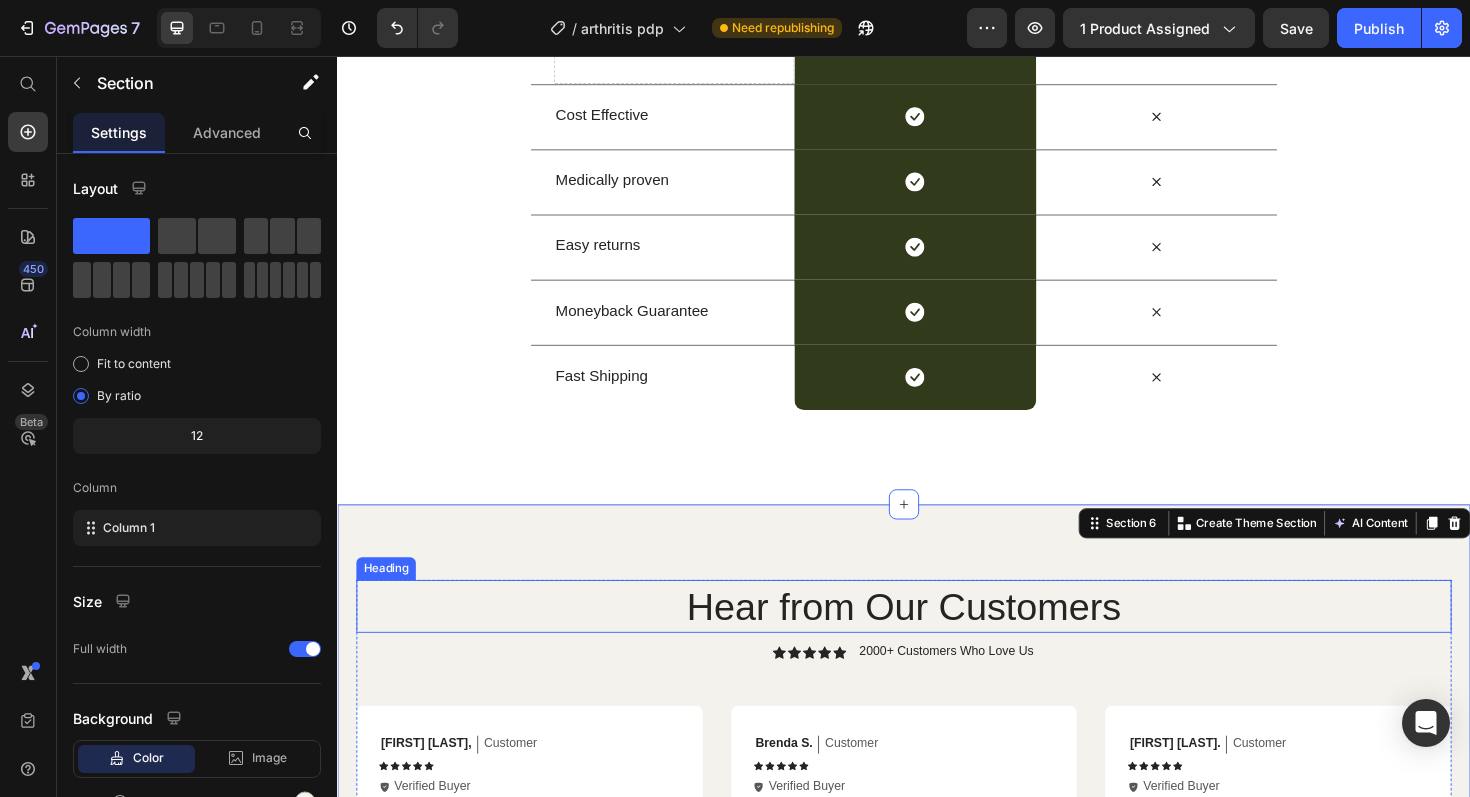 click on "Hear from Our Customers" at bounding box center (937, 639) 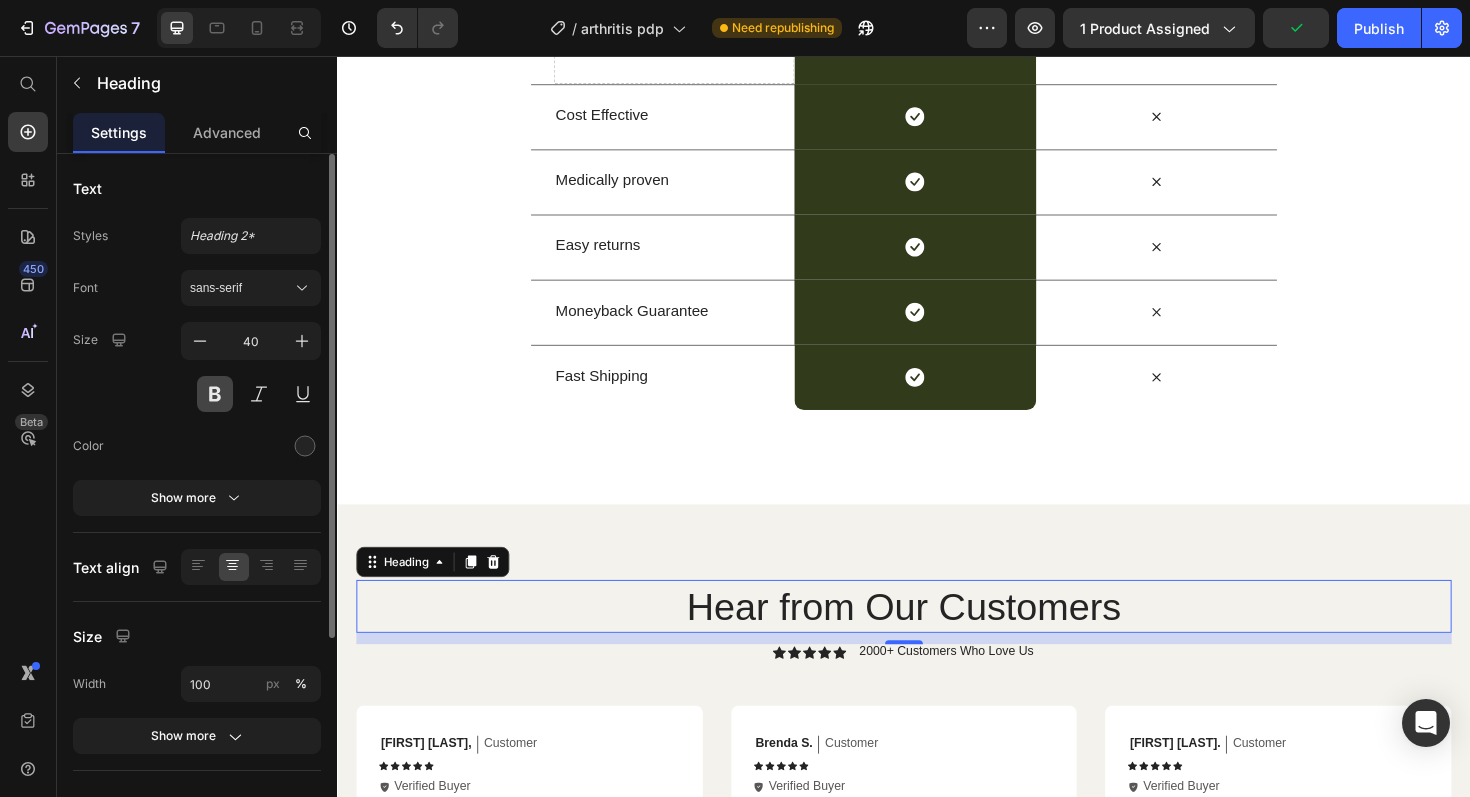 click at bounding box center [215, 394] 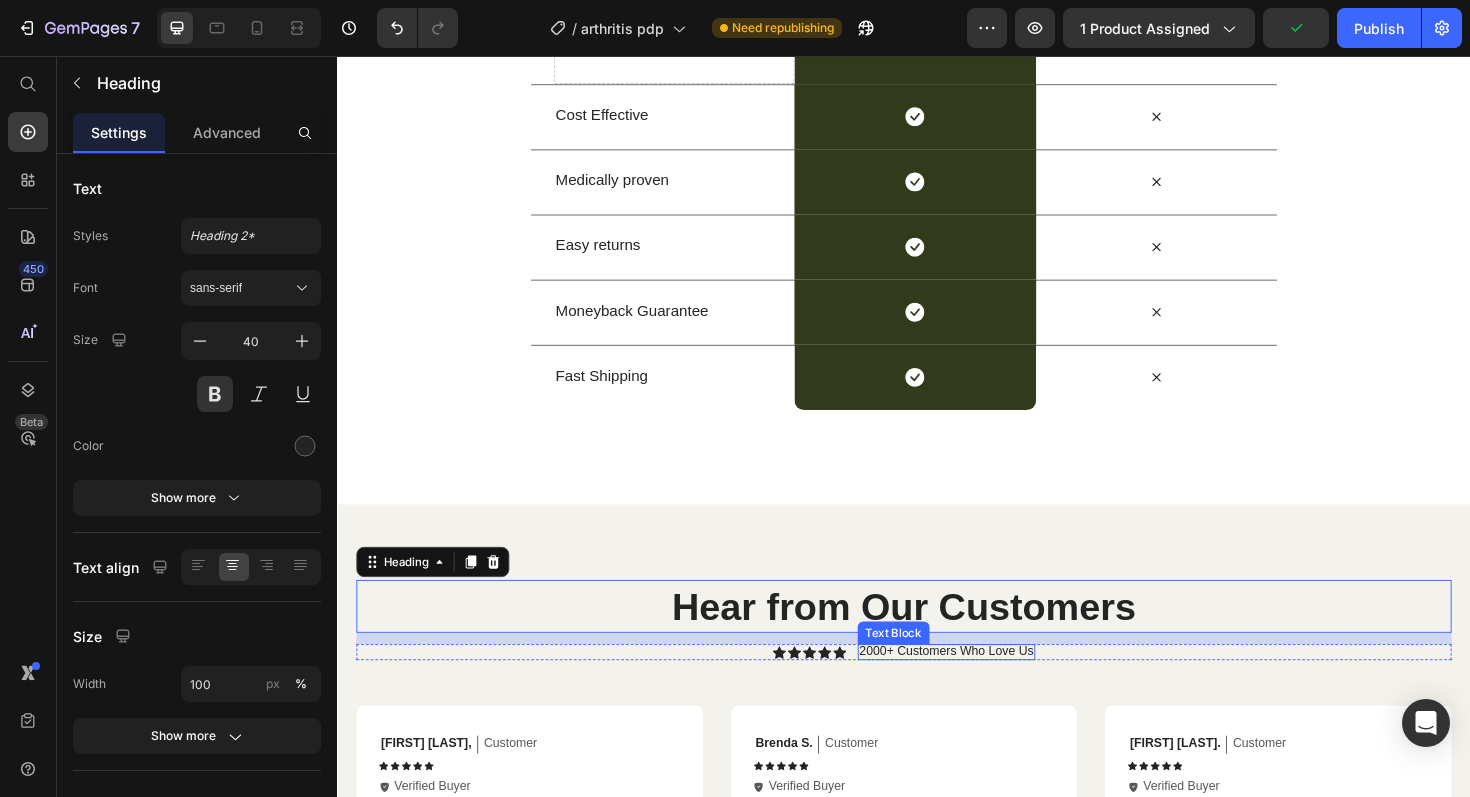 click on "2000+ Customers Who Love Us" at bounding box center [982, 687] 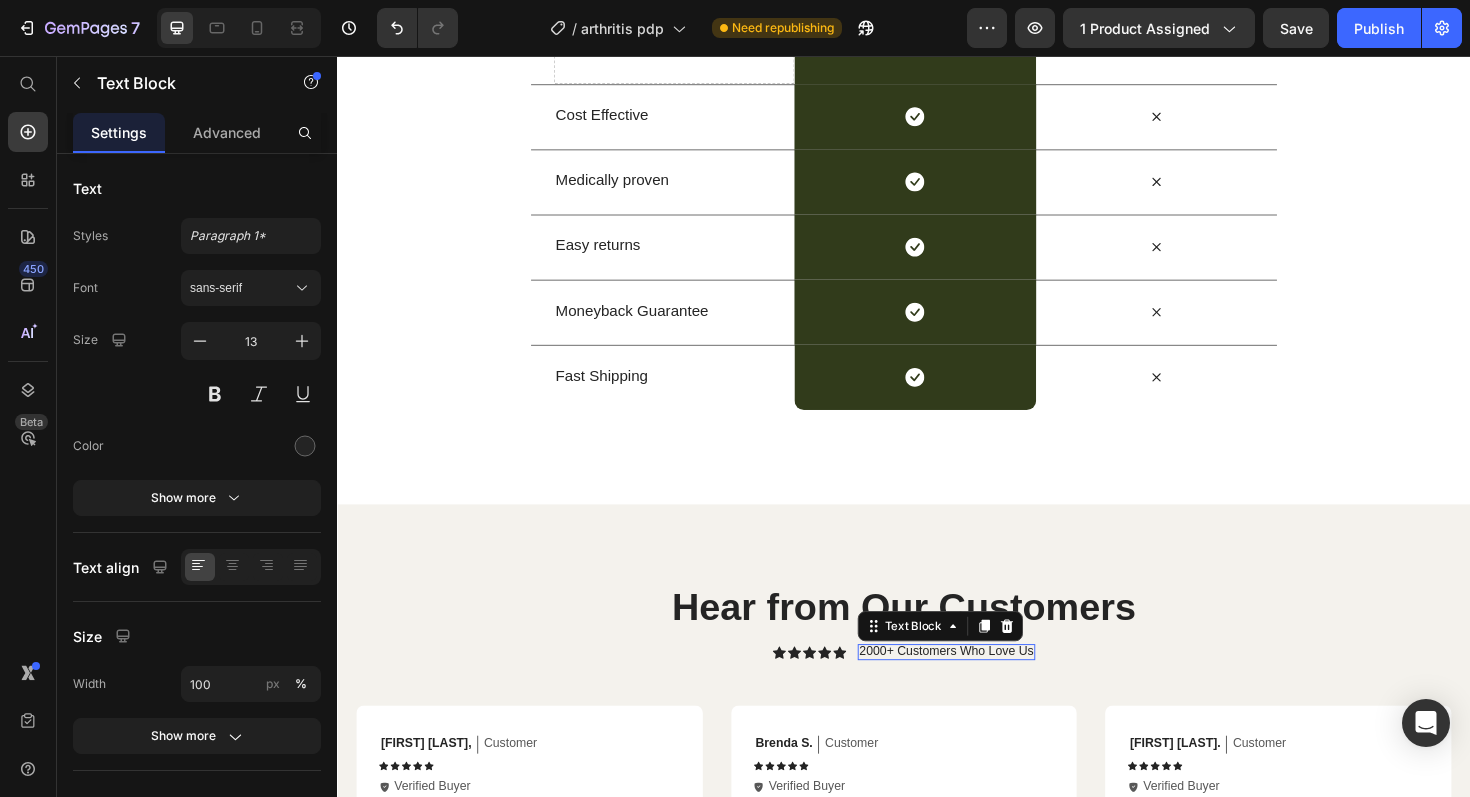 click on "2000+ Customers Who Love Us" at bounding box center [982, 687] 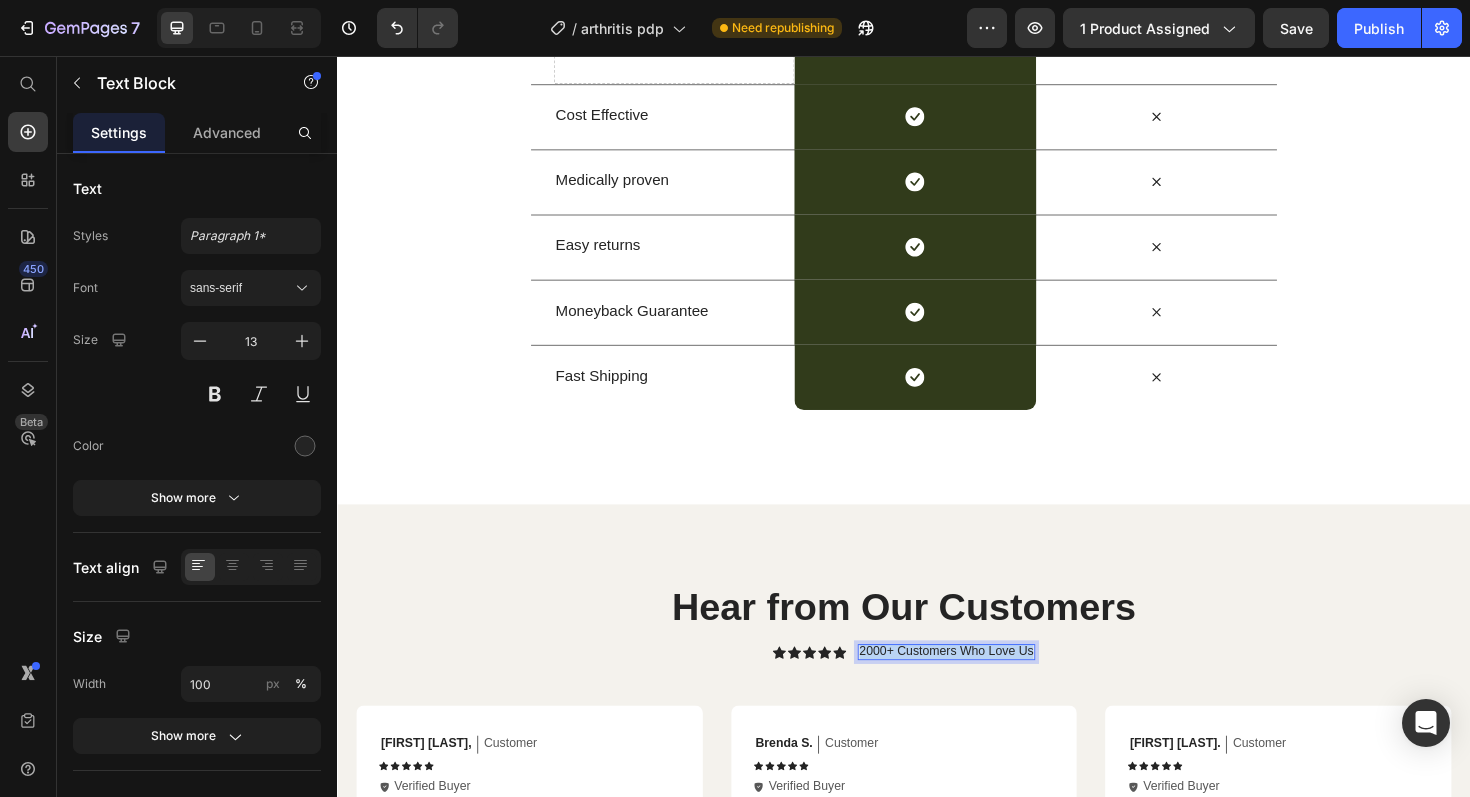 click on "2000+ Customers Who Love Us" at bounding box center [982, 687] 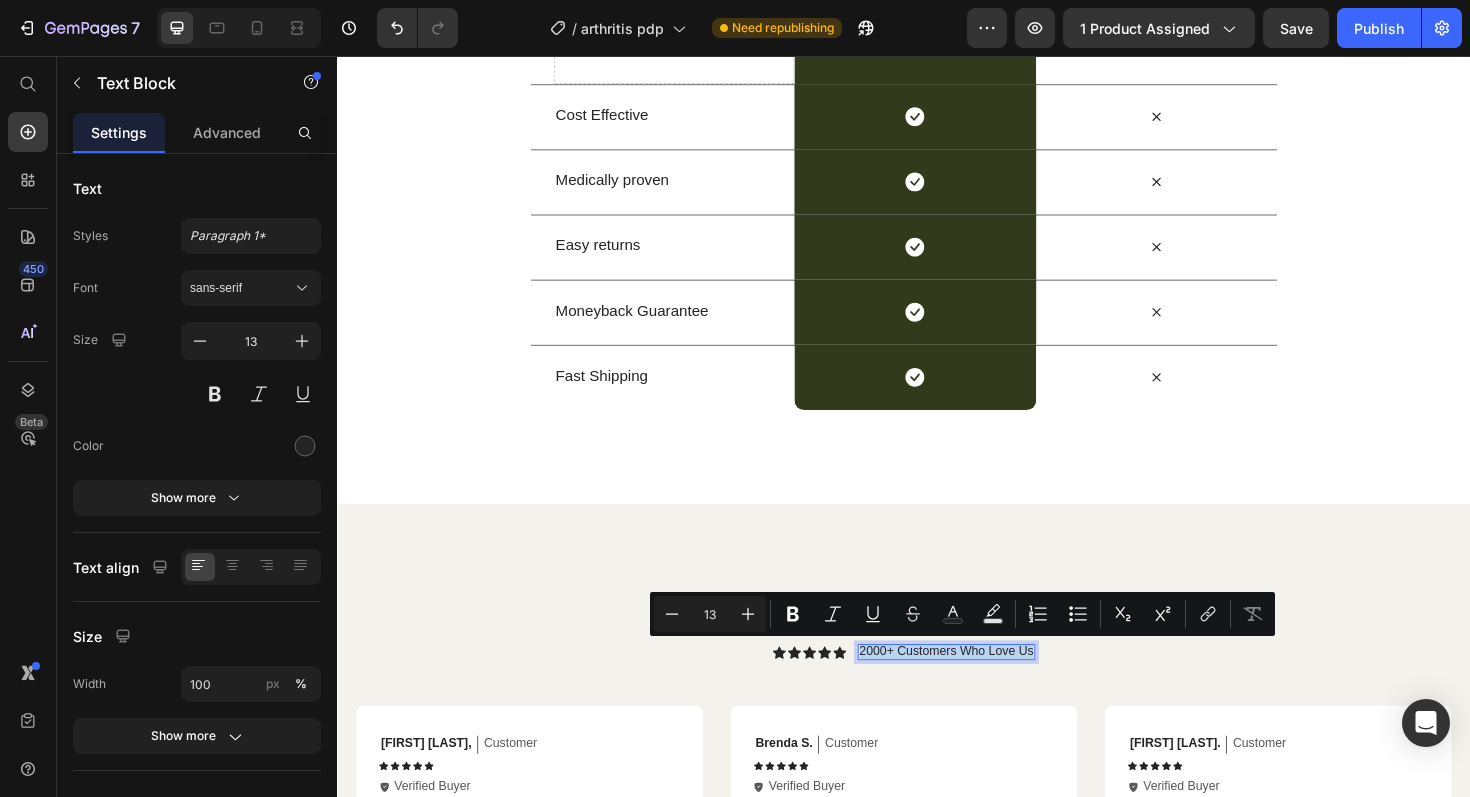 click on "2000+ Customers Who Love Us" at bounding box center (982, 687) 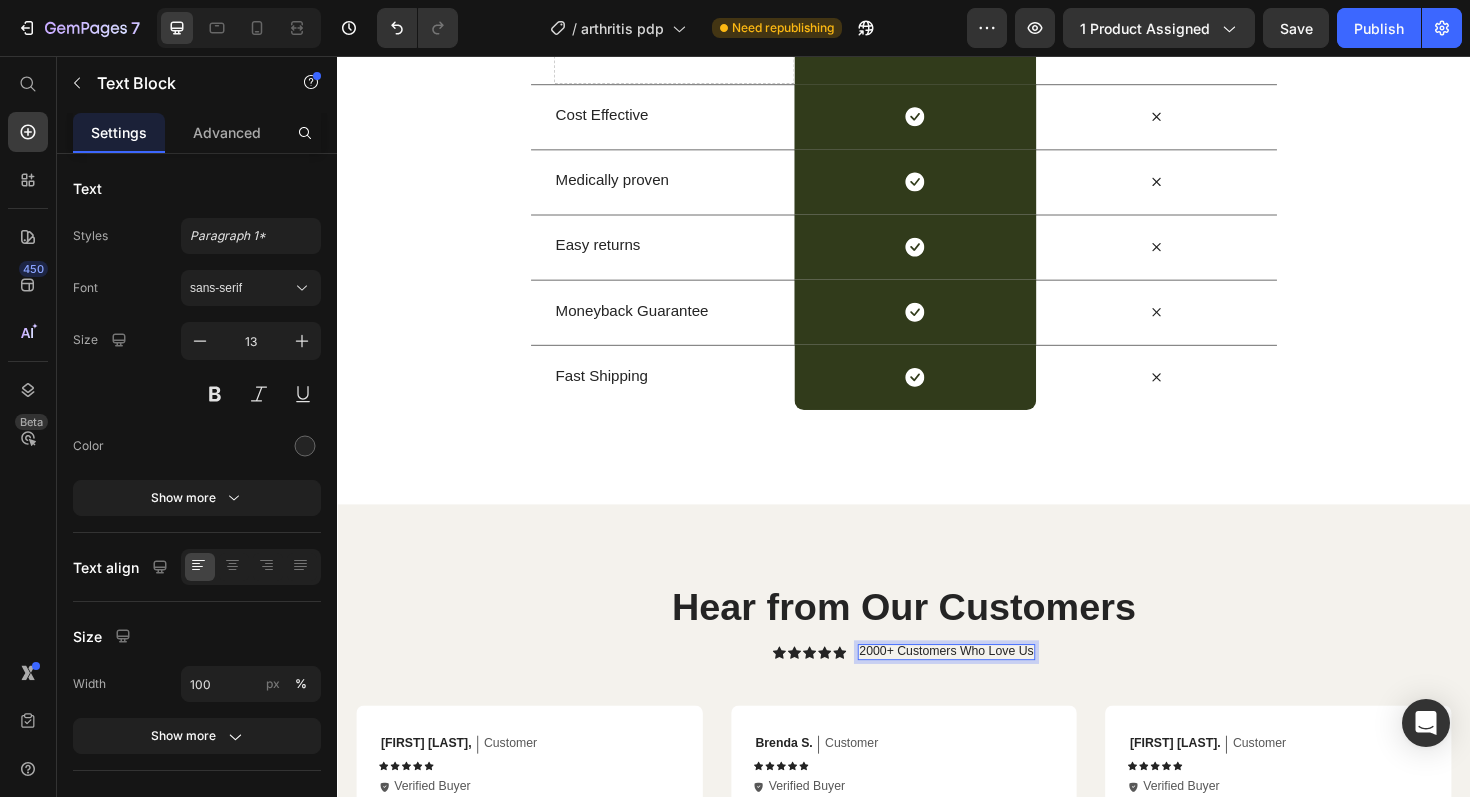 click on "2000+ Customers Who Love Us" at bounding box center (982, 687) 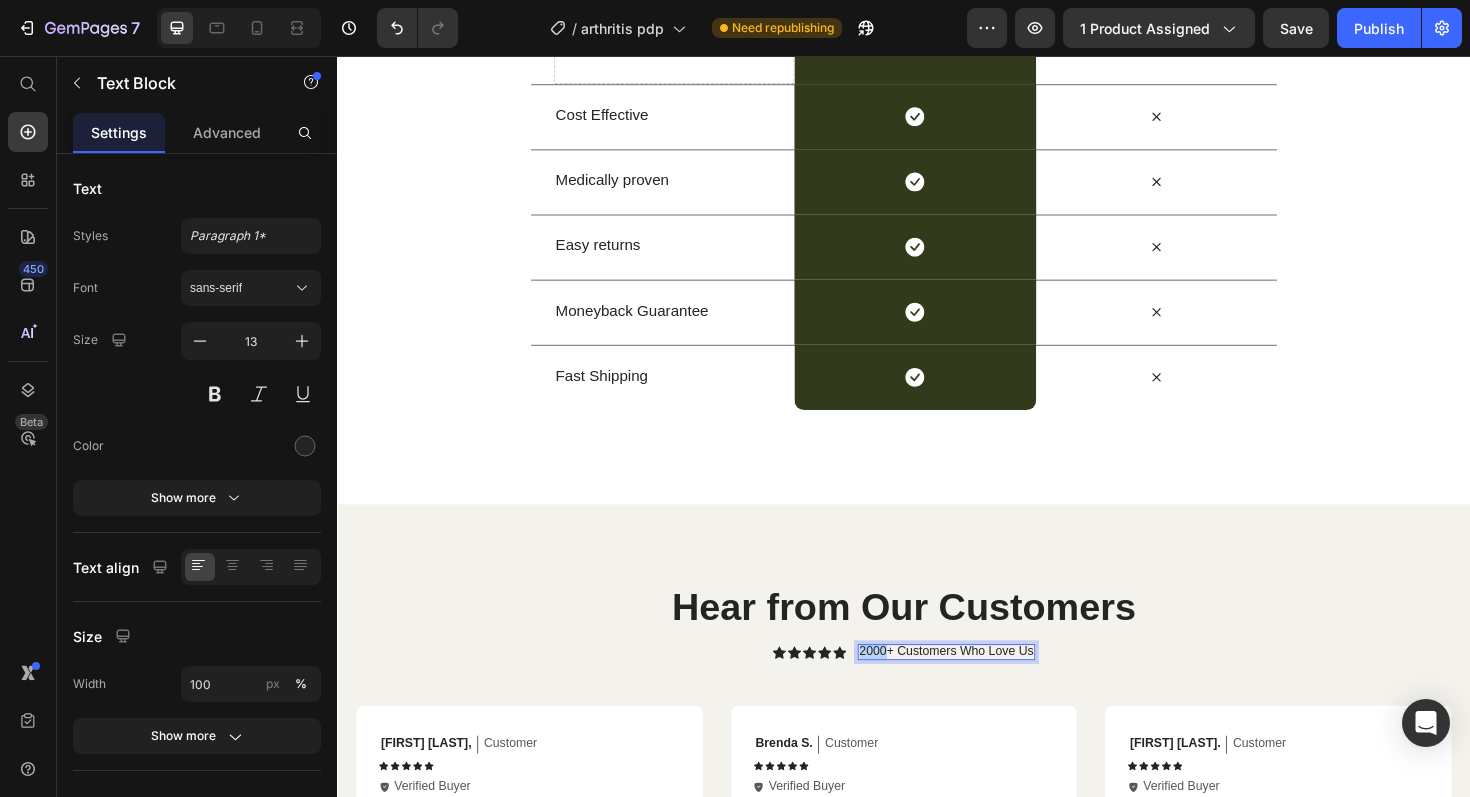 click on "2000+ Customers Who Love Us" at bounding box center [982, 687] 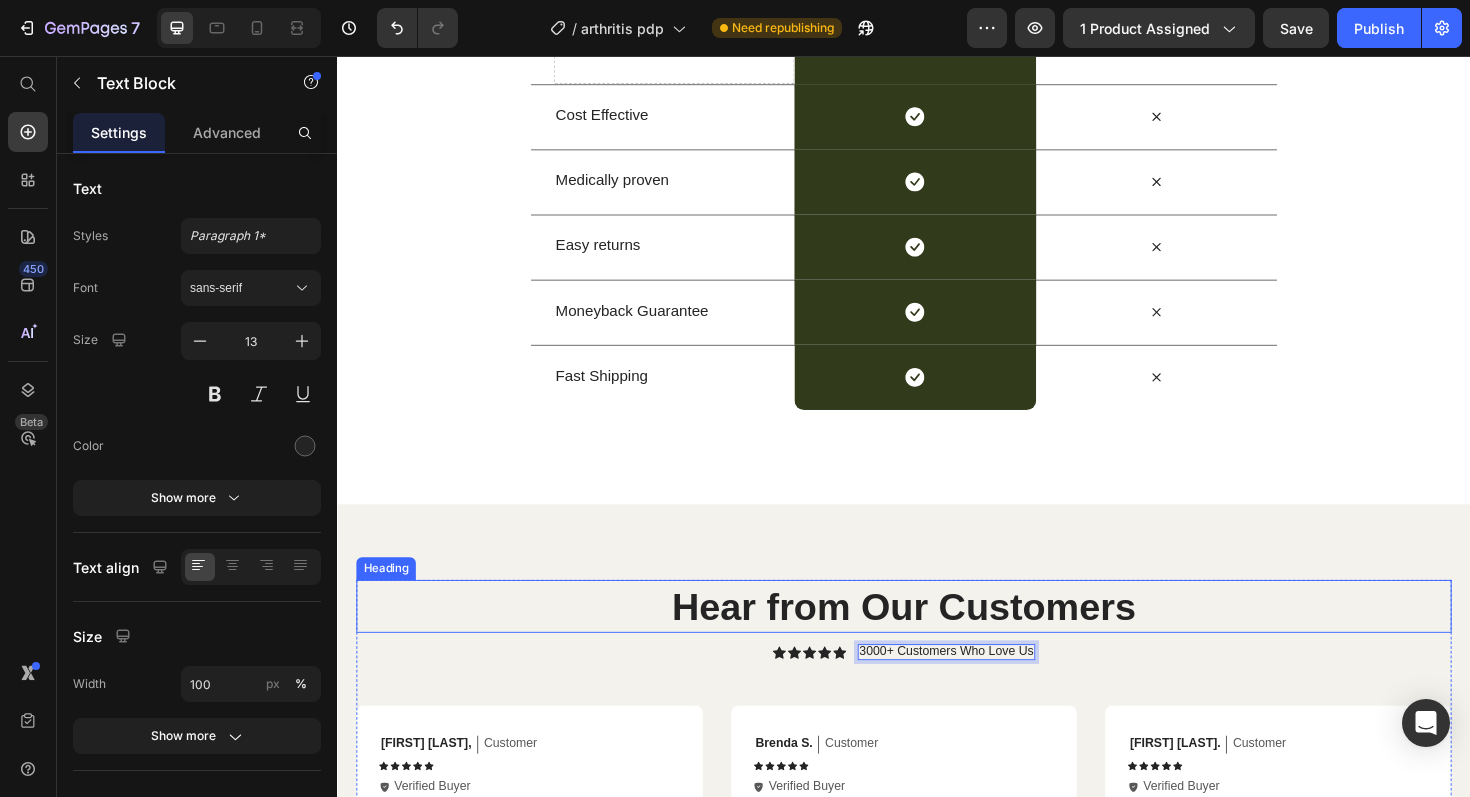 click on "Hear from Our Customers Heading Icon Icon Icon Icon Icon Icon List 3000+ Customers Who Love Us Text Block 0 Row [FIRST] [LAST] Text Block Customer Text Block Row Icon Icon Icon Icon Icon Icon List Icon Verified Buyer Text Block Row Row My Feet Feel Alive Again! Text Block "For years, my feet felt like dead weight, especially with the constant ache from my arthritis. I'd tried everything – special shoes, creams, even those expensive insoles. Nothing truly helped until these socks. The first time I wore them, I just felt a subtle calmness. Now, after a few weeks, the swelling in my ankles is noticeably down, and that burning pain in my big toe is almost gone. It's not a miracle, but my feet finally feel alive again, and I'm sleeping so much better too!" Text Block Row [FIRST] [LAST] Text Block Customer Text Block Row Icon Icon Icon Icon Icon Icon List Icon Verified Buyer Text Block Row Row No more stiffness Text Block Text Block Row [FIRST] [LAST] Text Block" at bounding box center [937, 1136] 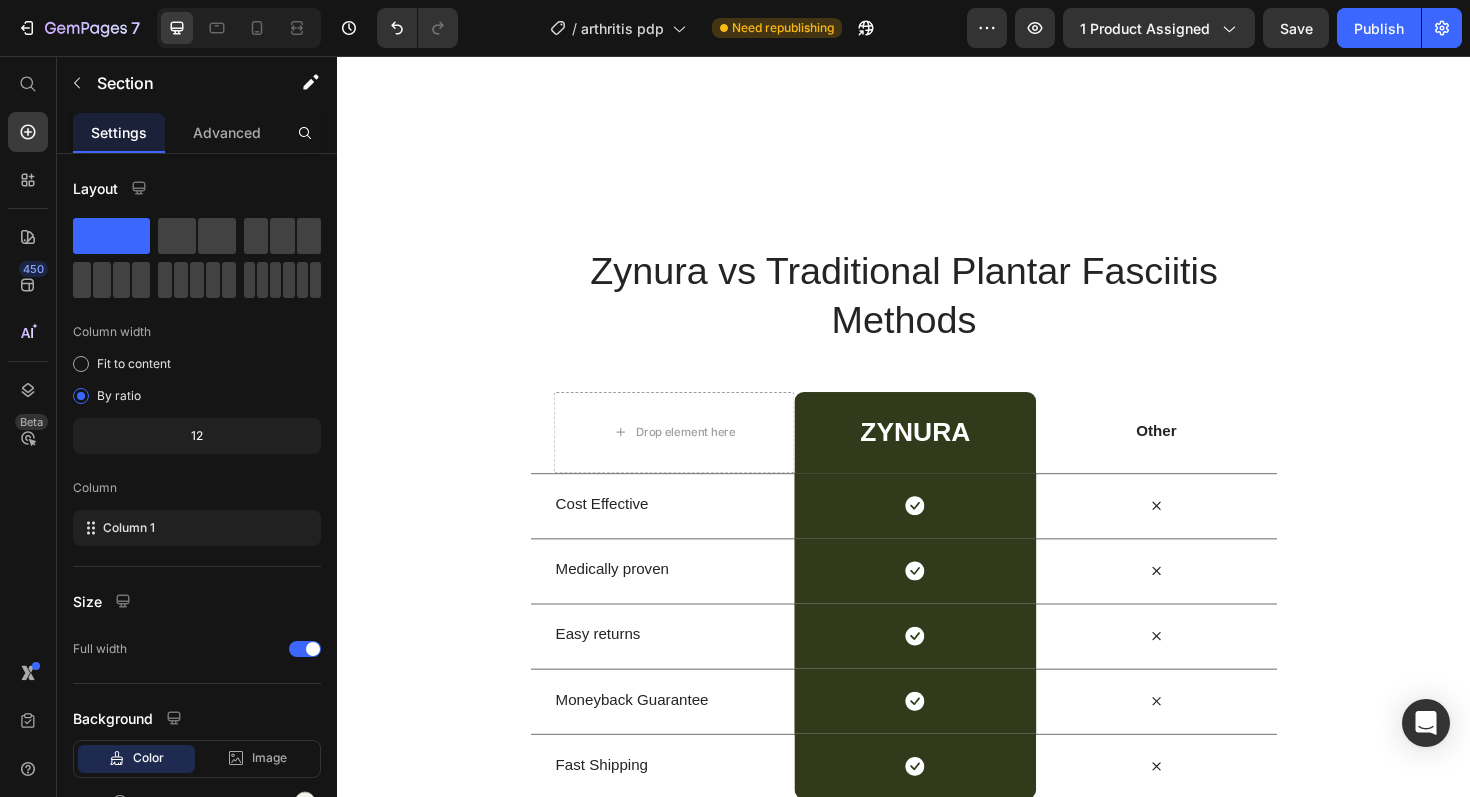 scroll, scrollTop: 3467, scrollLeft: 0, axis: vertical 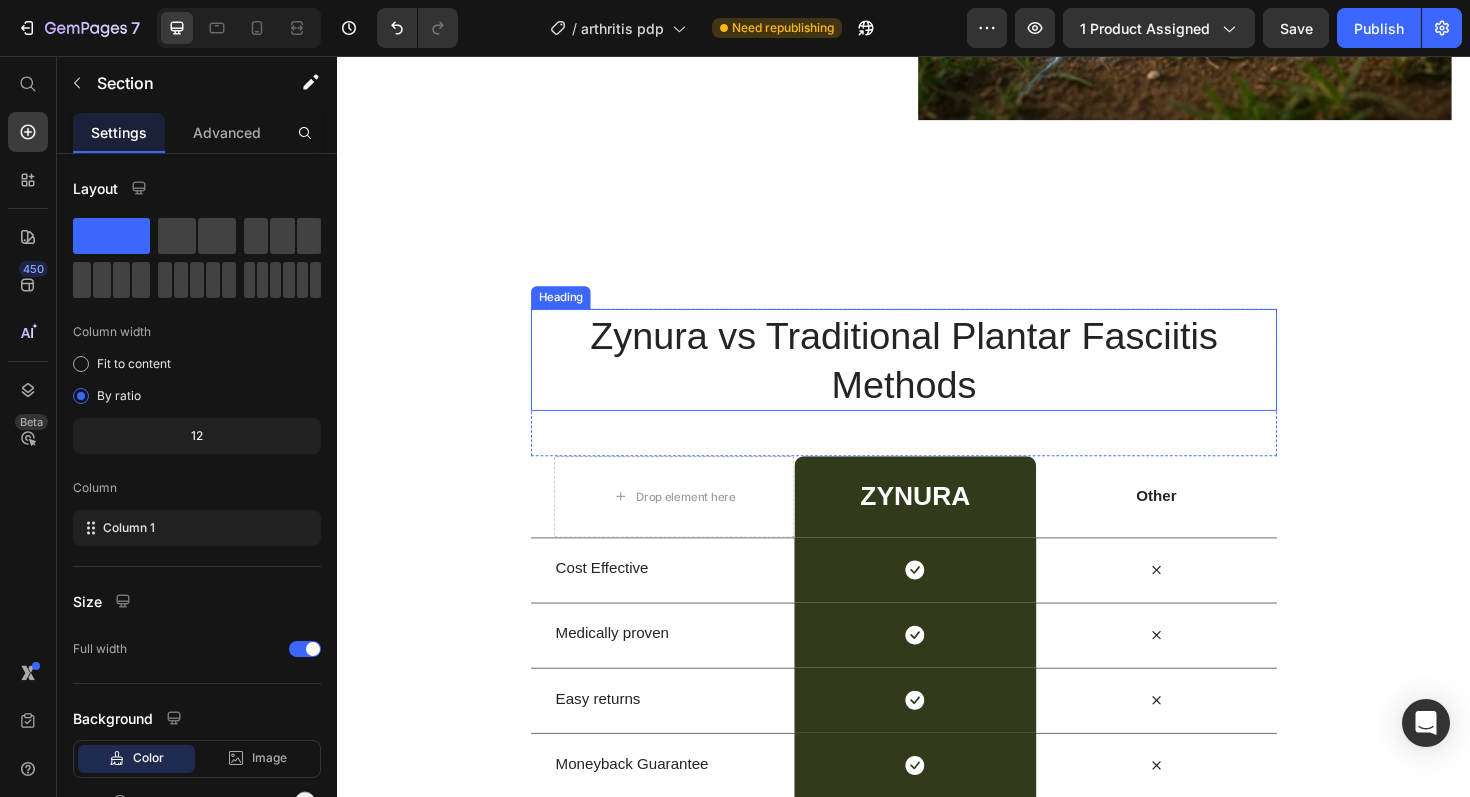 click on "Zynura vs Traditional Plantar Fasciitis Methods" at bounding box center [937, 378] 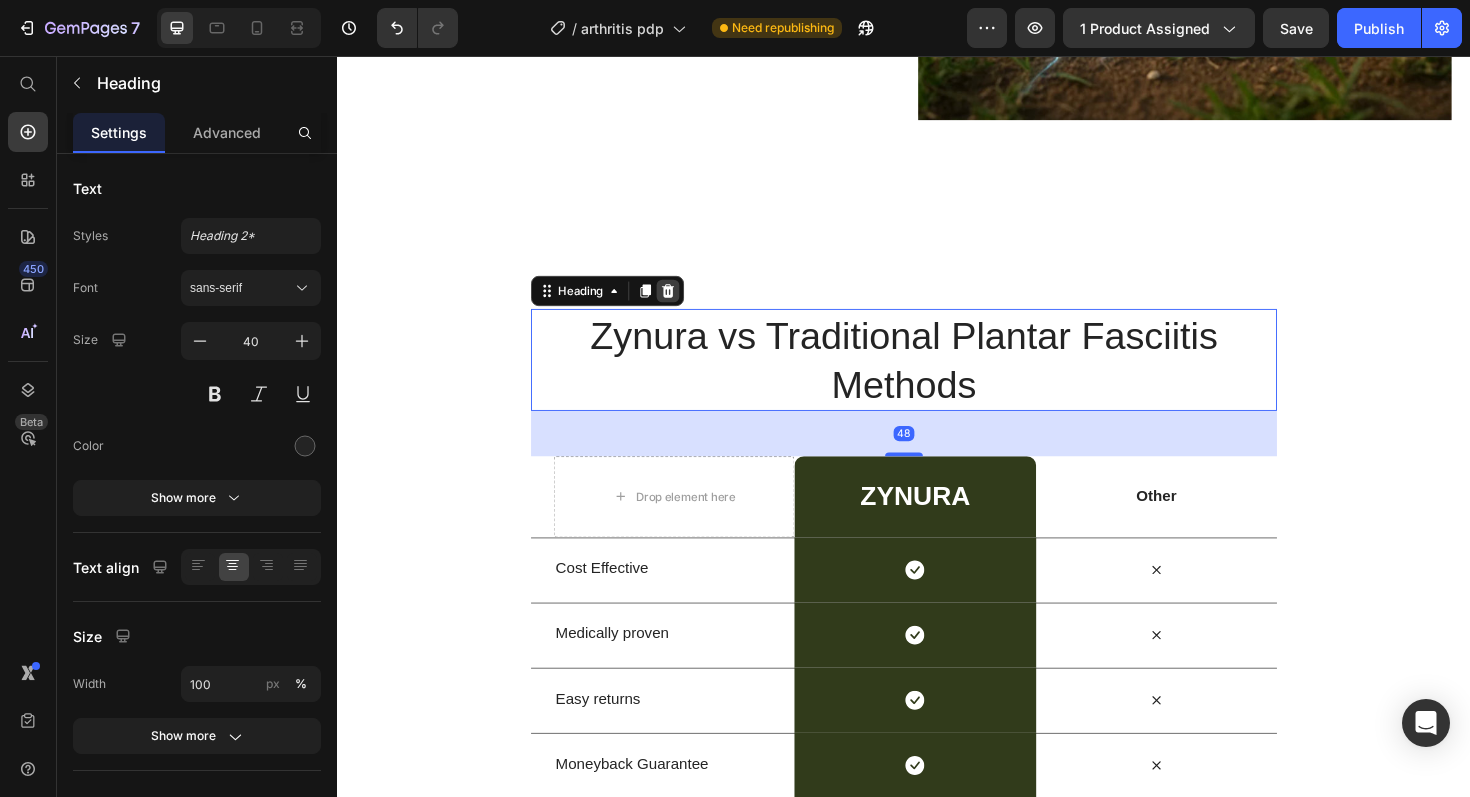 click 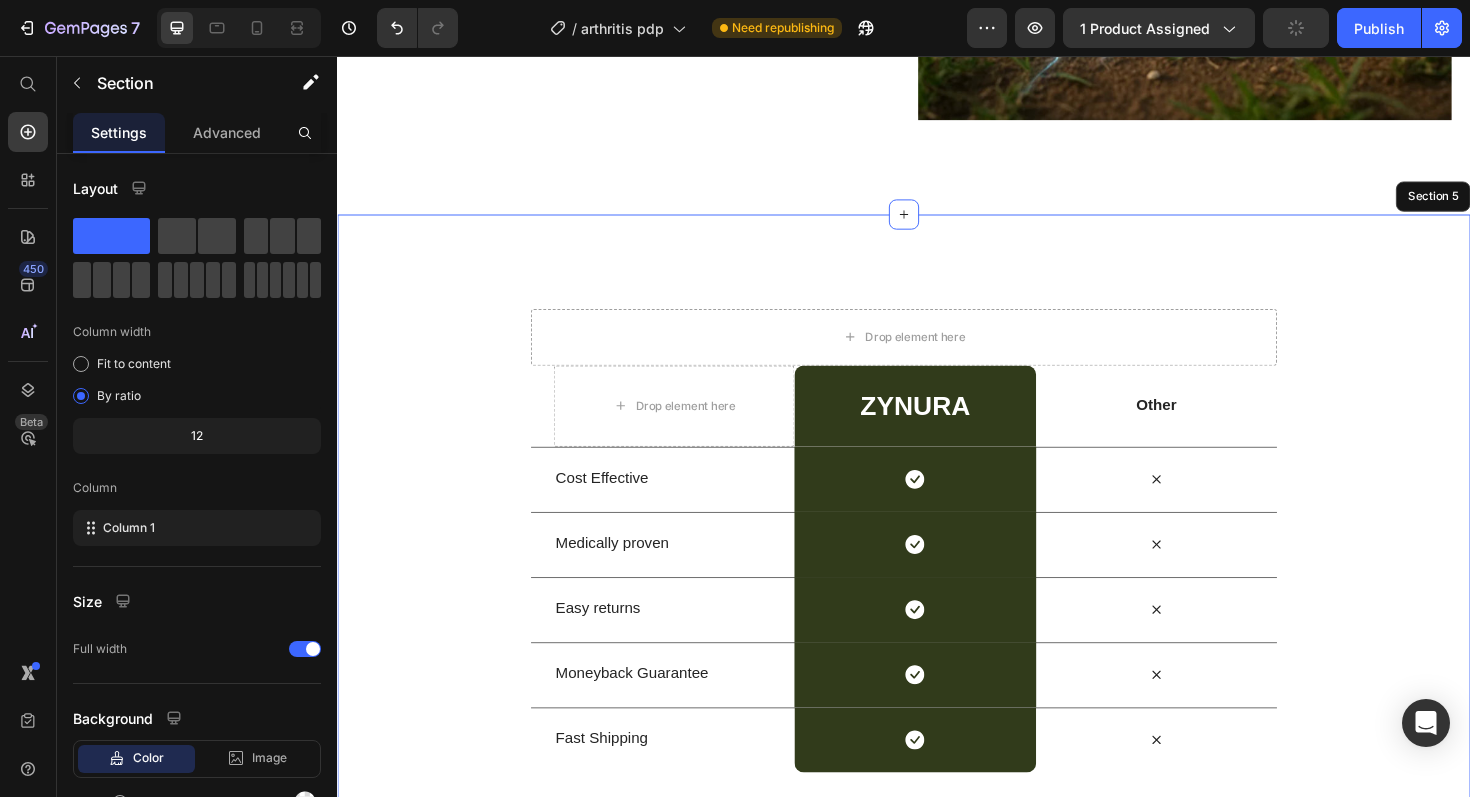 click on "Drop element here Row
Drop element here Zynura Heading Row Other Text Block Row Cost Effective Text Block
Icon Row
Icon Row Medically proven Text Block
Icon Row
Icon Row Easy returns Text Block
Icon Row
Icon Row Moneyback Guarantee Text Block
Icon Row
Icon Row Fast Shipping Text Block
Icon Row
Icon Row" at bounding box center [937, 569] 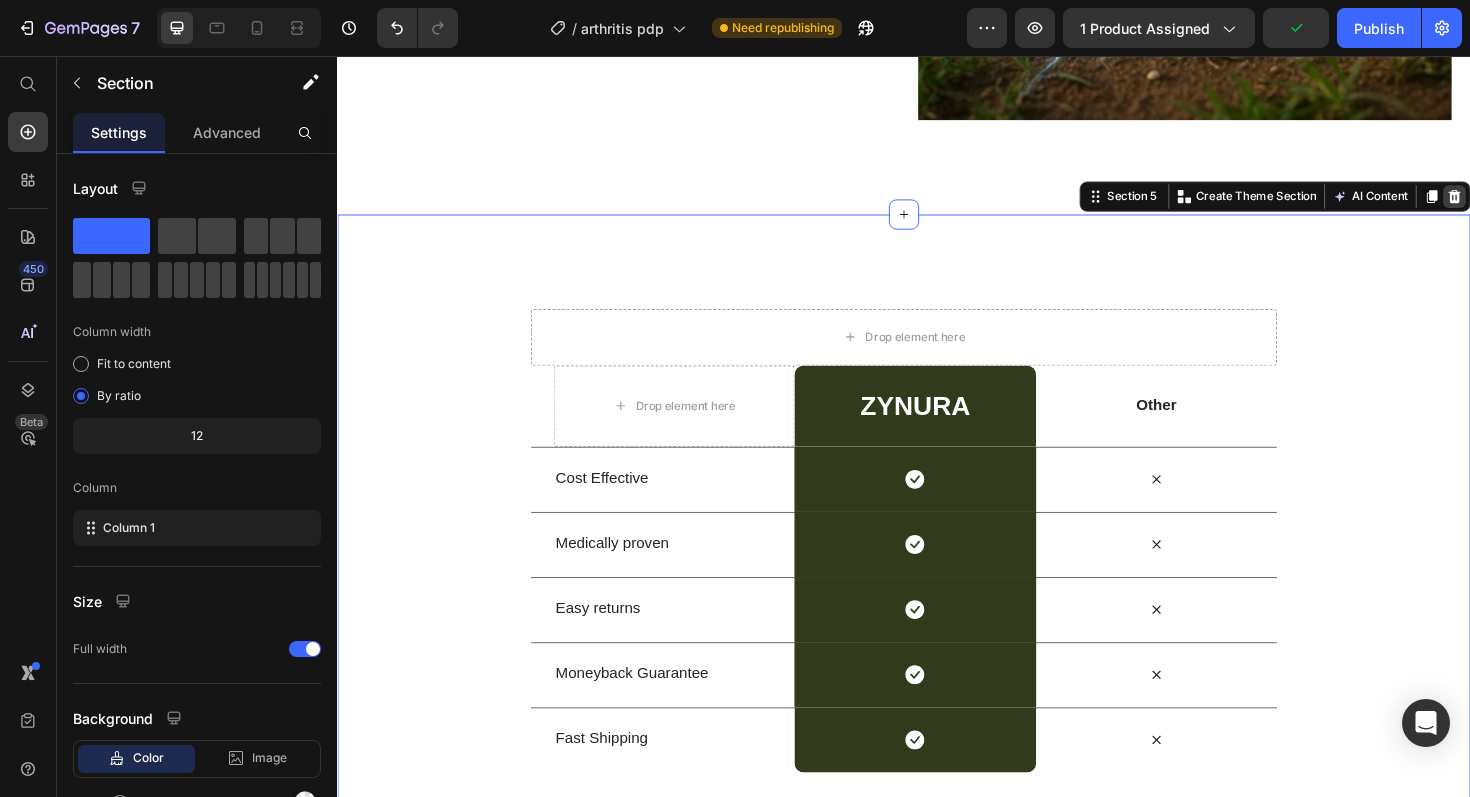 click at bounding box center (1520, 205) 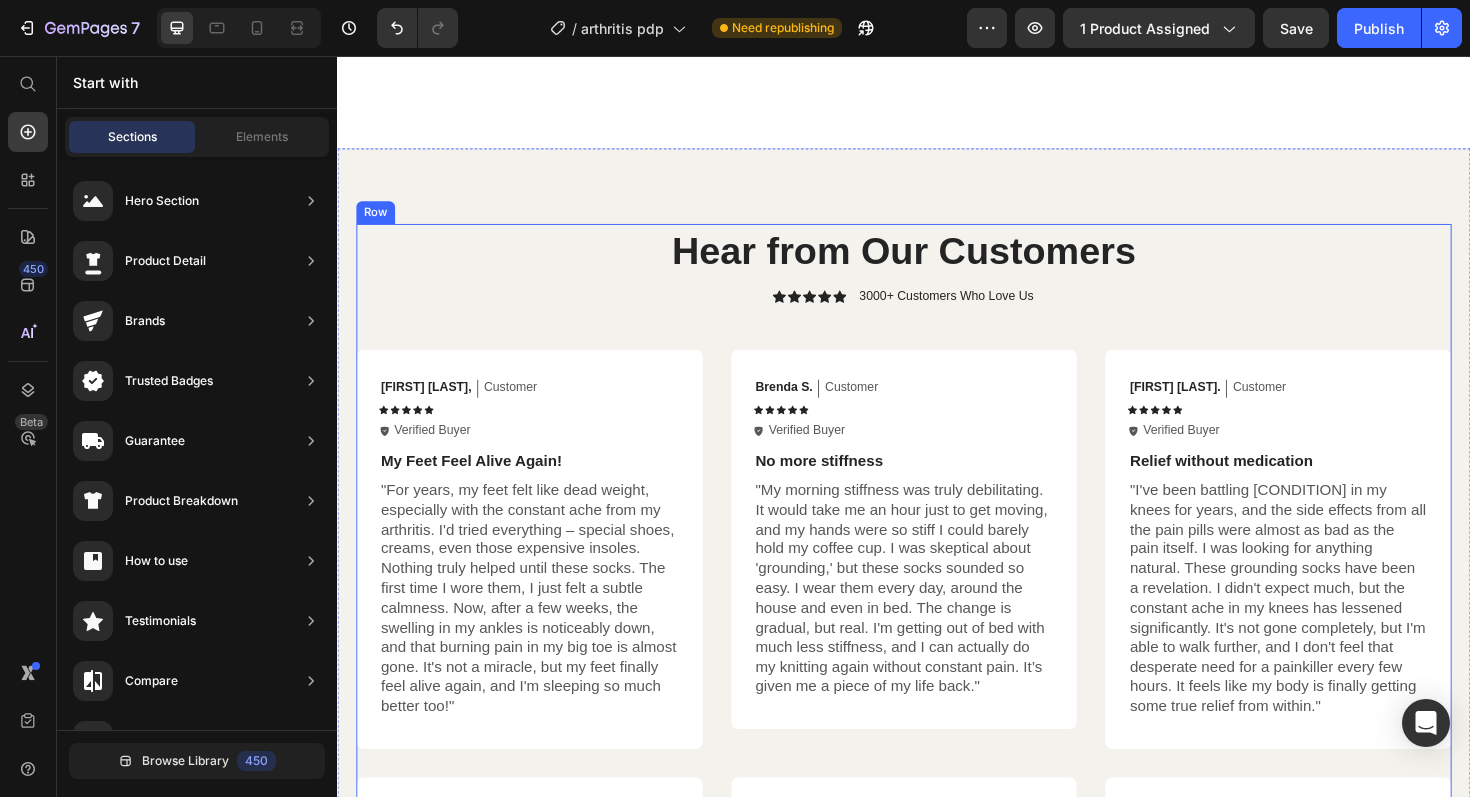 scroll, scrollTop: 3496, scrollLeft: 0, axis: vertical 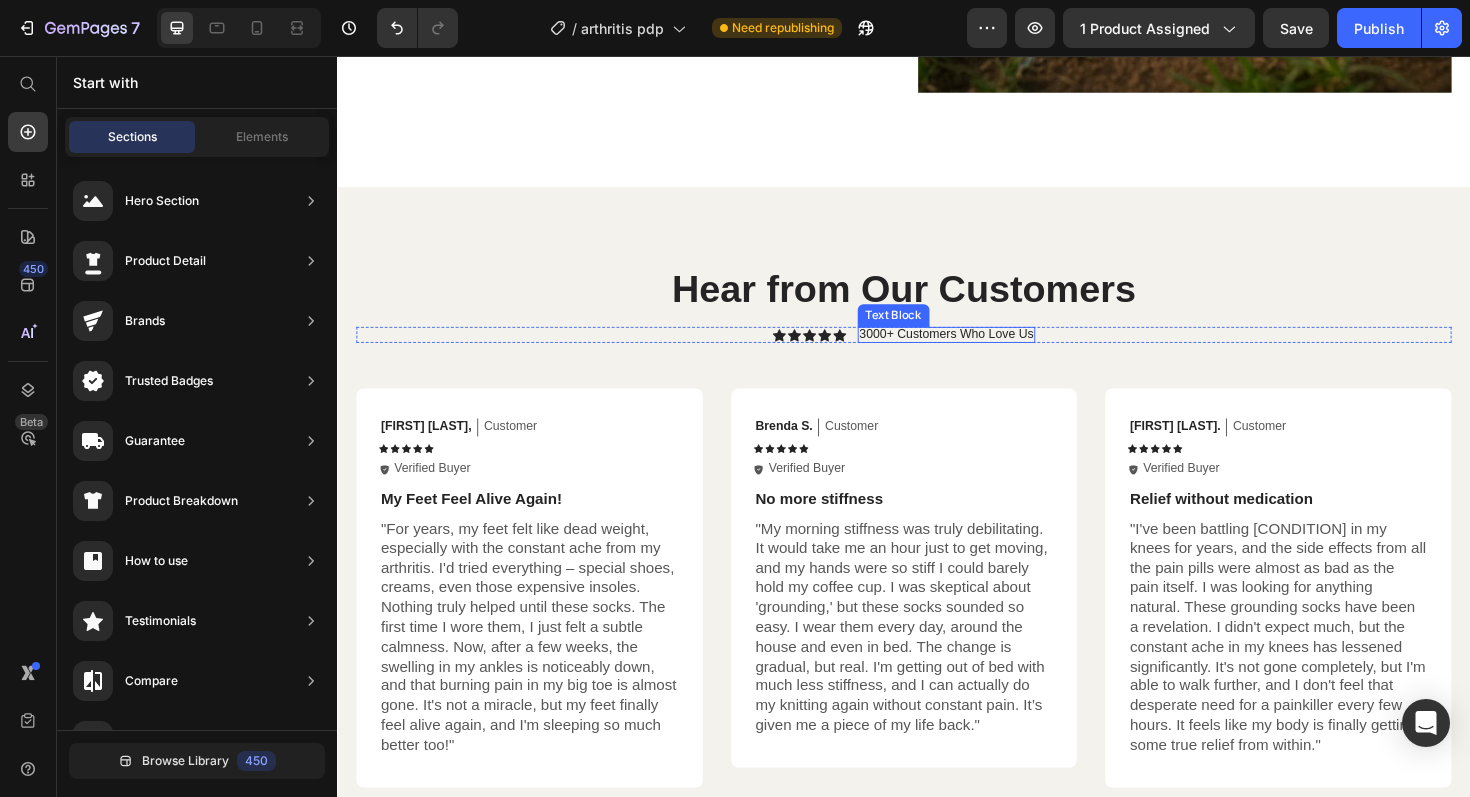 click on "3000+ Customers Who Love Us" at bounding box center (982, 351) 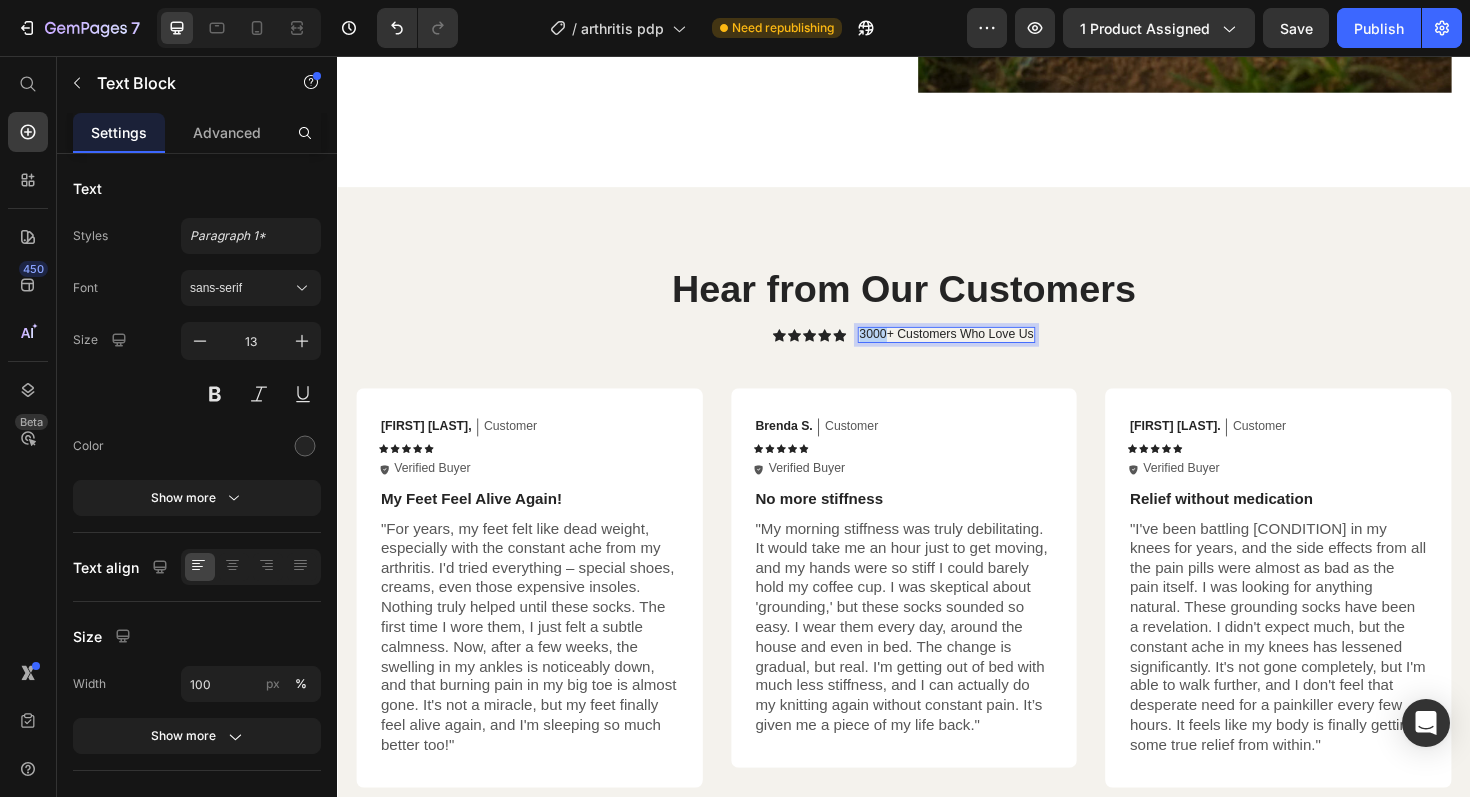 click on "3000+ Customers Who Love Us" at bounding box center (982, 351) 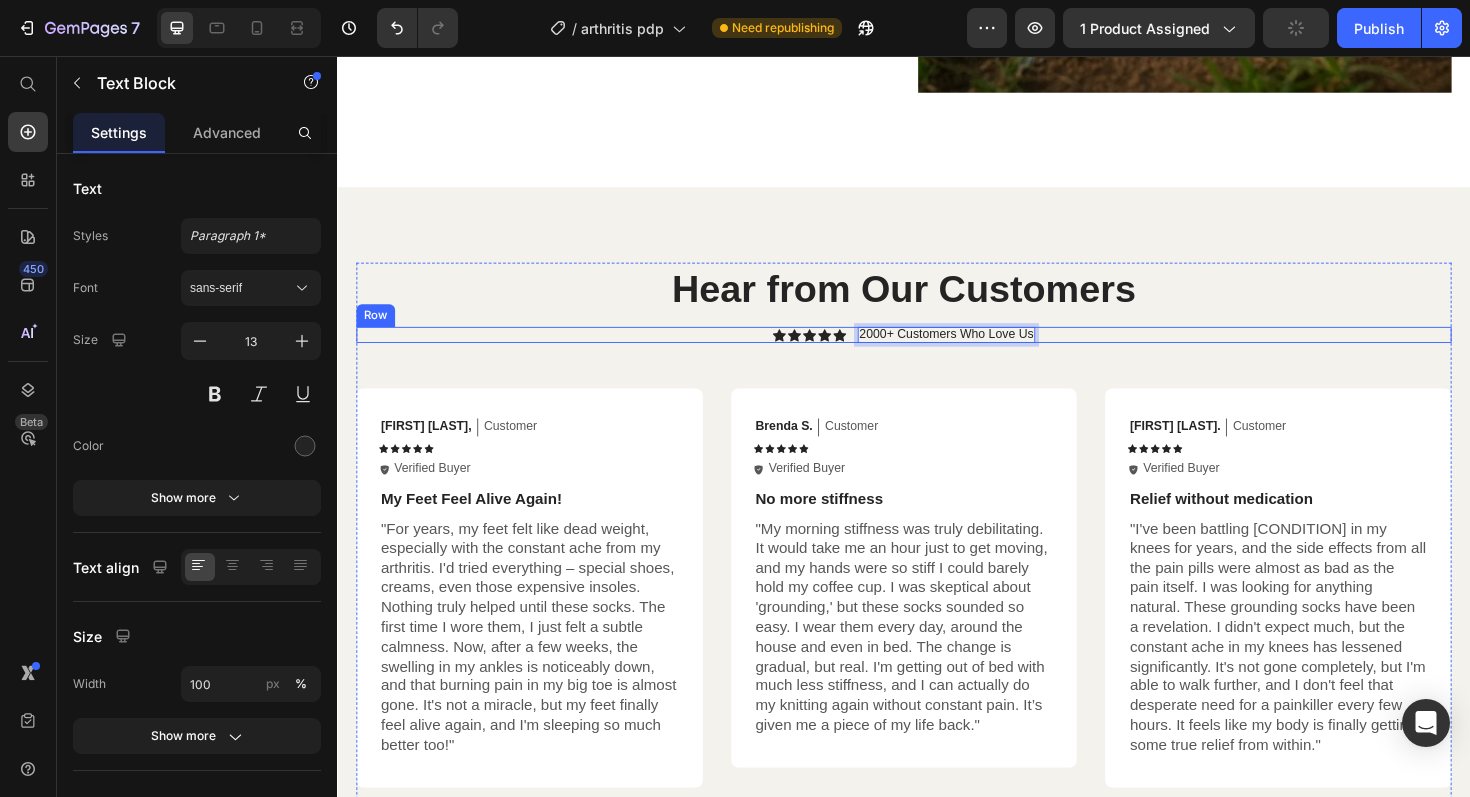 click on "Icon Icon Icon Icon Icon Icon List 2000+ Customers Who Love Us Text Block   0 Row" at bounding box center [937, 352] 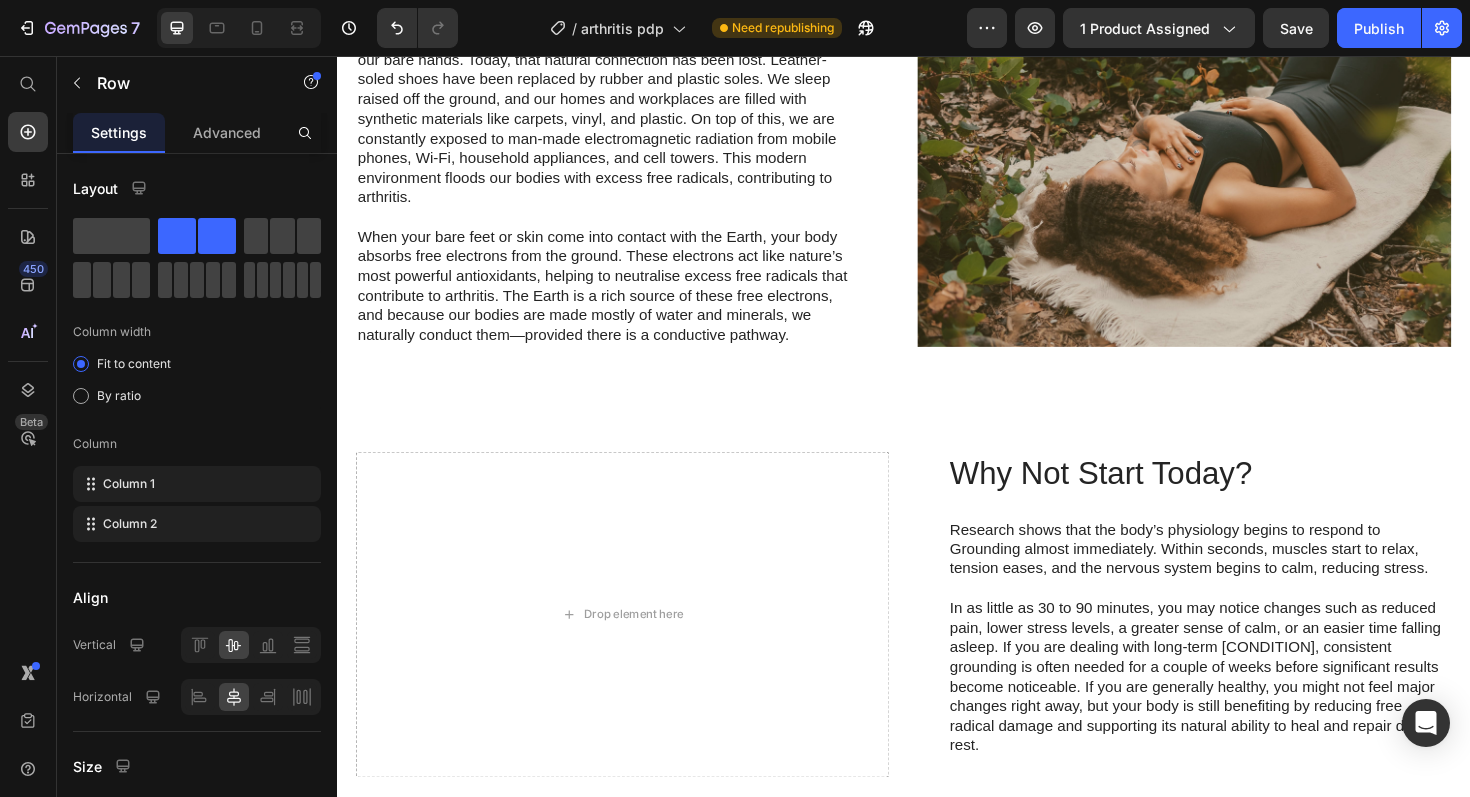 scroll, scrollTop: 1739, scrollLeft: 0, axis: vertical 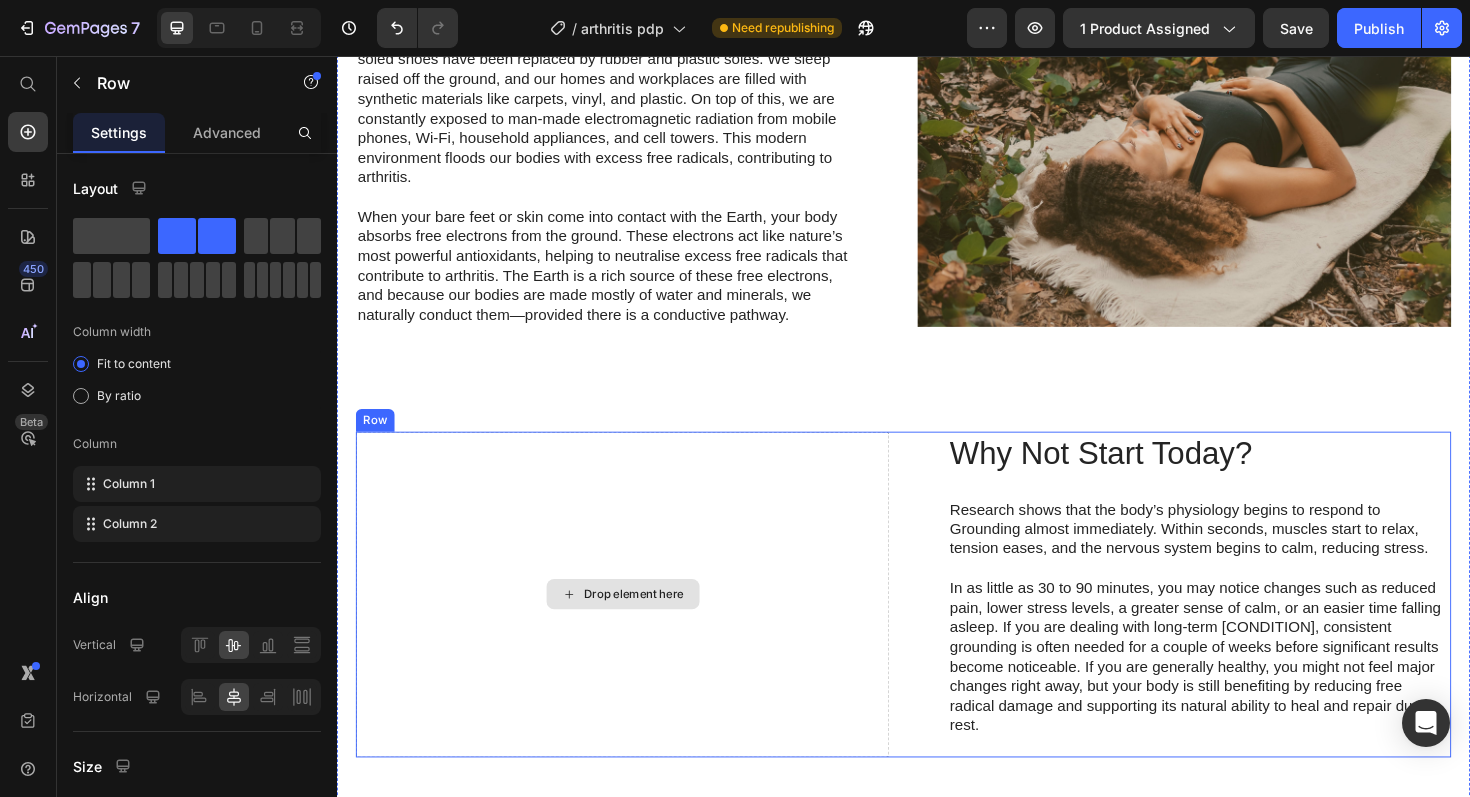 click on "Drop element here" at bounding box center (639, 626) 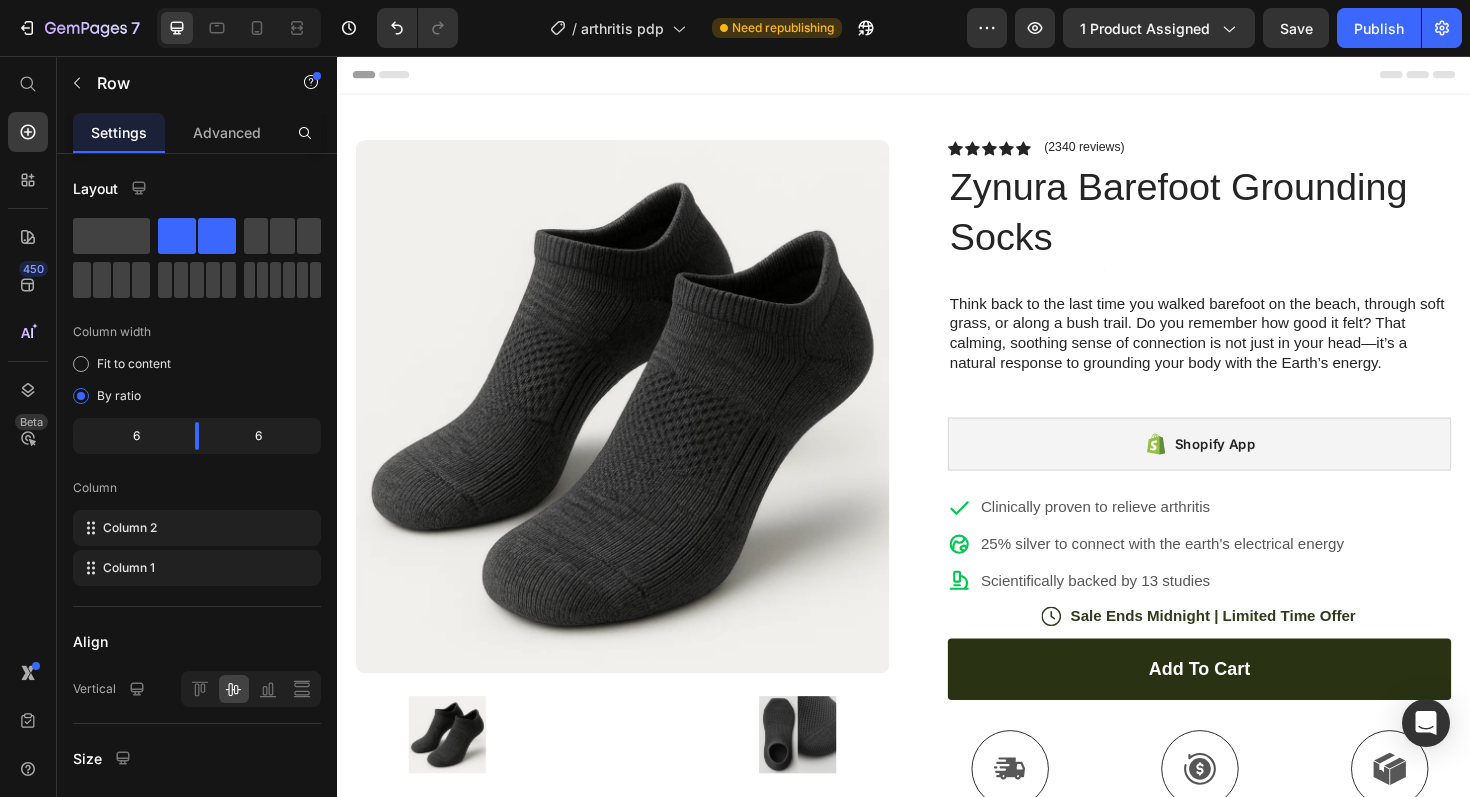 scroll, scrollTop: 1739, scrollLeft: 0, axis: vertical 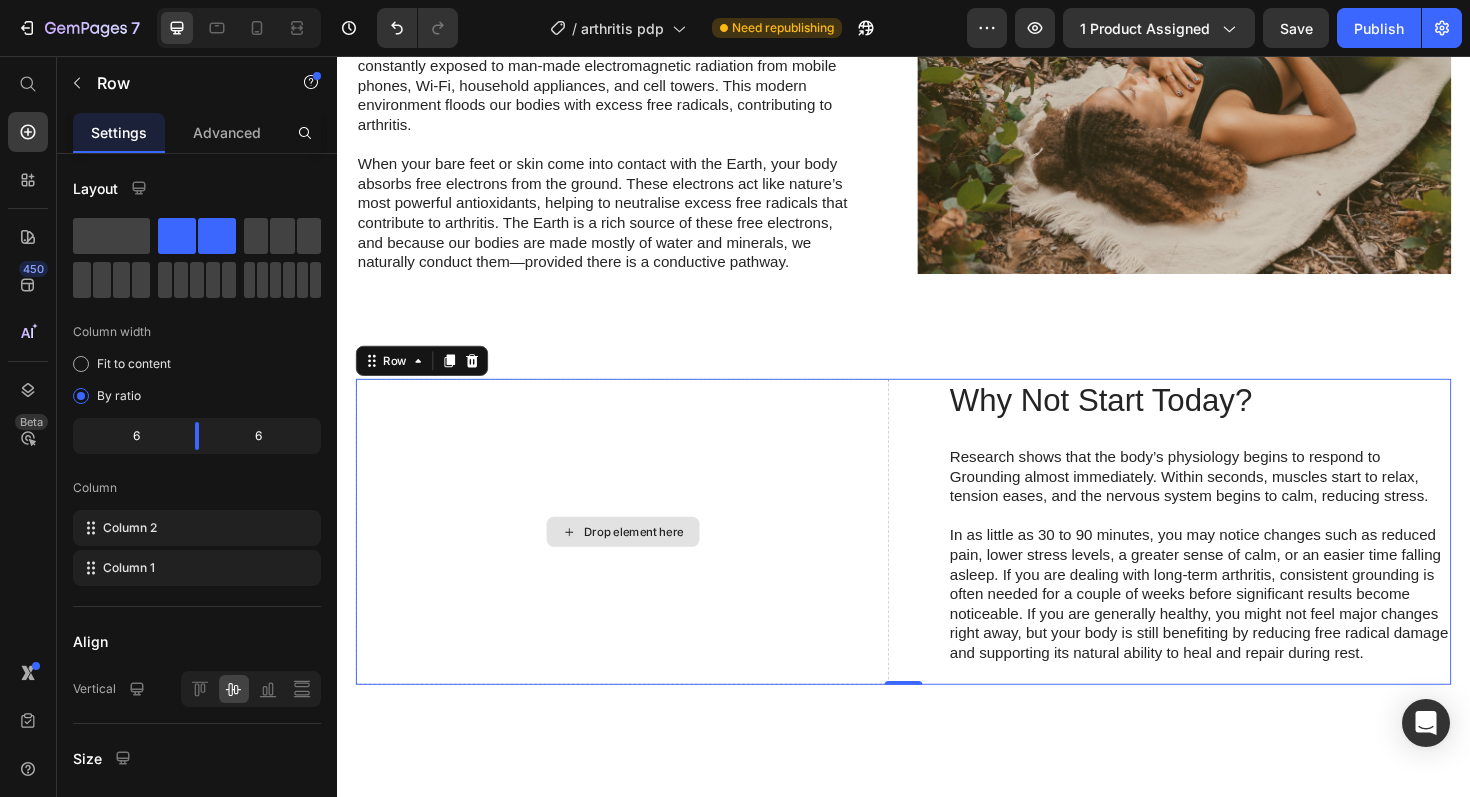 click on "Drop element here" at bounding box center [639, 560] 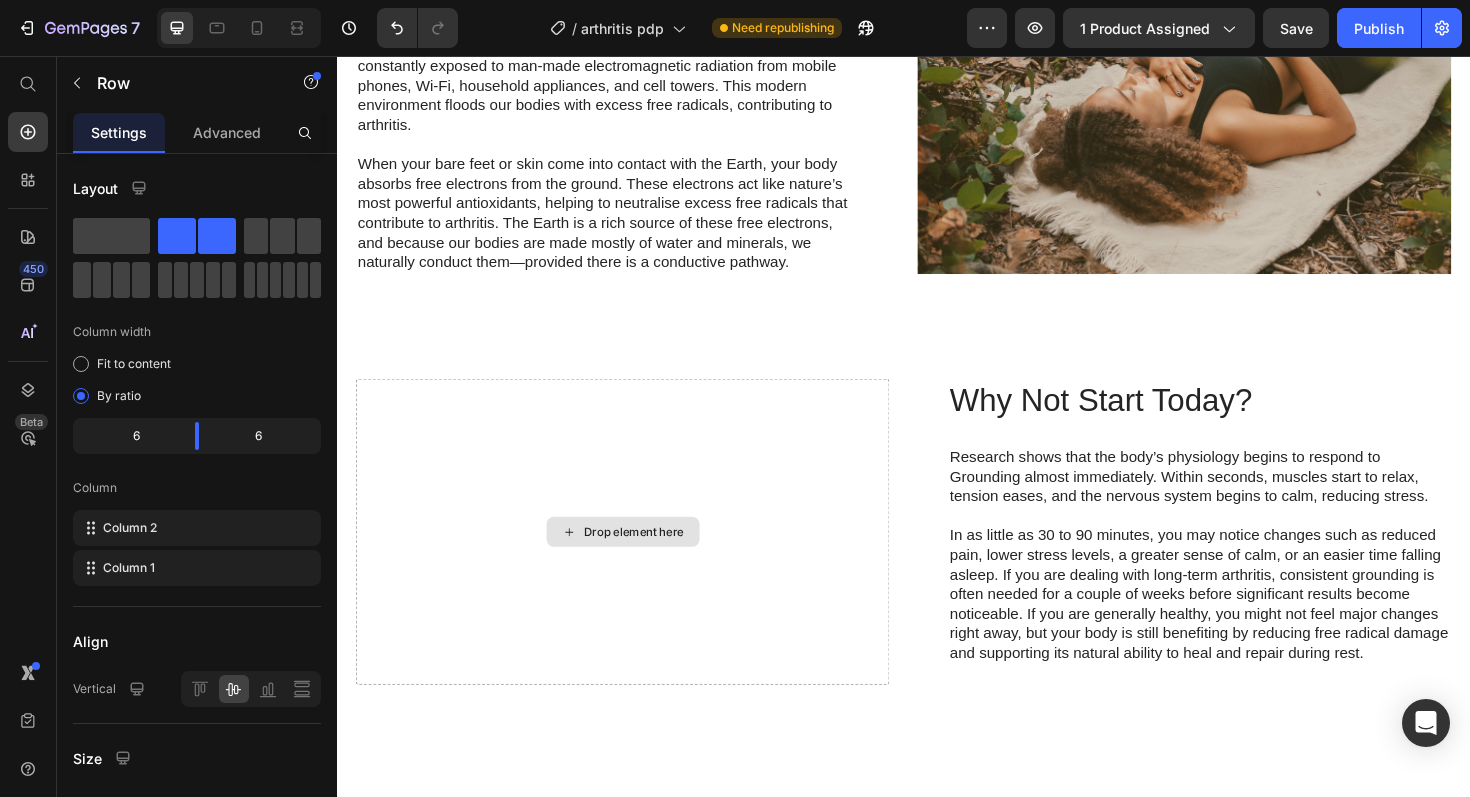 click on "Drop element here" at bounding box center (640, 560) 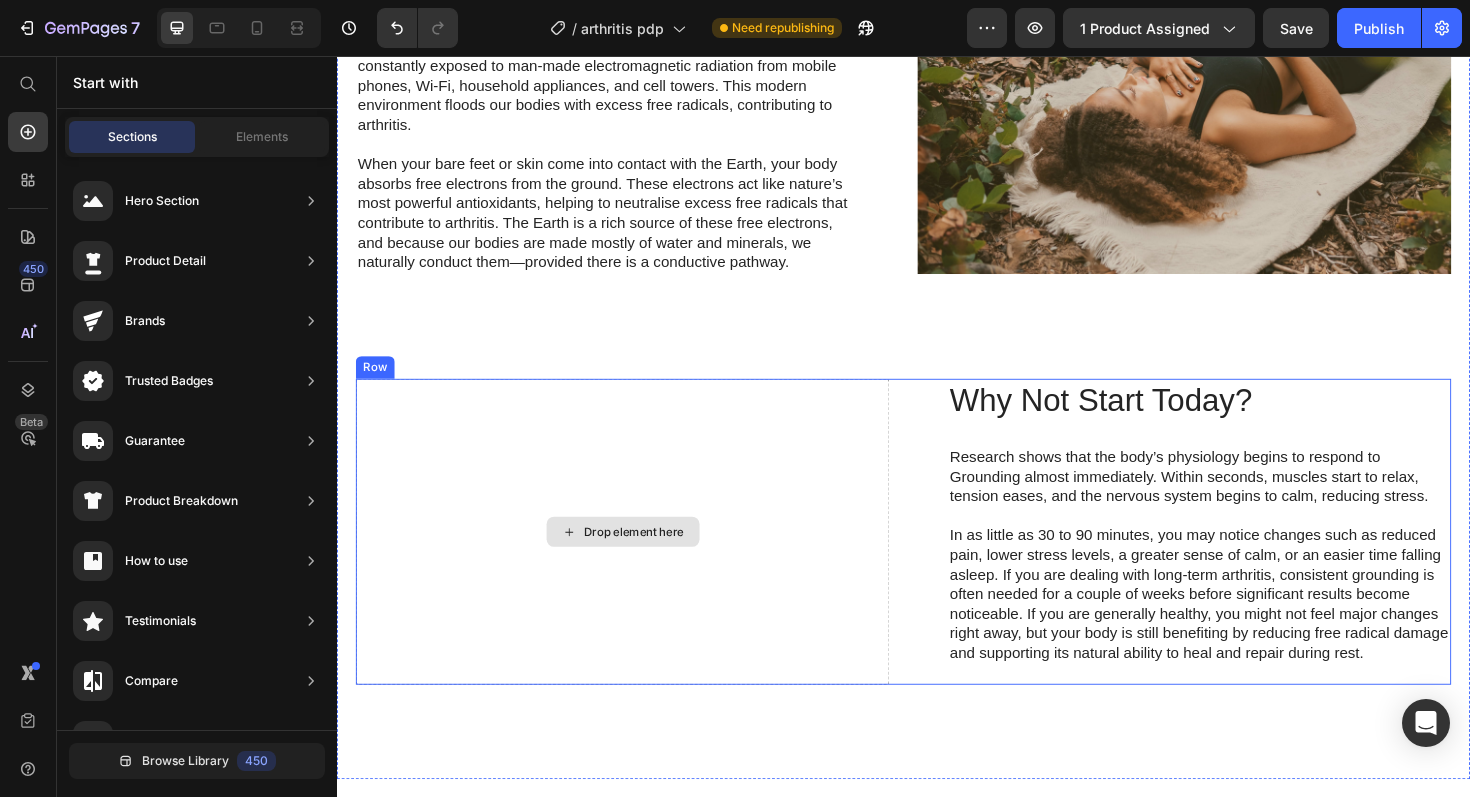 click on "Drop element here" at bounding box center (652, 560) 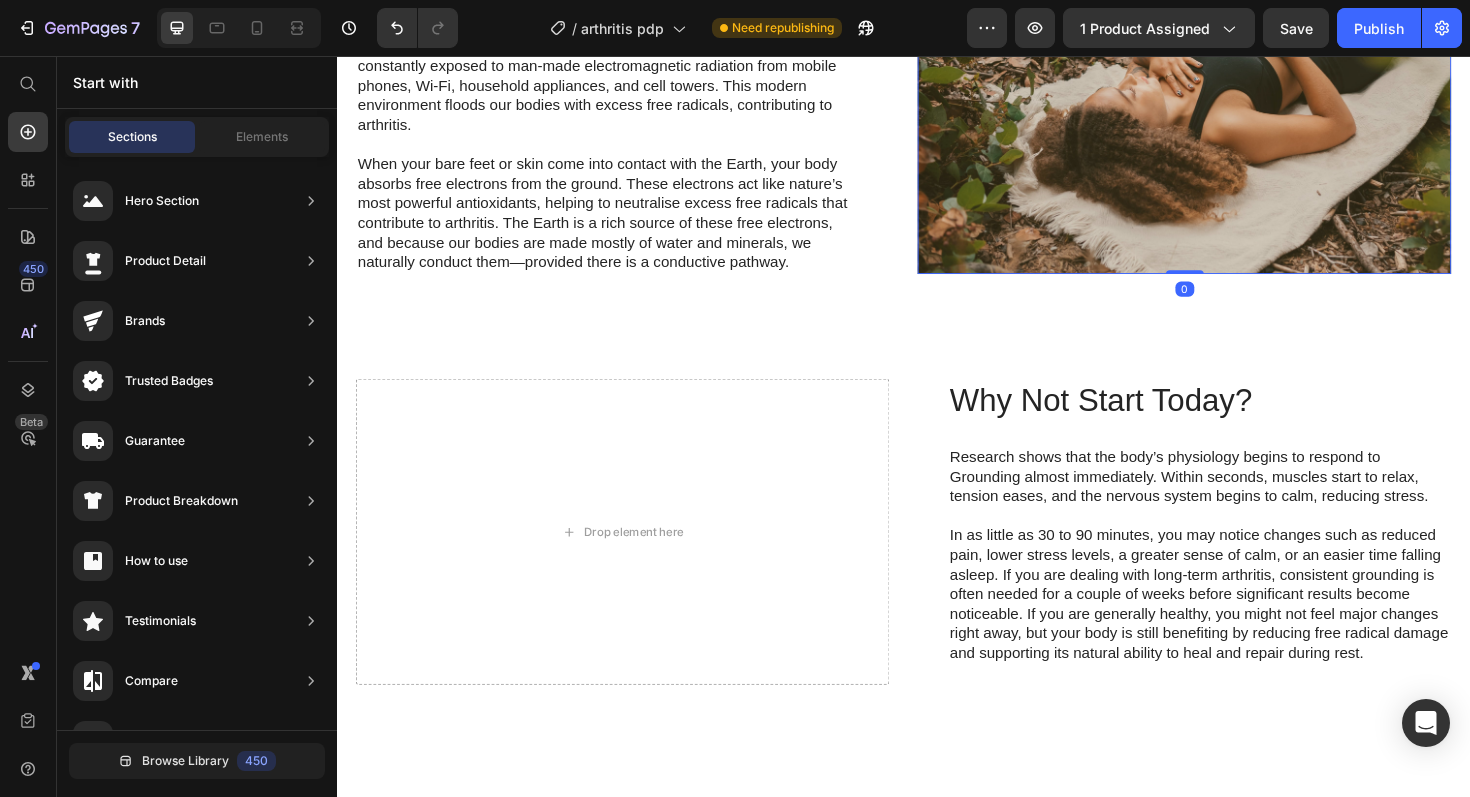 click at bounding box center [1234, 104] 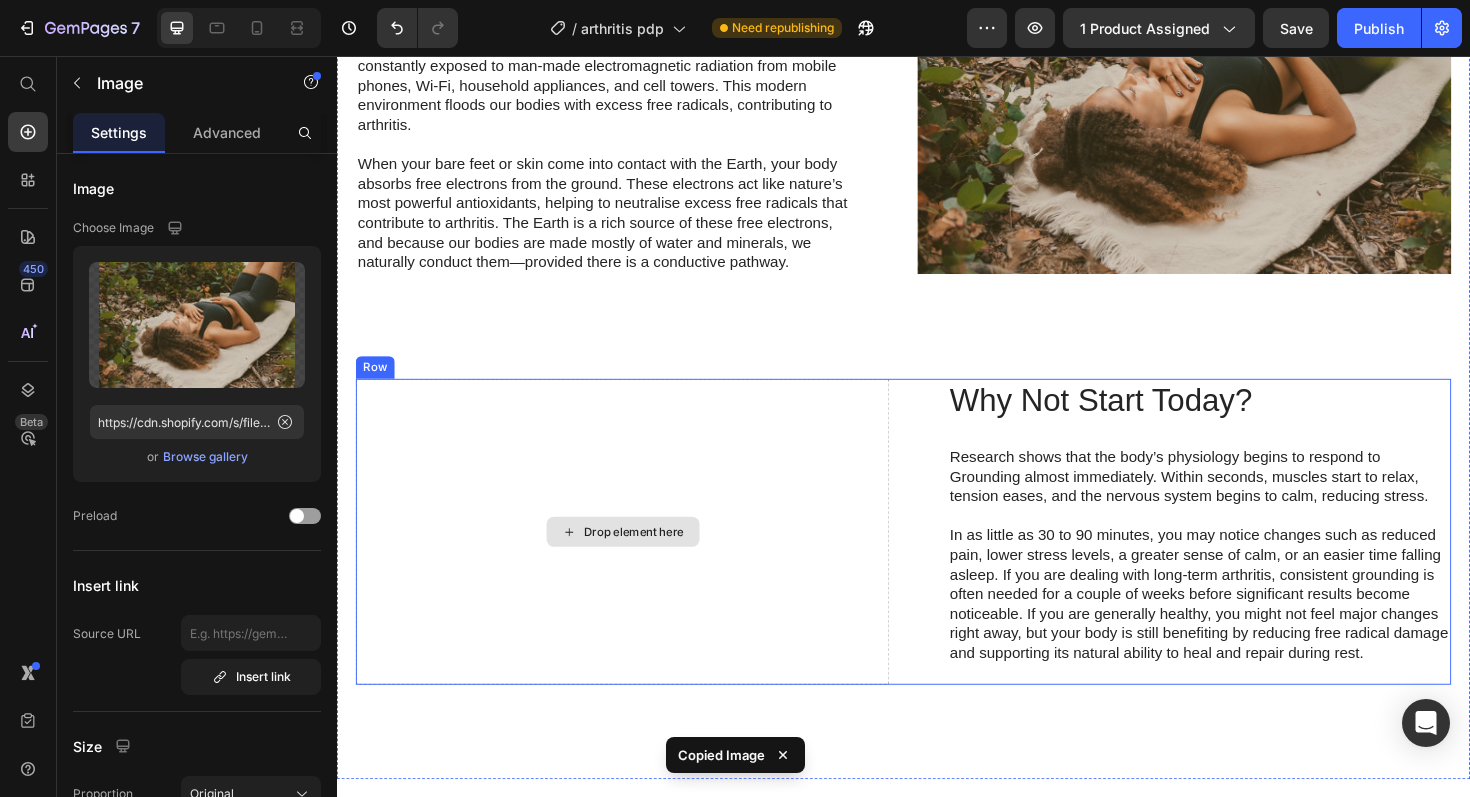 click on "Drop element here" at bounding box center [652, 560] 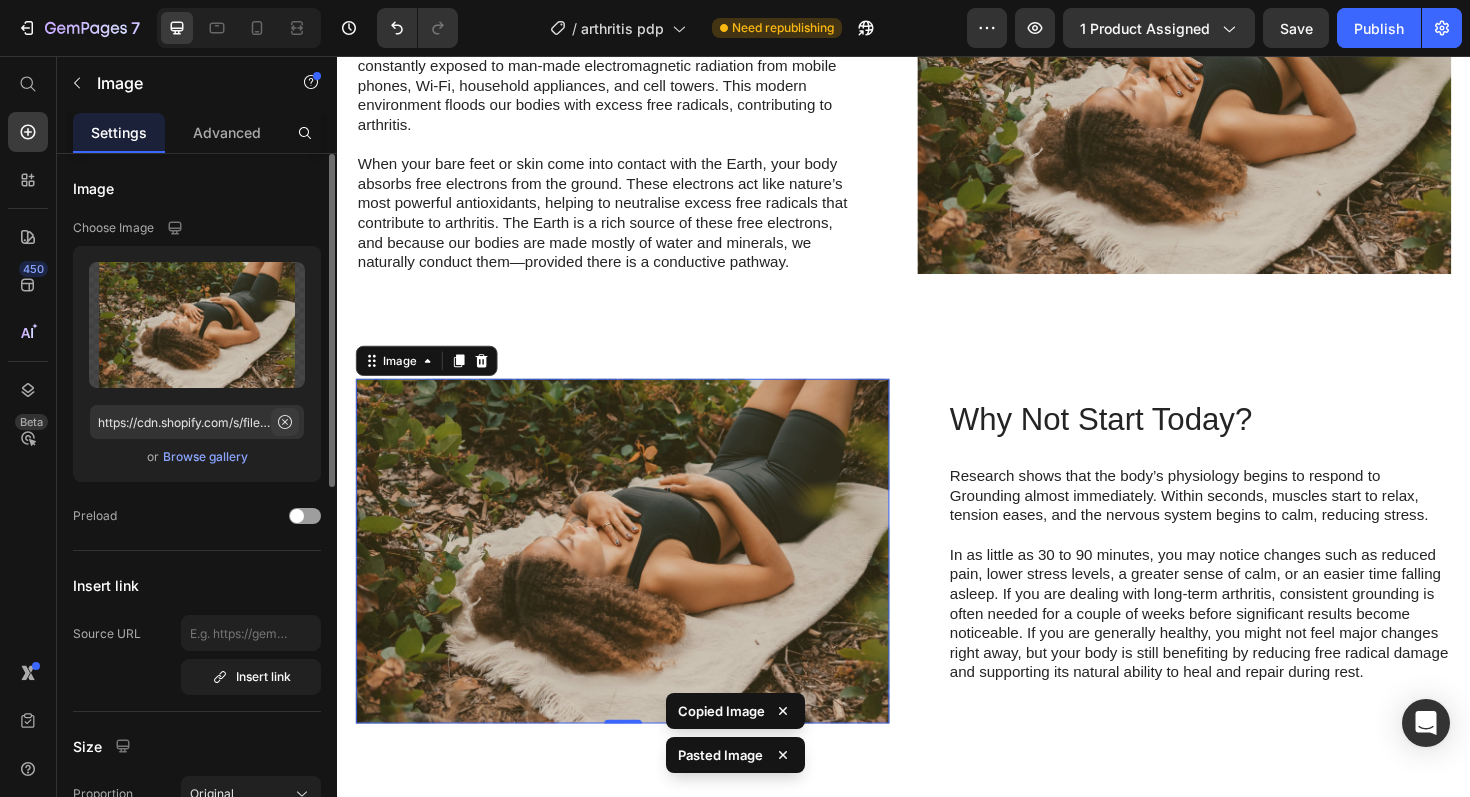 click 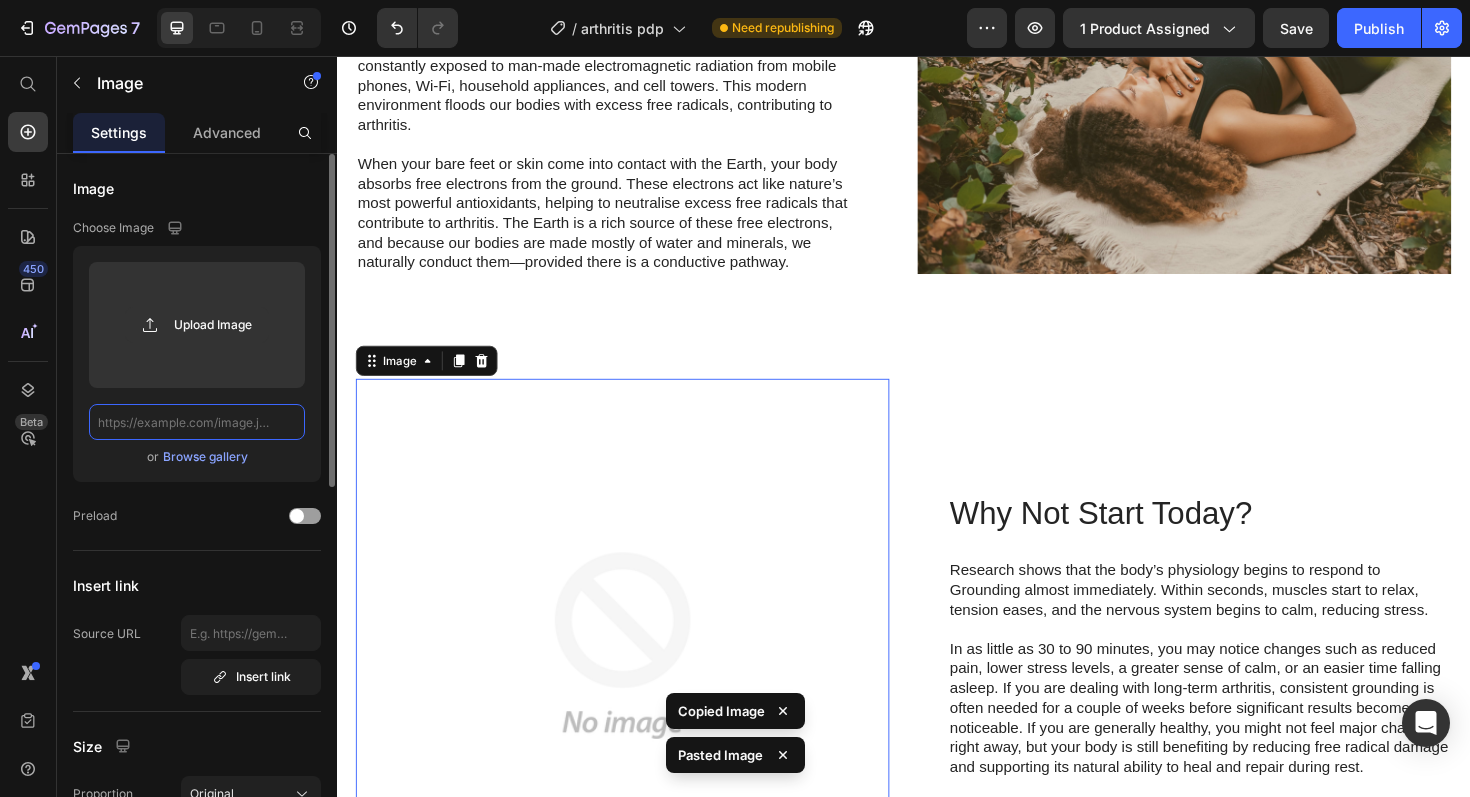 scroll, scrollTop: 0, scrollLeft: 0, axis: both 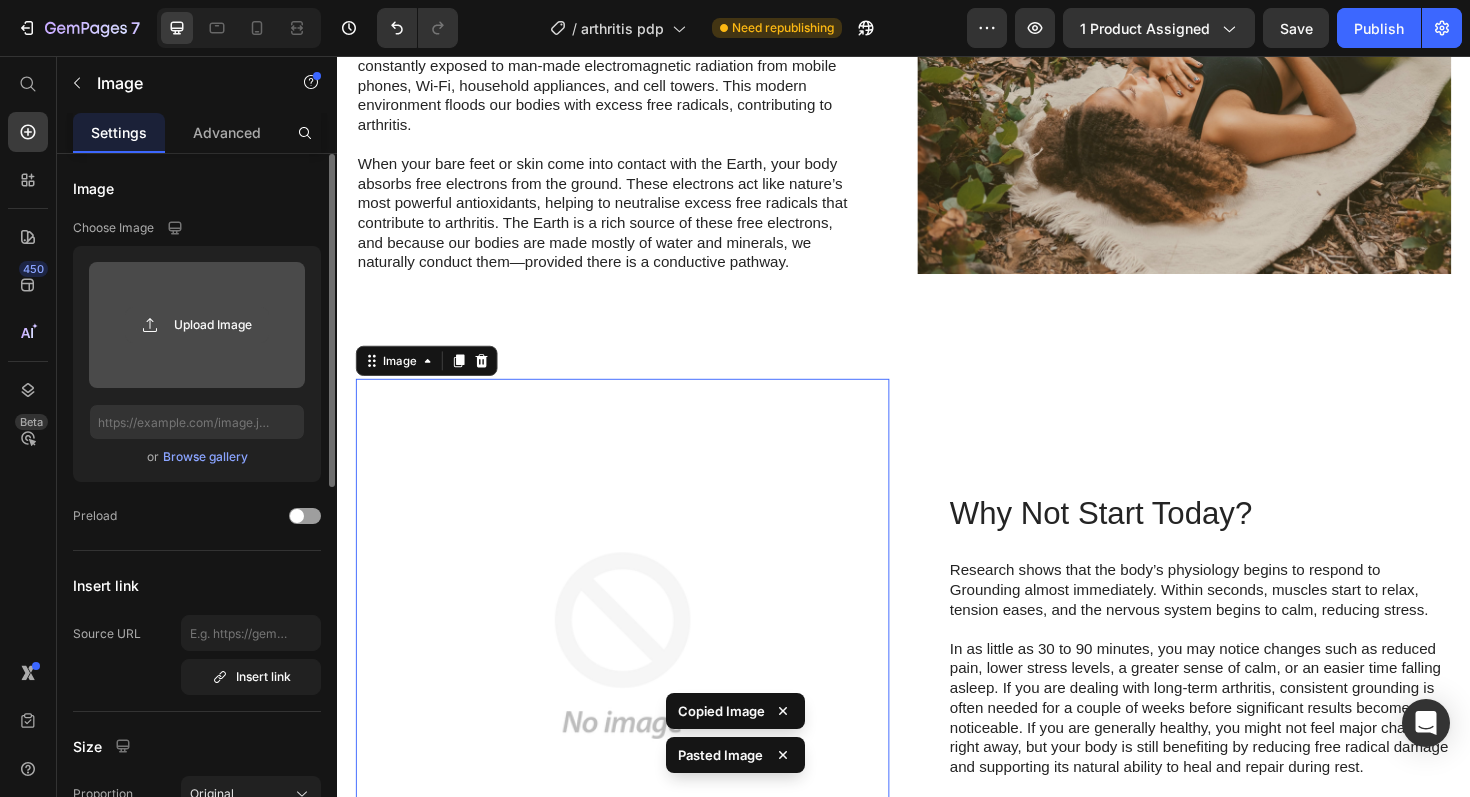 click 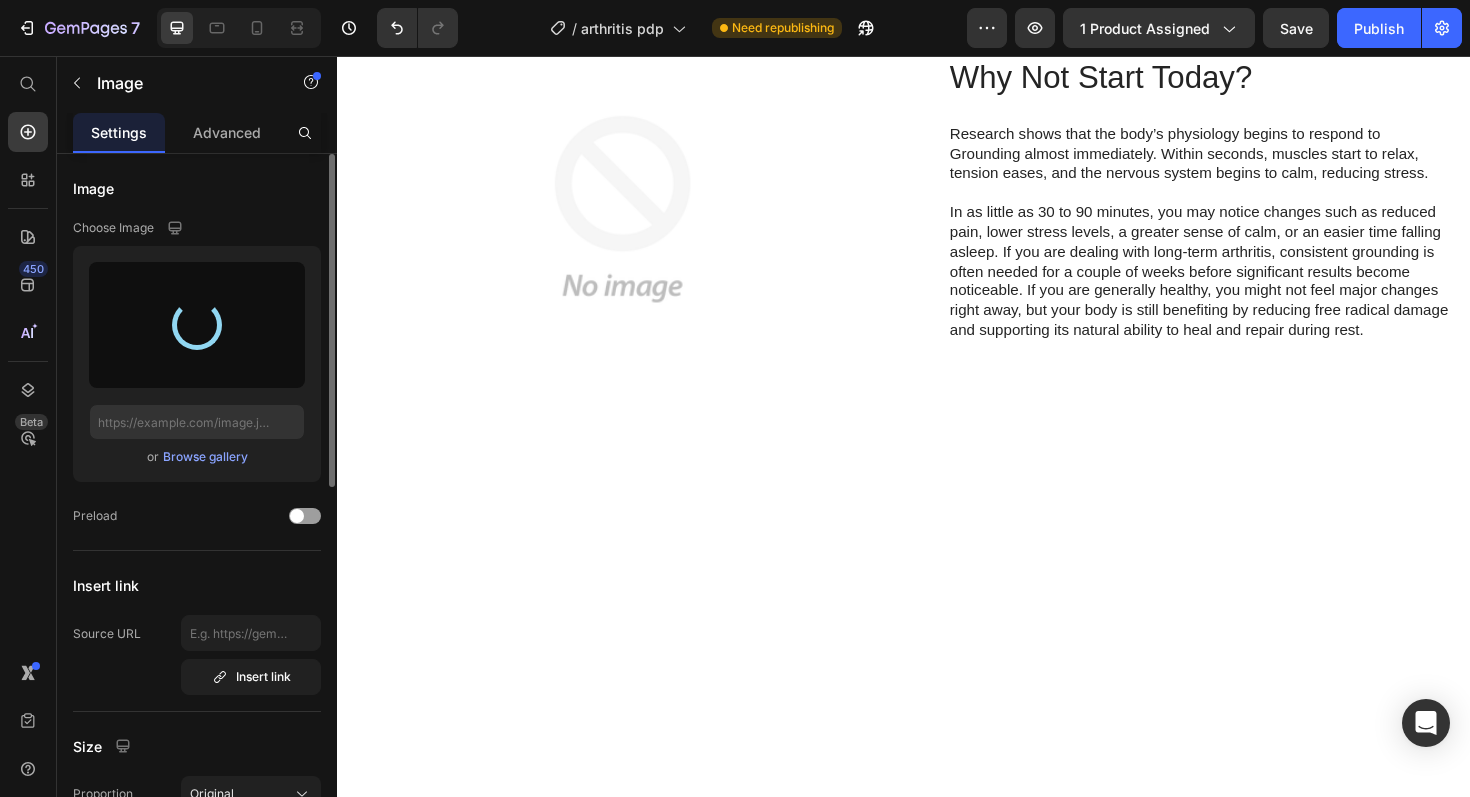 scroll, scrollTop: 0, scrollLeft: 0, axis: both 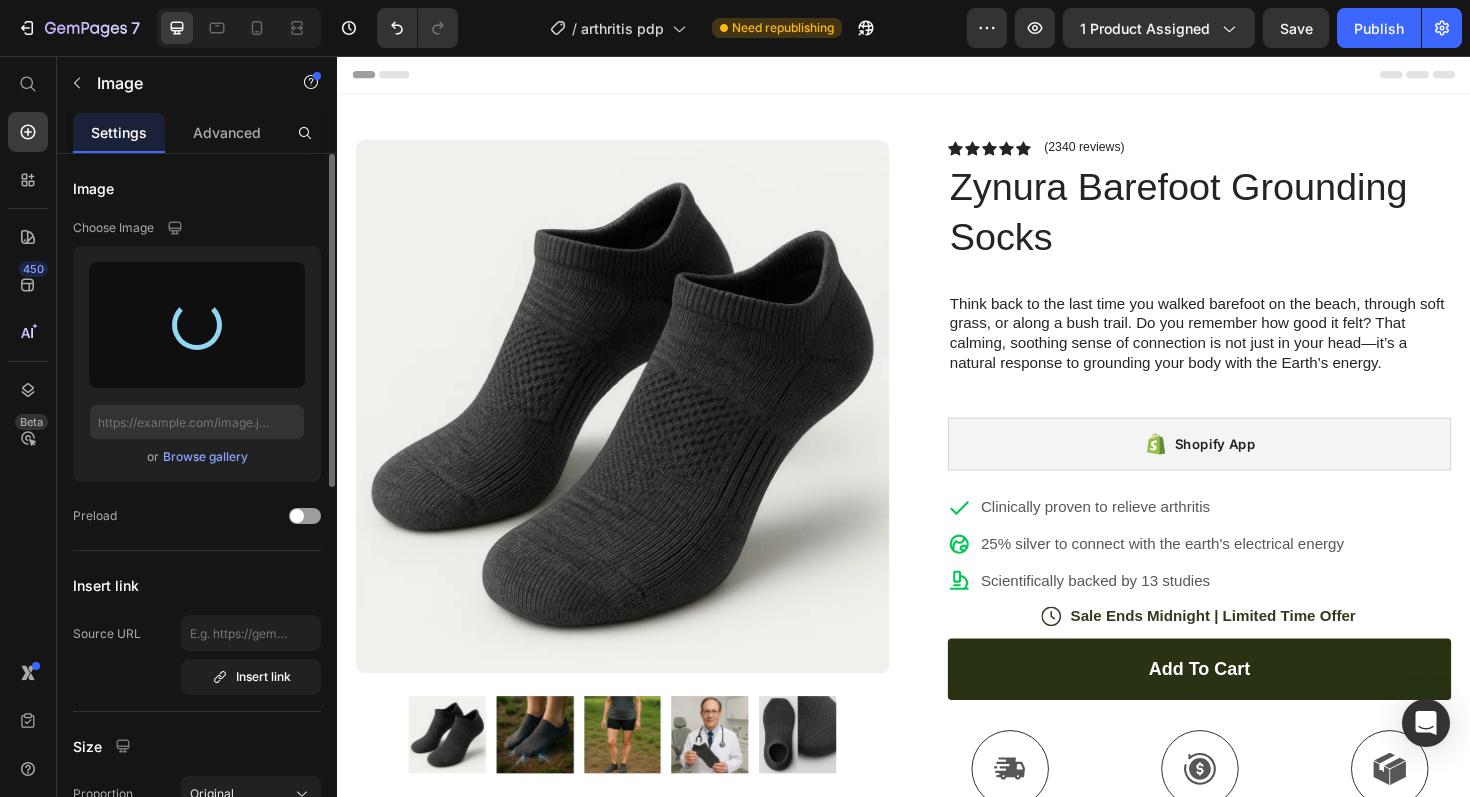 type on "https://cdn.shopify.com/s/files/1/0758/9750/3983/files/gempages_574364805930943551-dfa555d2-f04c-4f44-a87a-3f1ff9bd06f5.jpg" 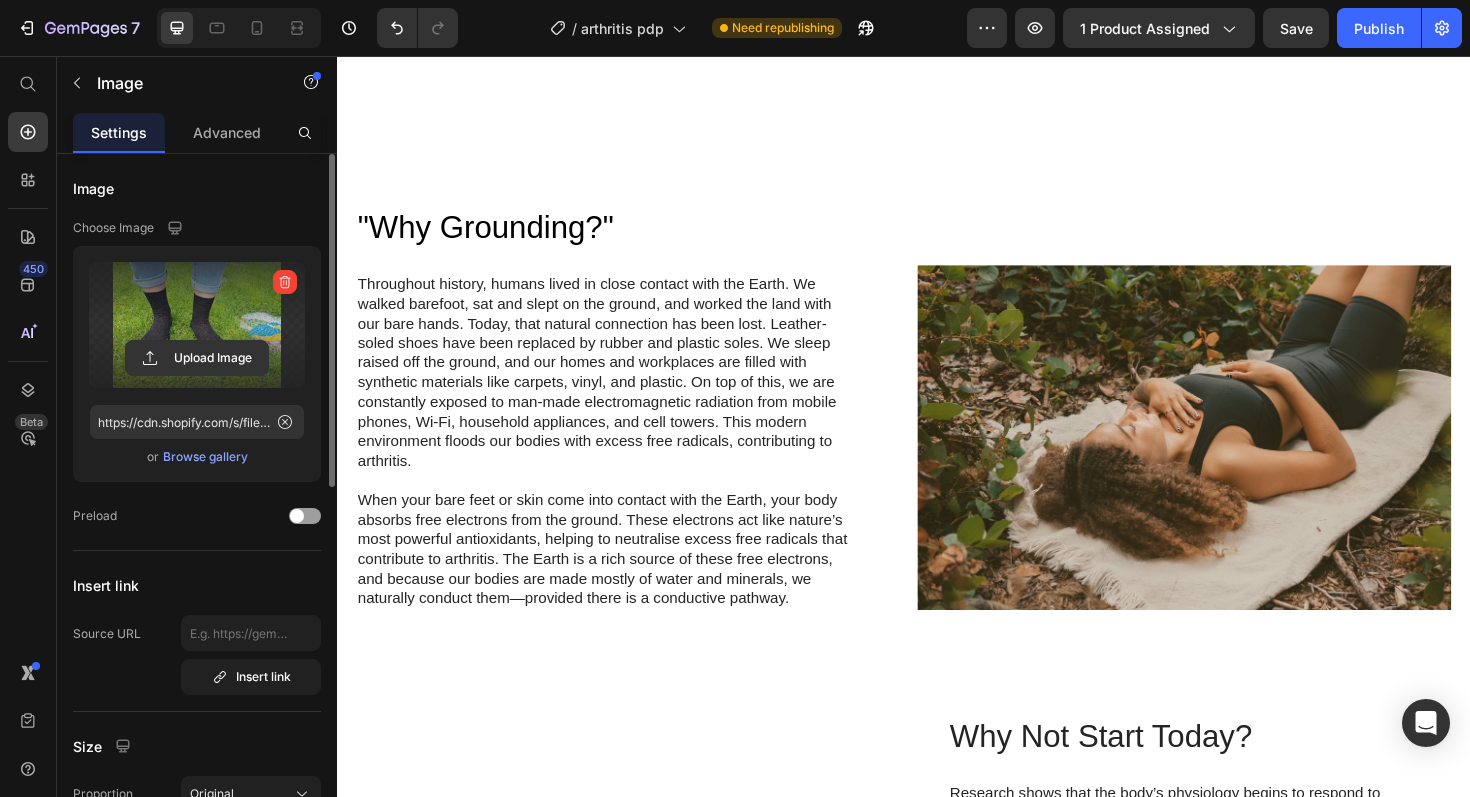 scroll, scrollTop: 0, scrollLeft: 0, axis: both 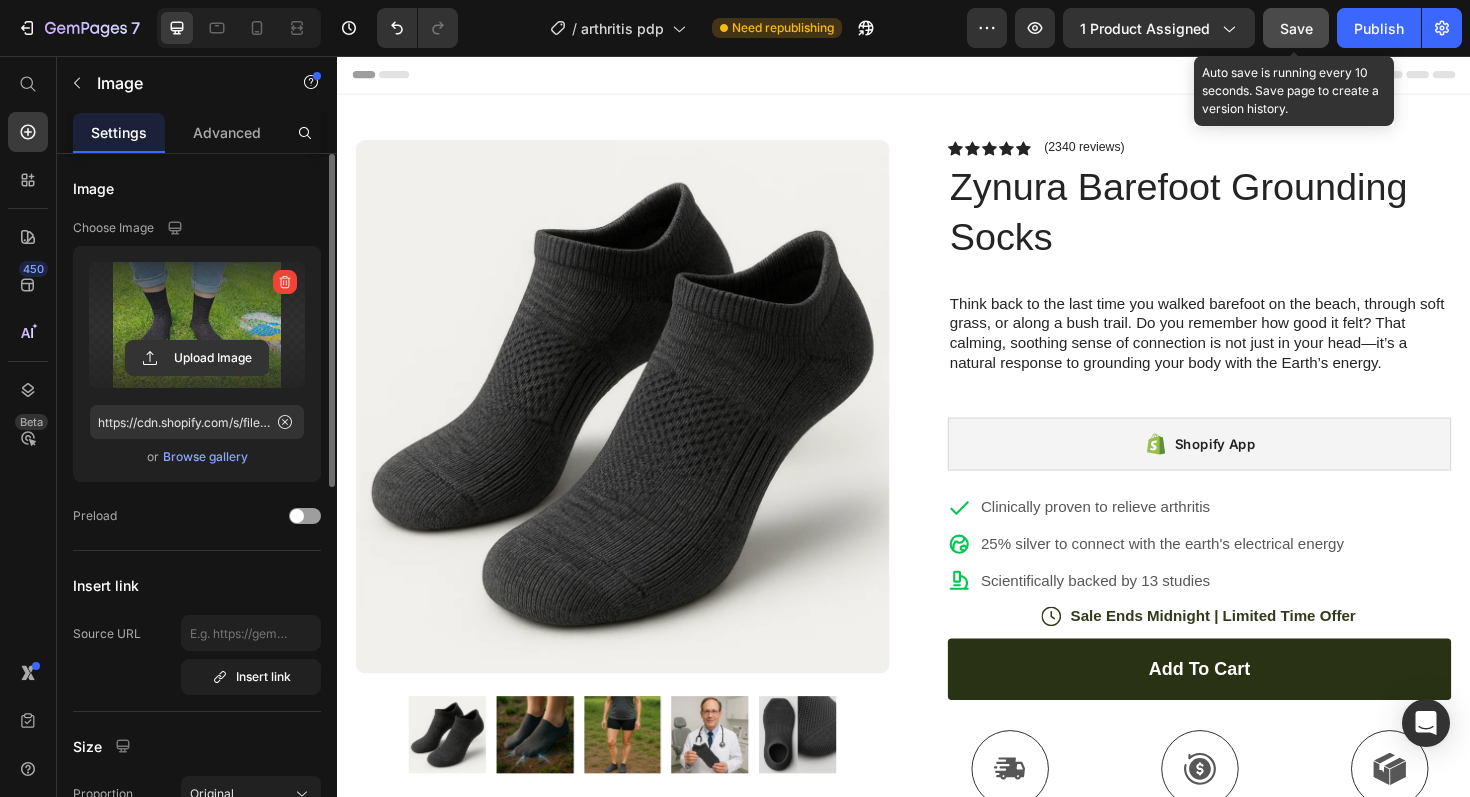 click on "Save" 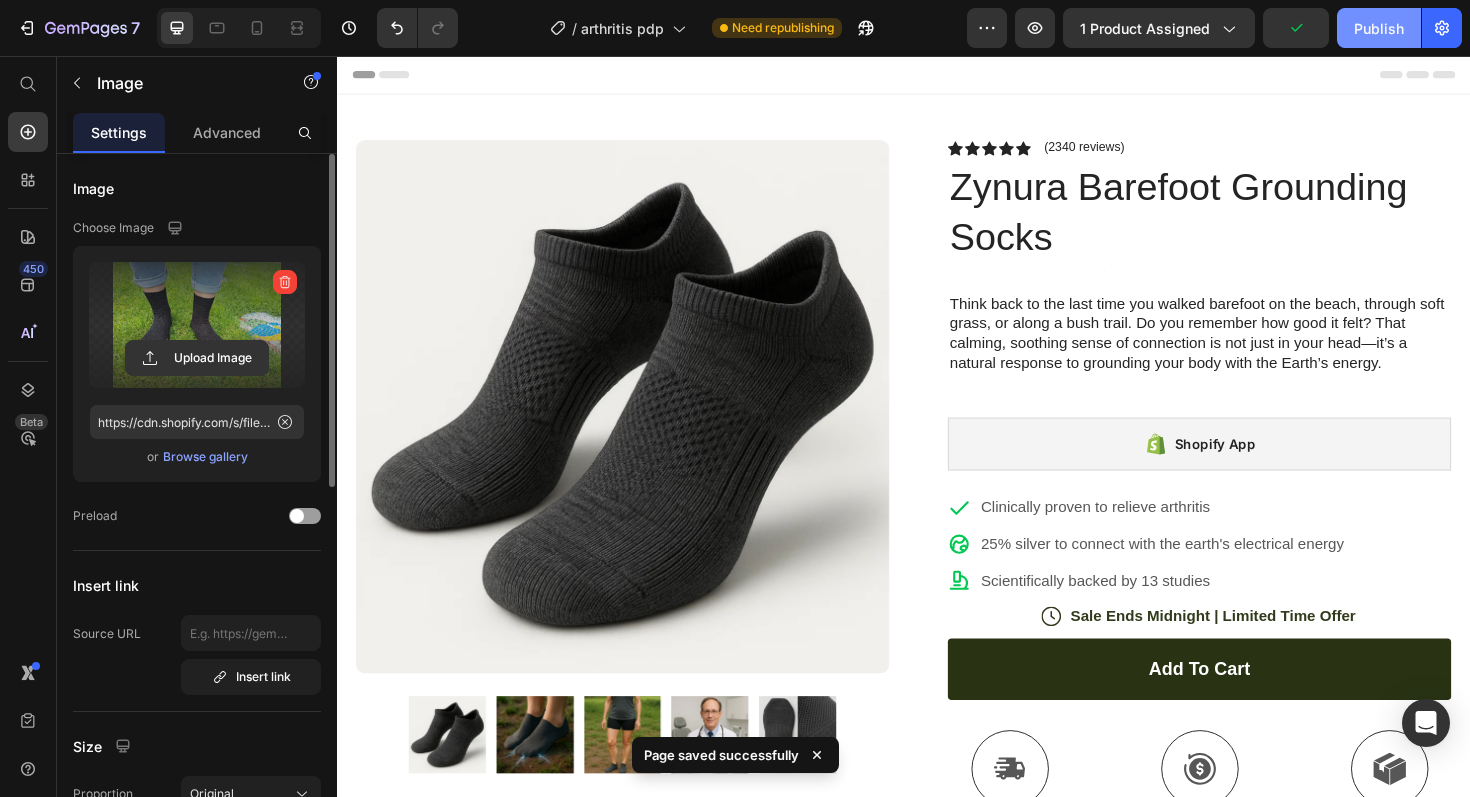 click on "Publish" at bounding box center (1379, 28) 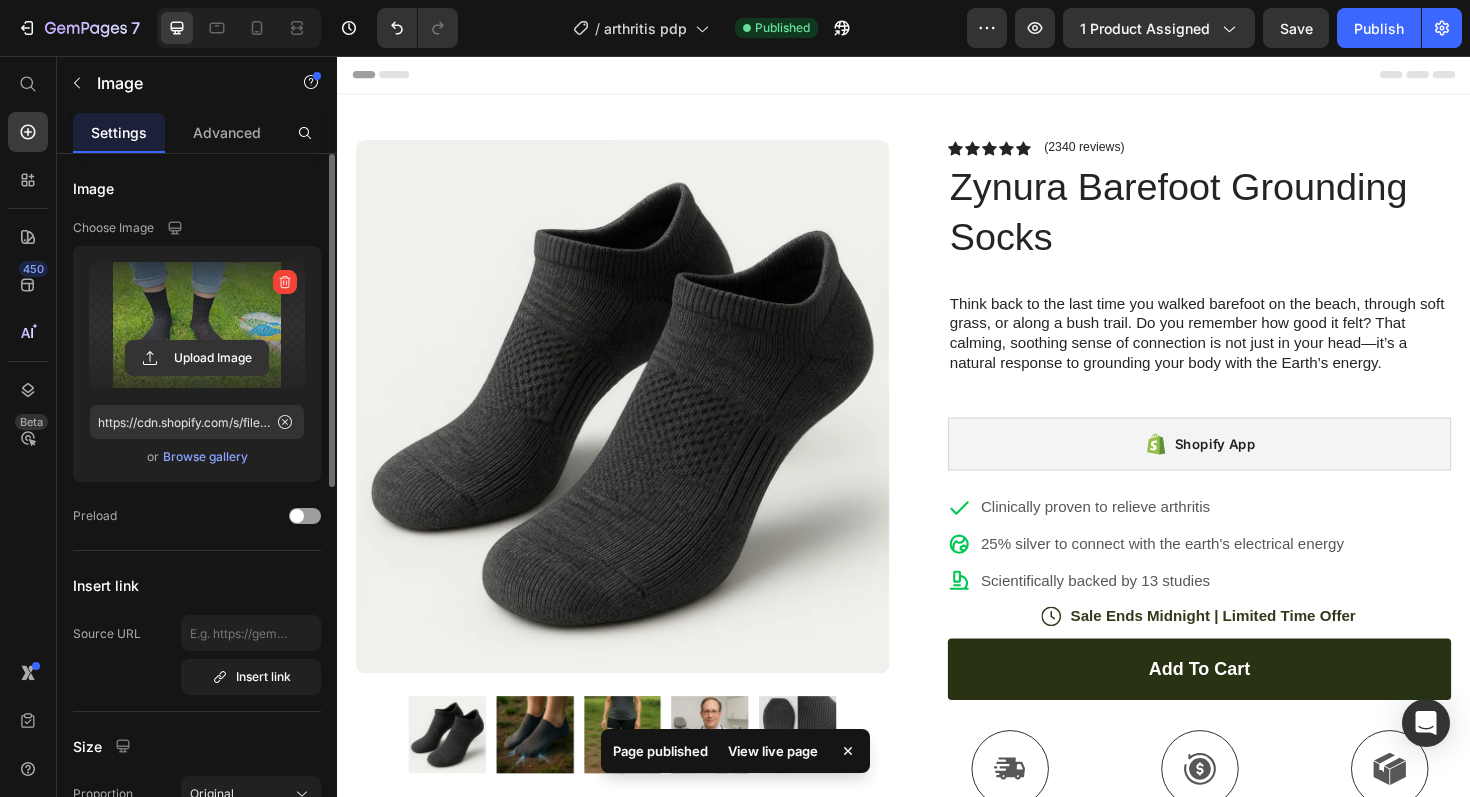 click on "View live page" at bounding box center [773, 751] 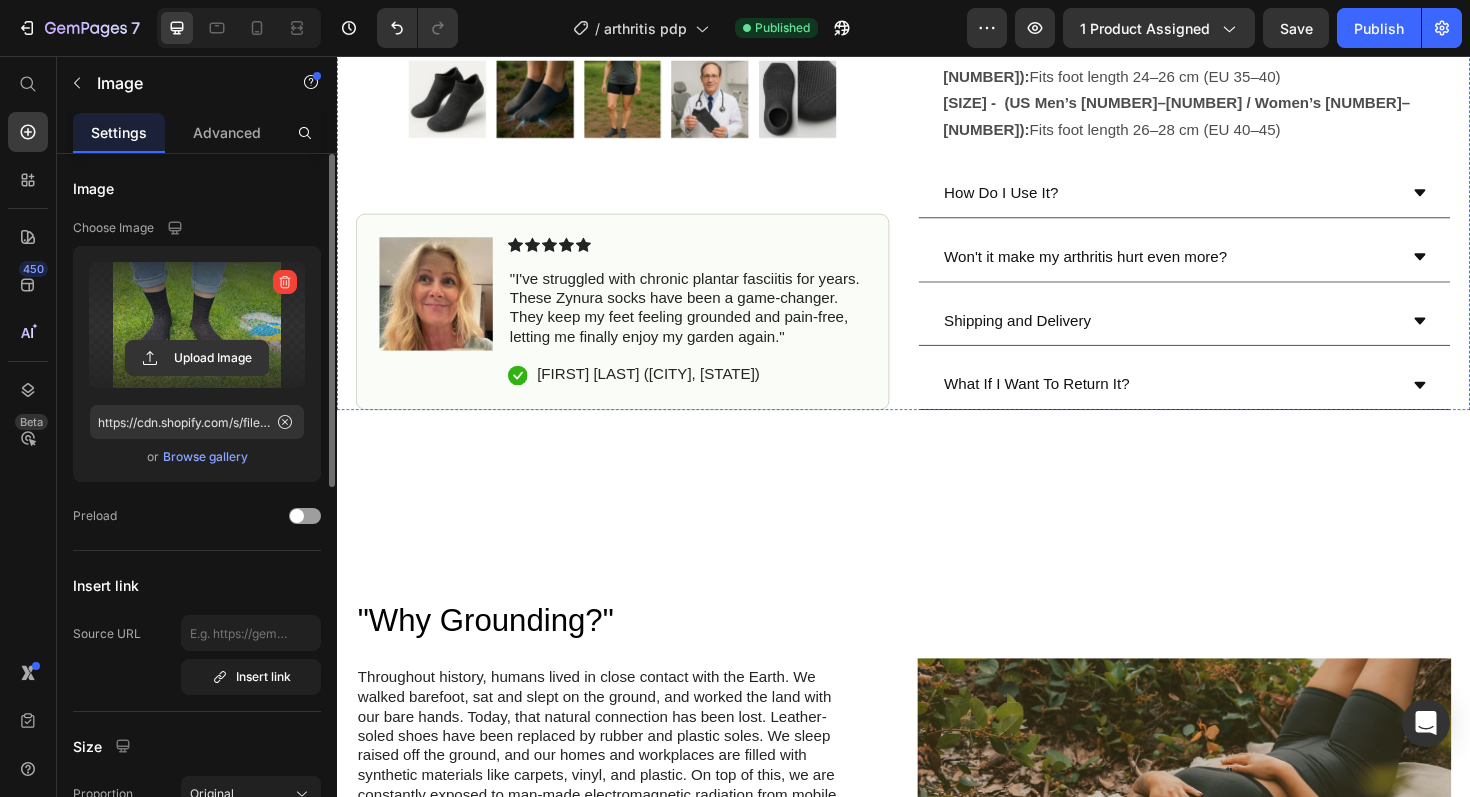 scroll, scrollTop: 942, scrollLeft: 0, axis: vertical 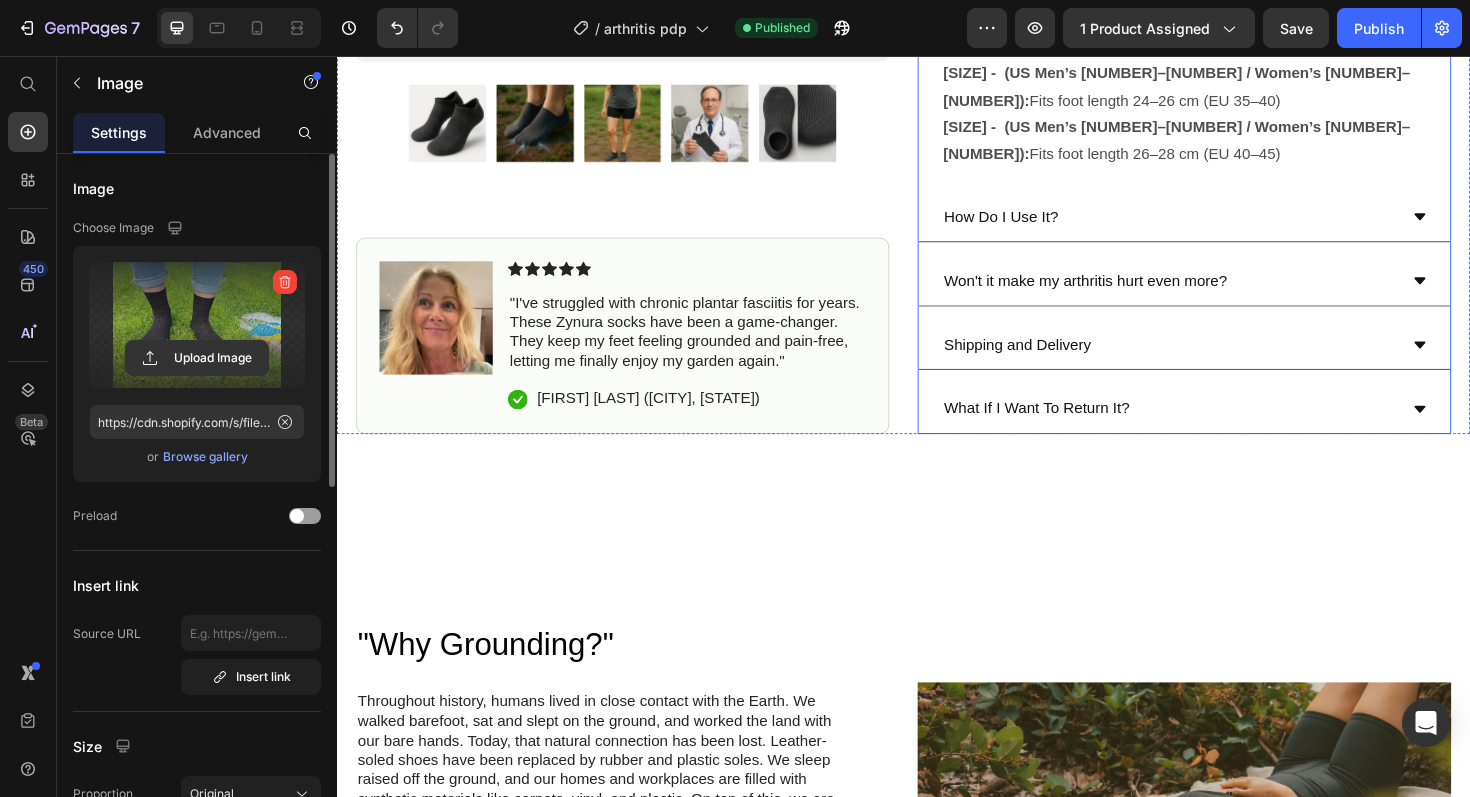 click on "How Do I Use It?" at bounding box center [1040, 226] 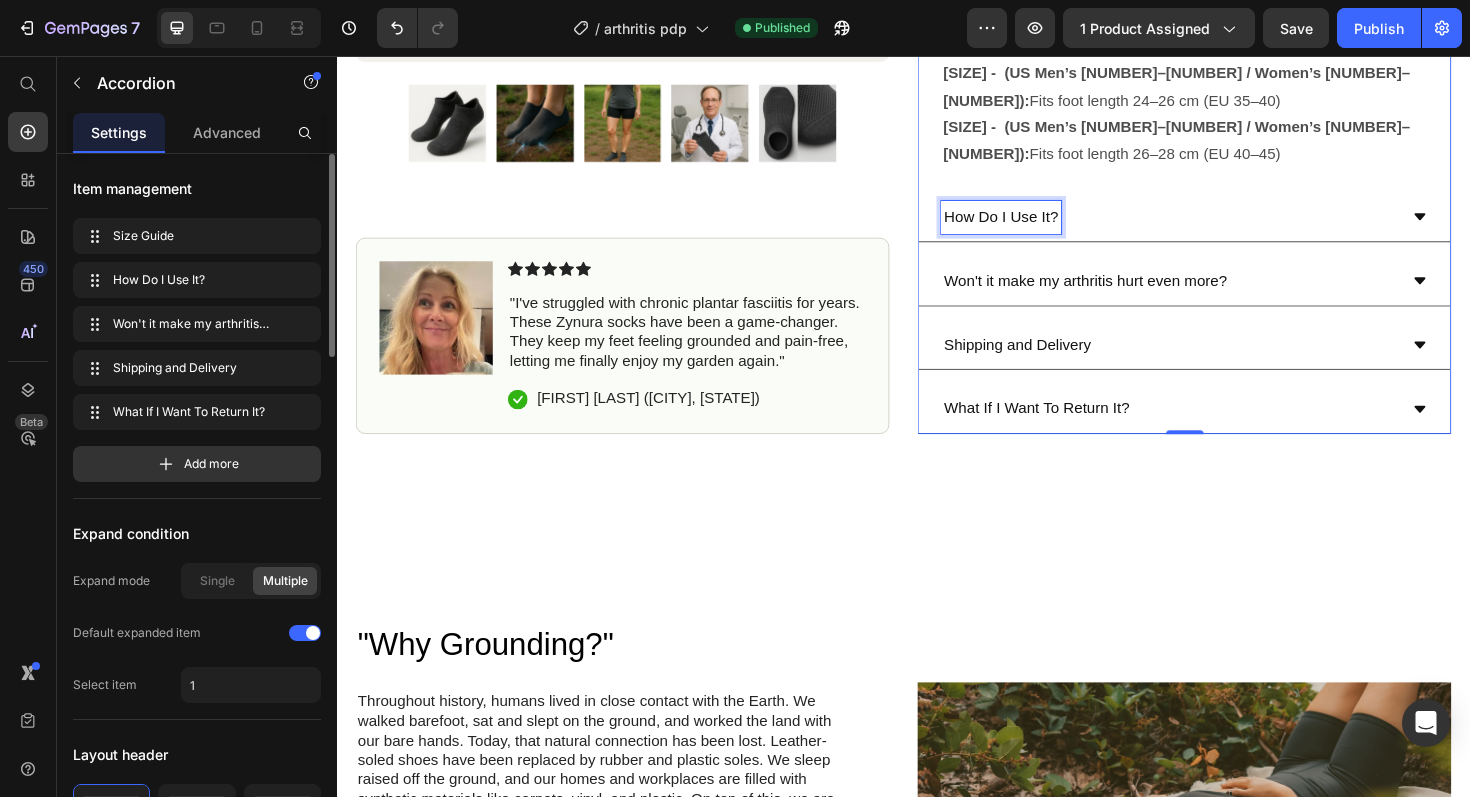 click on "How Do I Use It?" at bounding box center (1040, 226) 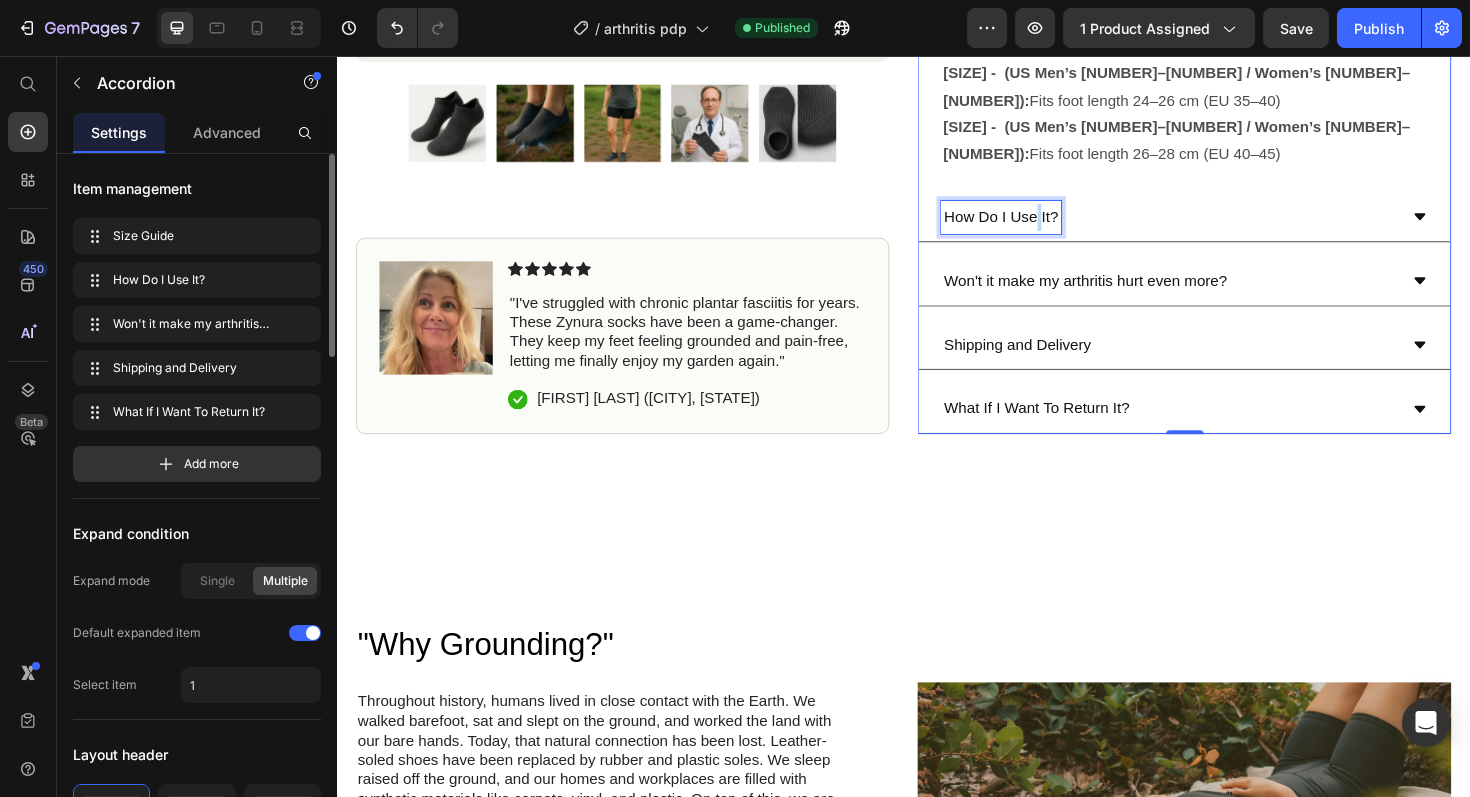 click on "How Do I Use It?" at bounding box center (1040, 226) 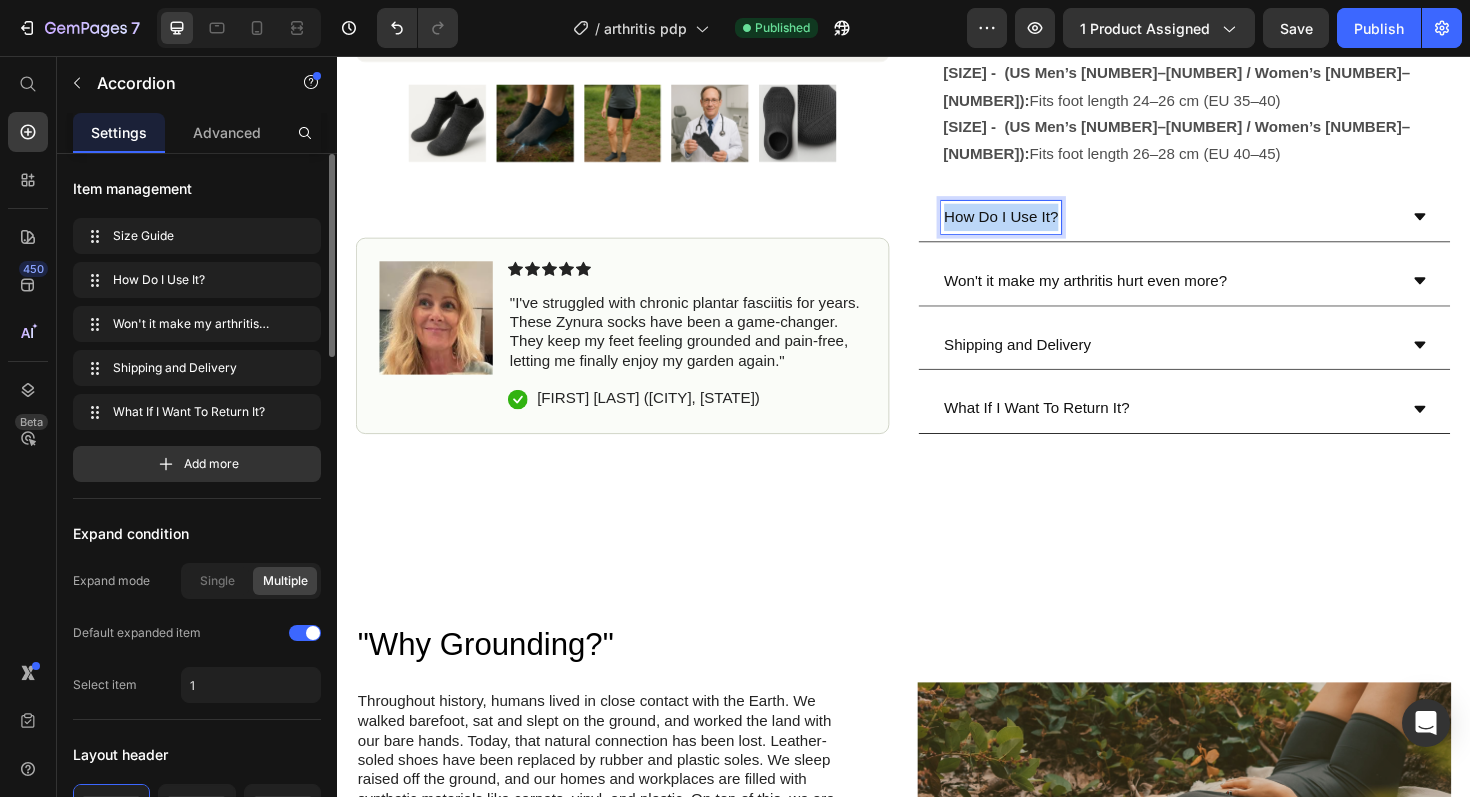 click on "How Do I Use It?" at bounding box center (1040, 226) 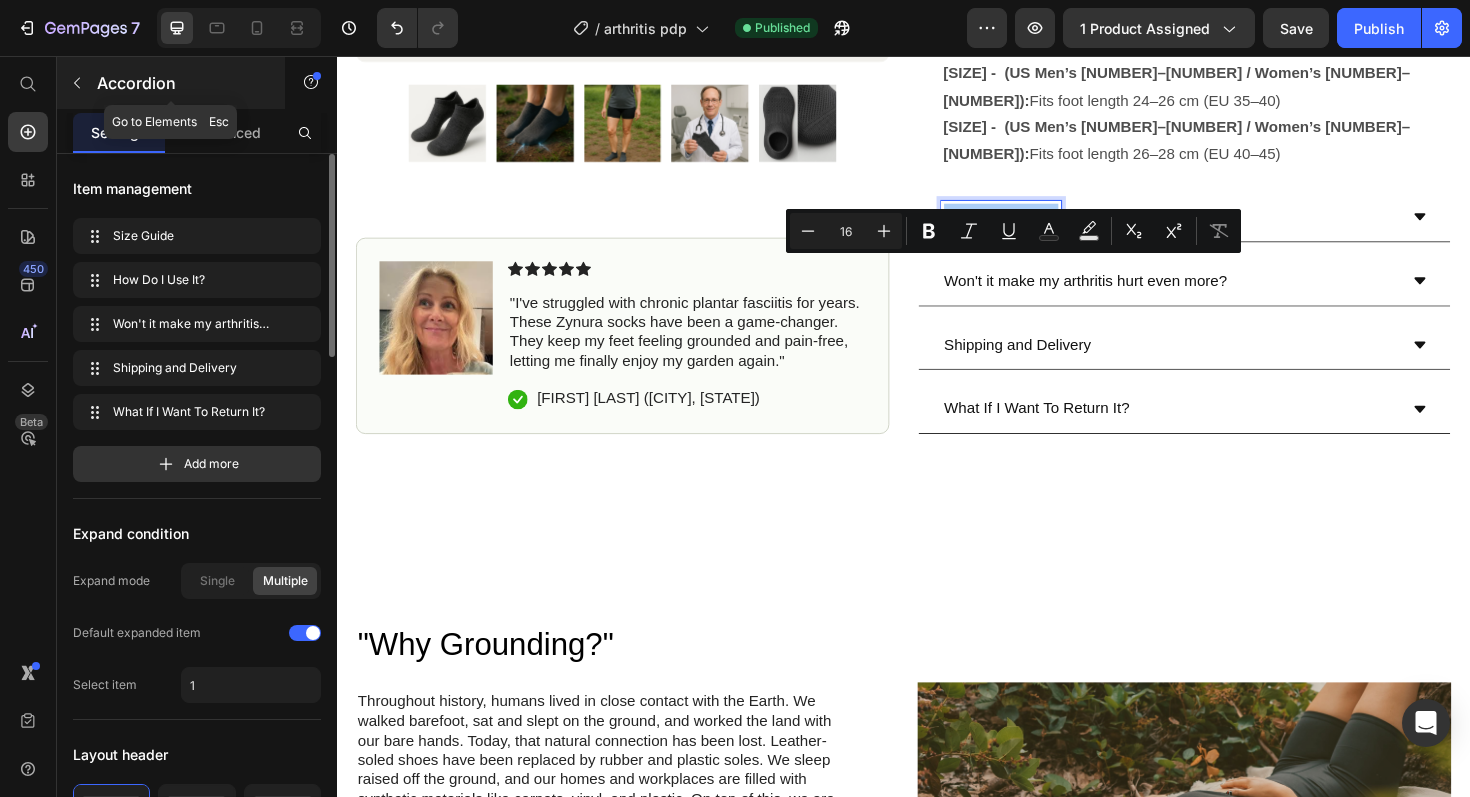 click 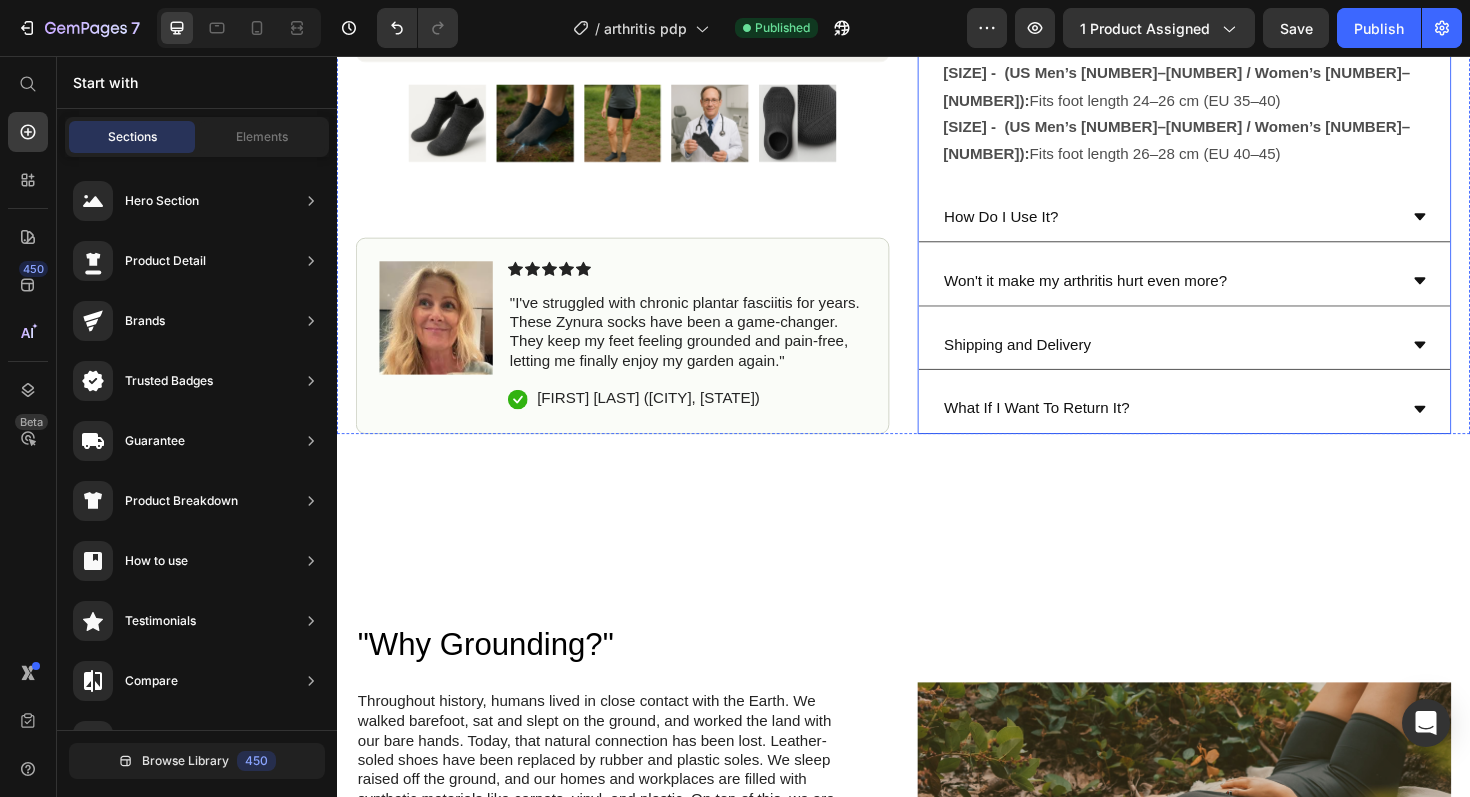 click on "How Do I Use It?" at bounding box center [1040, 226] 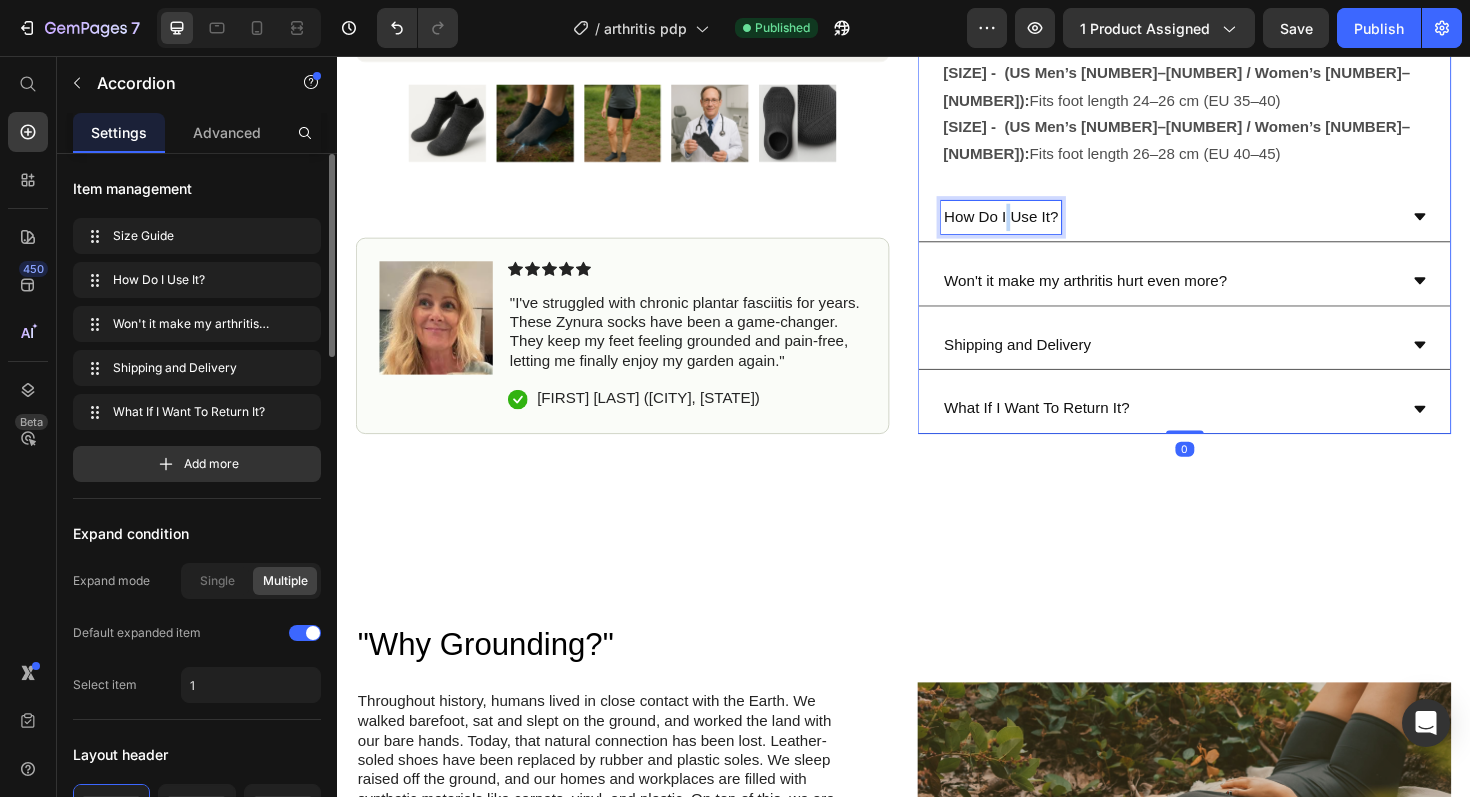 click on "How Do I Use It?" at bounding box center [1040, 226] 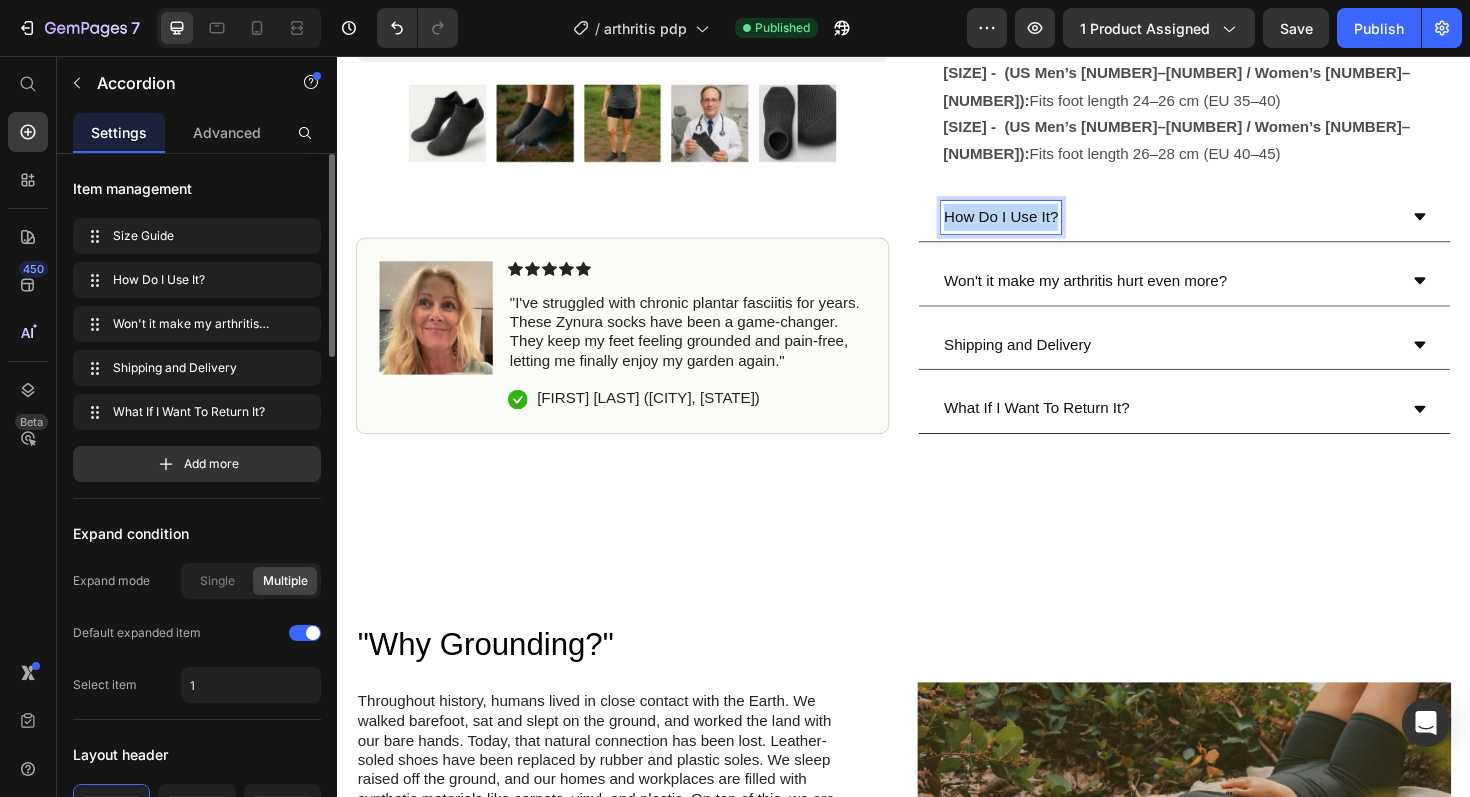 click on "How Do I Use It?" at bounding box center [1040, 226] 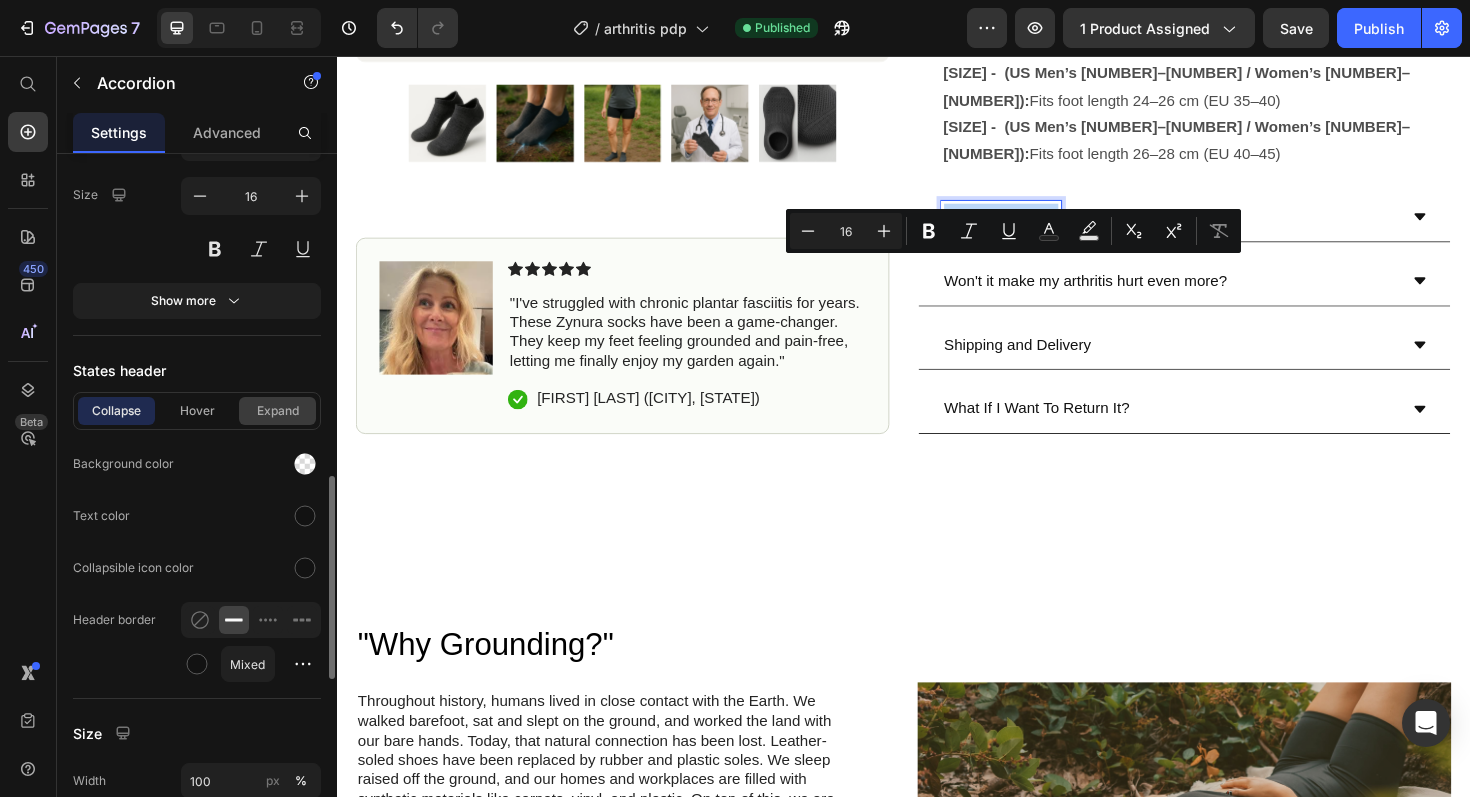 scroll, scrollTop: 1111, scrollLeft: 0, axis: vertical 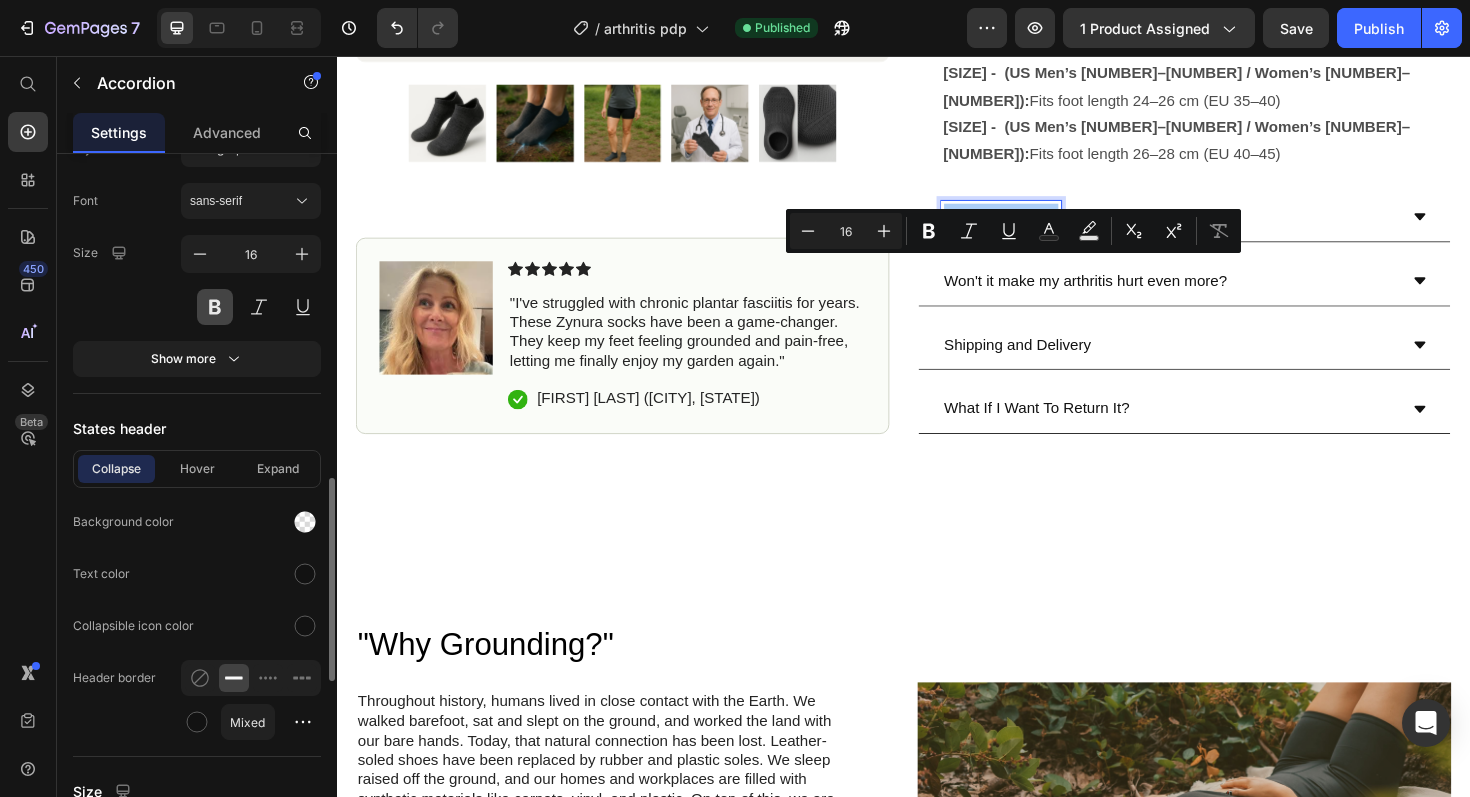 click at bounding box center [215, 307] 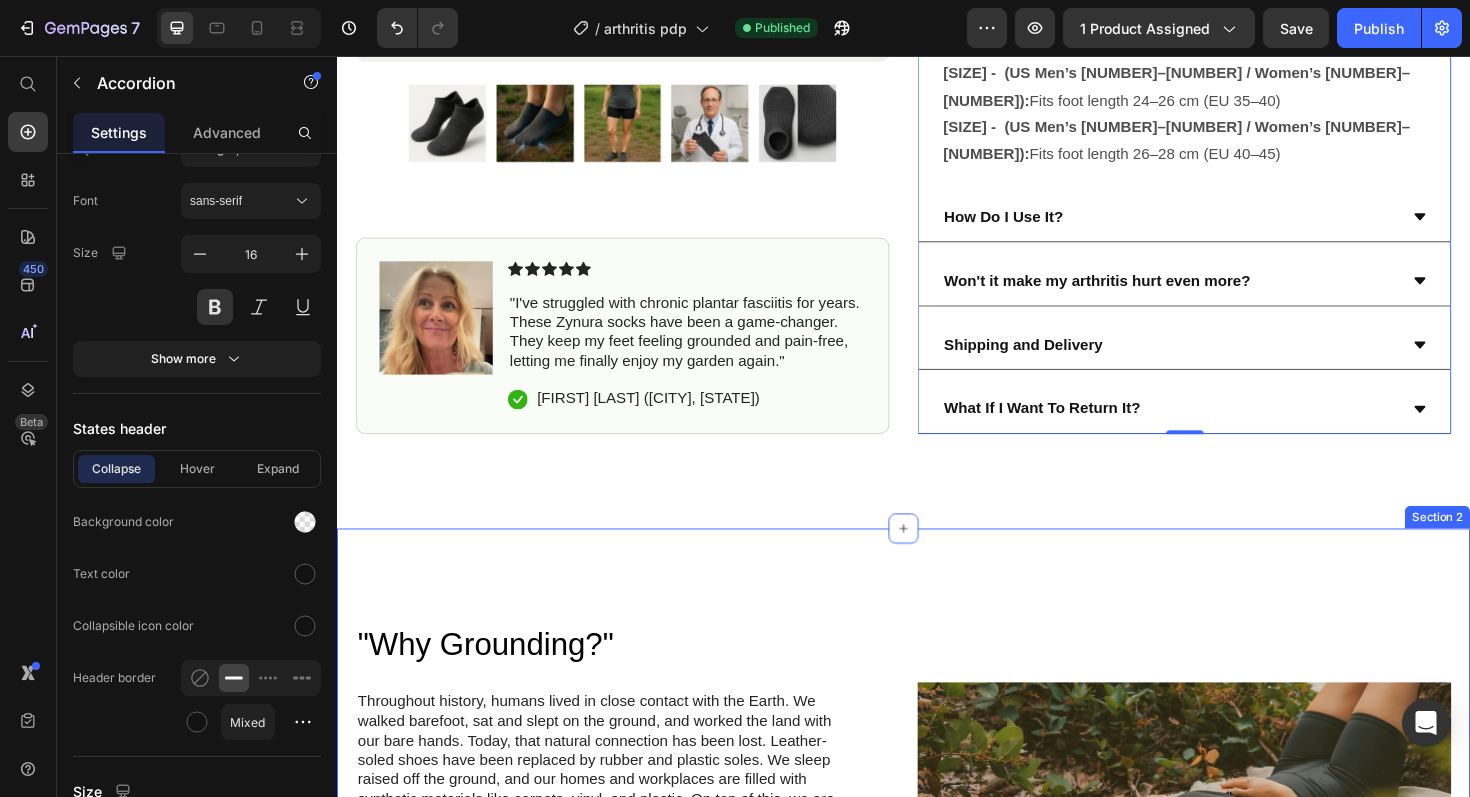 click on ""Why Grounding?" Heading Throughout history, humans lived in close contact with the Earth. We walked barefoot, sat and slept on the ground, and worked the land with our bare hands. Today, that natural connection has been lost. Leather-soled shoes have been replaced by rubber and plastic soles. We sleep raised off the ground, and our homes and workplaces are filled with synthetic materials like carpets, vinyl, and plastic. On top of this, we are constantly exposed to man-made electromagnetic radiation from mobile phones, Wi-Fi, household appliances, and cell towers. This modern environment floods our bodies with excess free radicals, contributing to arthritis.       Text Block Row Image Row Why Not Start Today? Heading Research shows that the body’s physiology begins to respond to Grounding almost immediately. Within seconds, muscles start to relax, tension eases, and the nervous system begins to calm, reducing stress.   Text Block Row Image Row Section 2" at bounding box center (937, 1087) 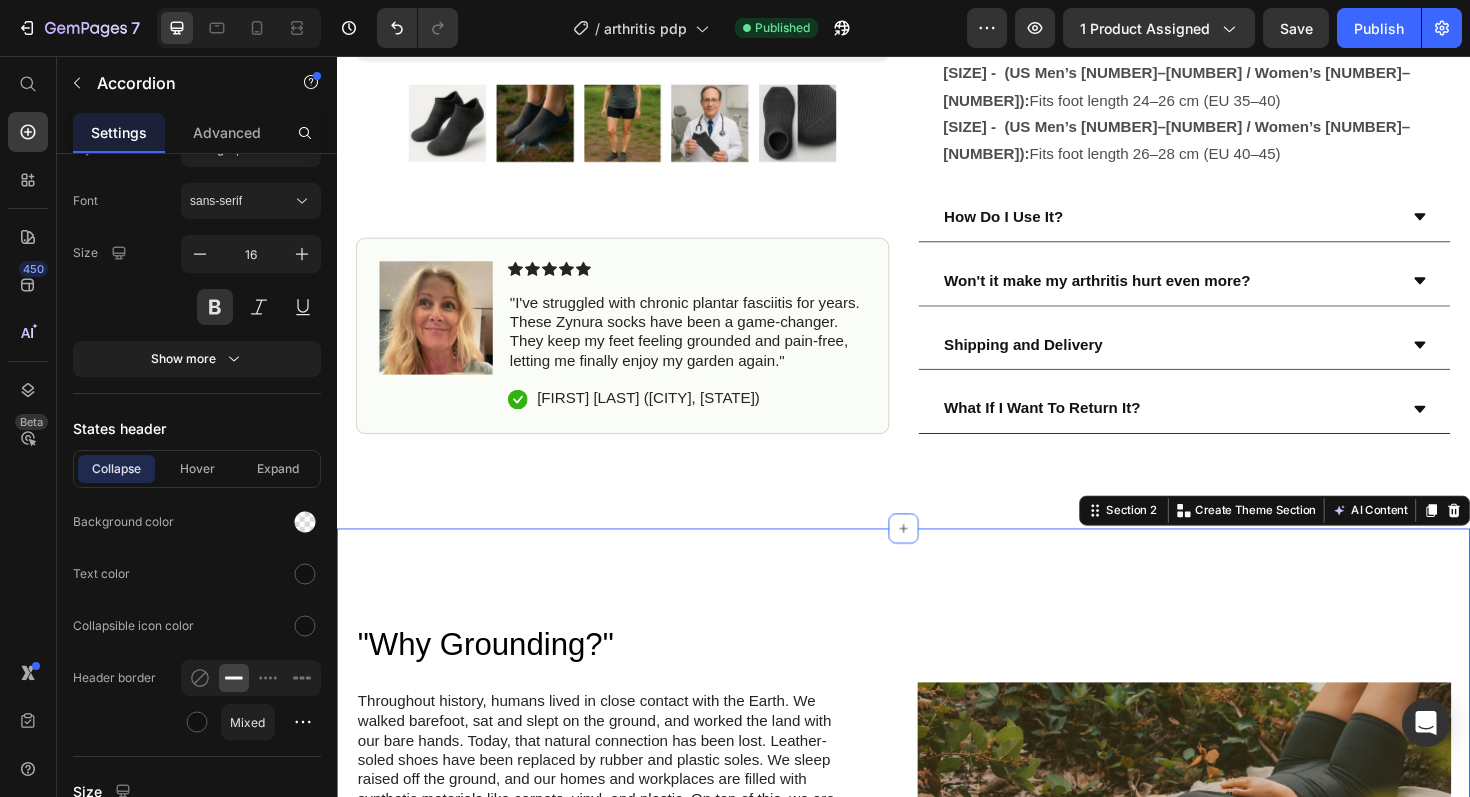scroll, scrollTop: 0, scrollLeft: 0, axis: both 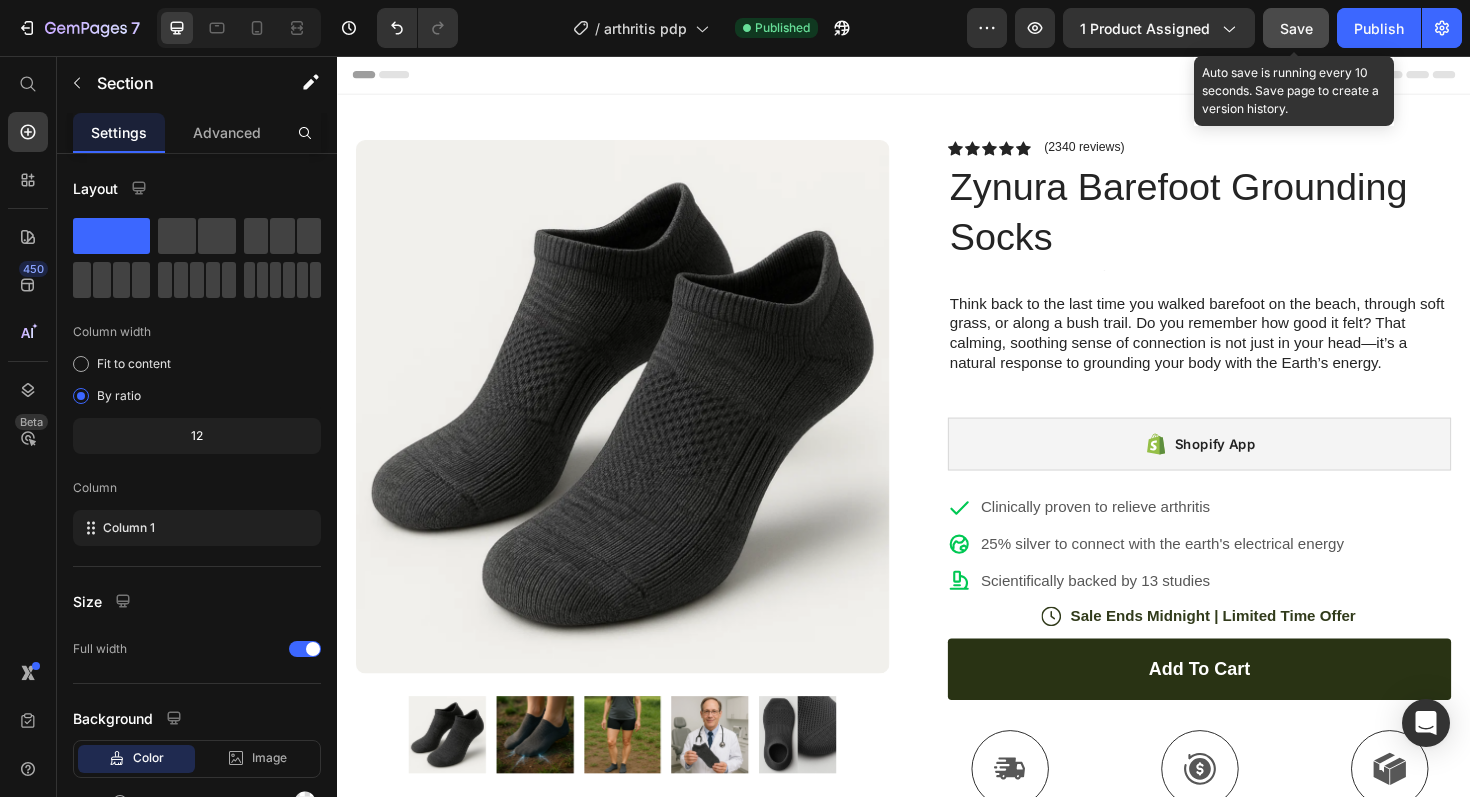 click on "Save" at bounding box center [1296, 28] 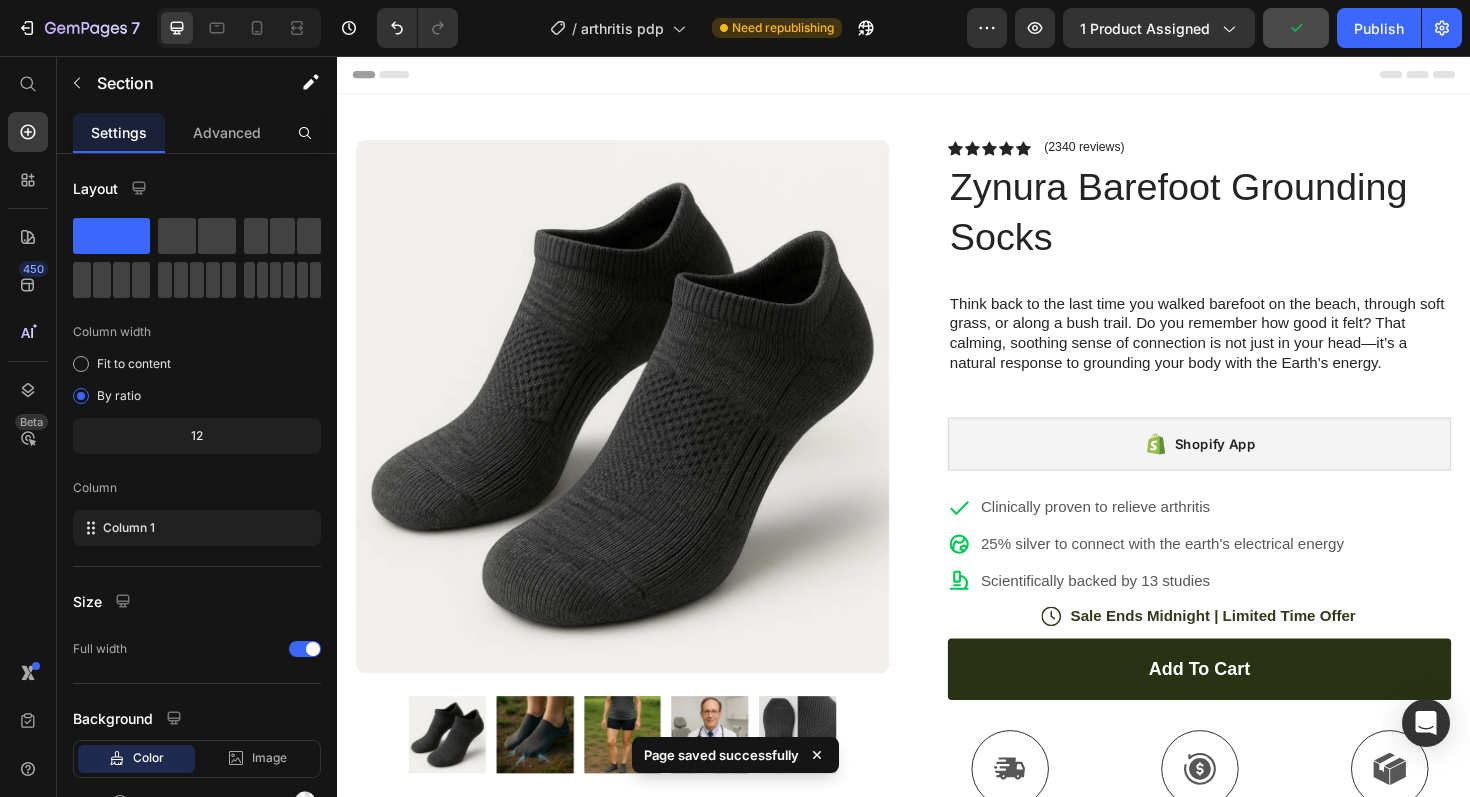 type 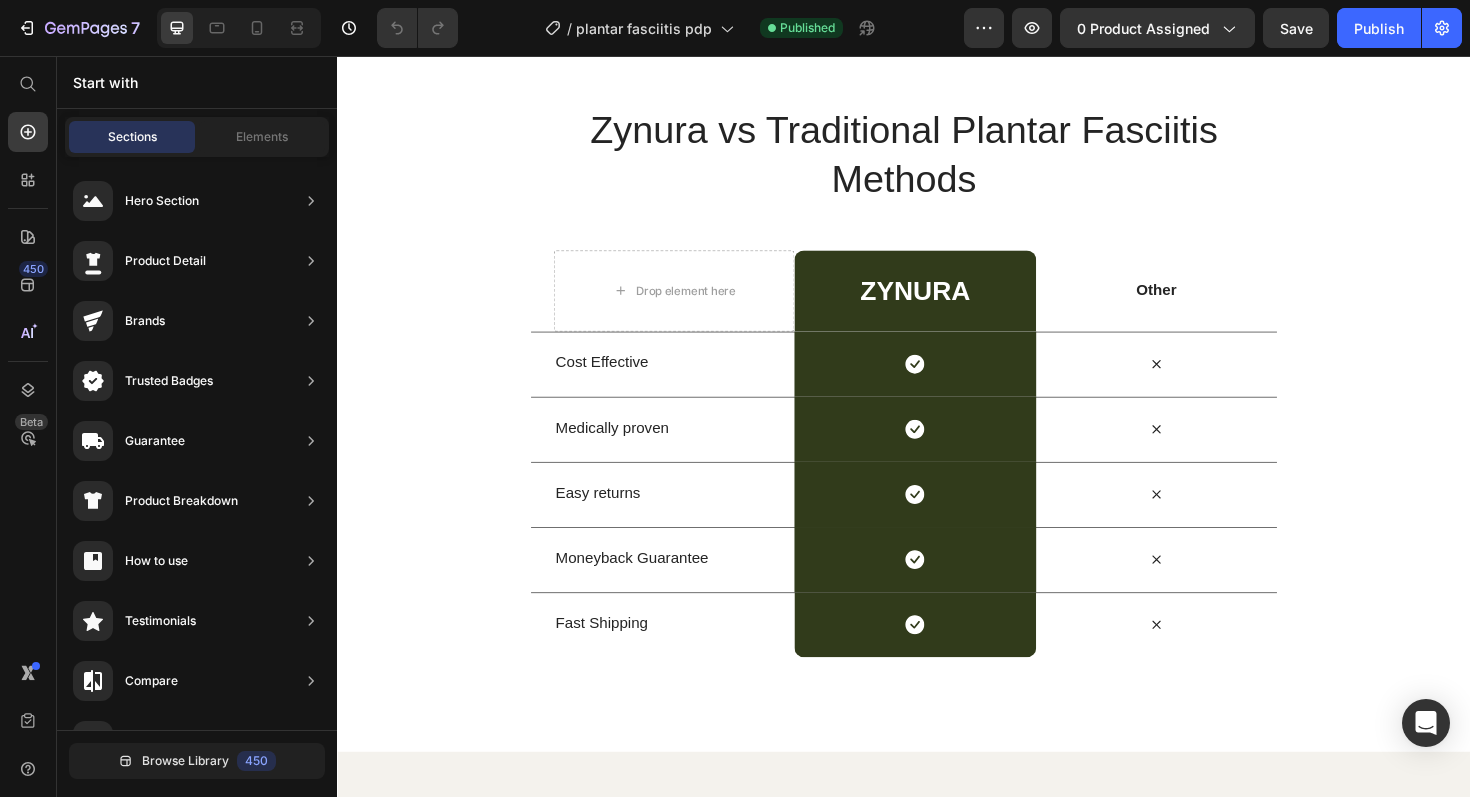 scroll, scrollTop: 4062, scrollLeft: 0, axis: vertical 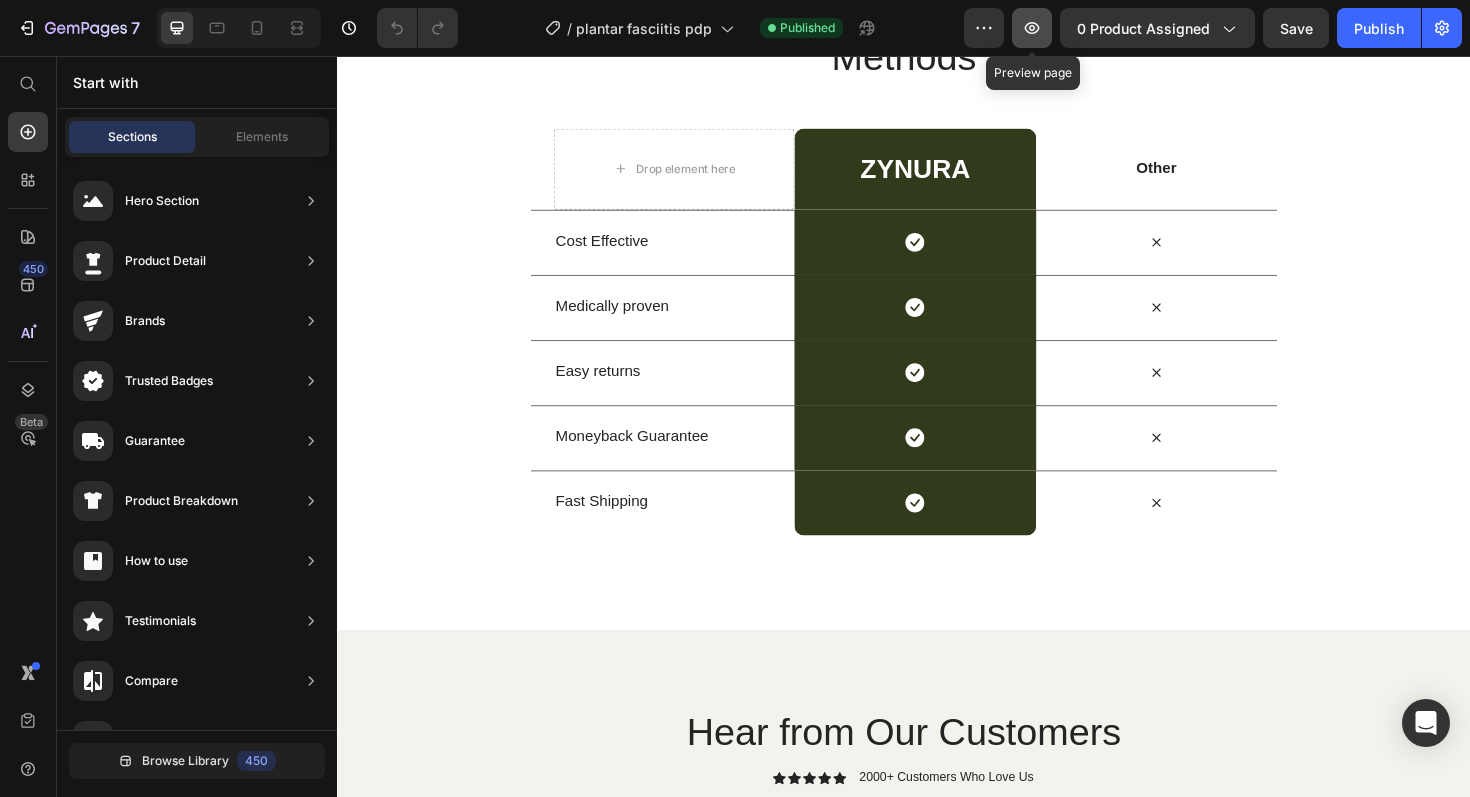 click 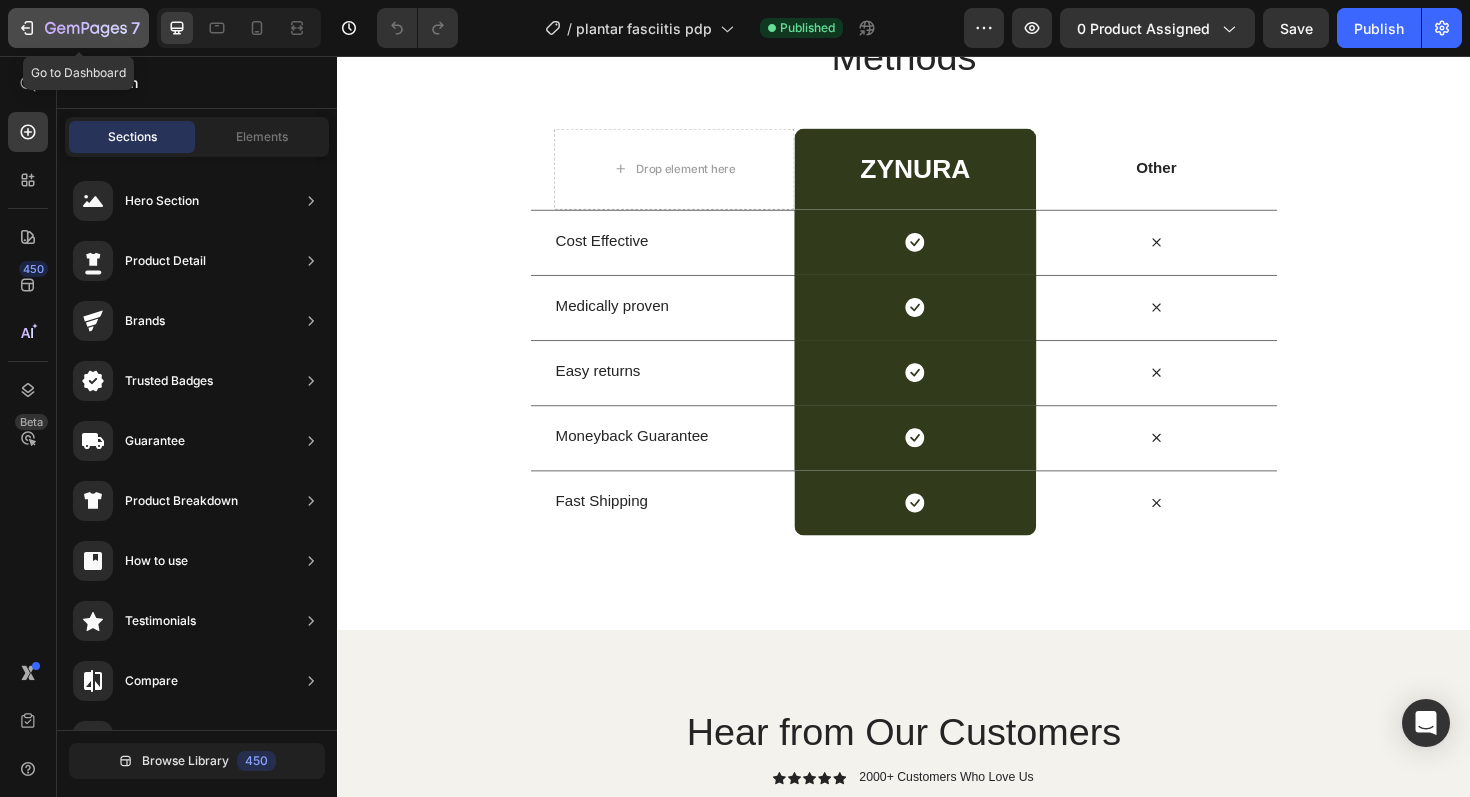 click 